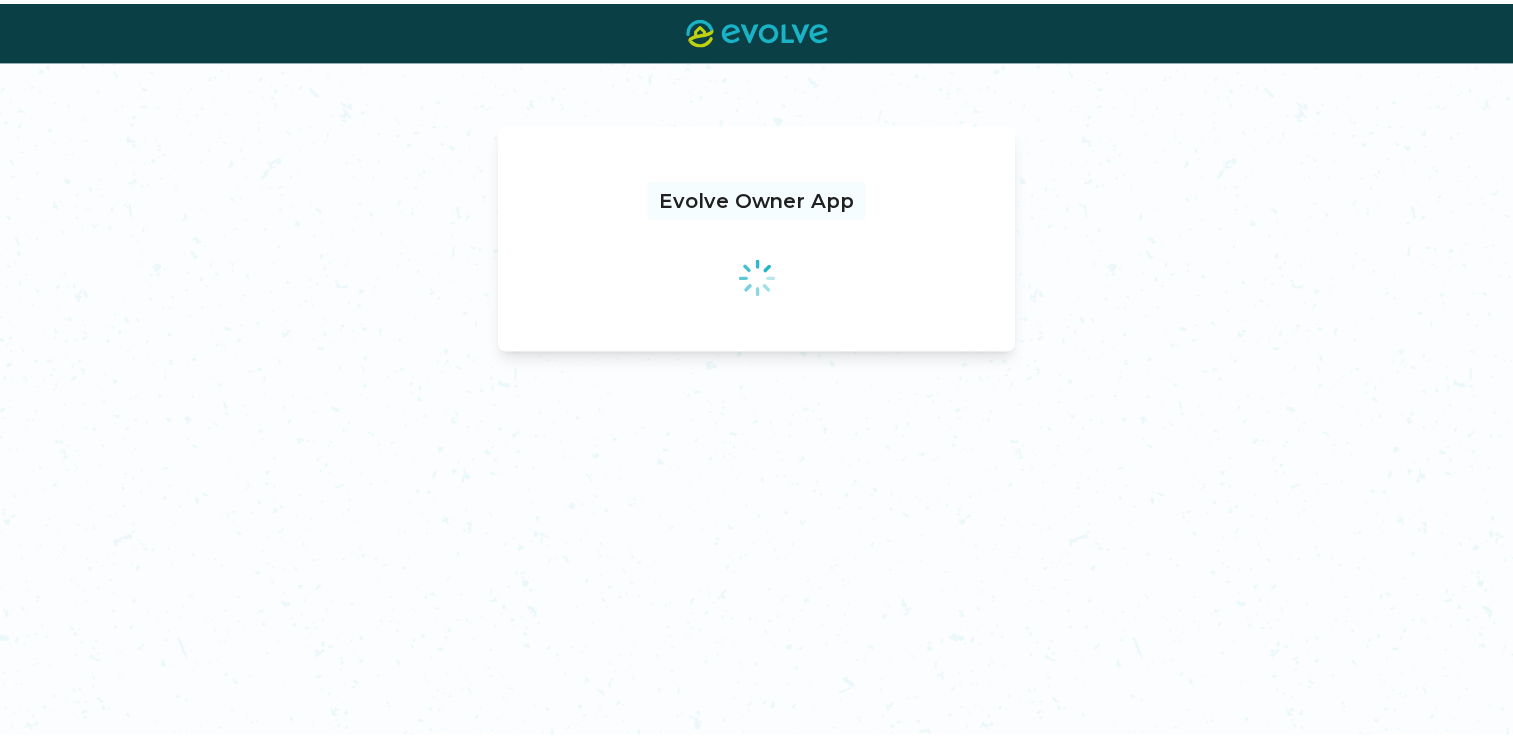 scroll, scrollTop: 0, scrollLeft: 0, axis: both 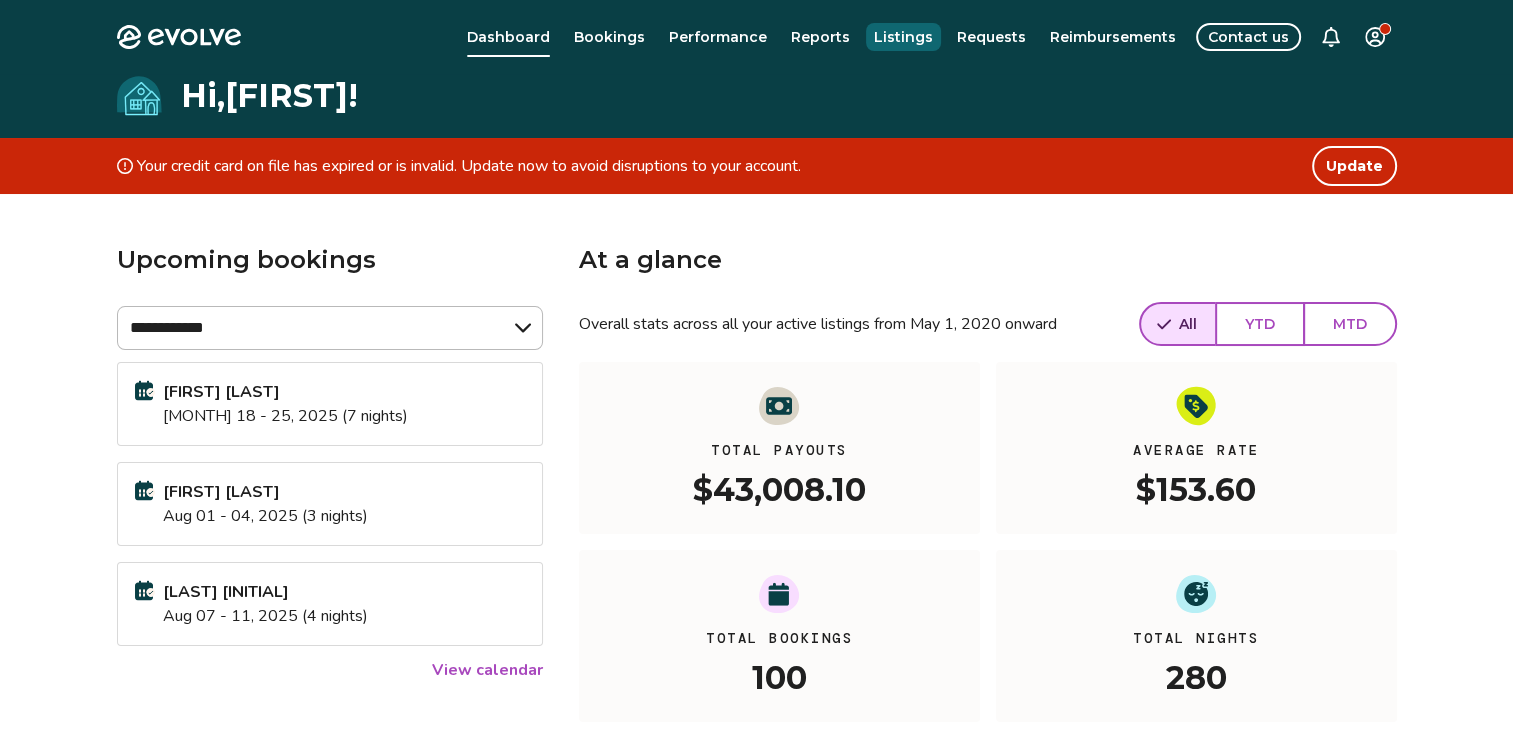 click on "Listings" at bounding box center (903, 37) 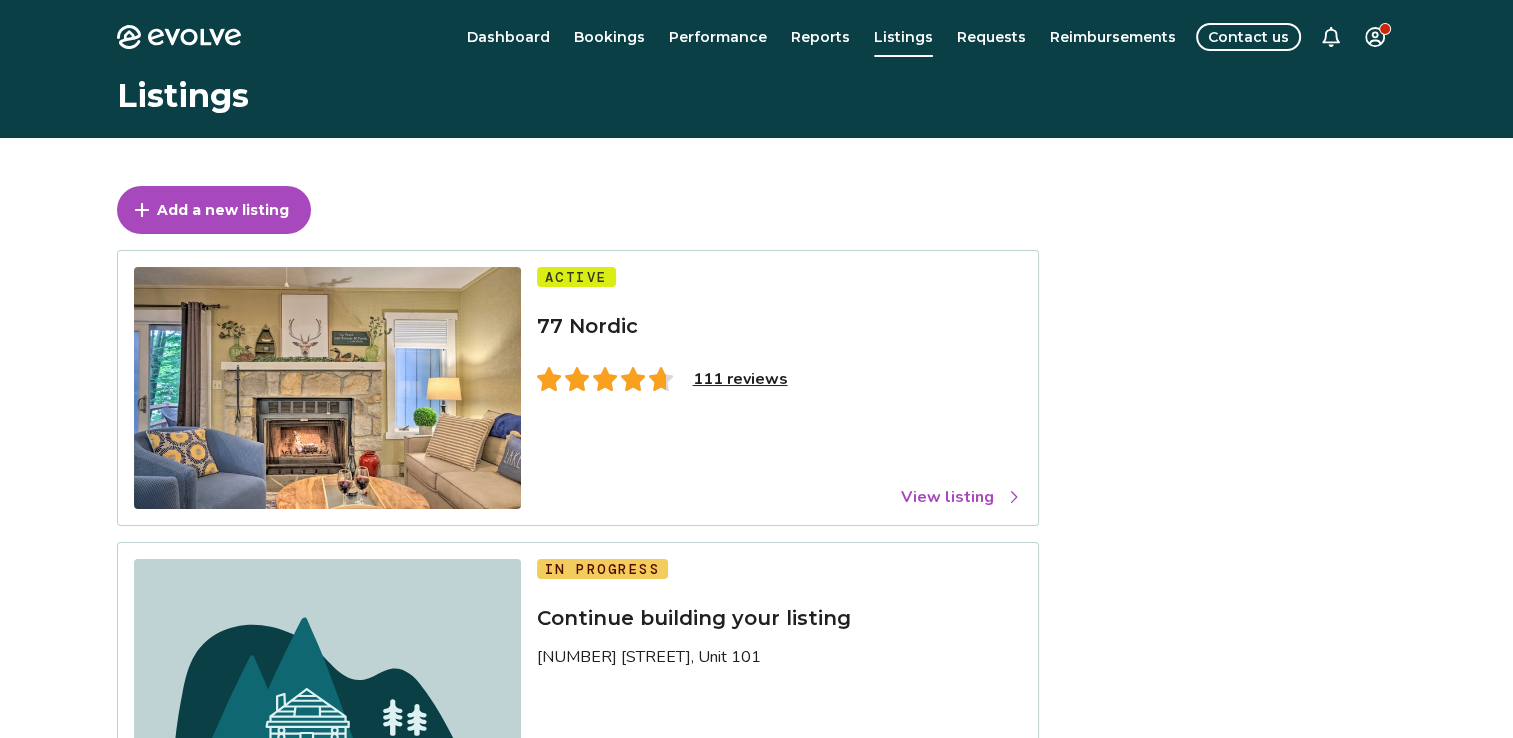 click on "View listing" at bounding box center (961, 497) 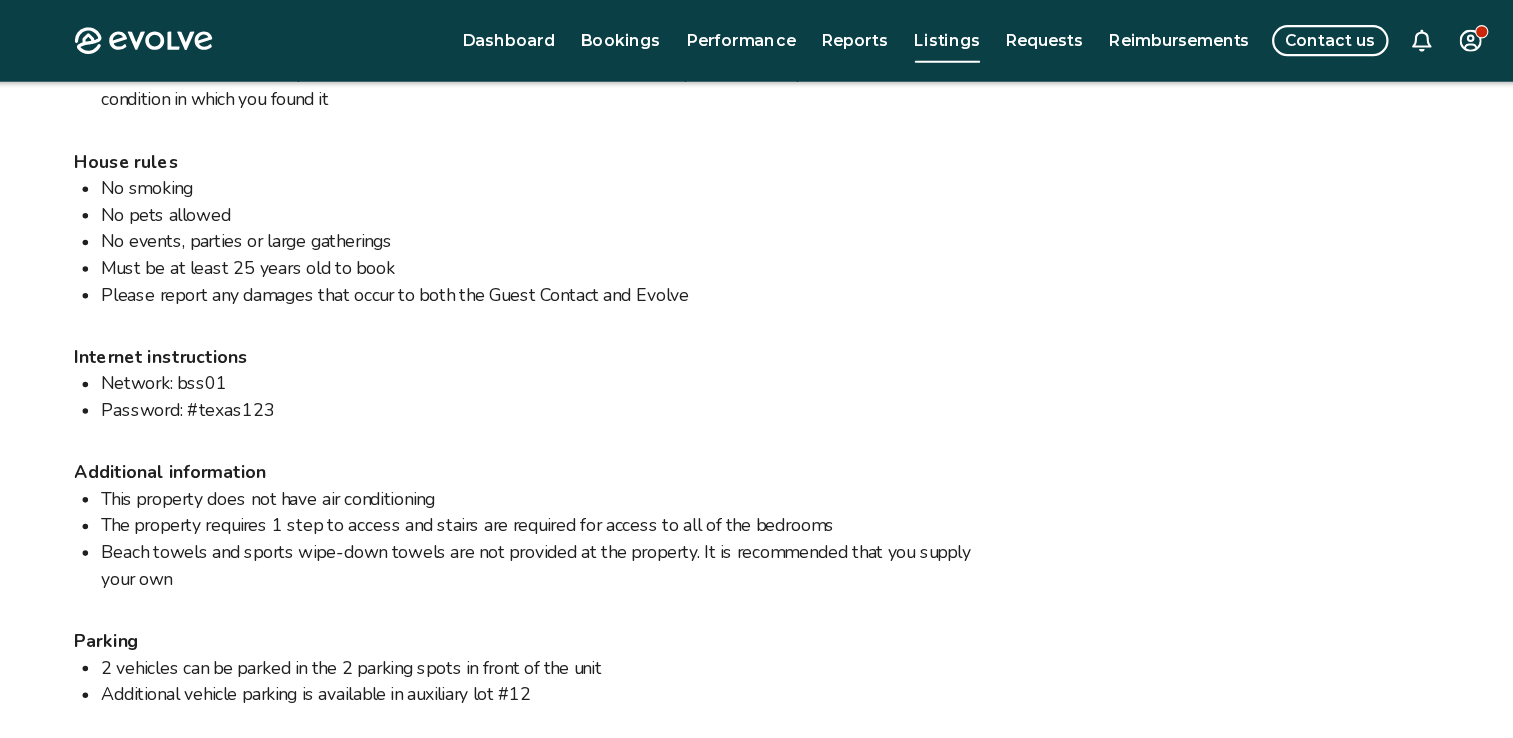 scroll, scrollTop: 2283, scrollLeft: 0, axis: vertical 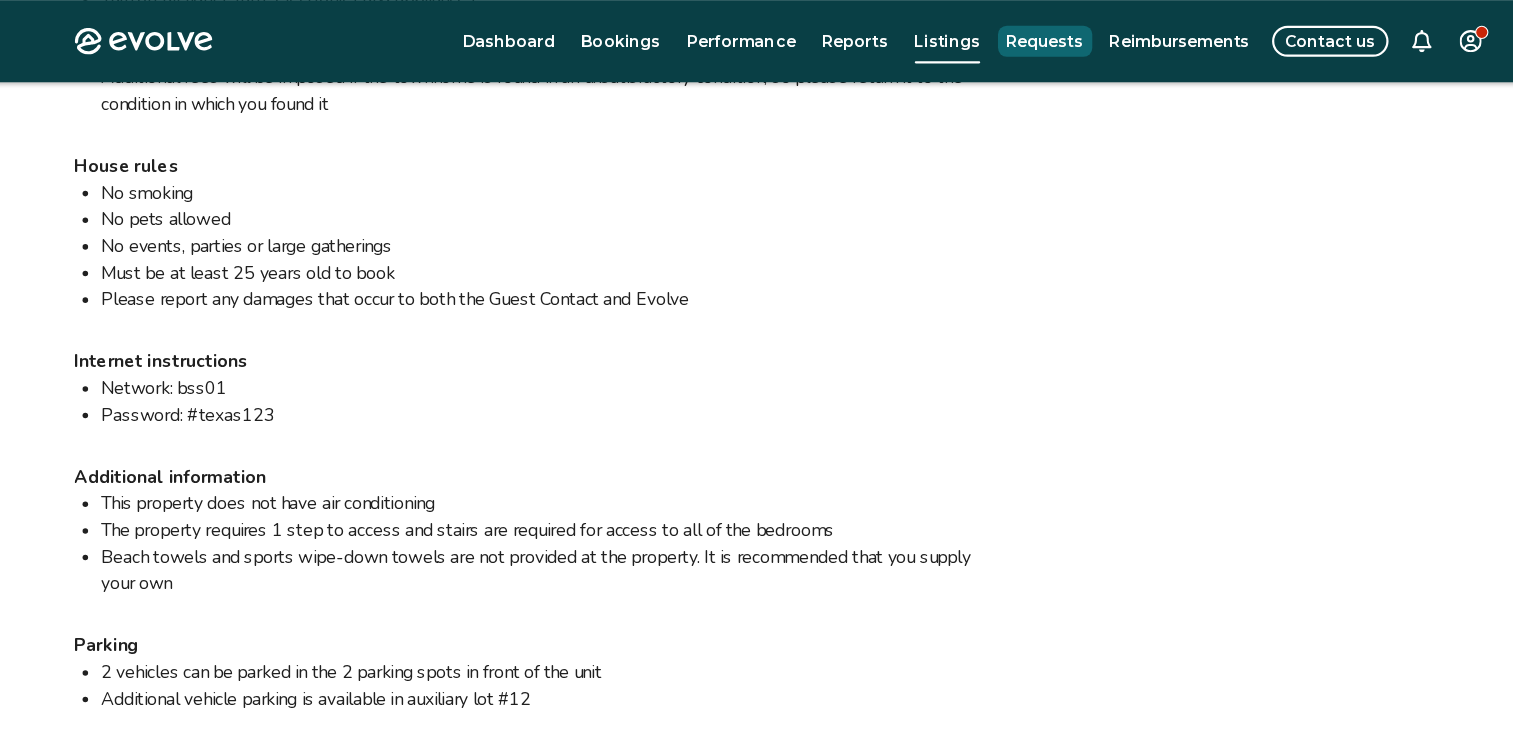 click on "Requests" at bounding box center (991, 37) 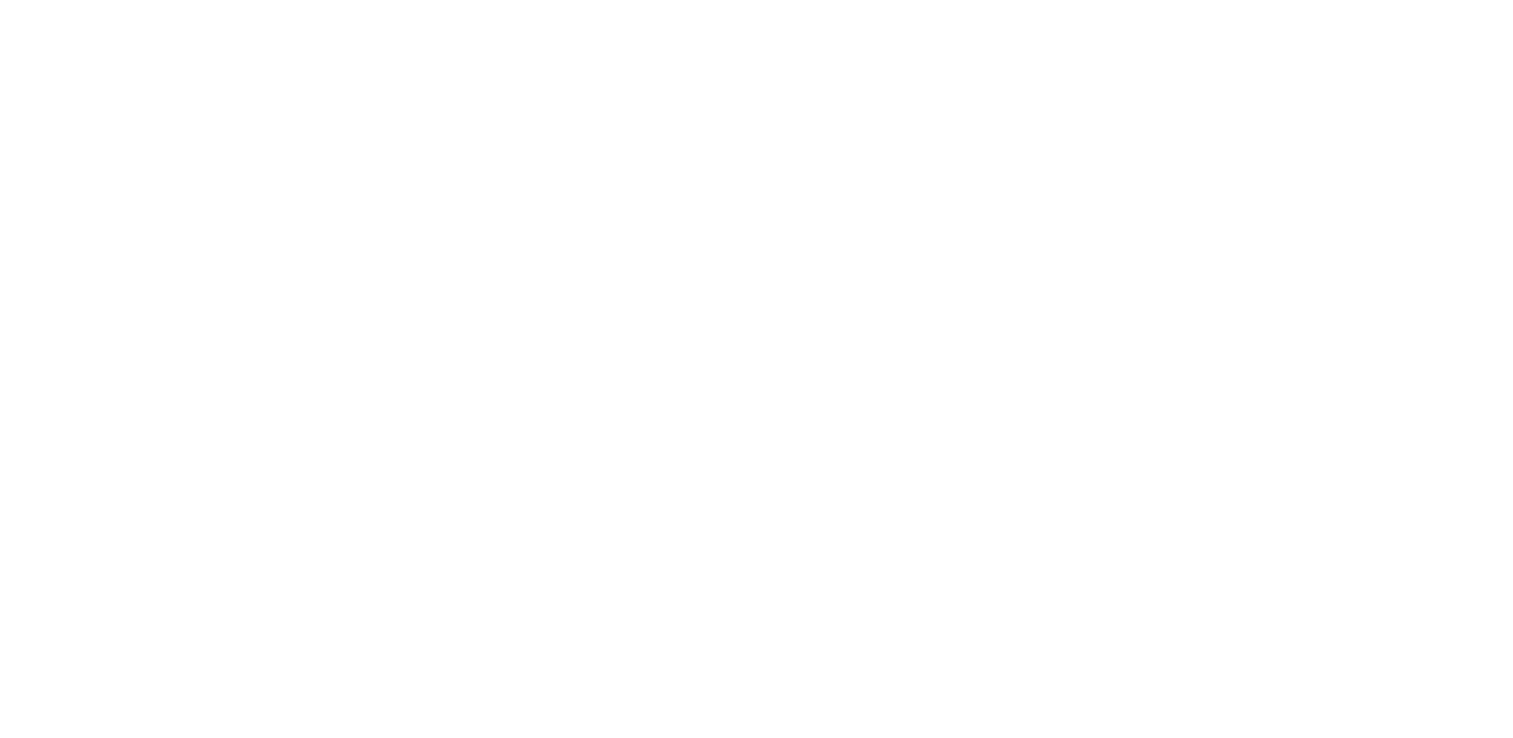 scroll, scrollTop: 0, scrollLeft: 0, axis: both 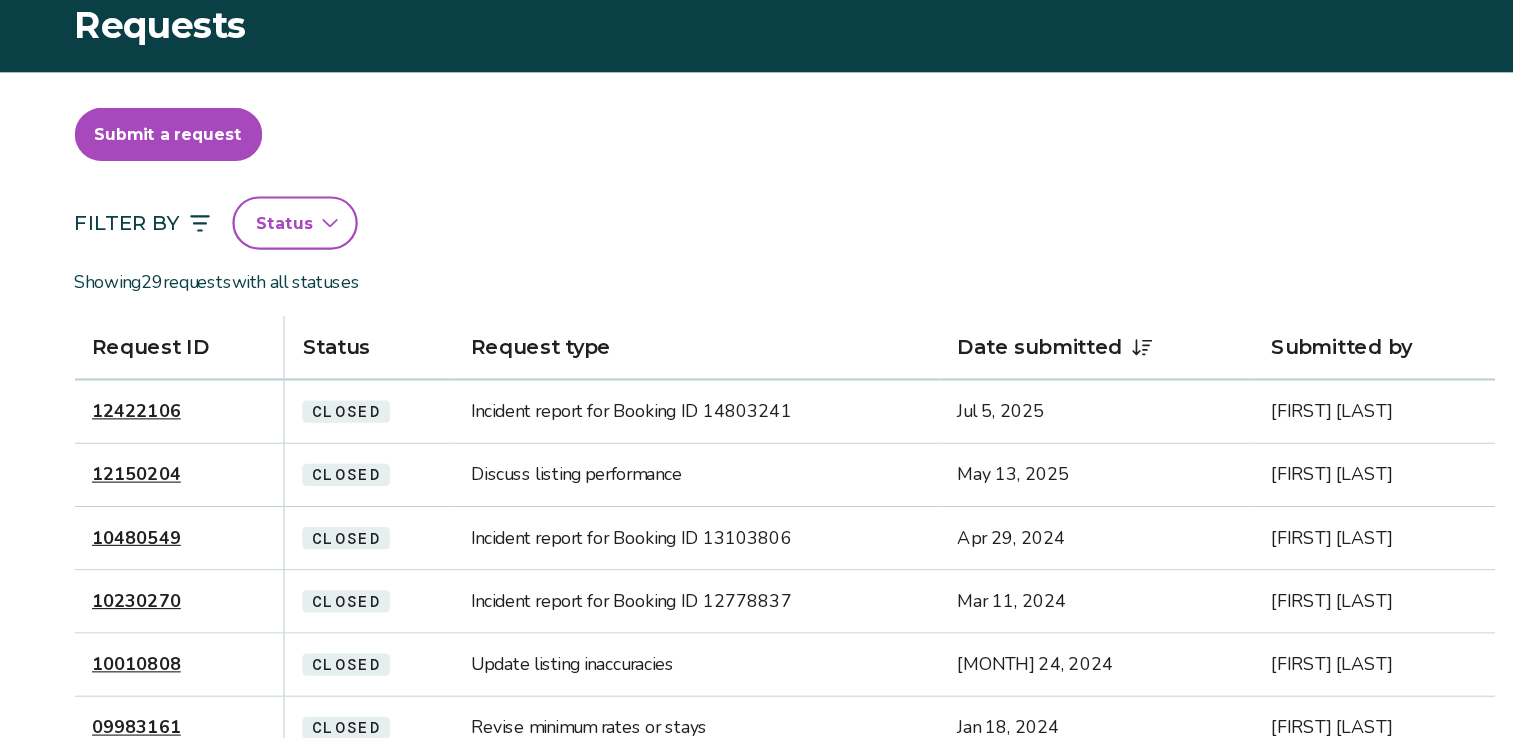 click on "Submit a request" at bounding box center (201, 194) 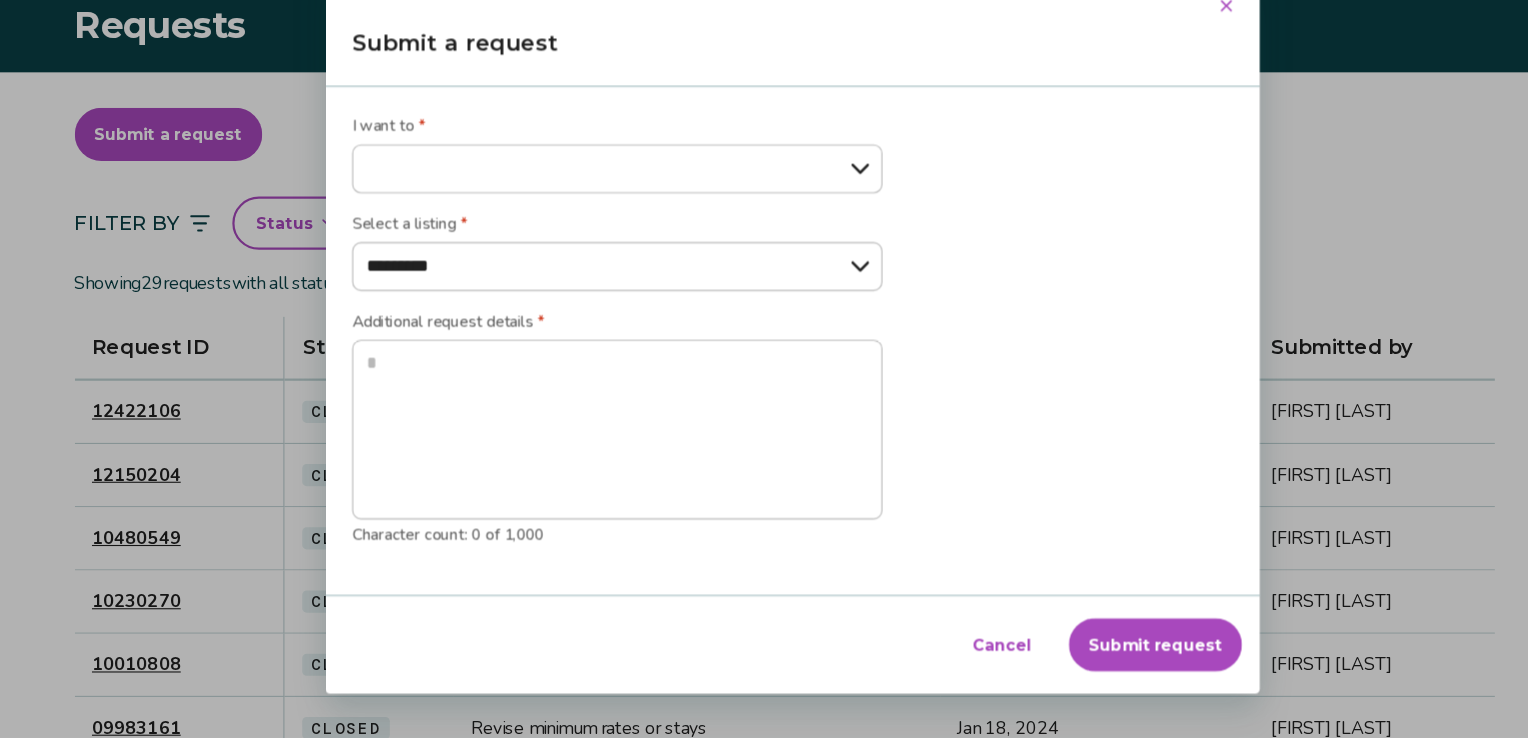 click on "**********" at bounding box center (606, 225) 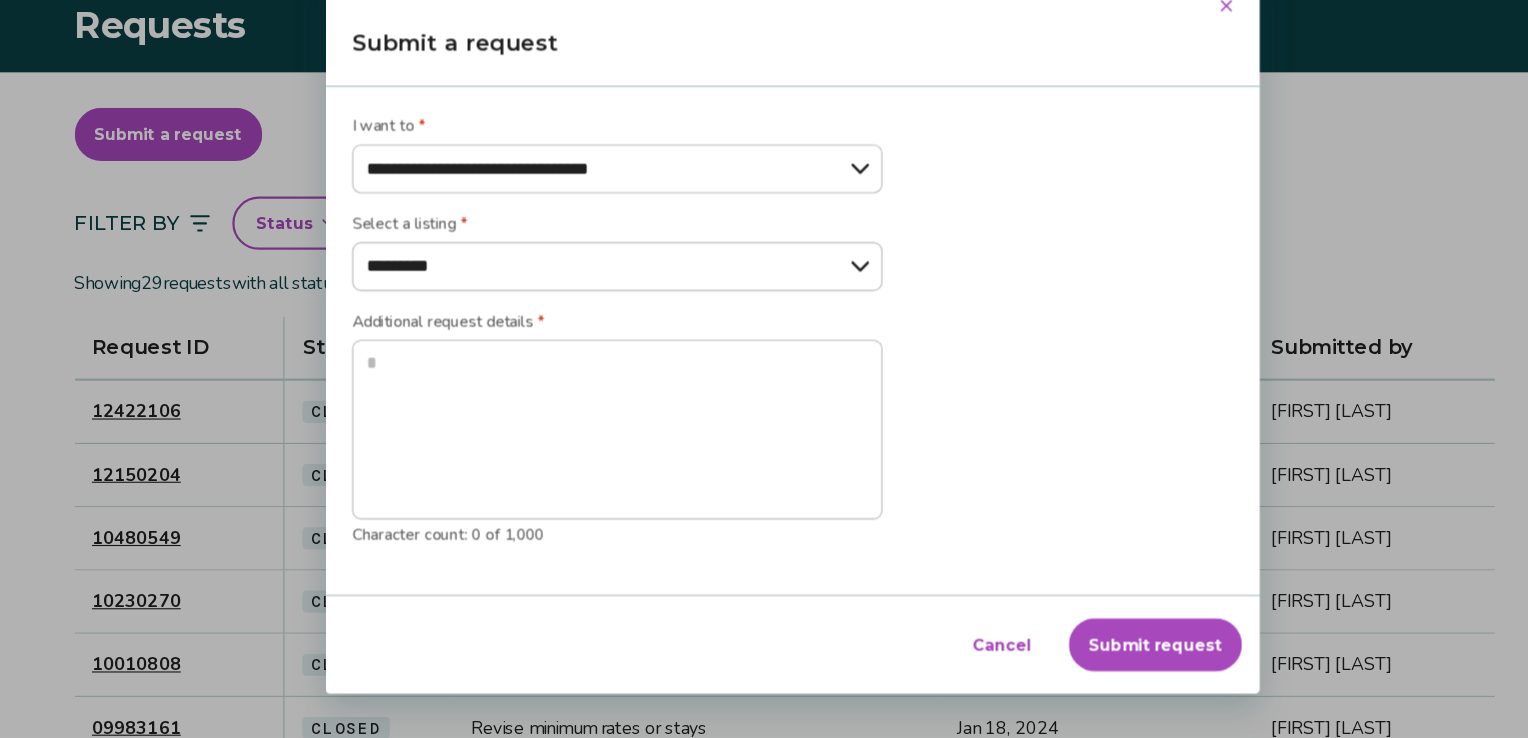 click on "**********" at bounding box center [606, 225] 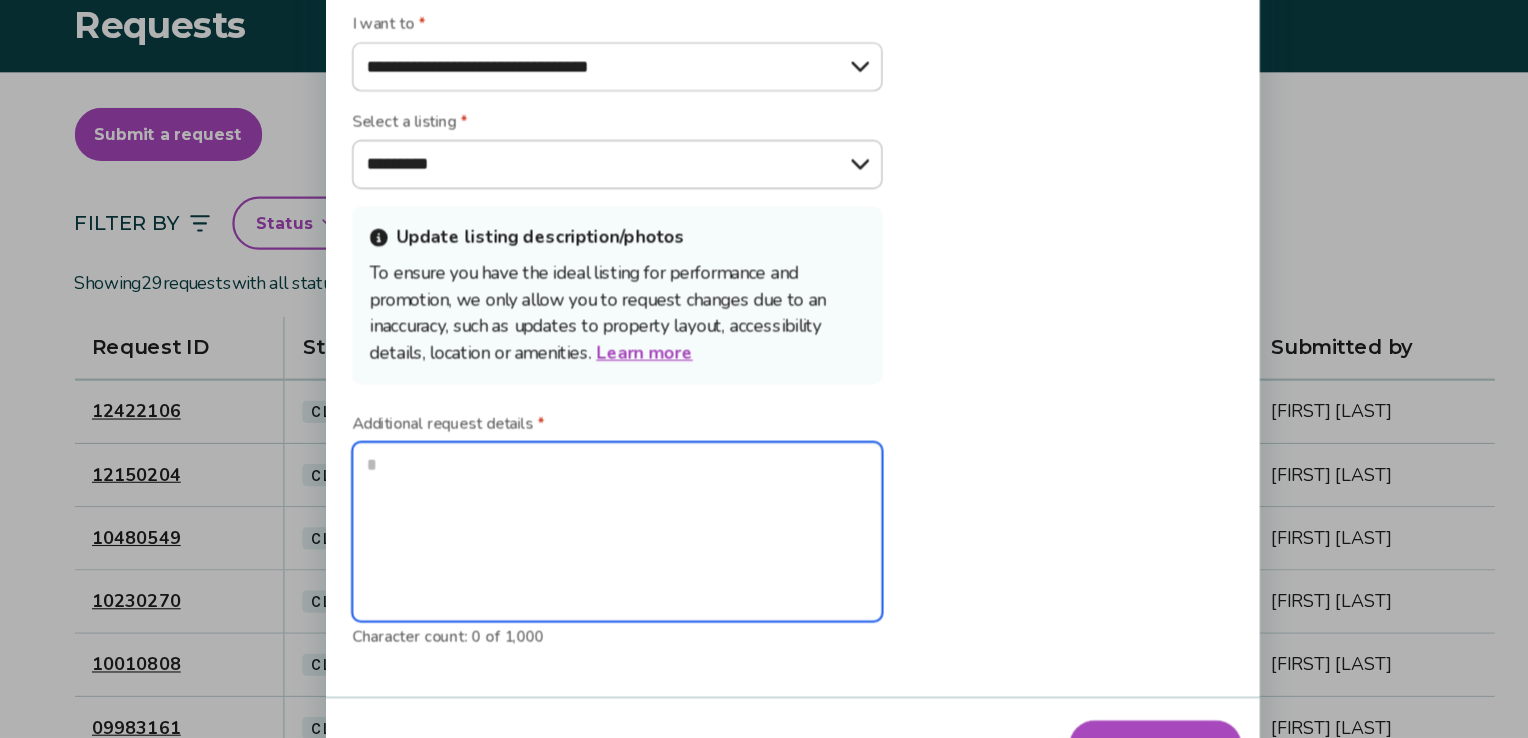 click at bounding box center [606, 552] 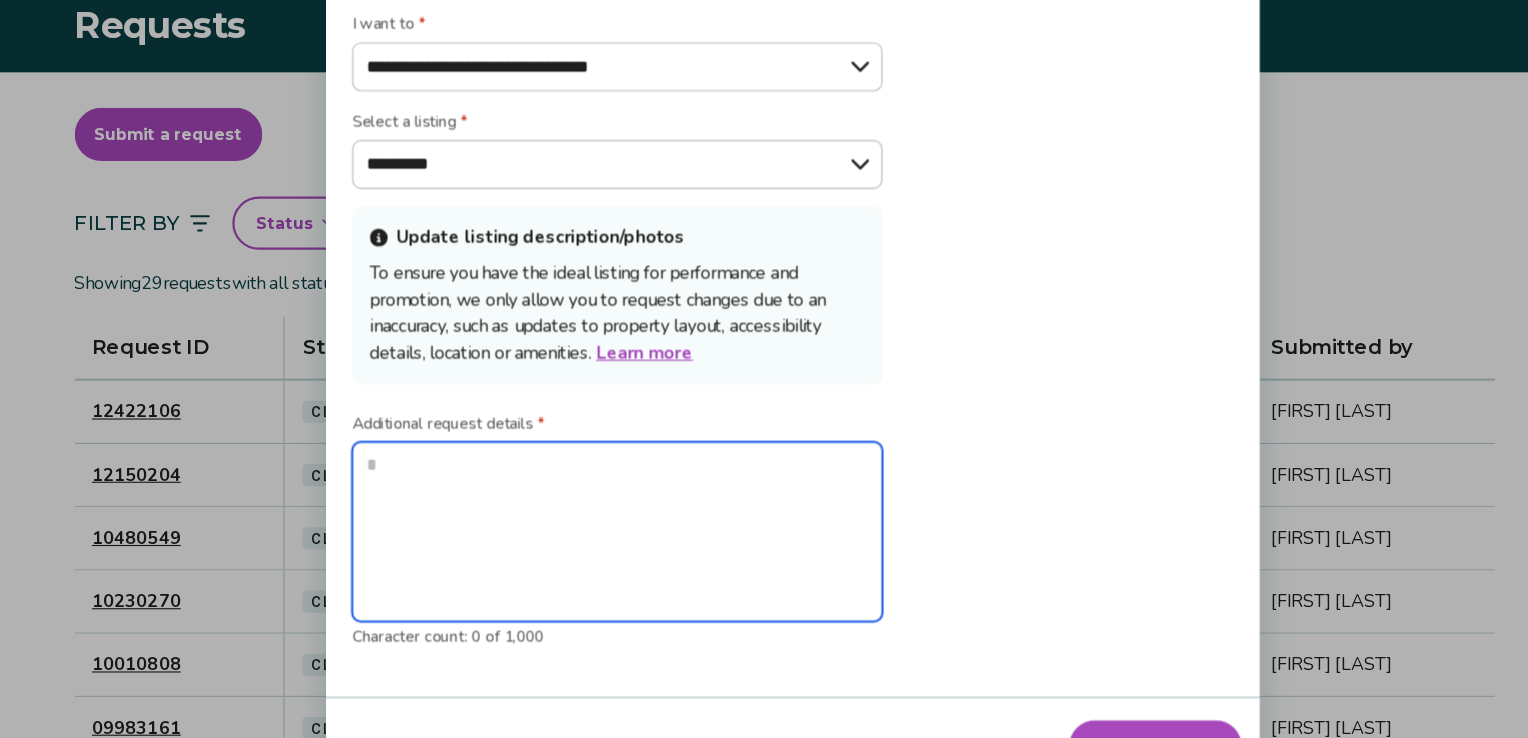 type on "*" 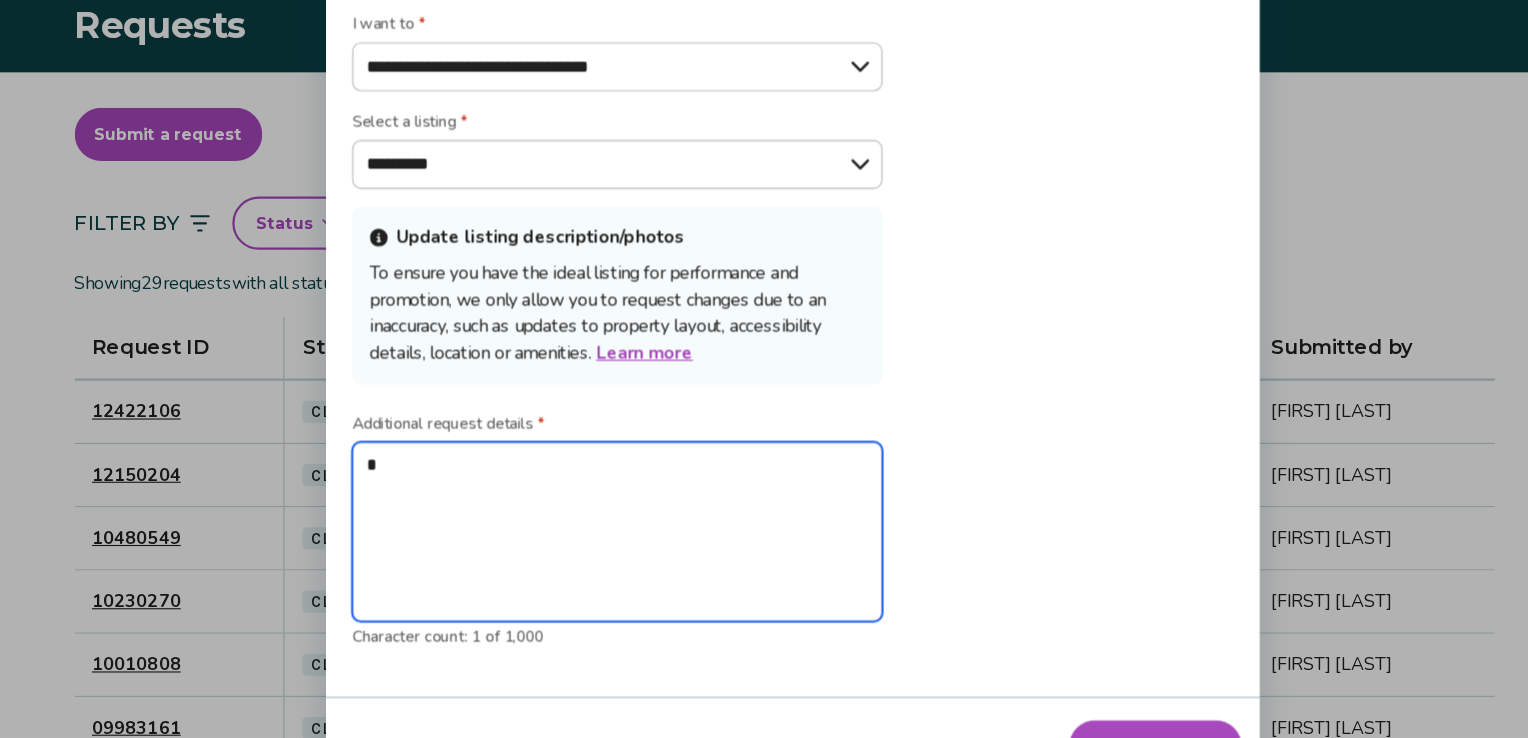 type on "**" 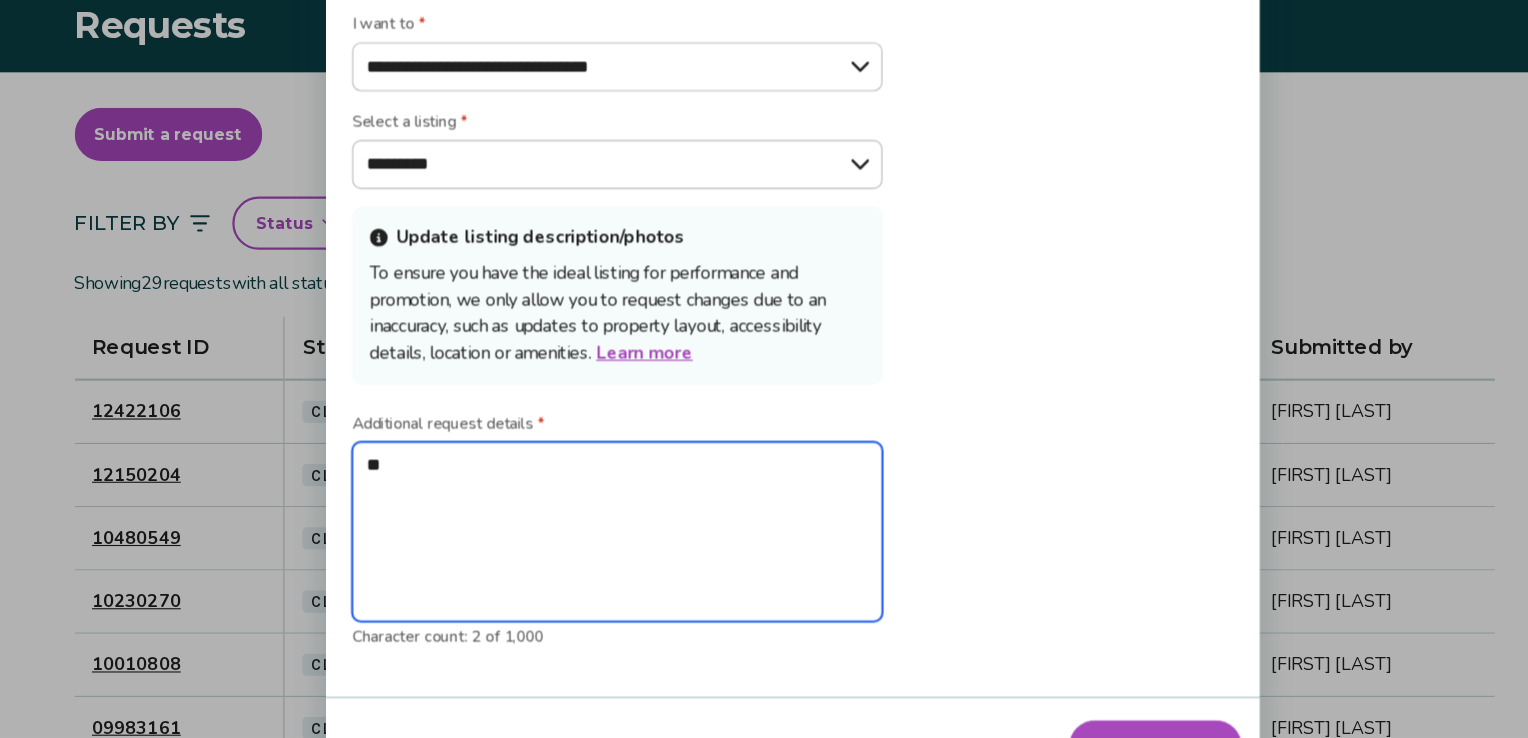 type on "***" 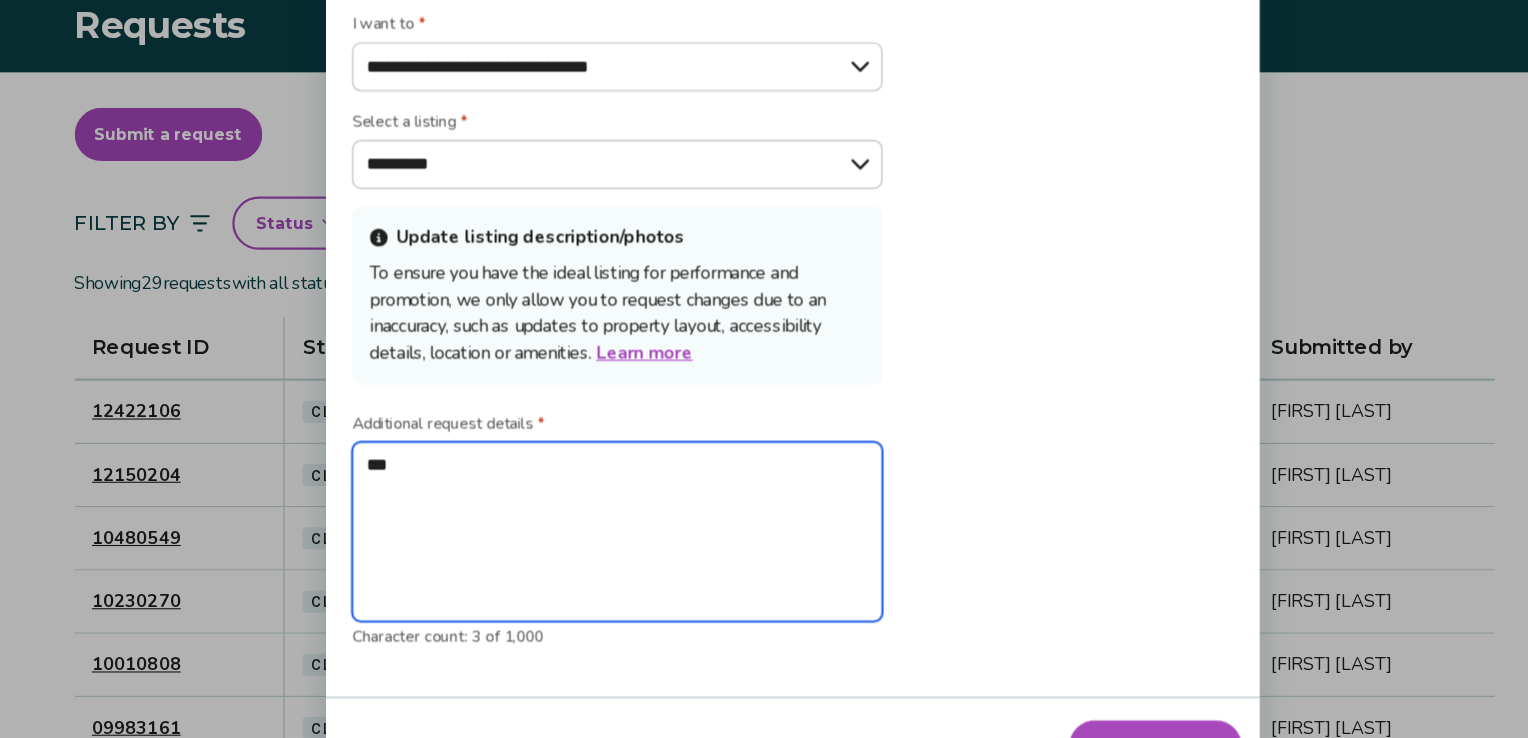 type on "****" 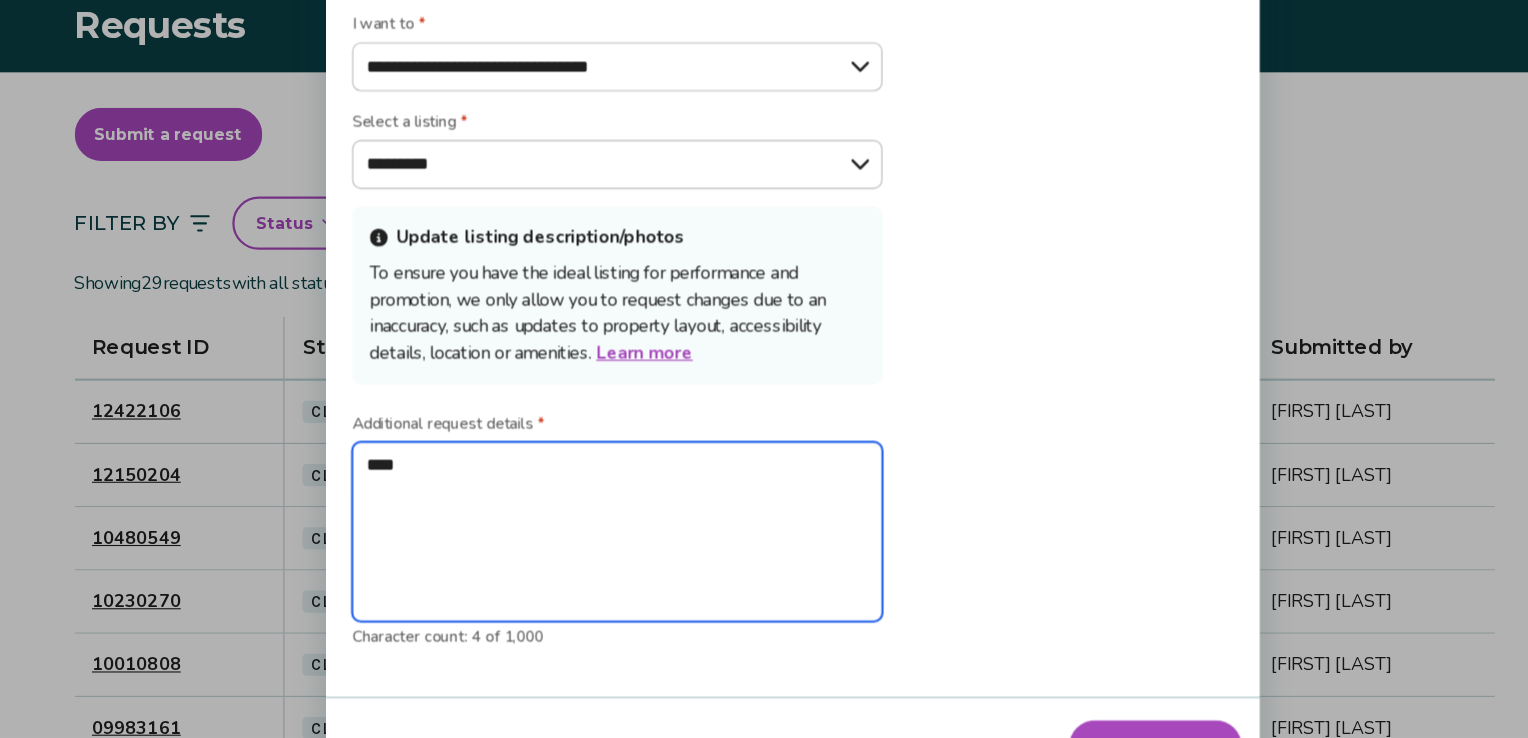 type on "*****" 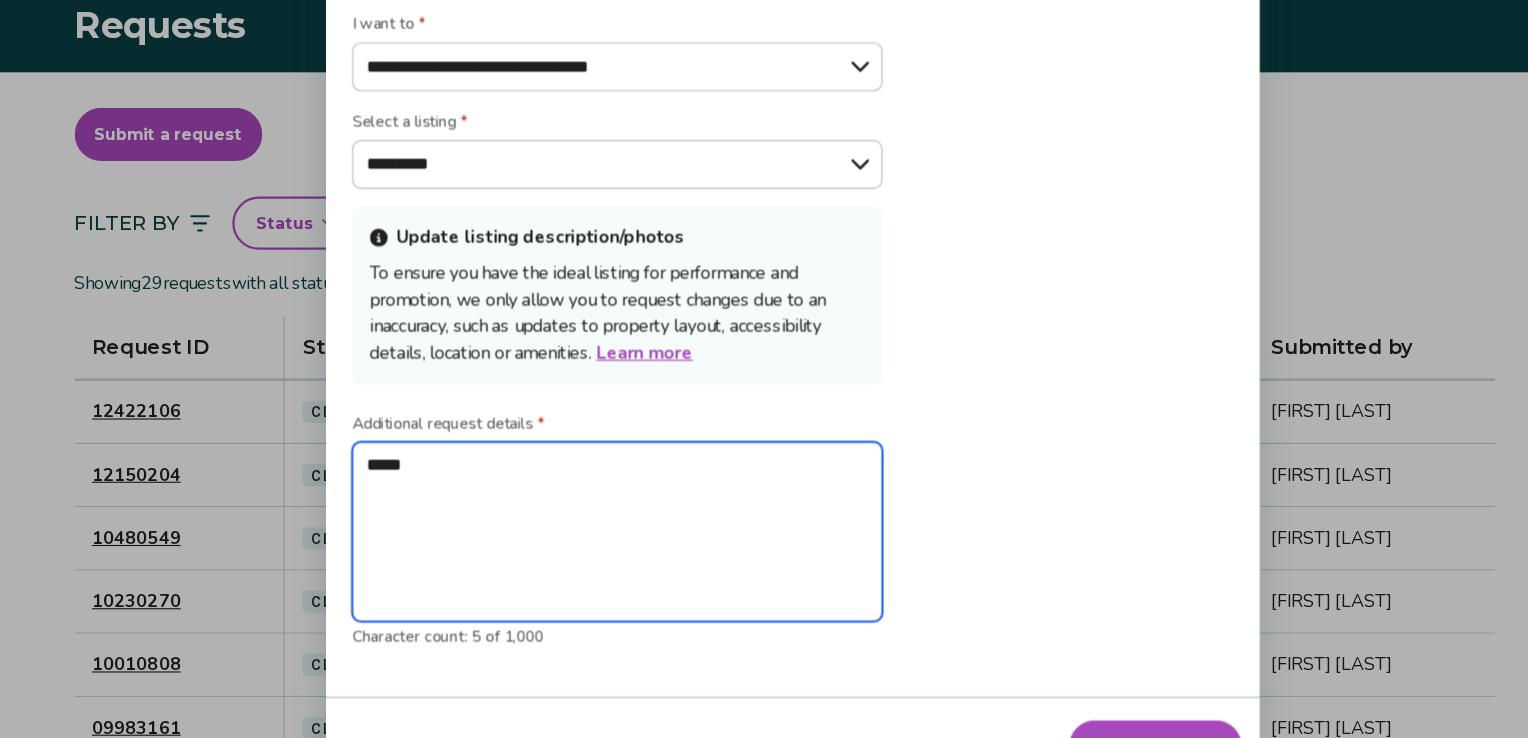 type on "*****" 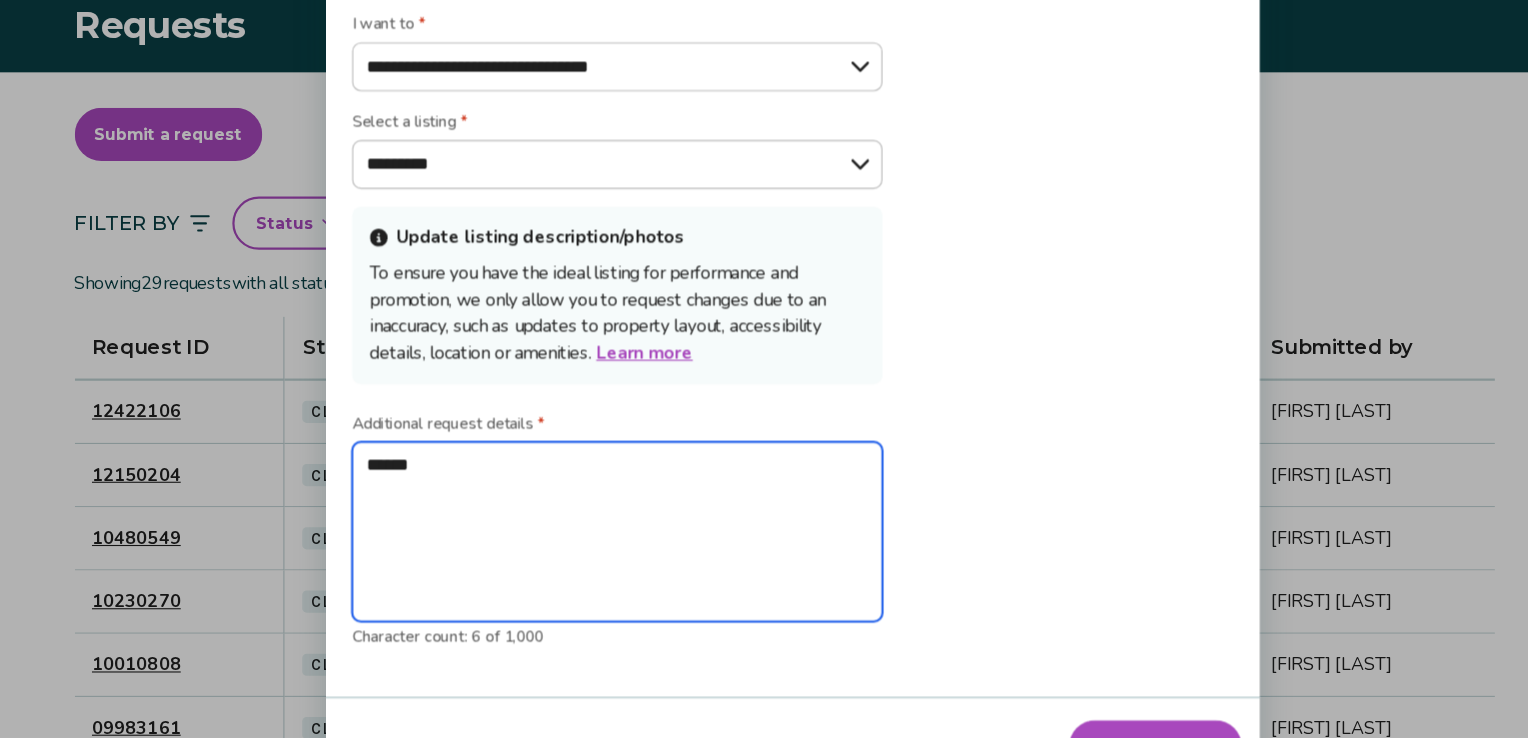 type on "*******" 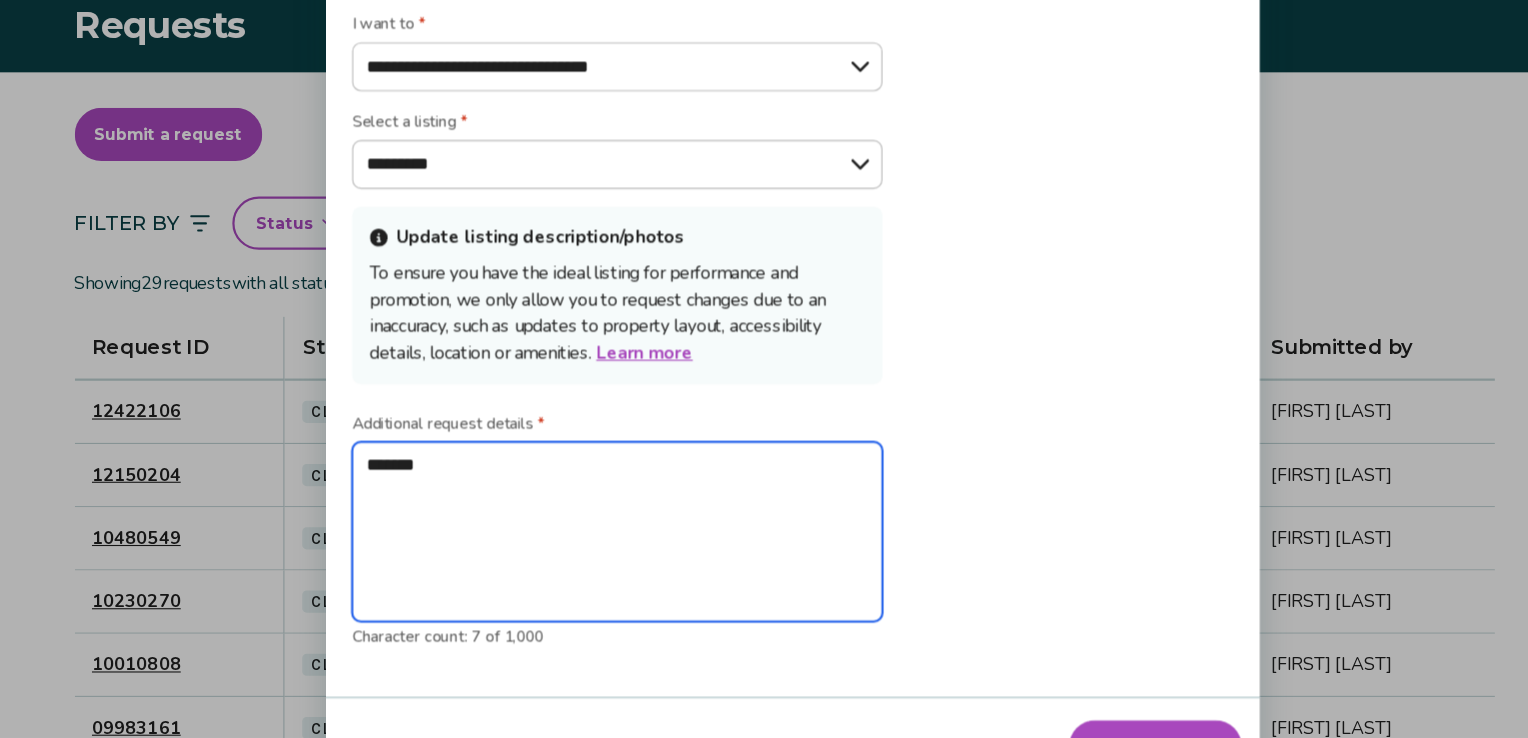 type on "********" 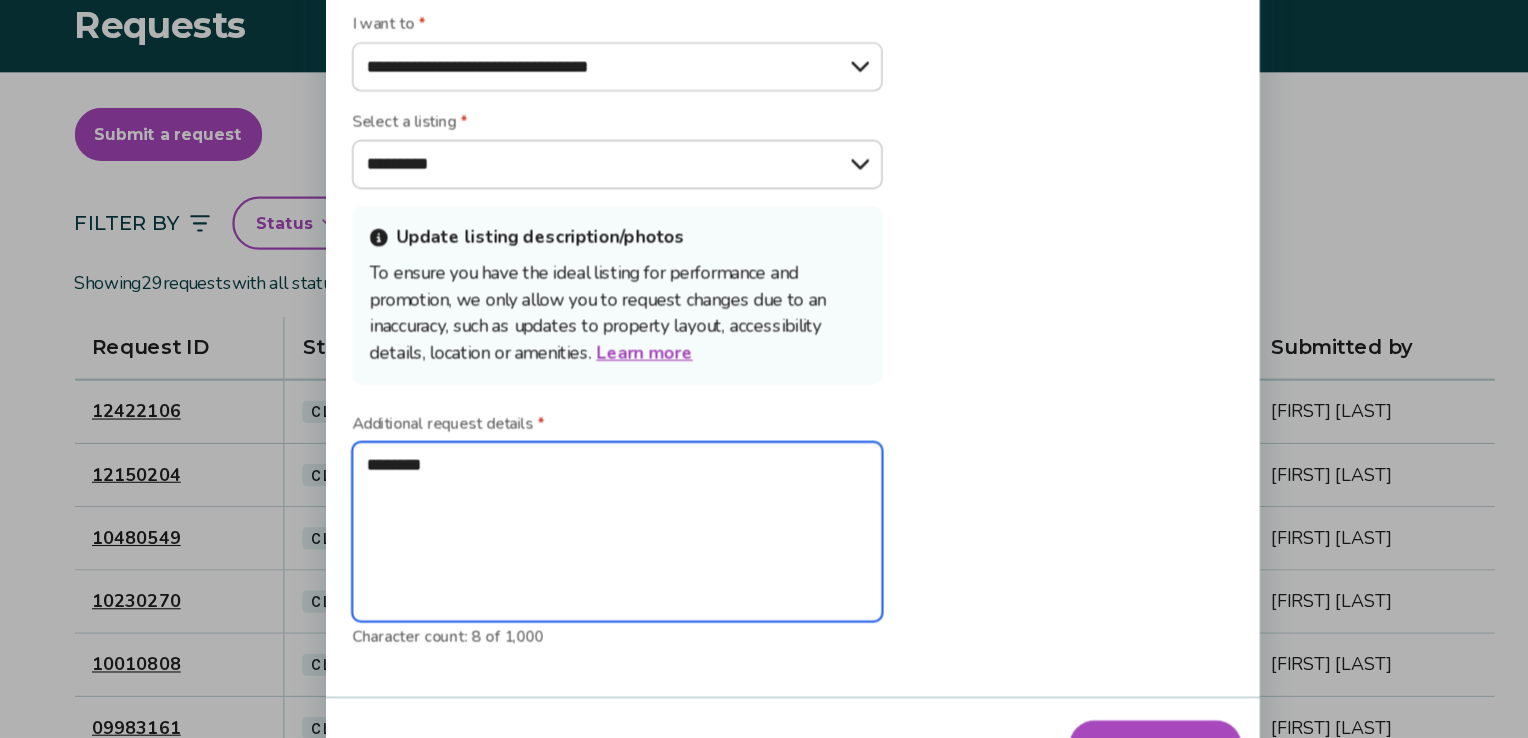 type on "*********" 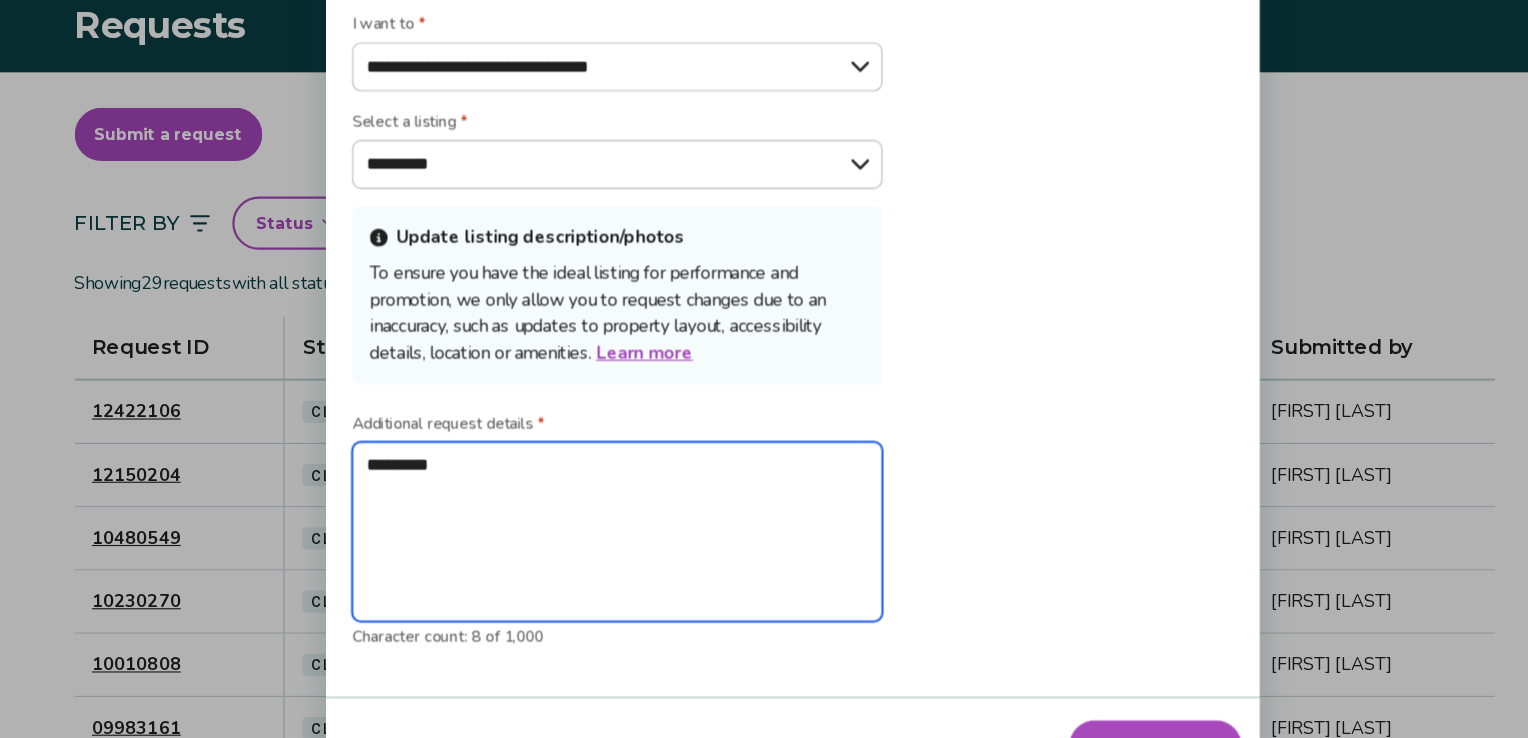 type on "**********" 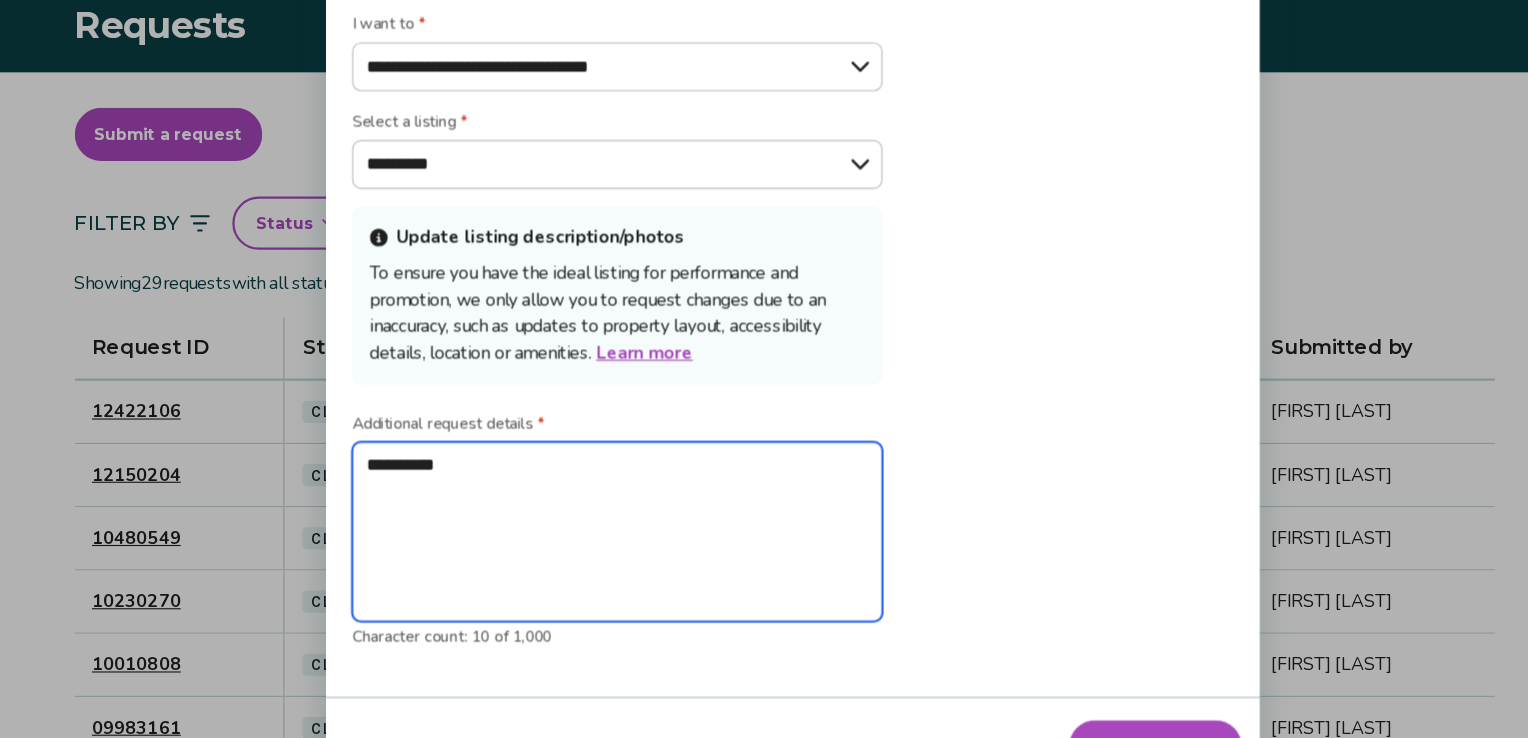 type on "**********" 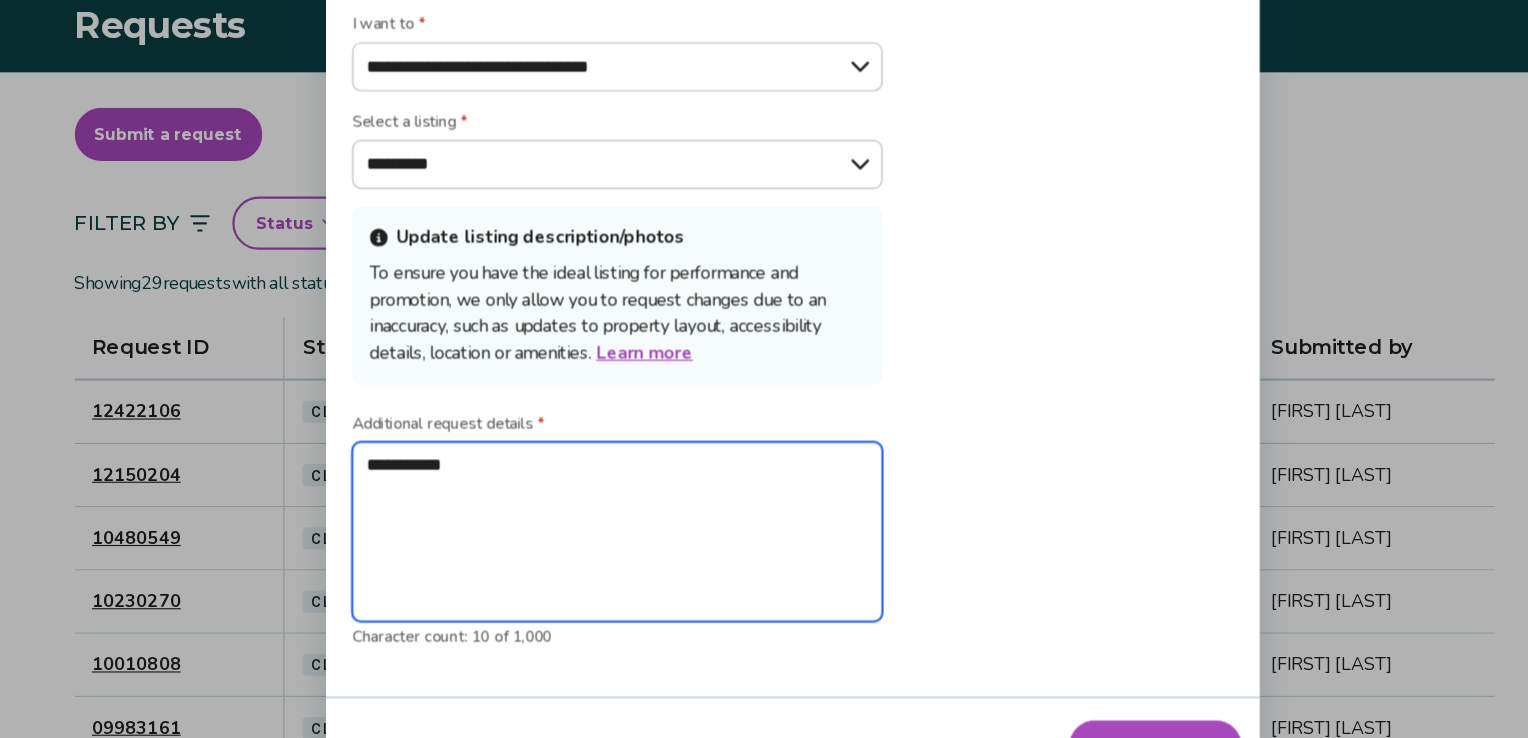 type on "**********" 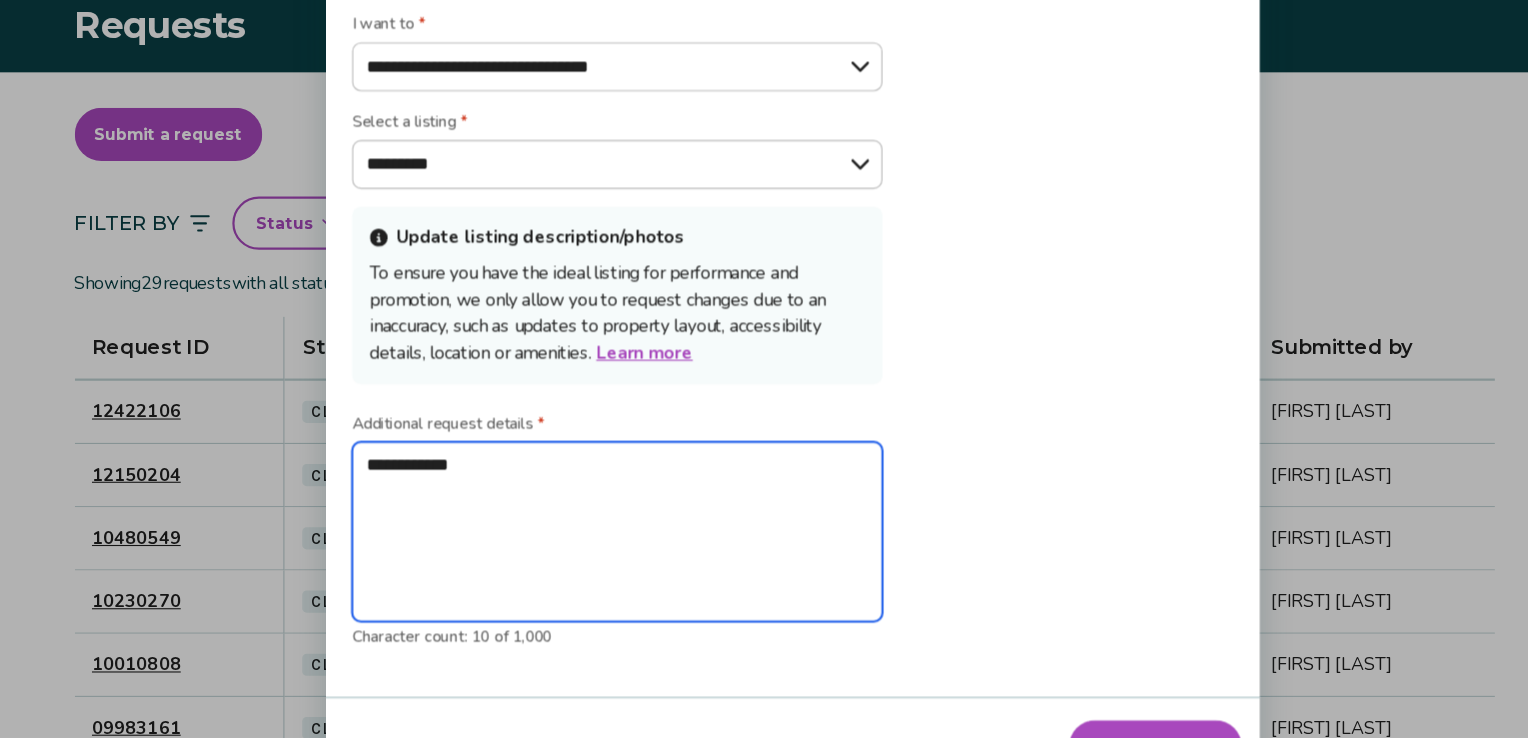 type on "*" 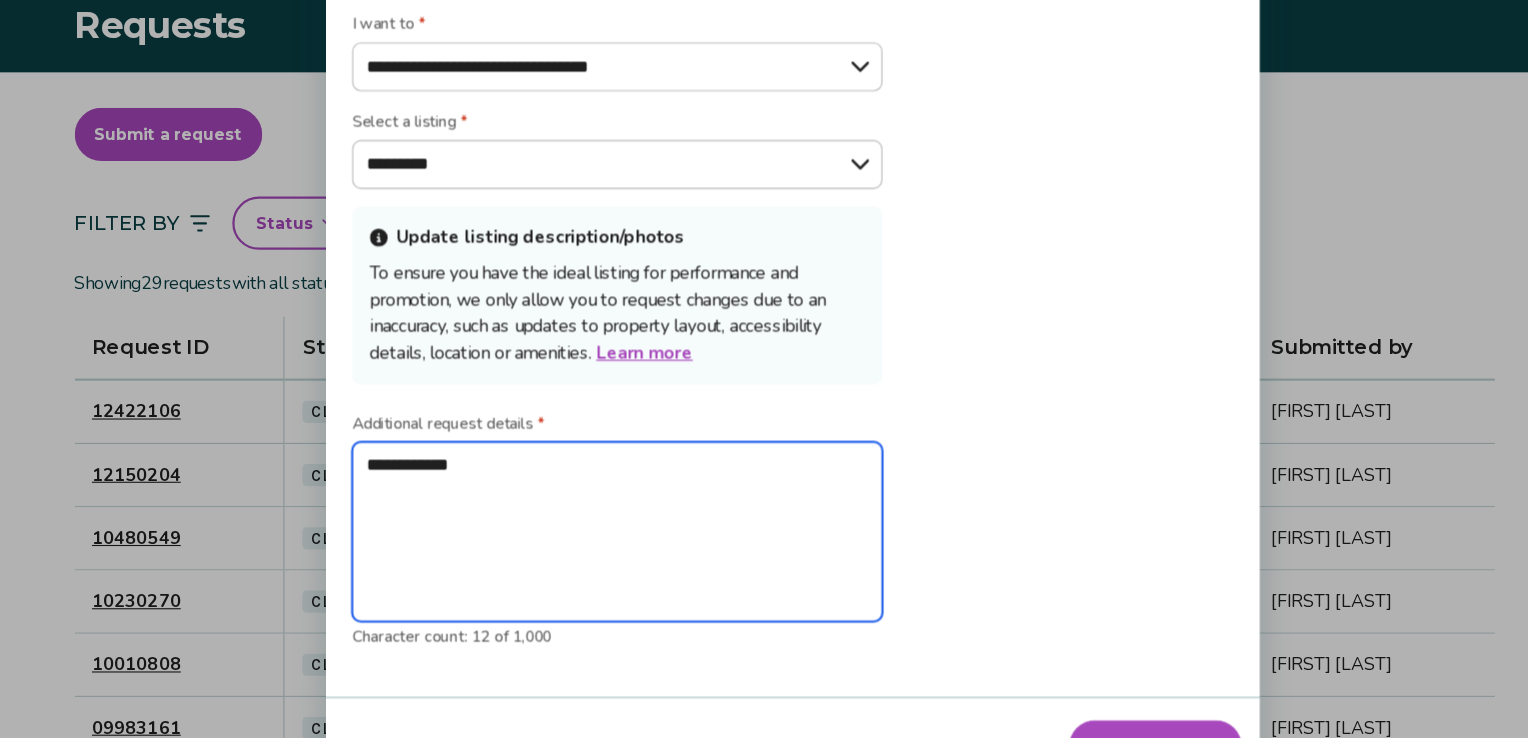 type on "**********" 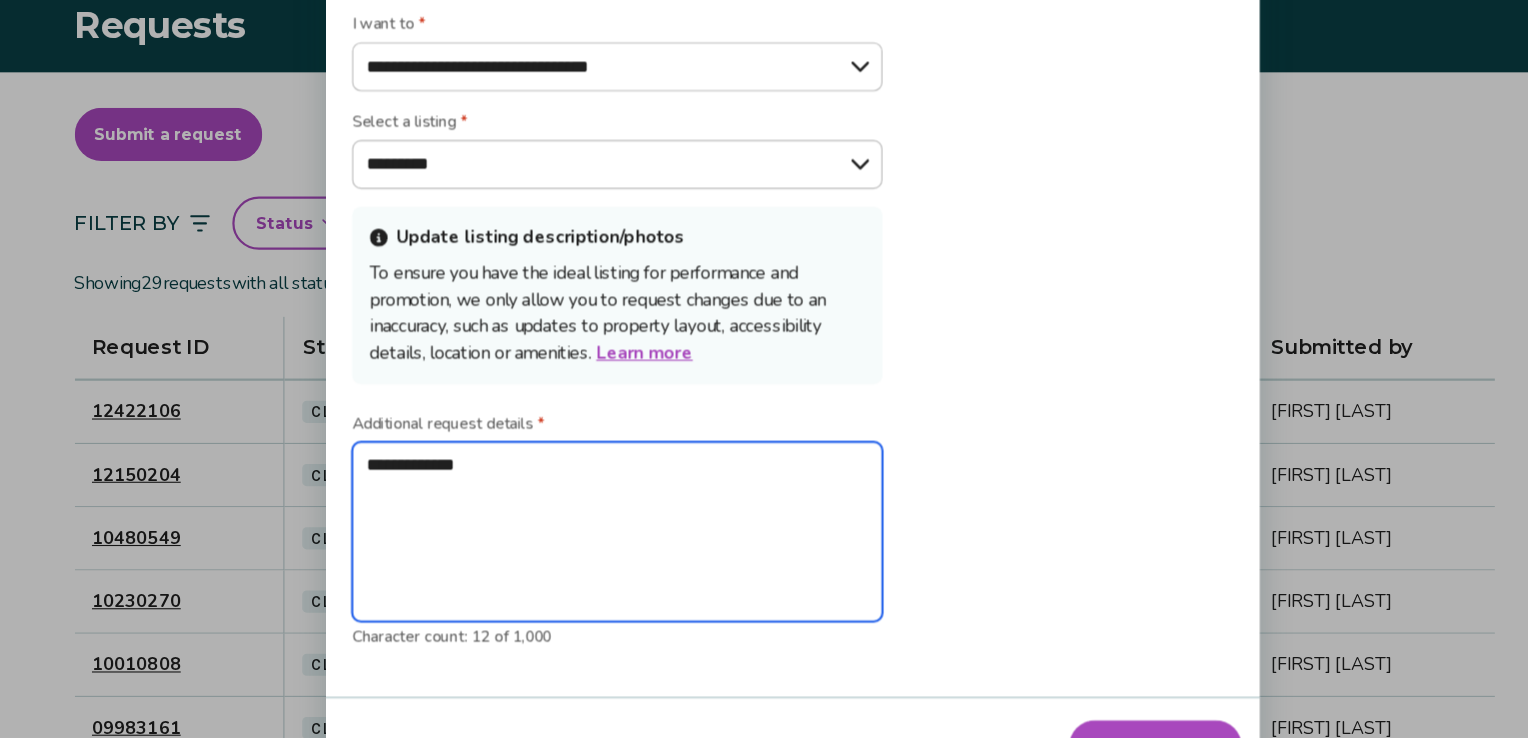 type on "**********" 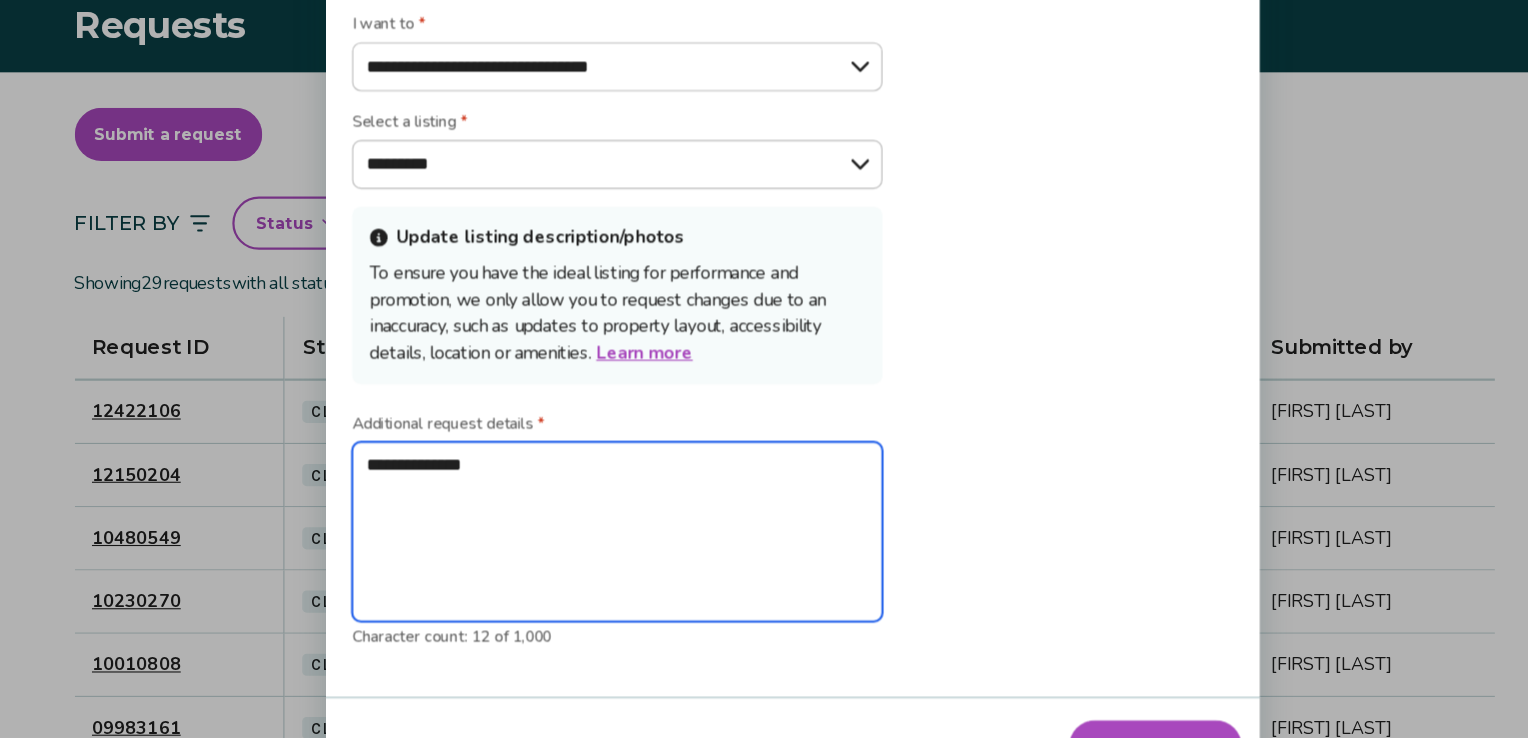 type on "*" 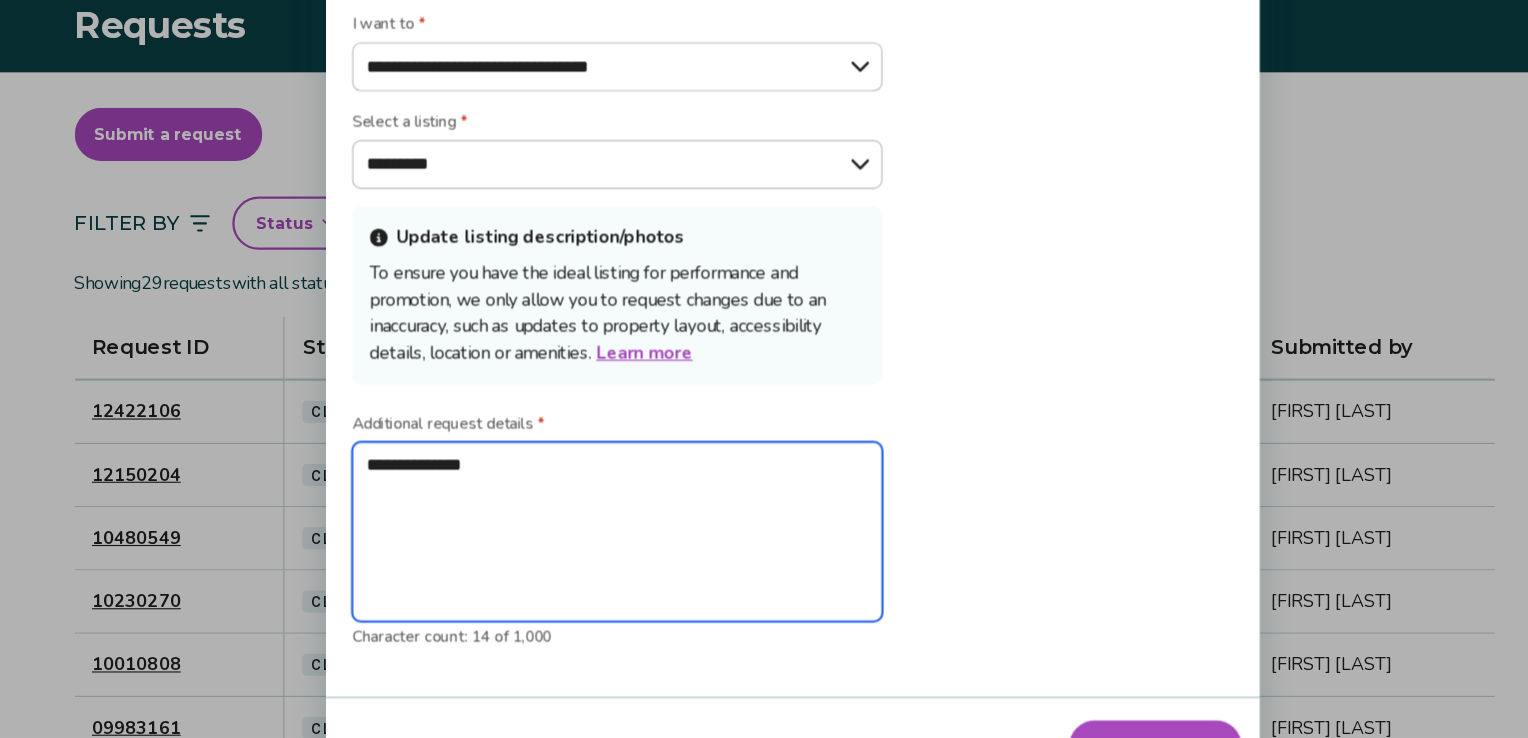 type on "**********" 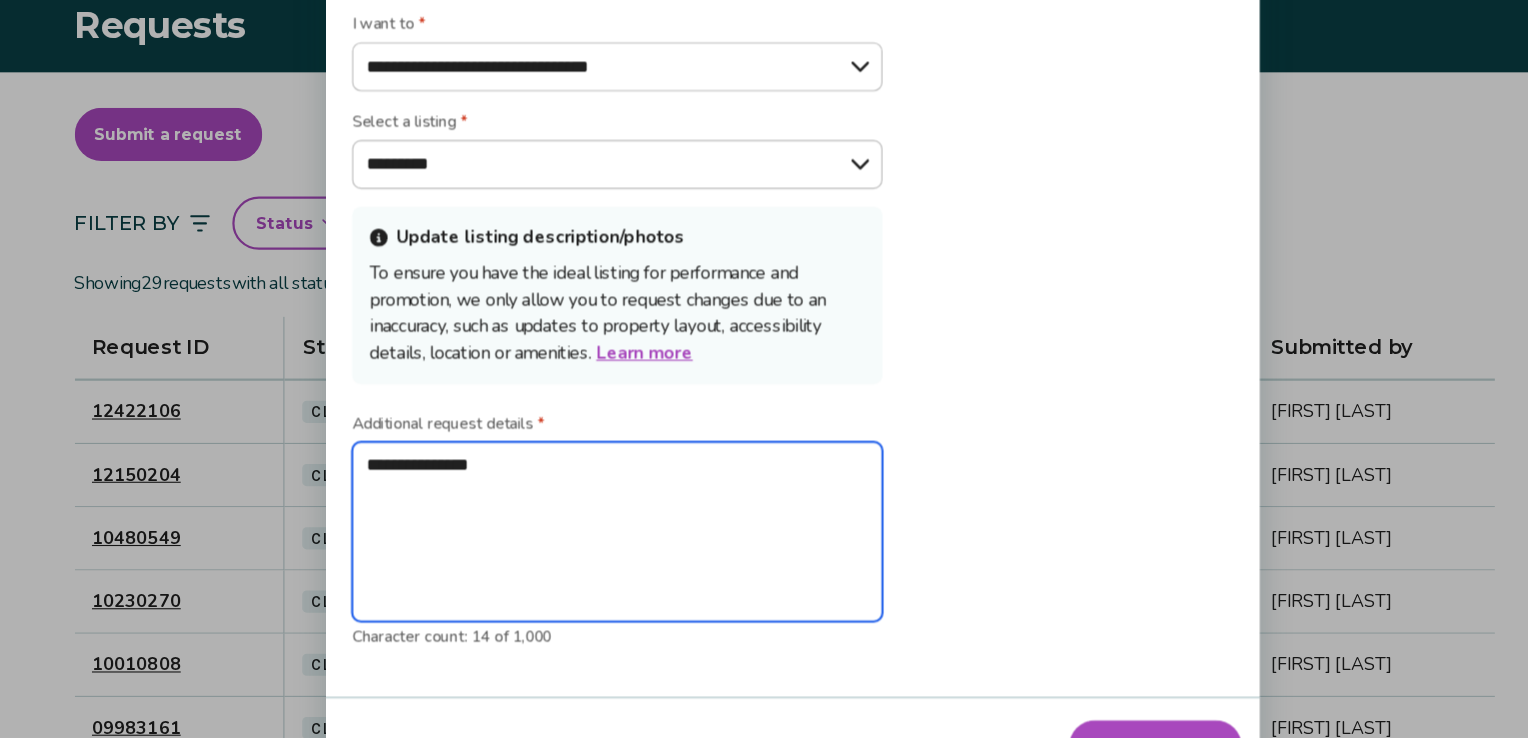 type on "**********" 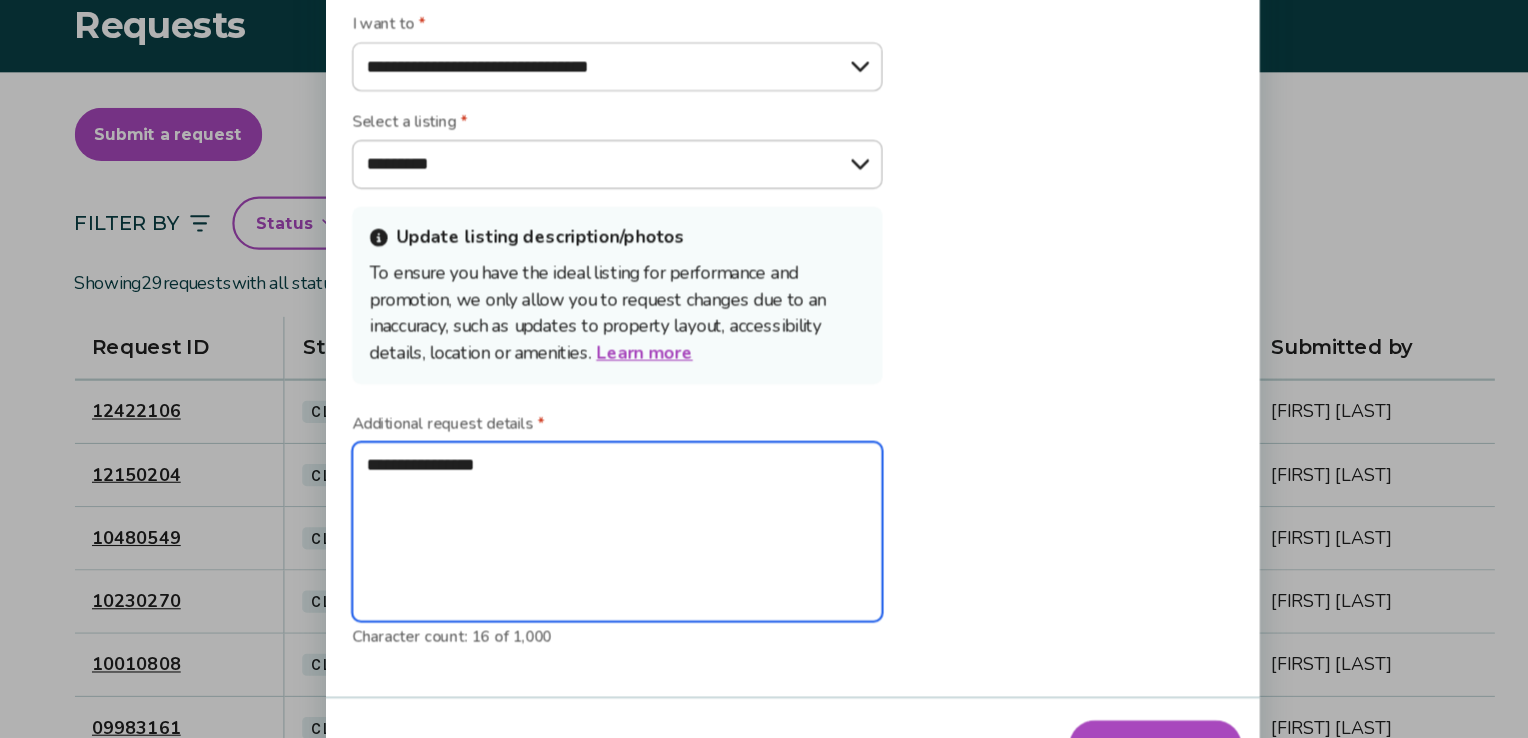 type on "**********" 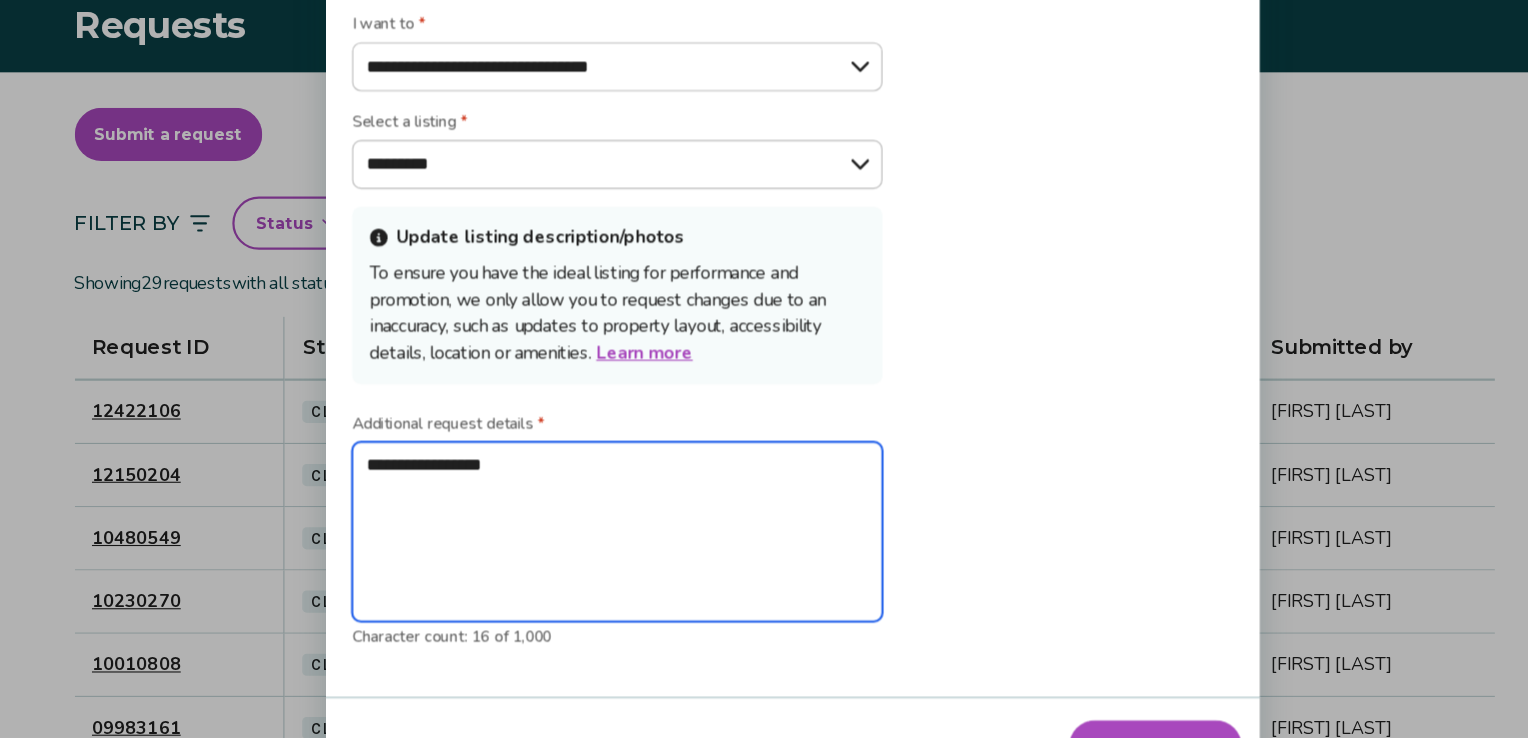 type on "*" 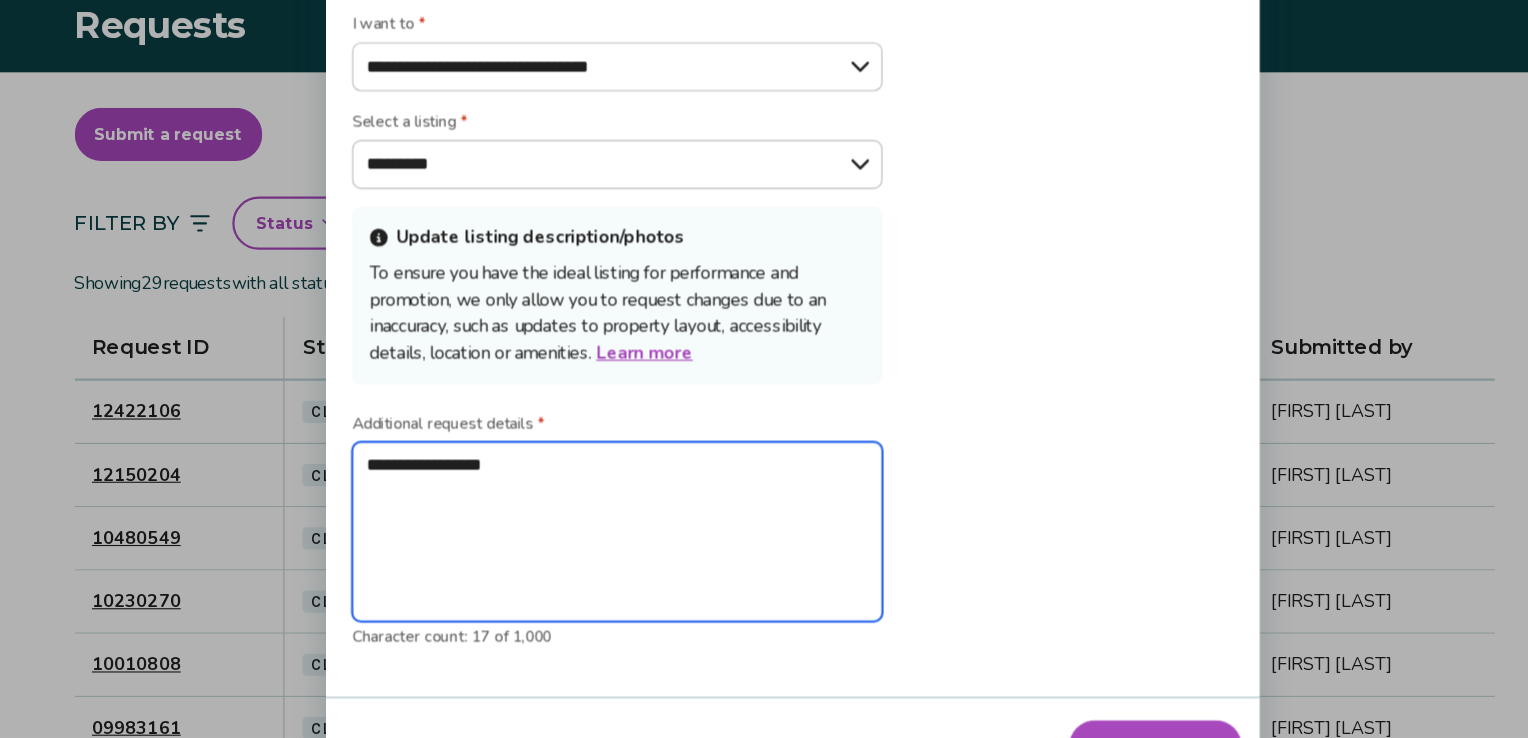 type on "**********" 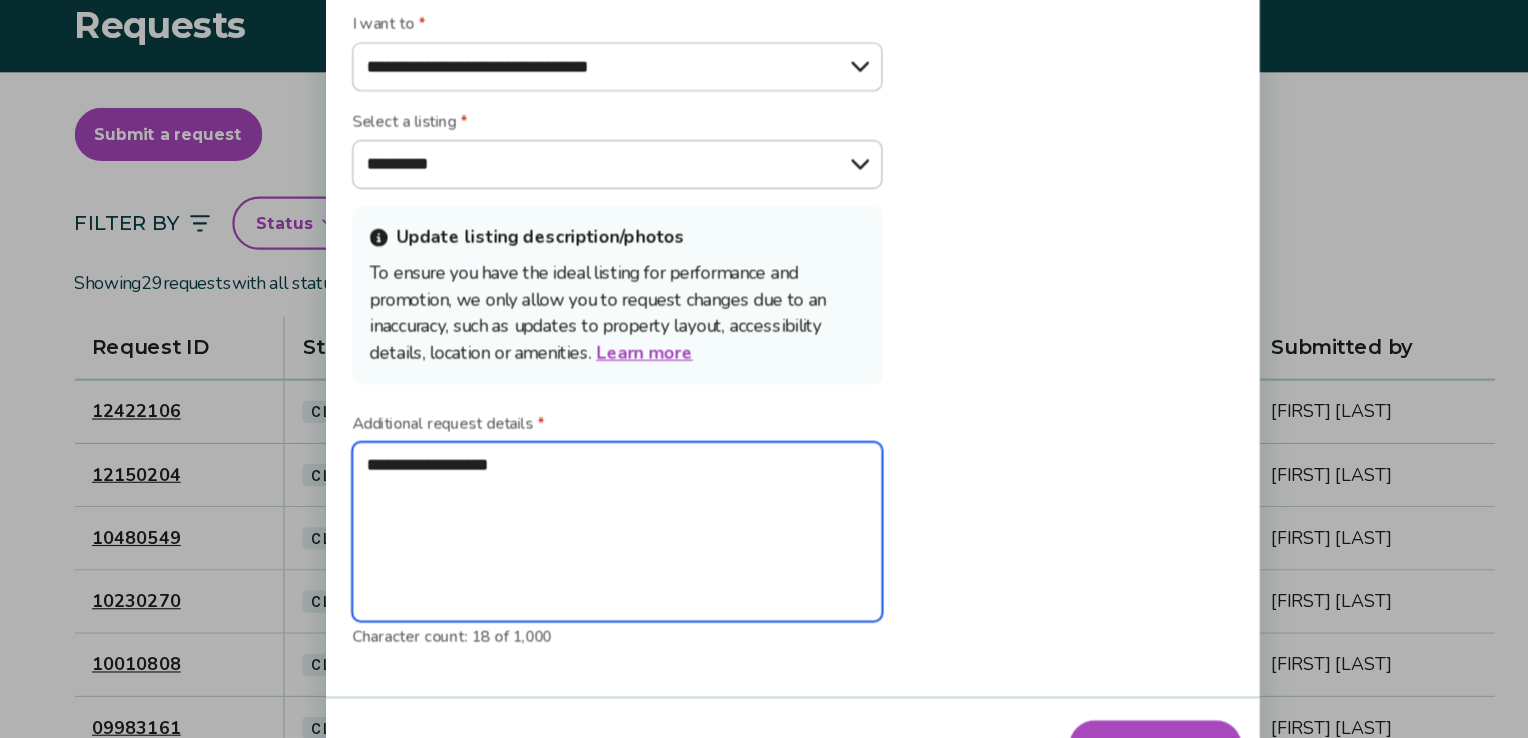type on "**********" 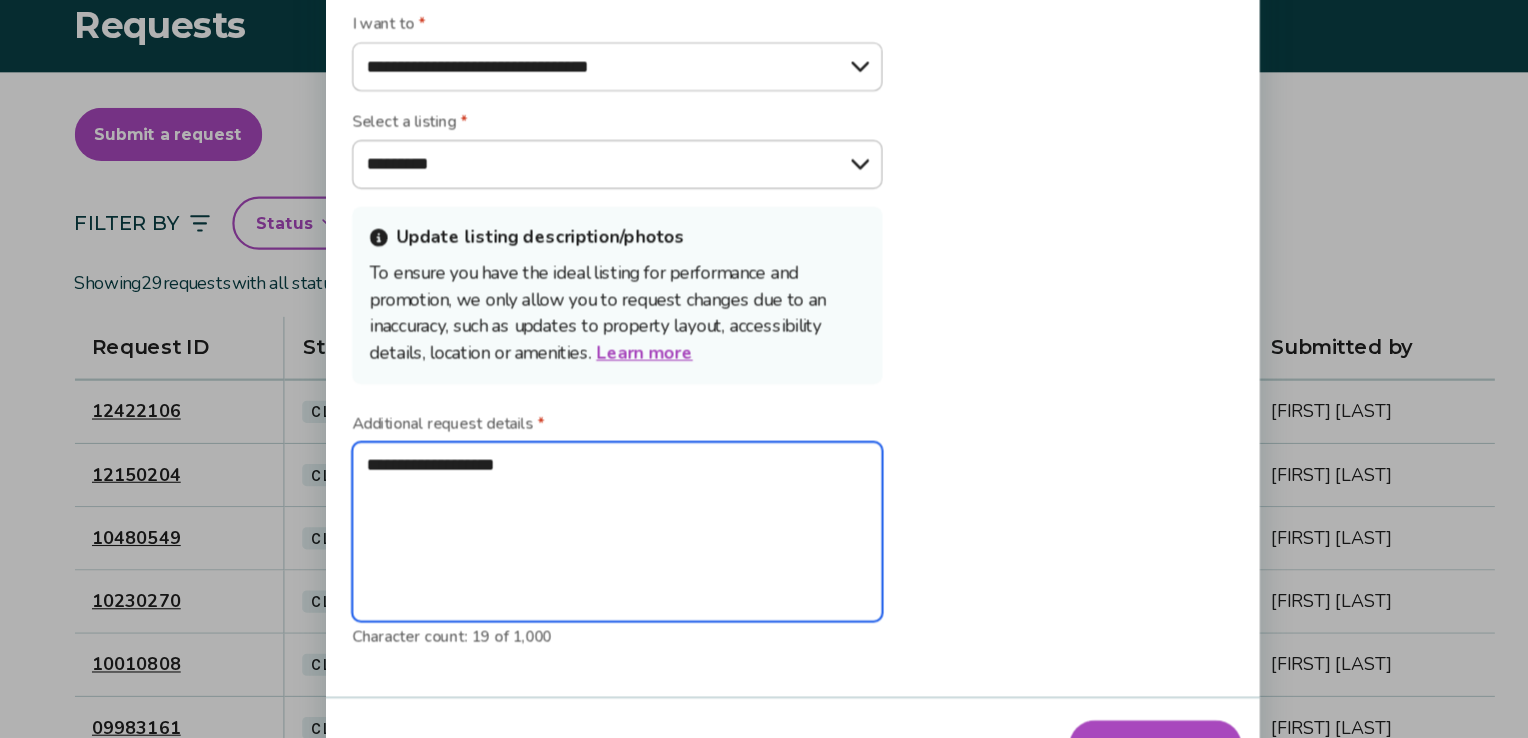 type on "**********" 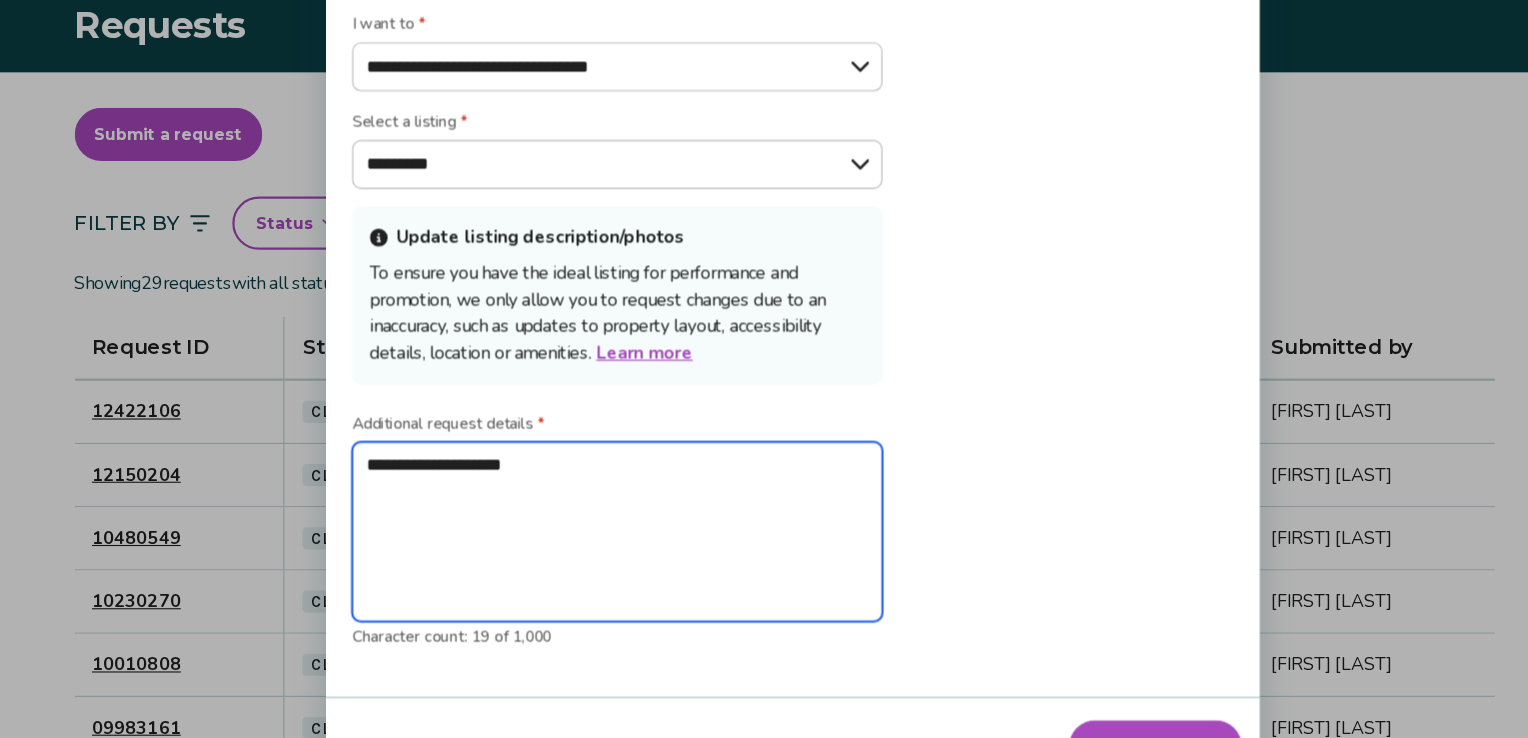 type on "**********" 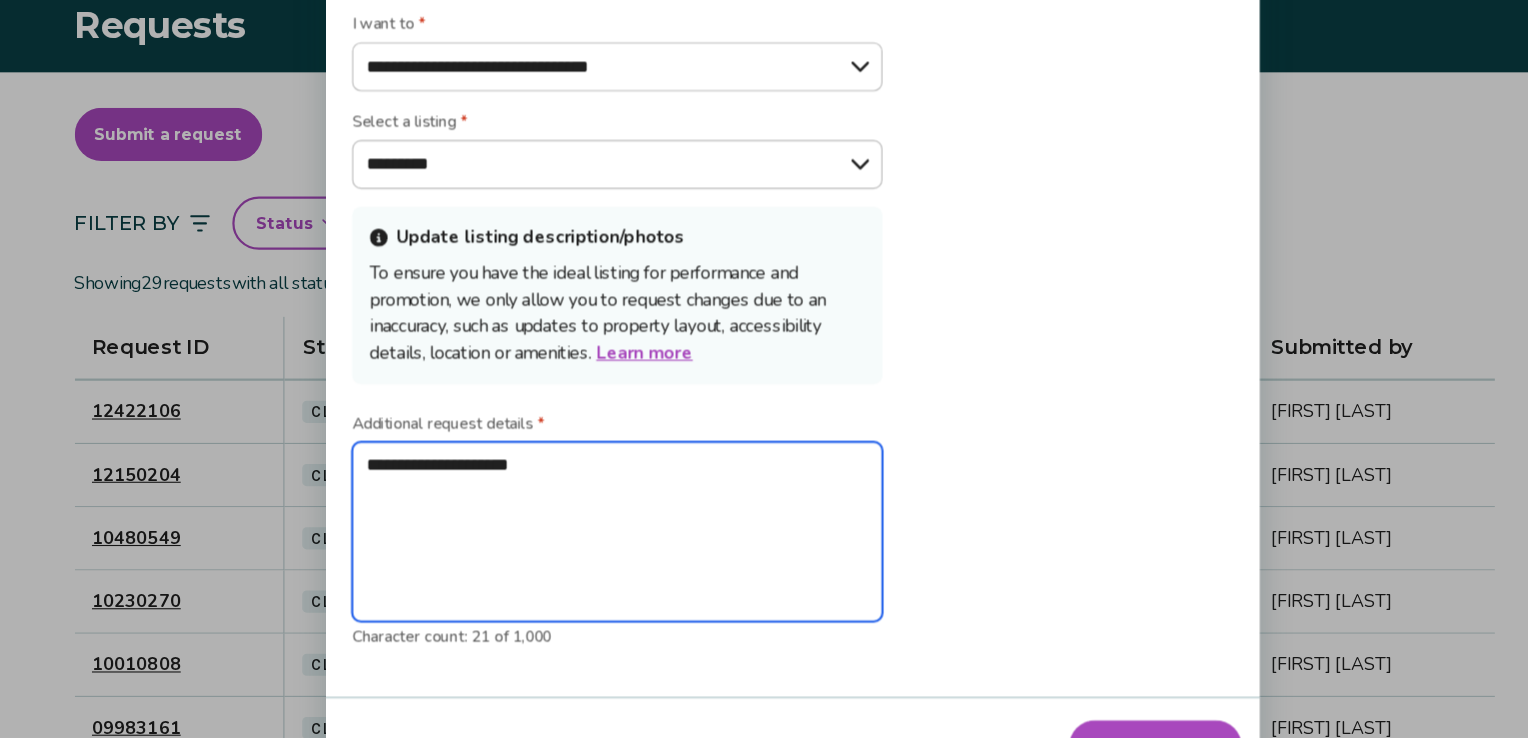 type on "**********" 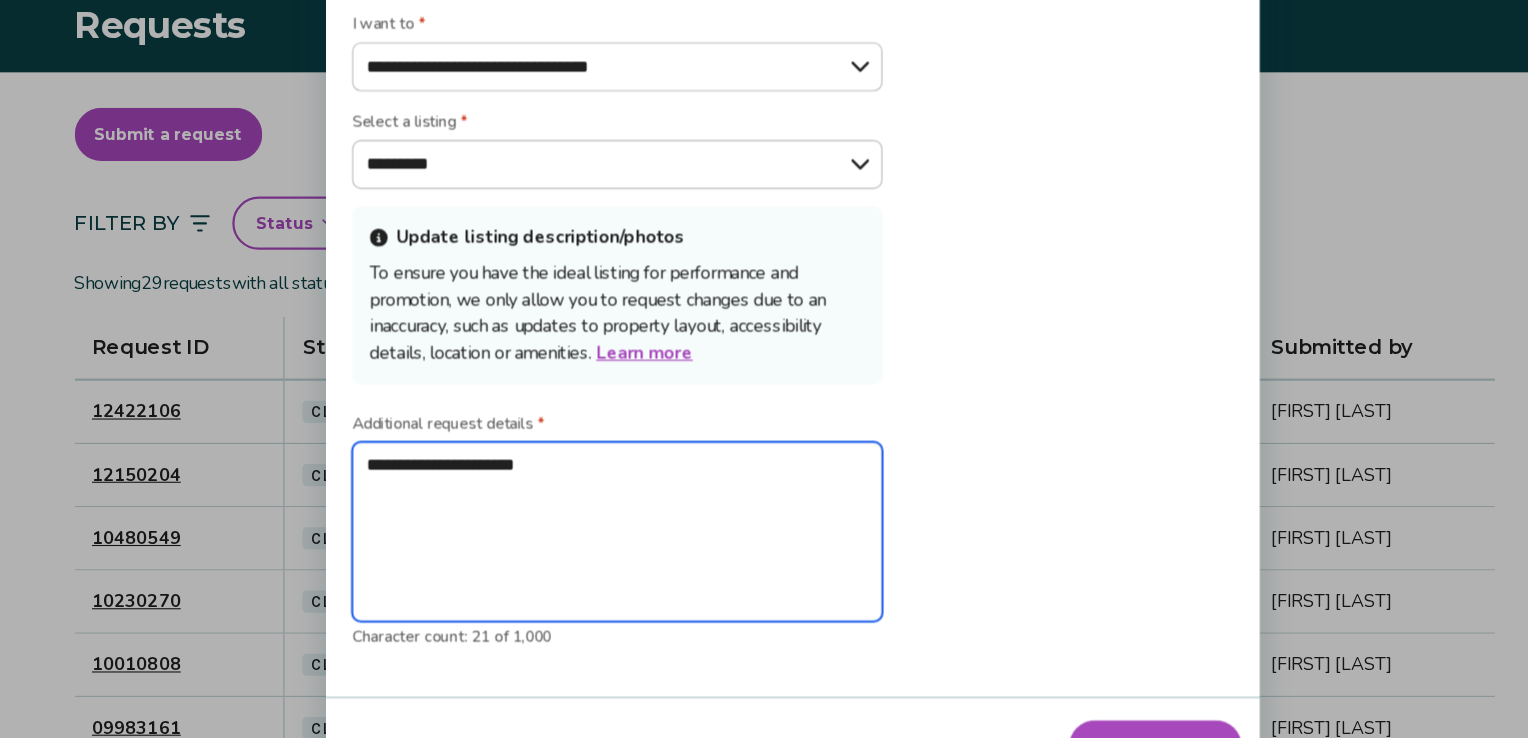 type on "*" 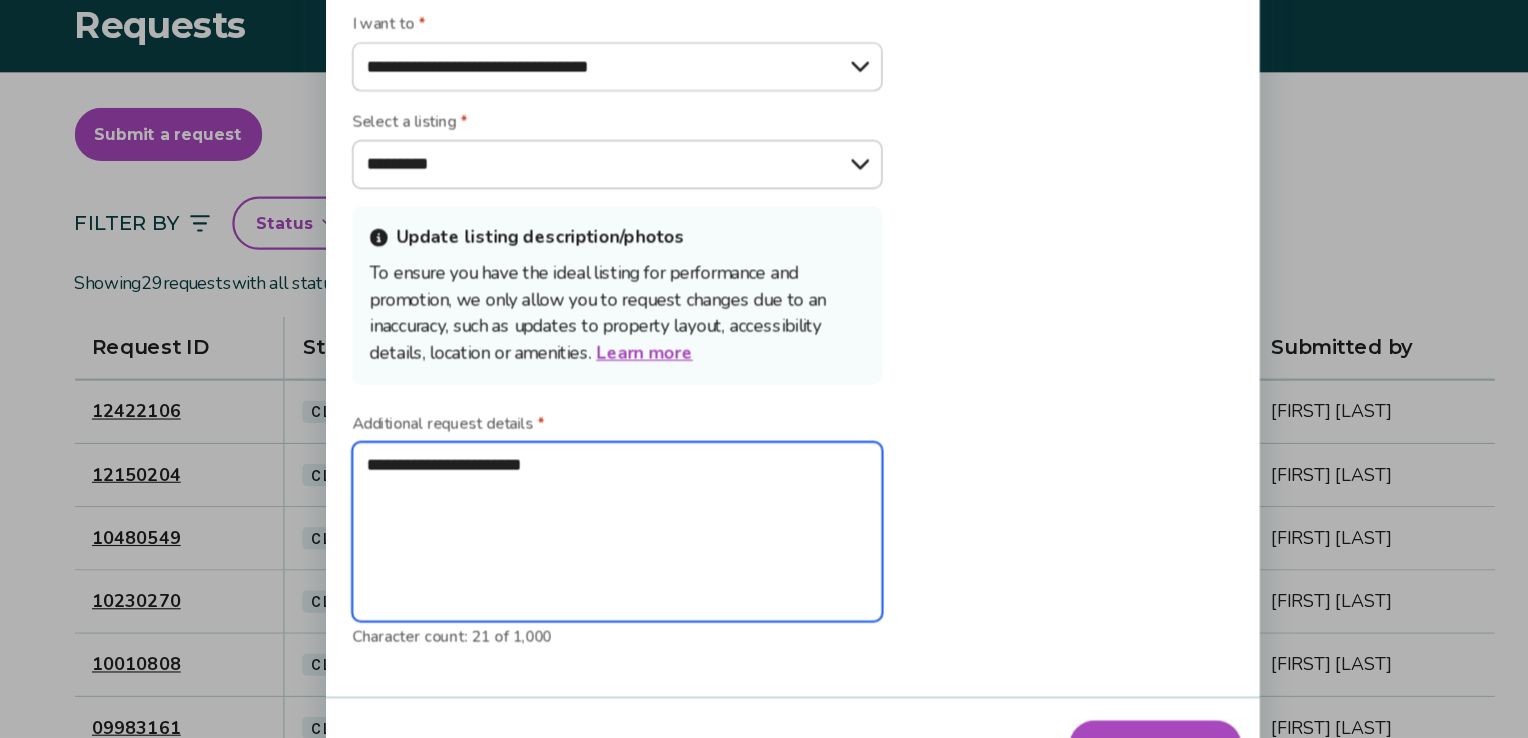 type on "*" 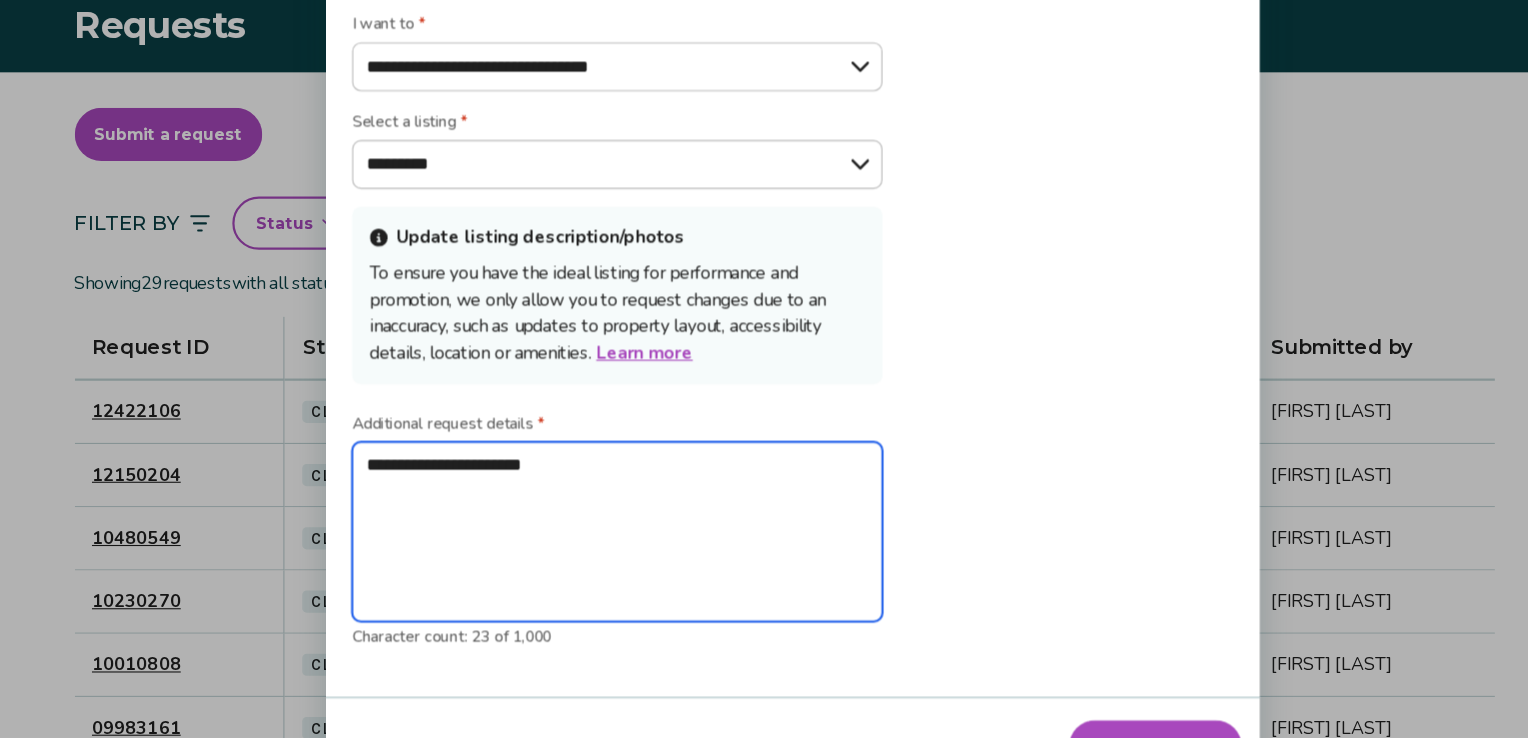 type on "**********" 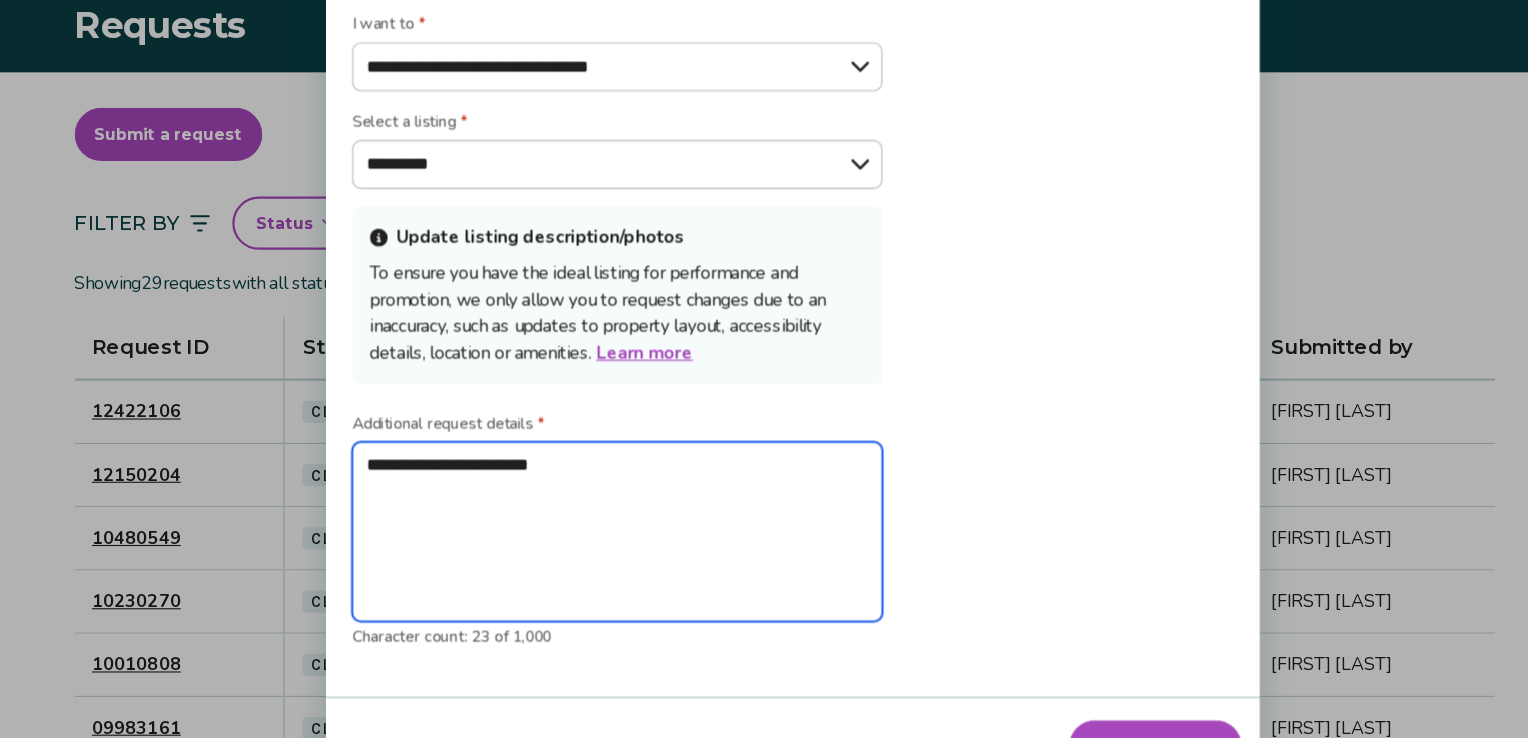 type on "*" 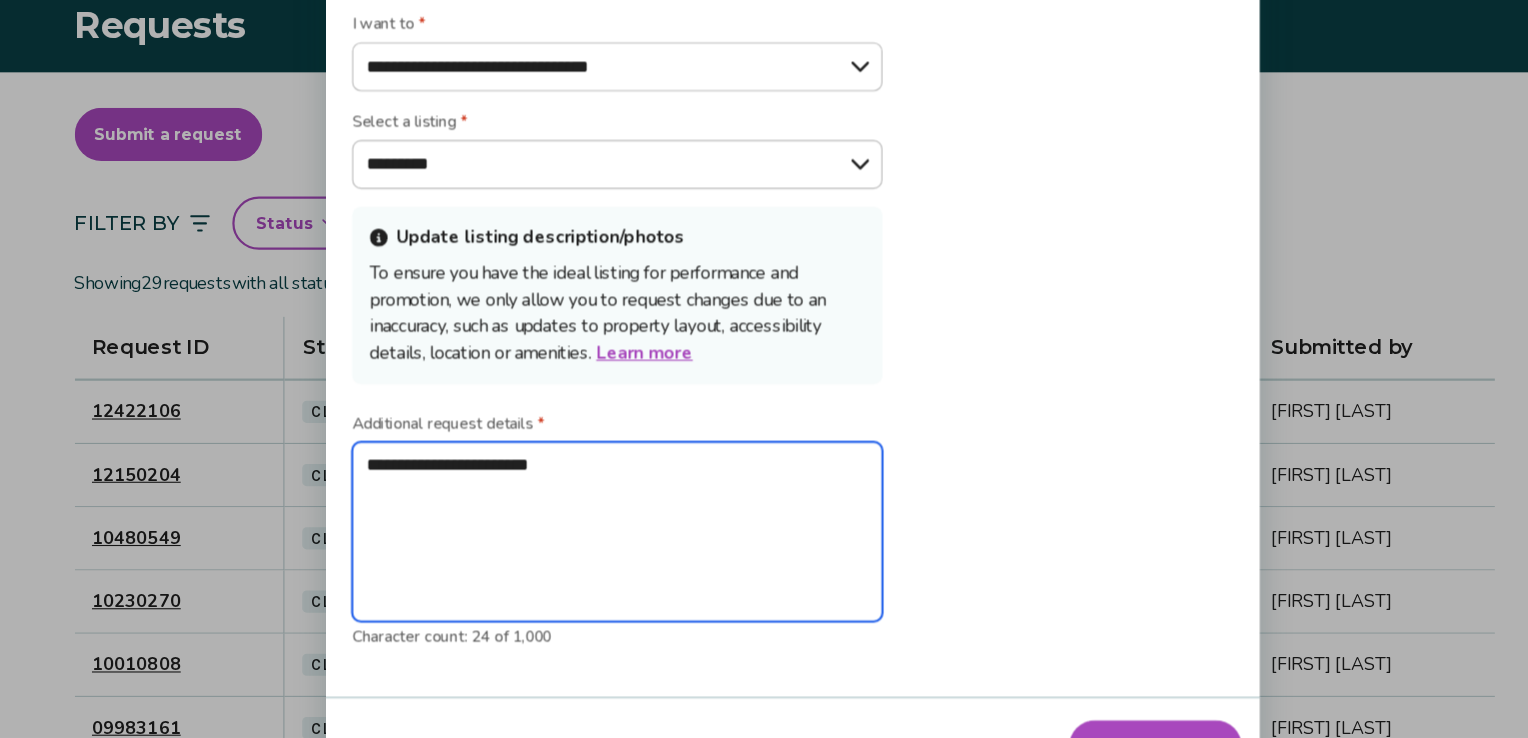 type on "**********" 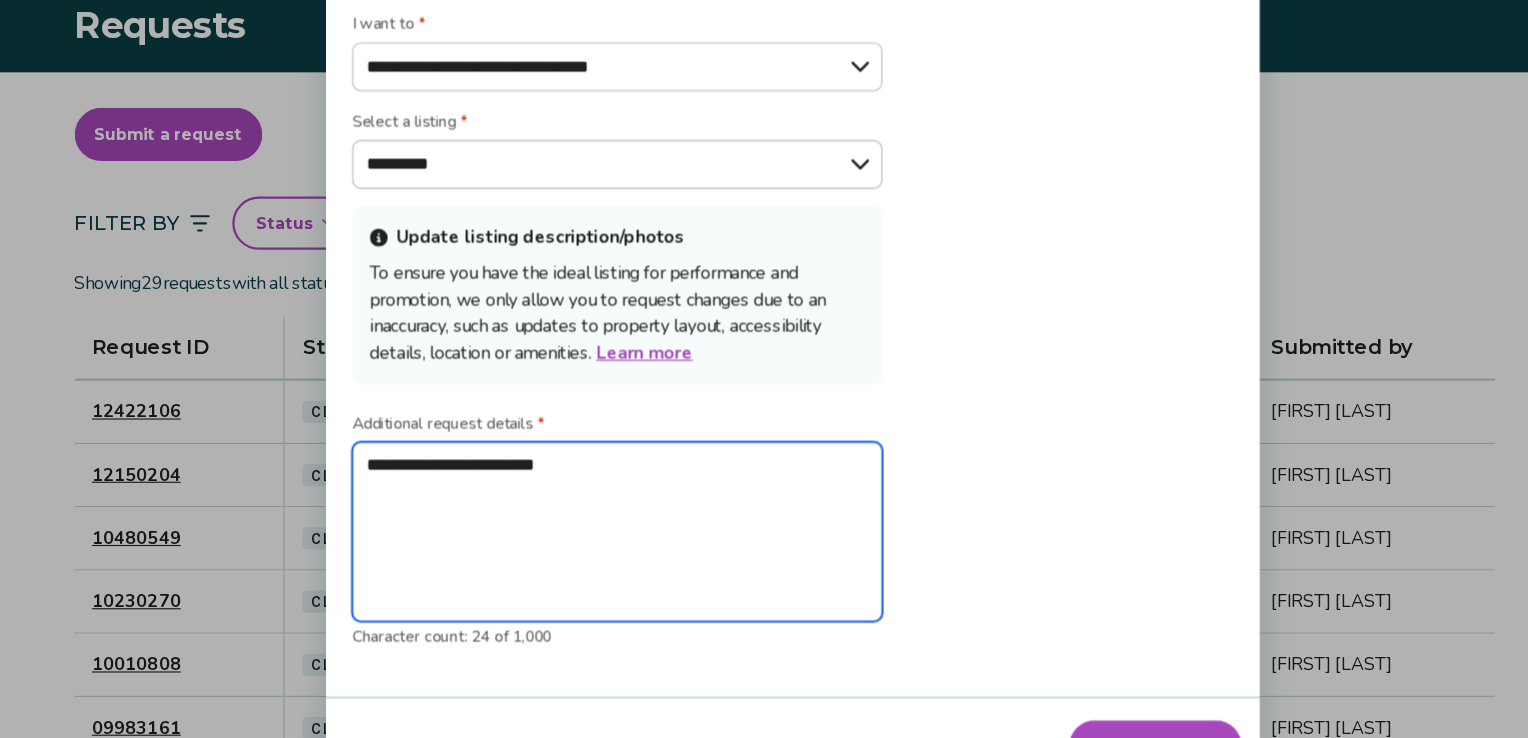 type on "**********" 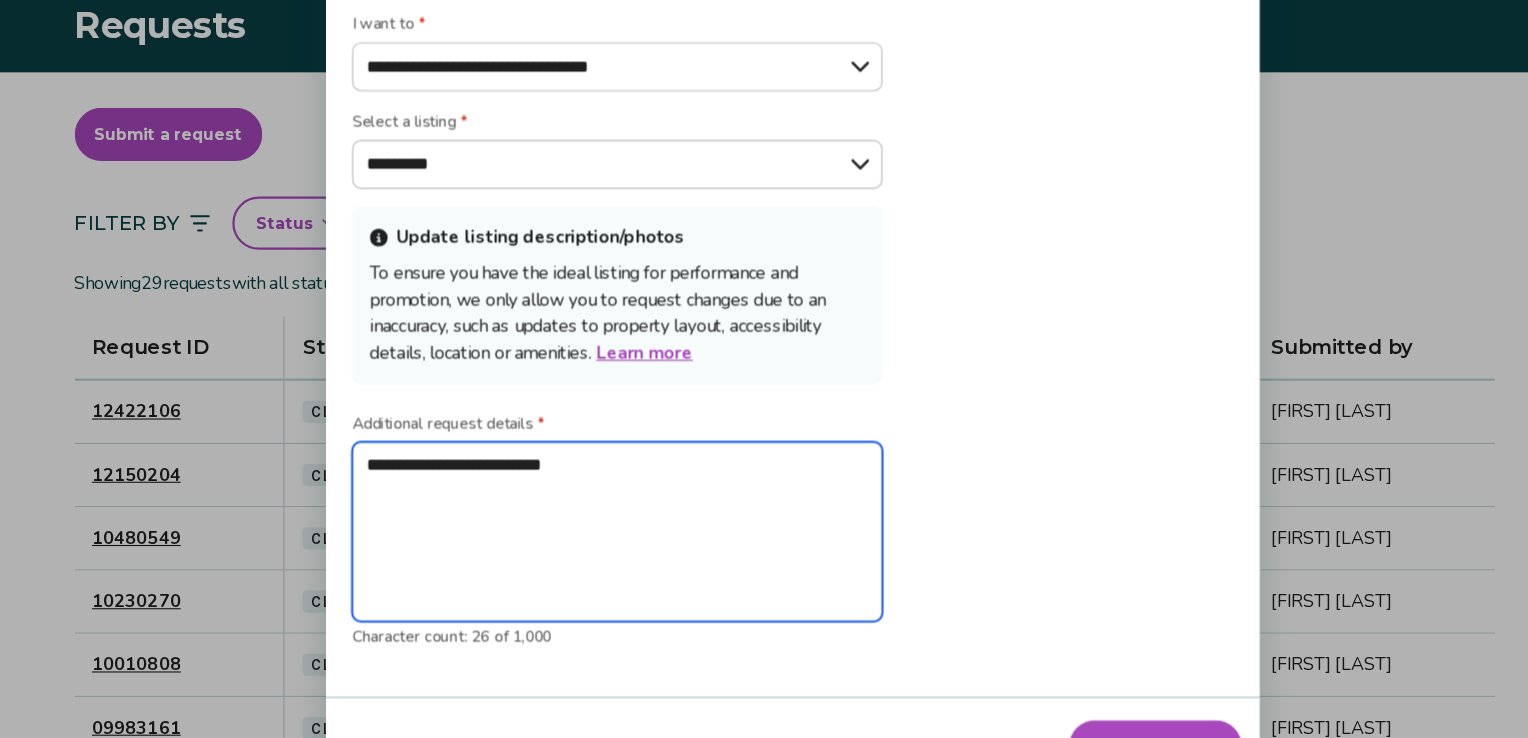 type on "**********" 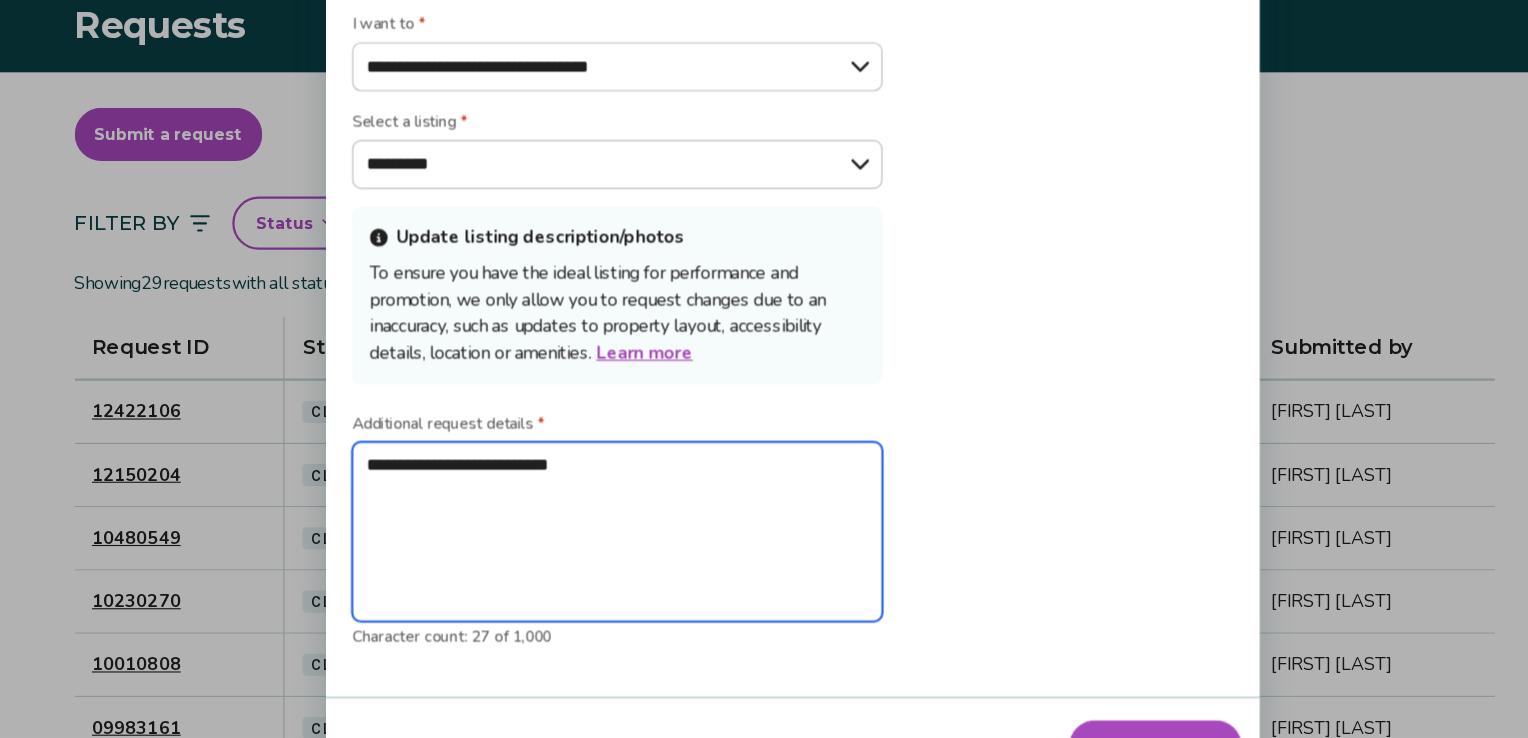 type on "**********" 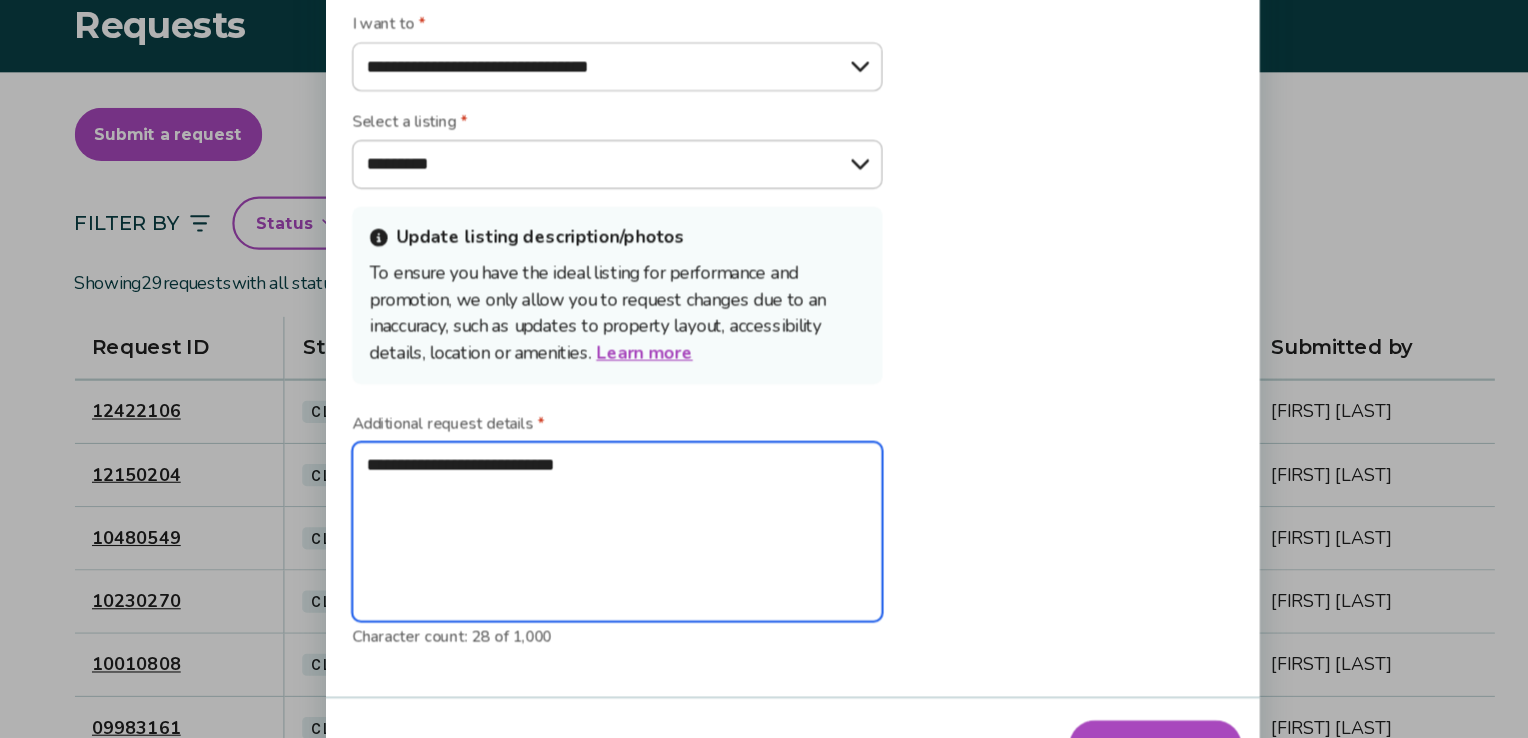 type on "**********" 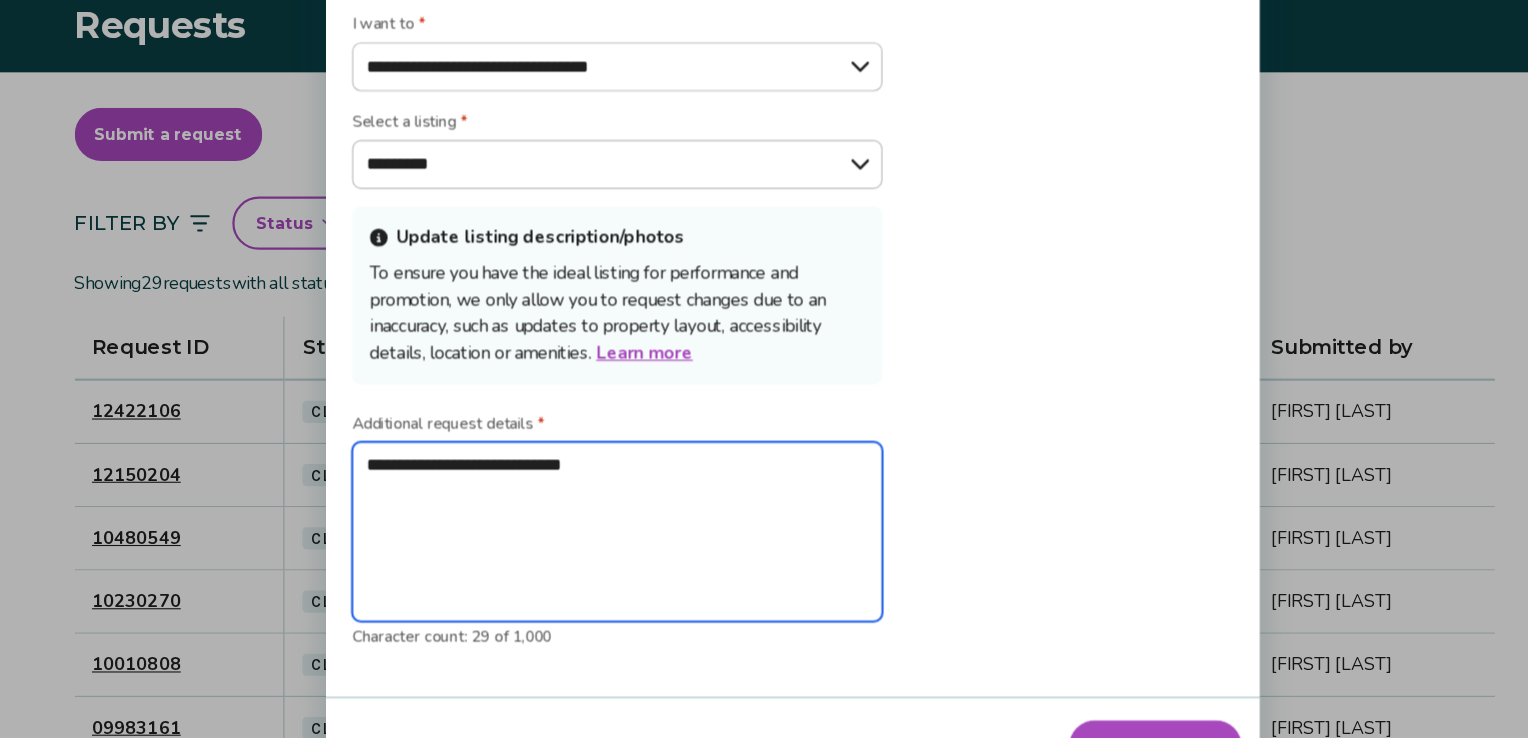type on "**********" 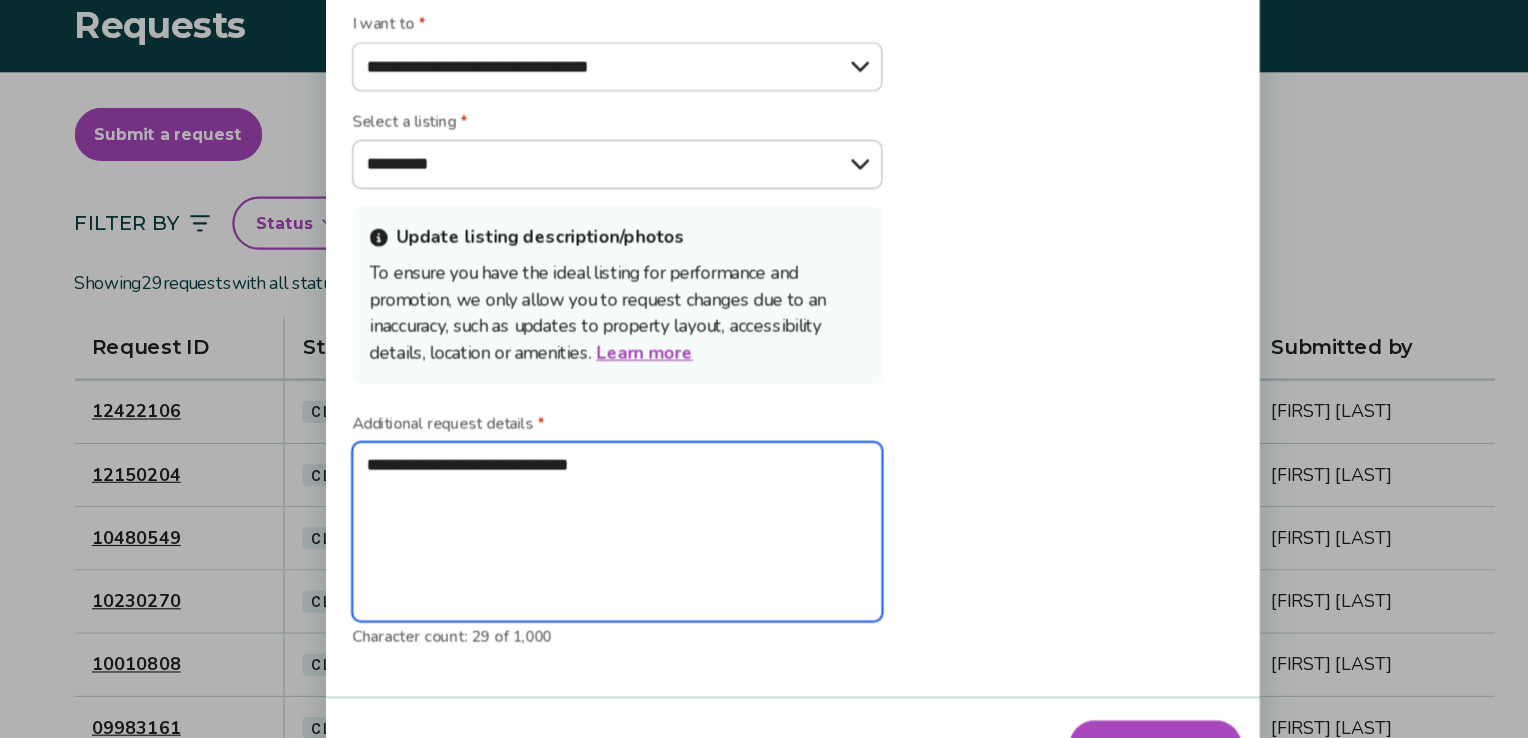 type on "**********" 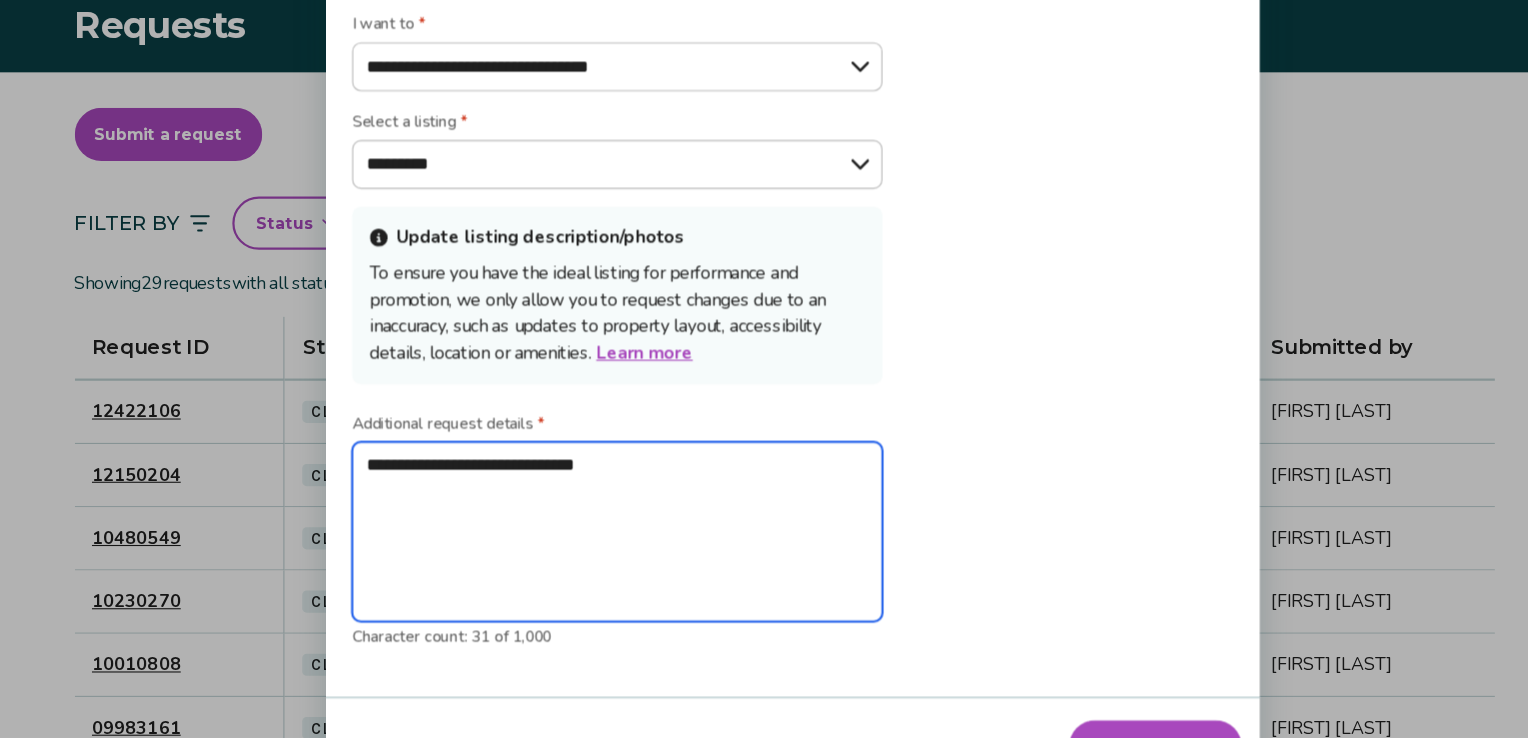 type on "**********" 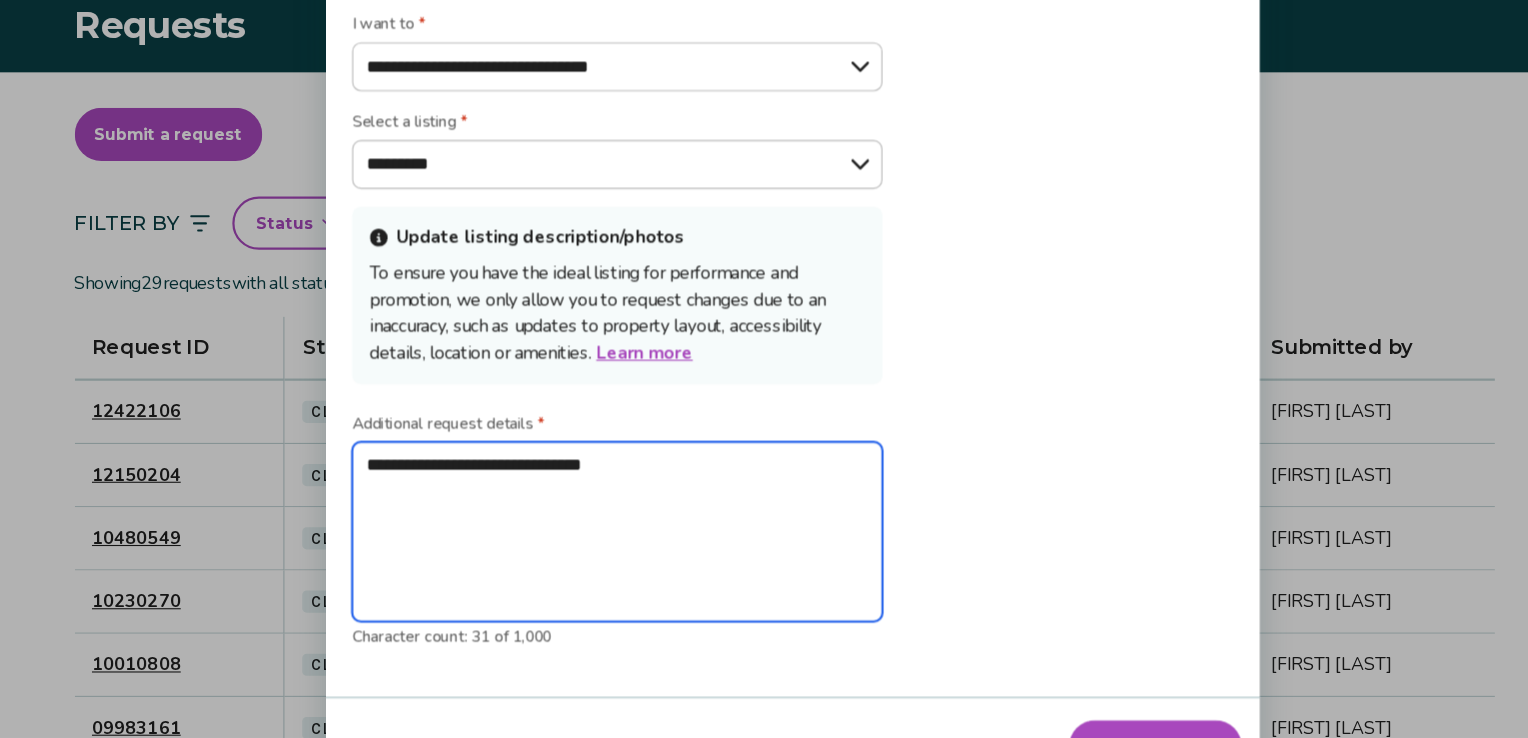 type on "*" 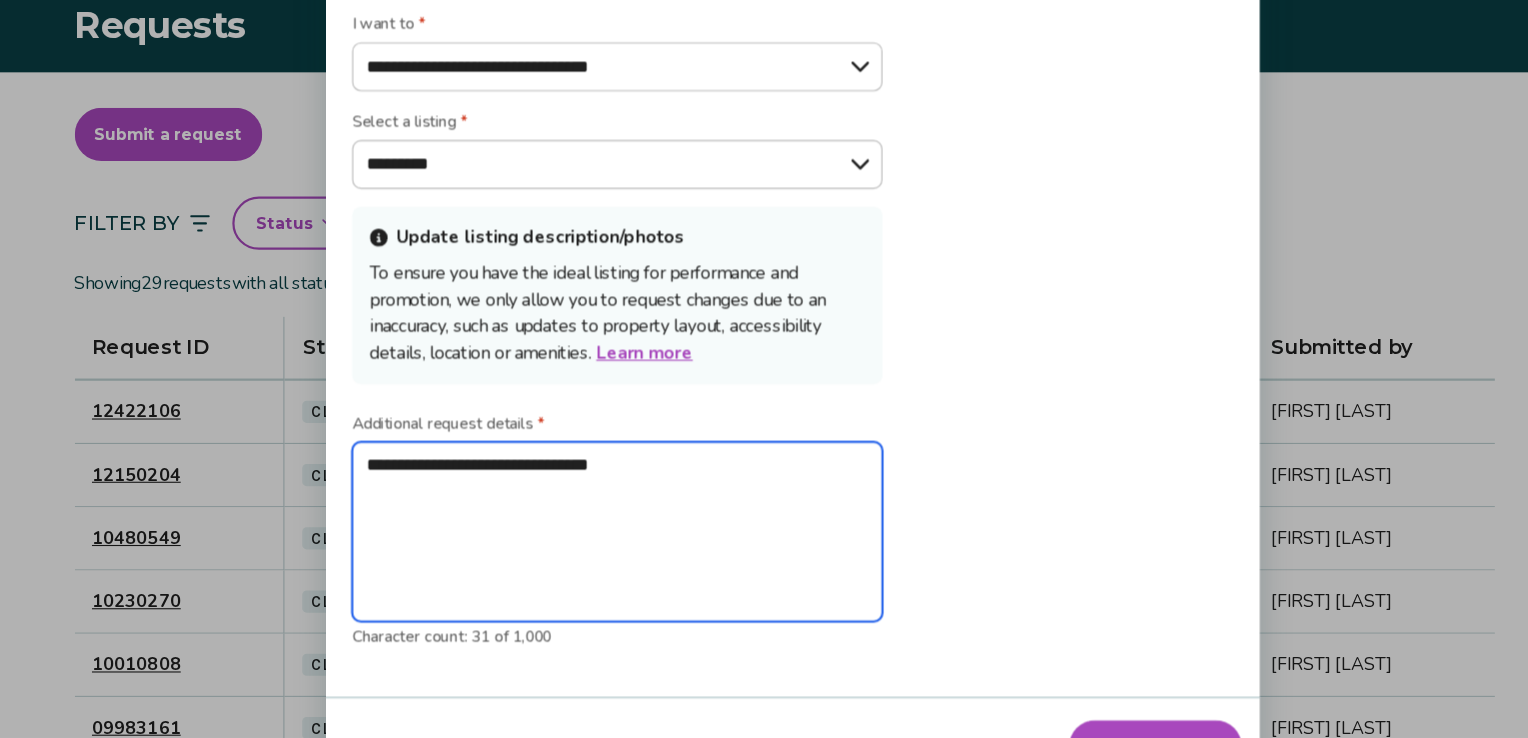 type on "*" 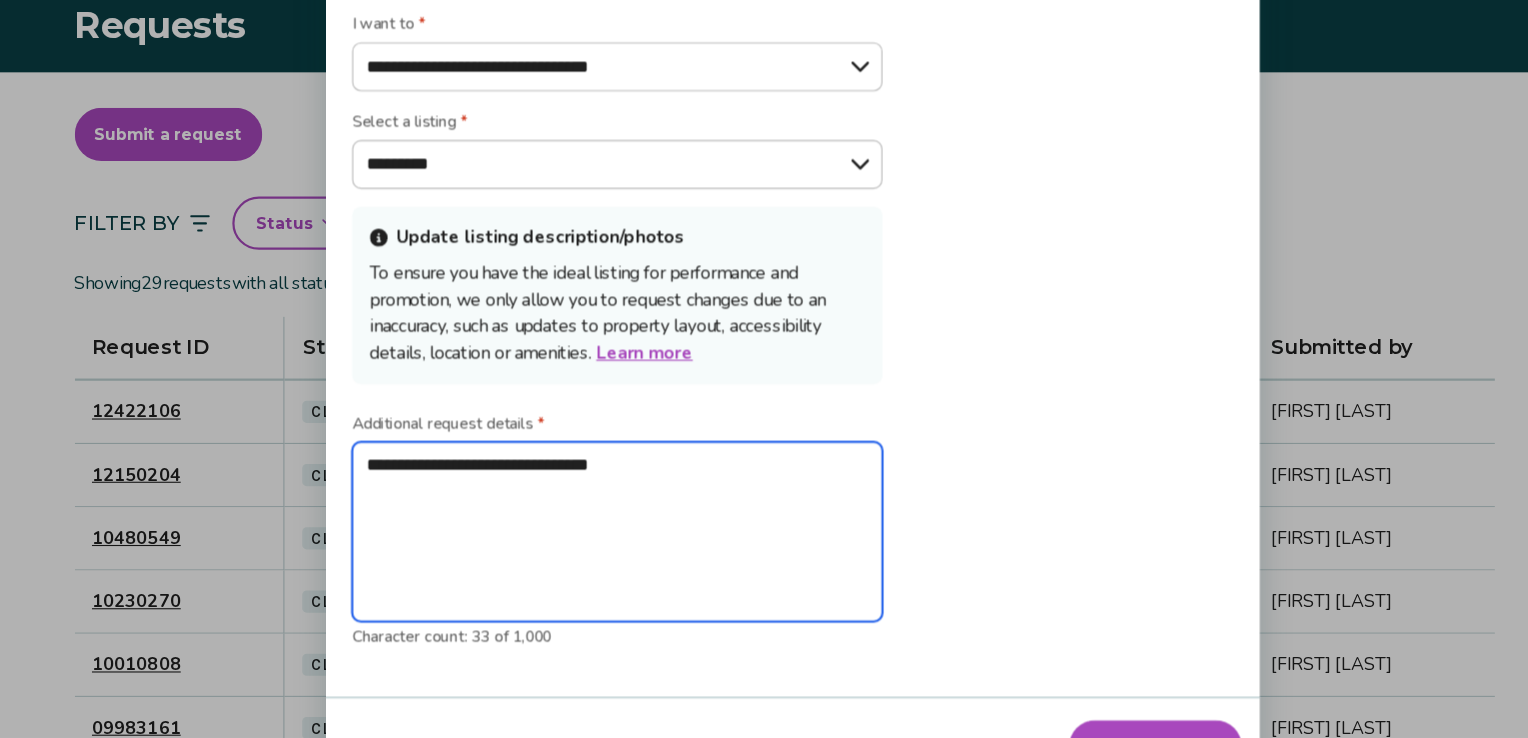 type on "**********" 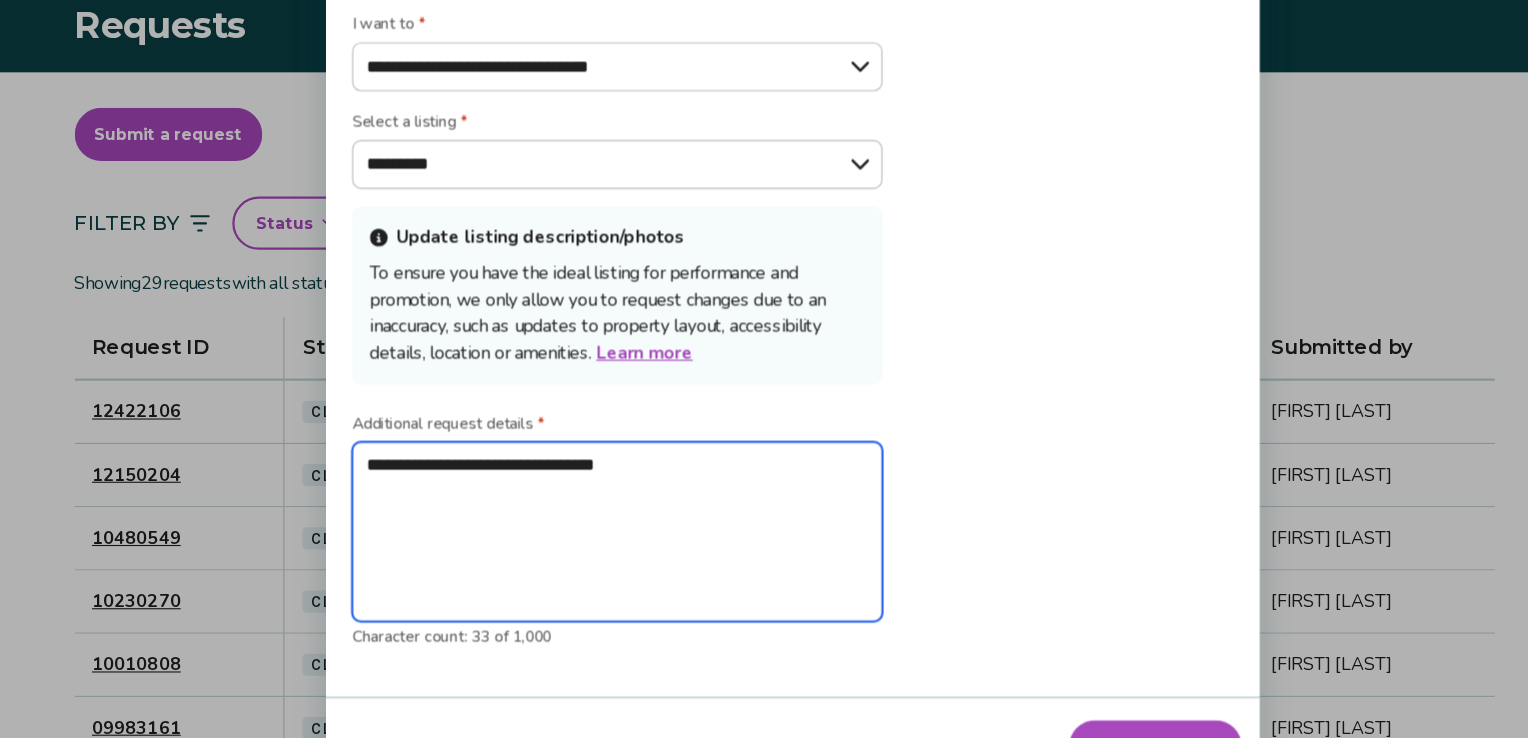 type on "**********" 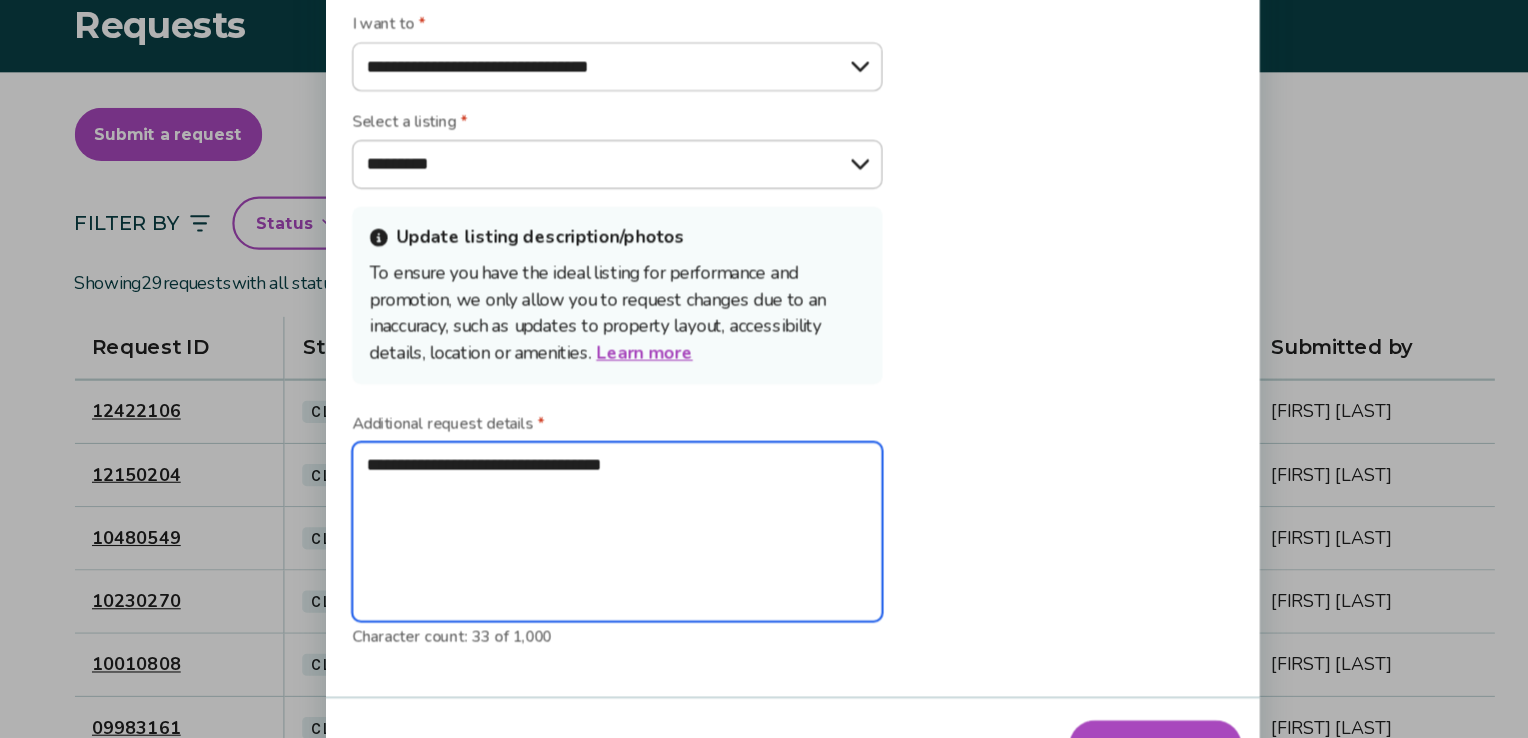 type on "*" 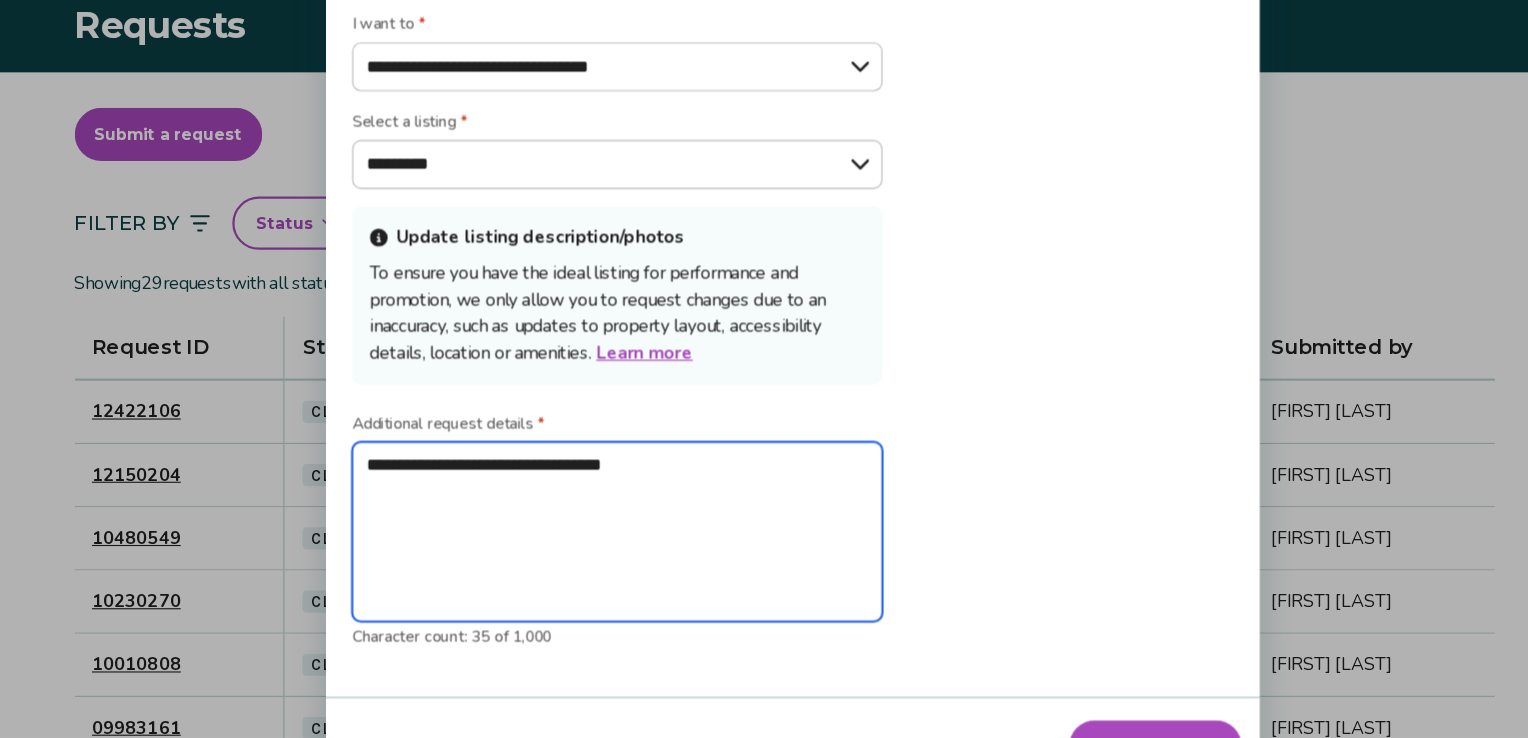 type on "**********" 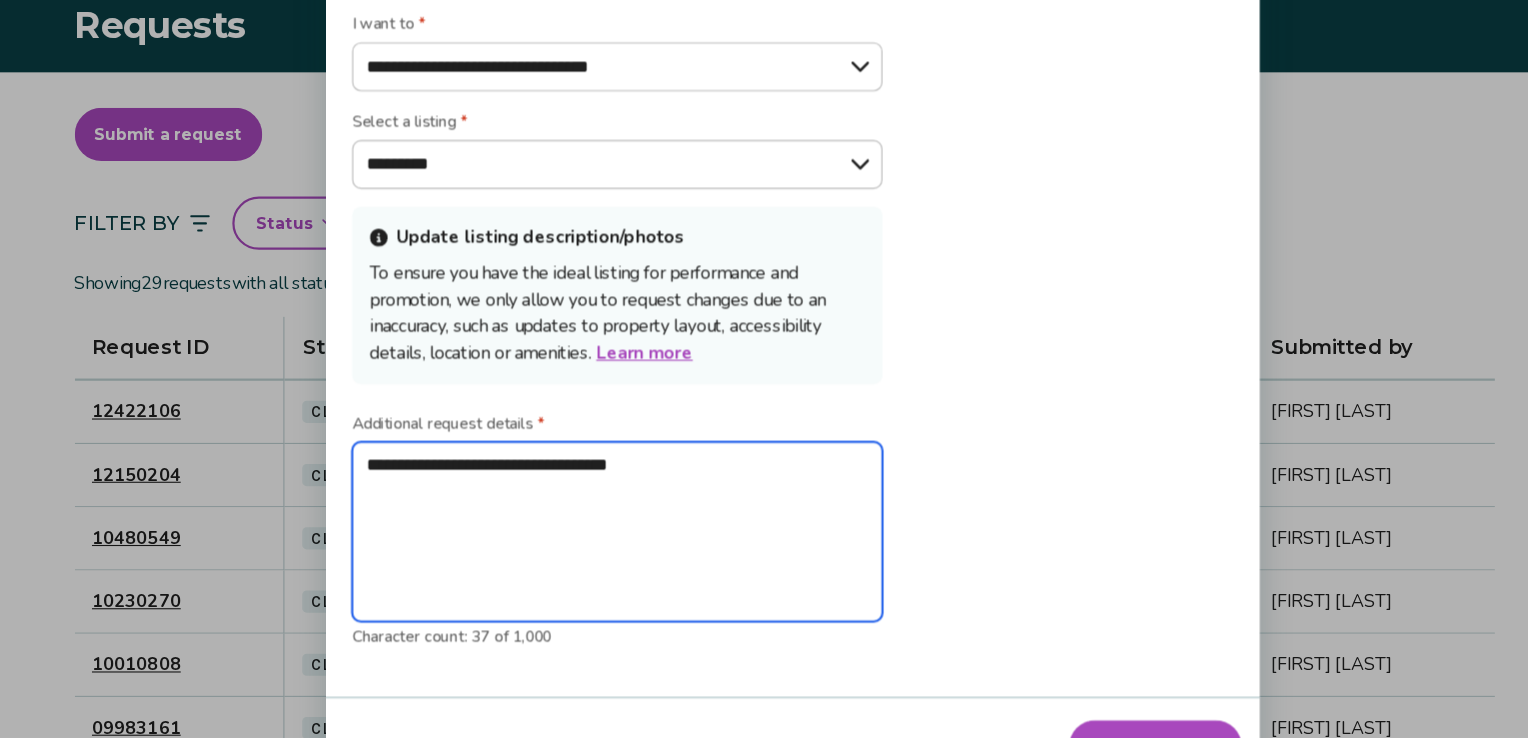 type on "**********" 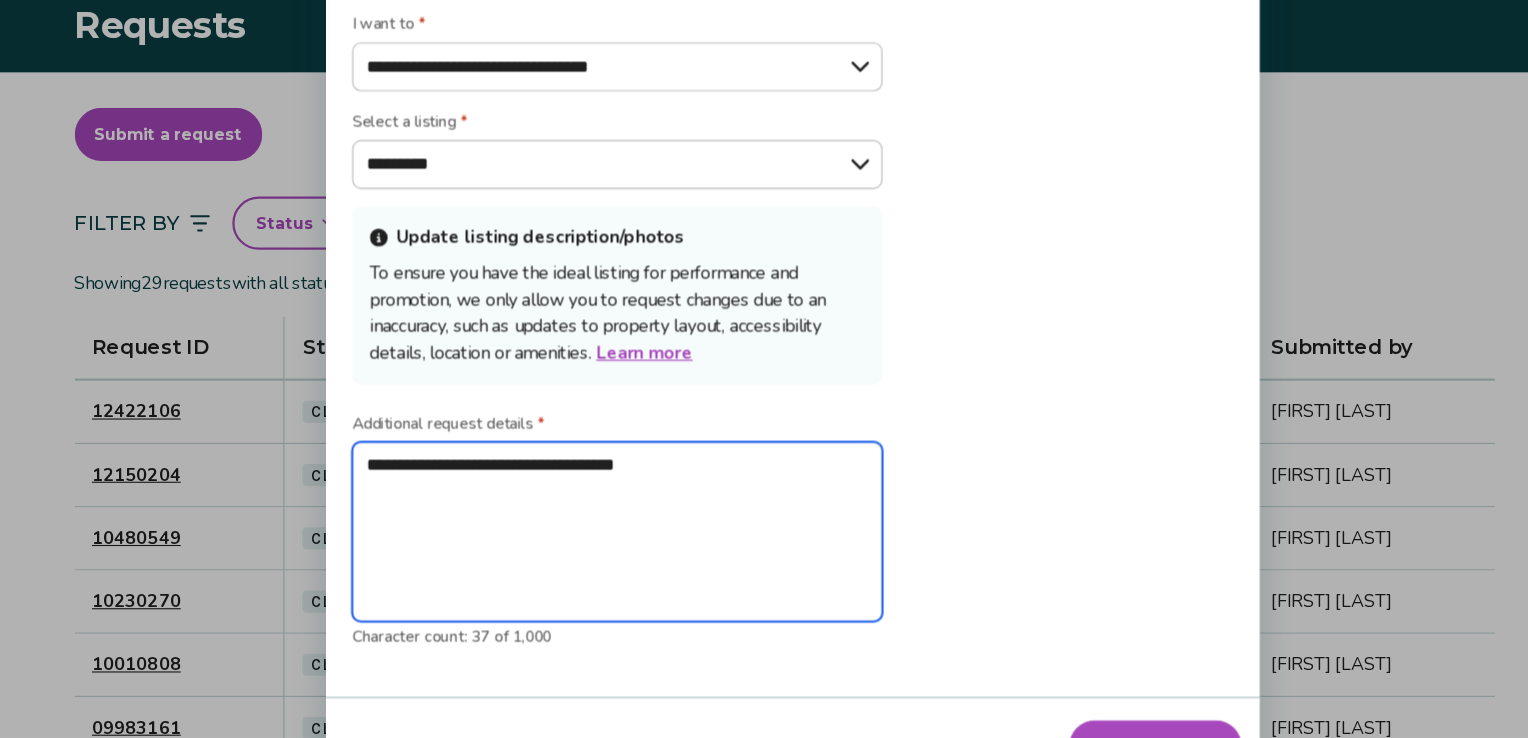 type on "*" 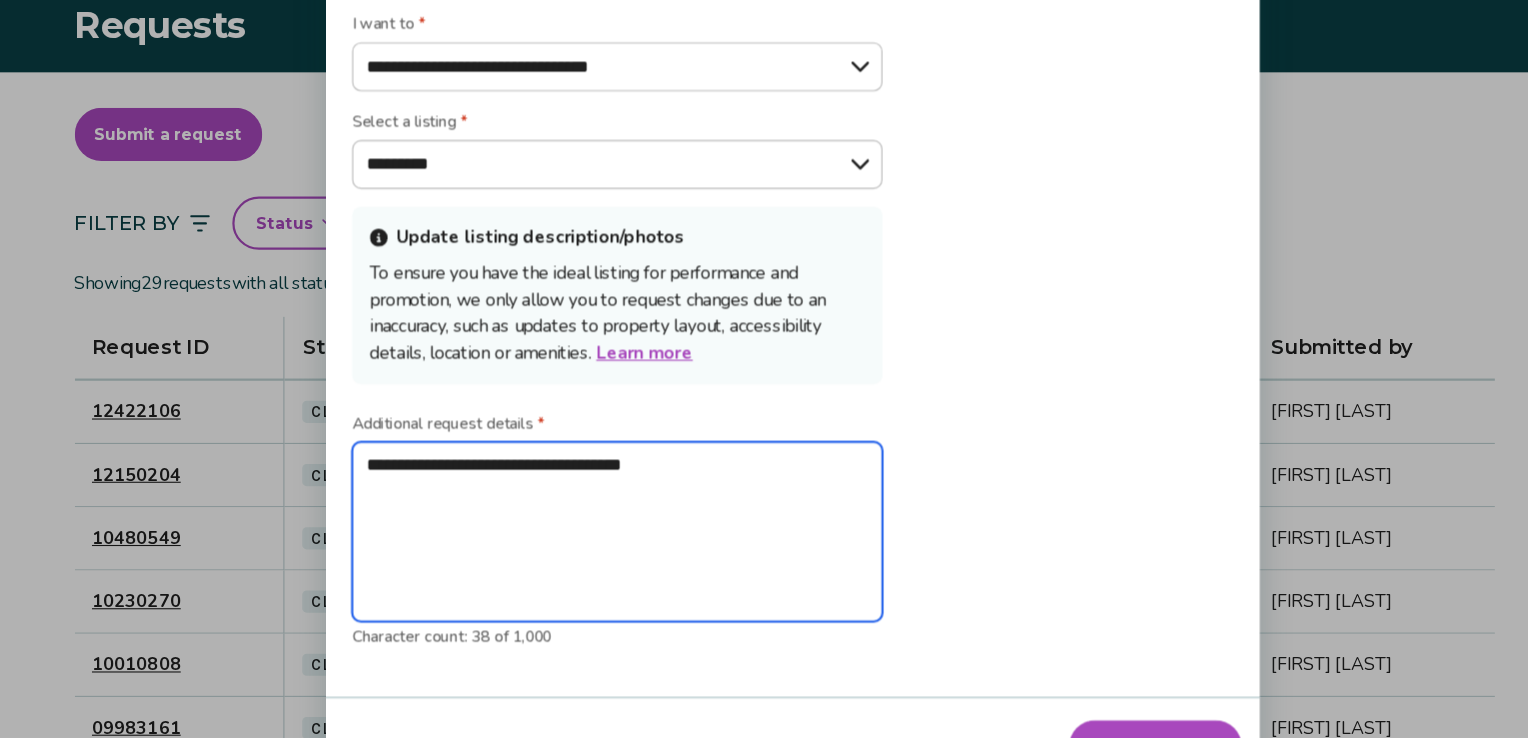 type on "**********" 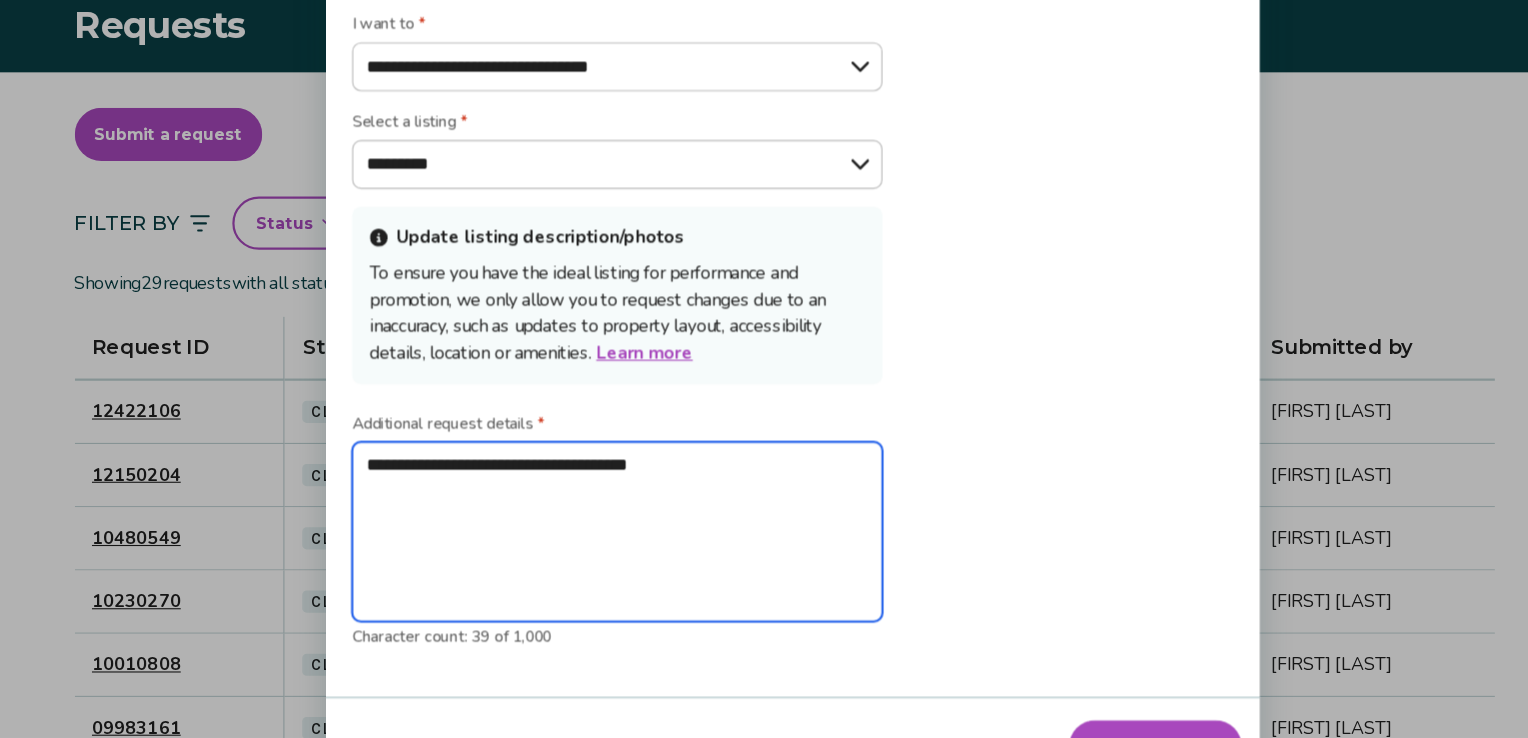 type on "**********" 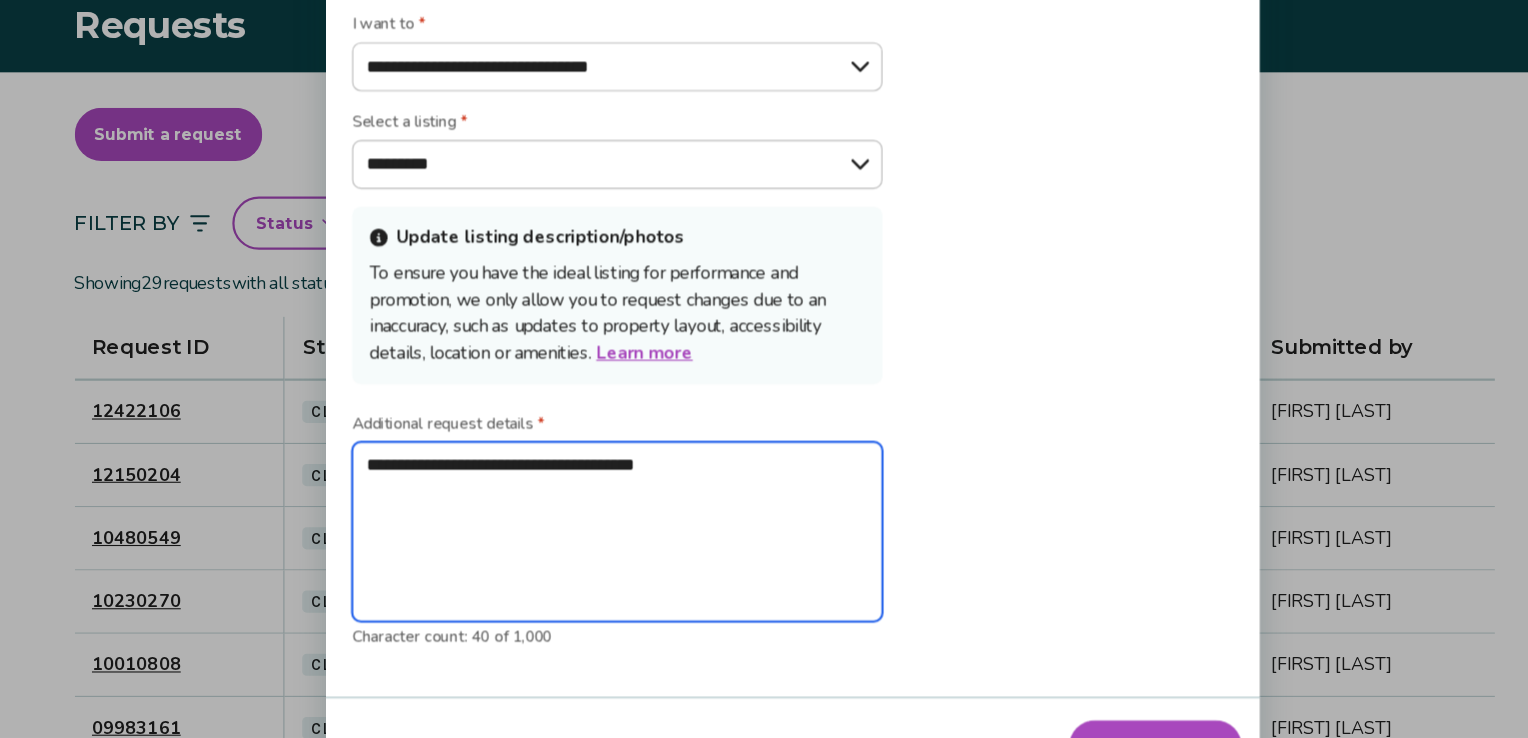 type on "**********" 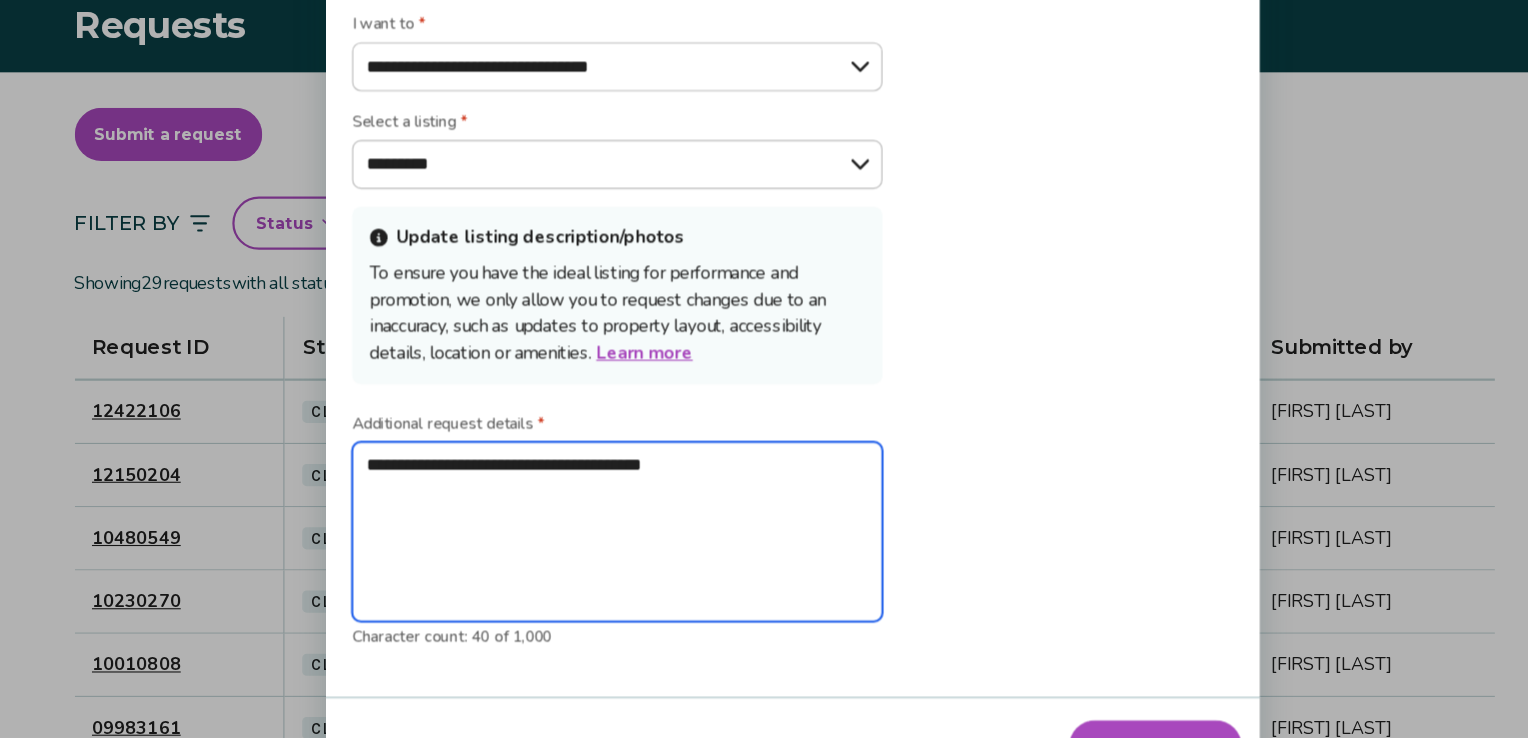 type on "**********" 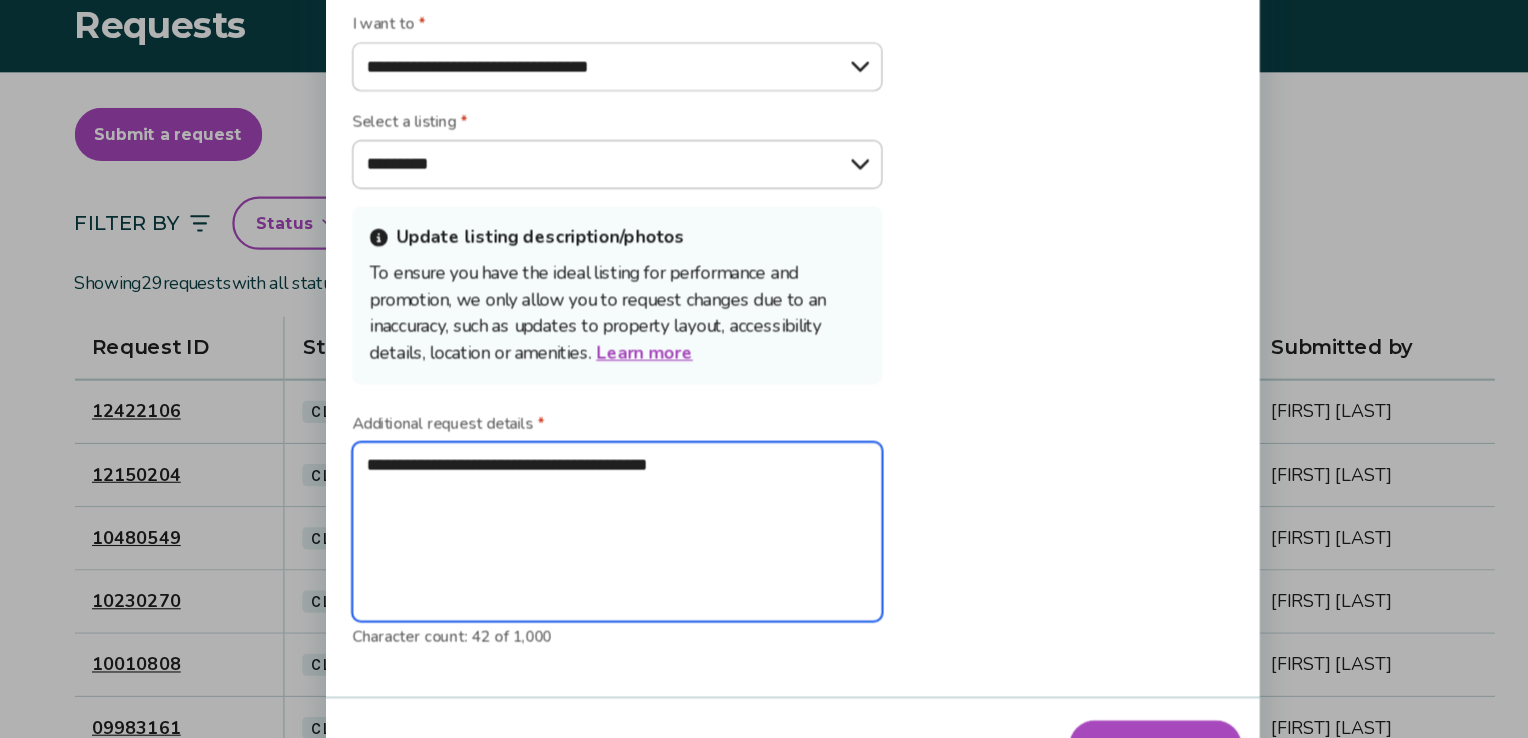 type on "**********" 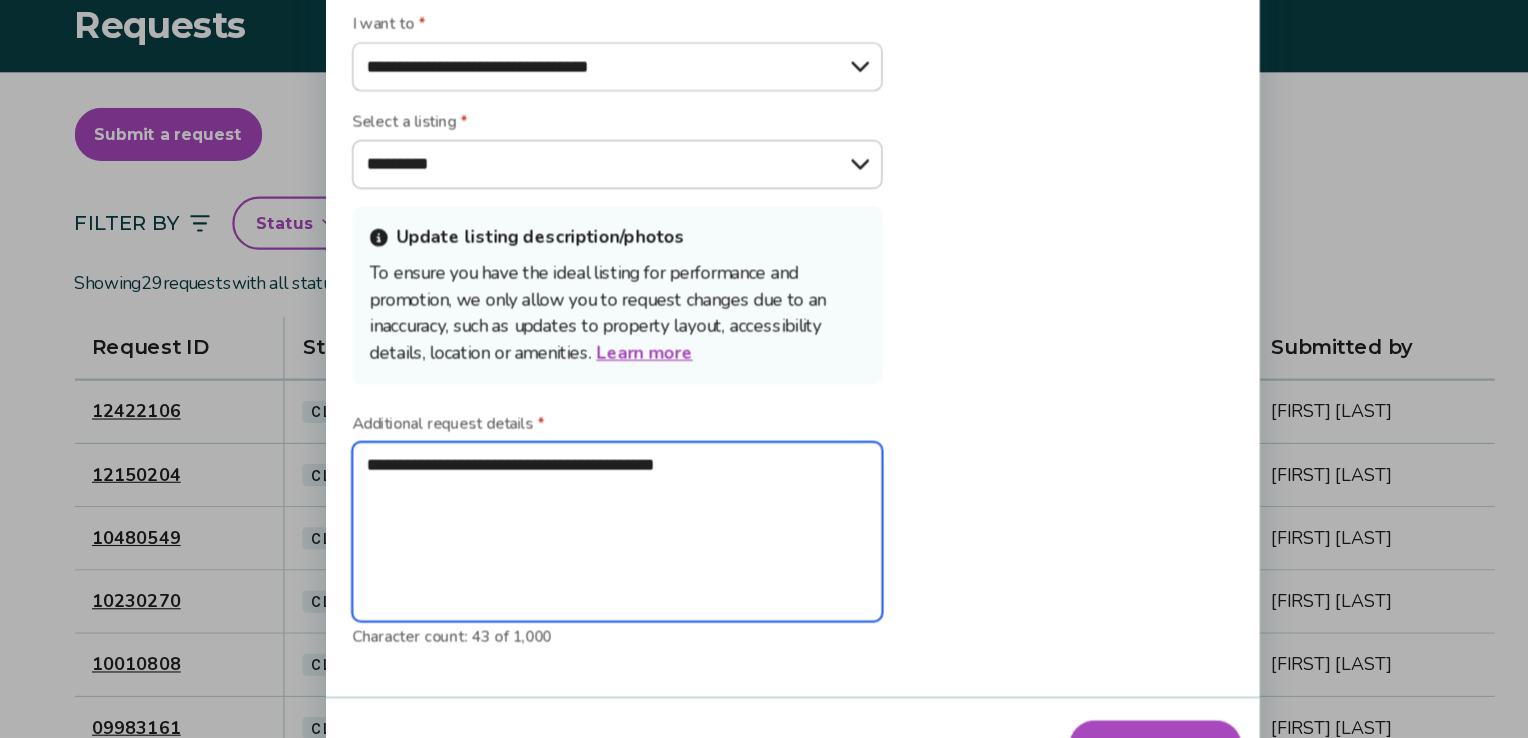 type on "**********" 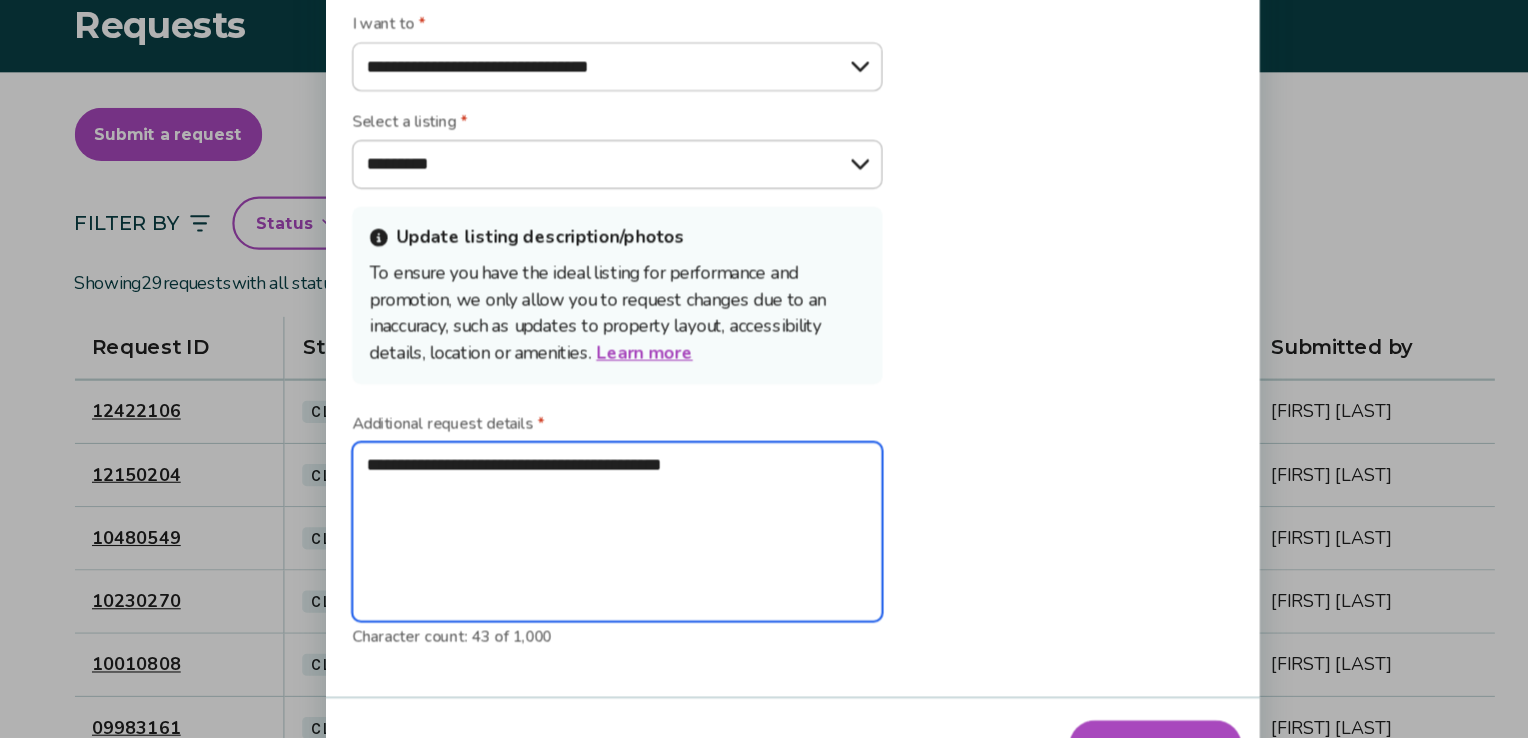 type on "**********" 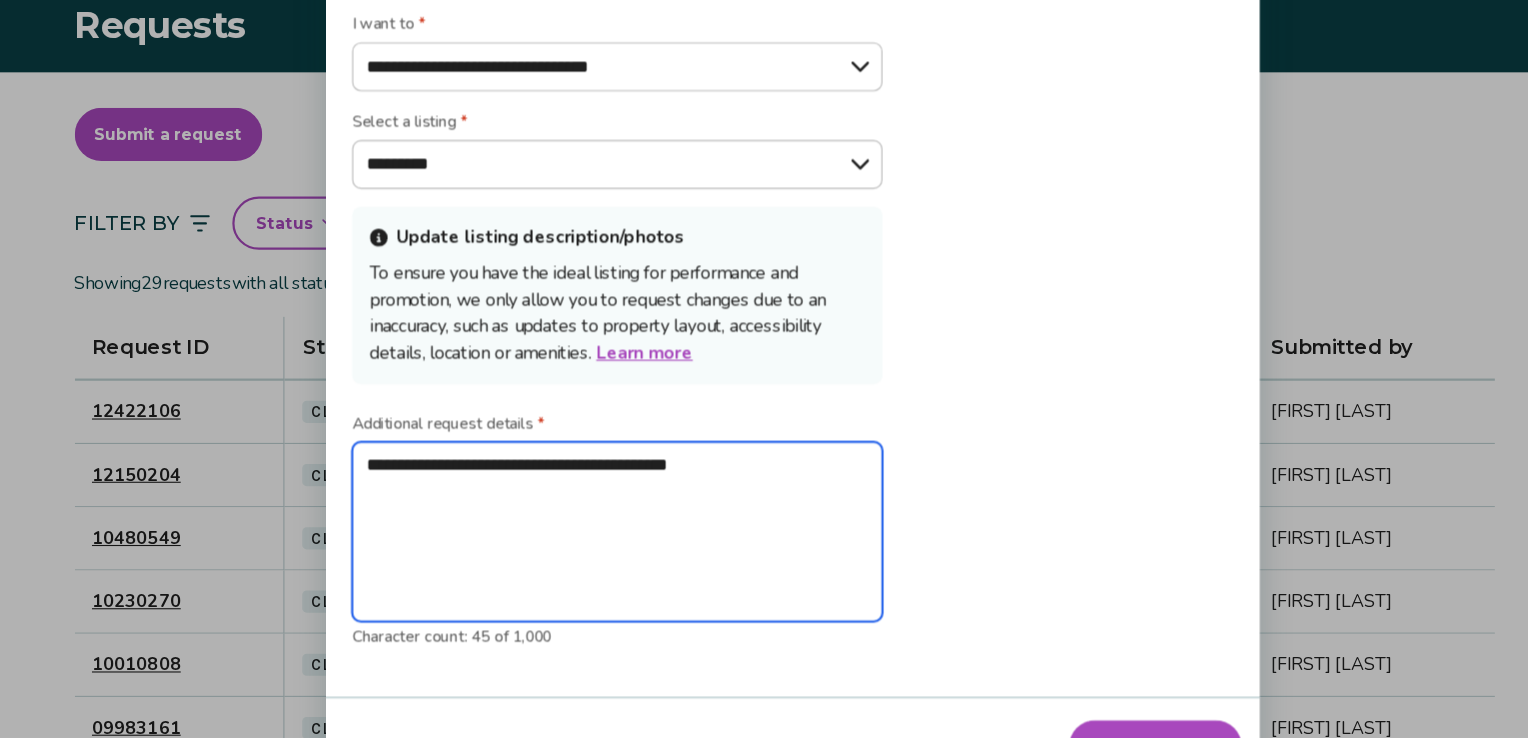 type on "**********" 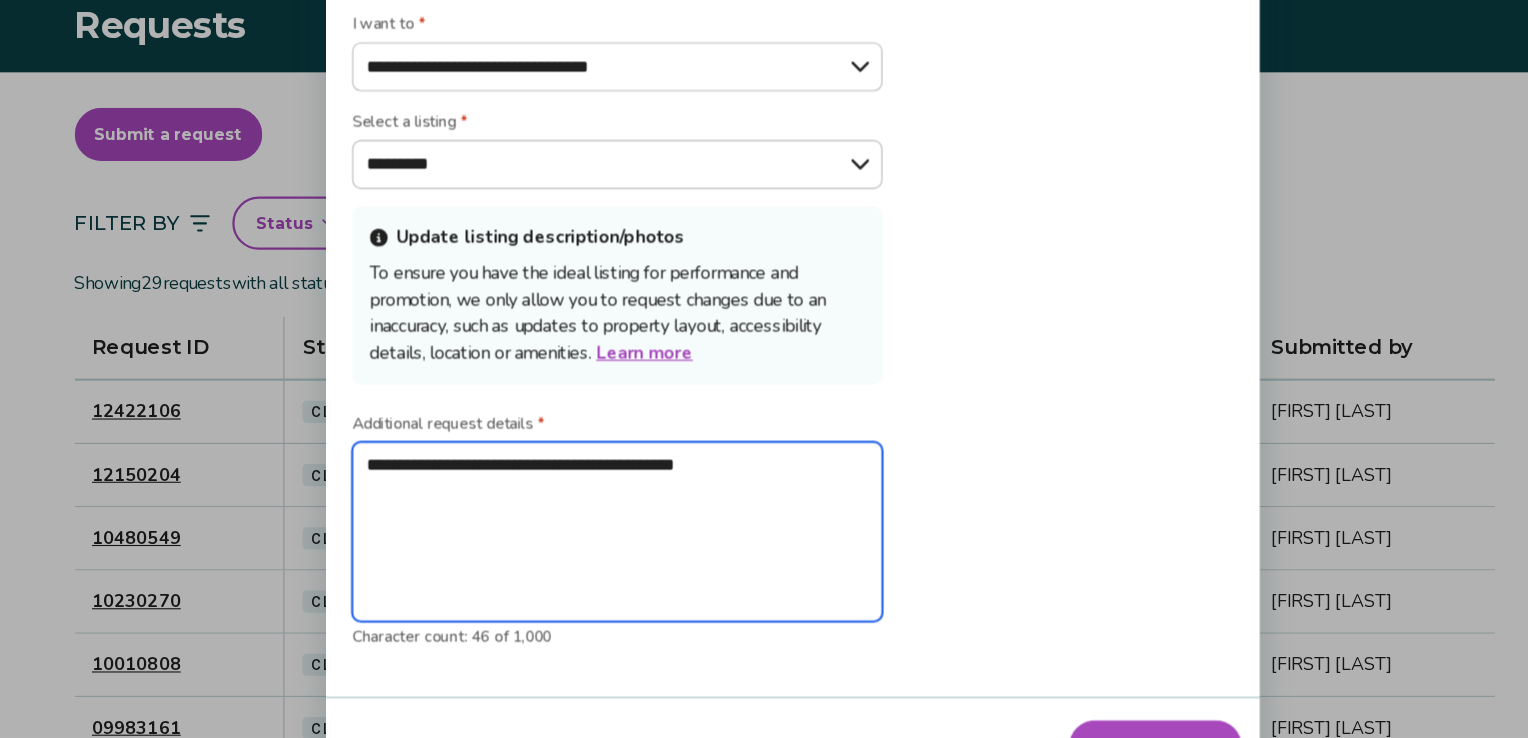 type on "**********" 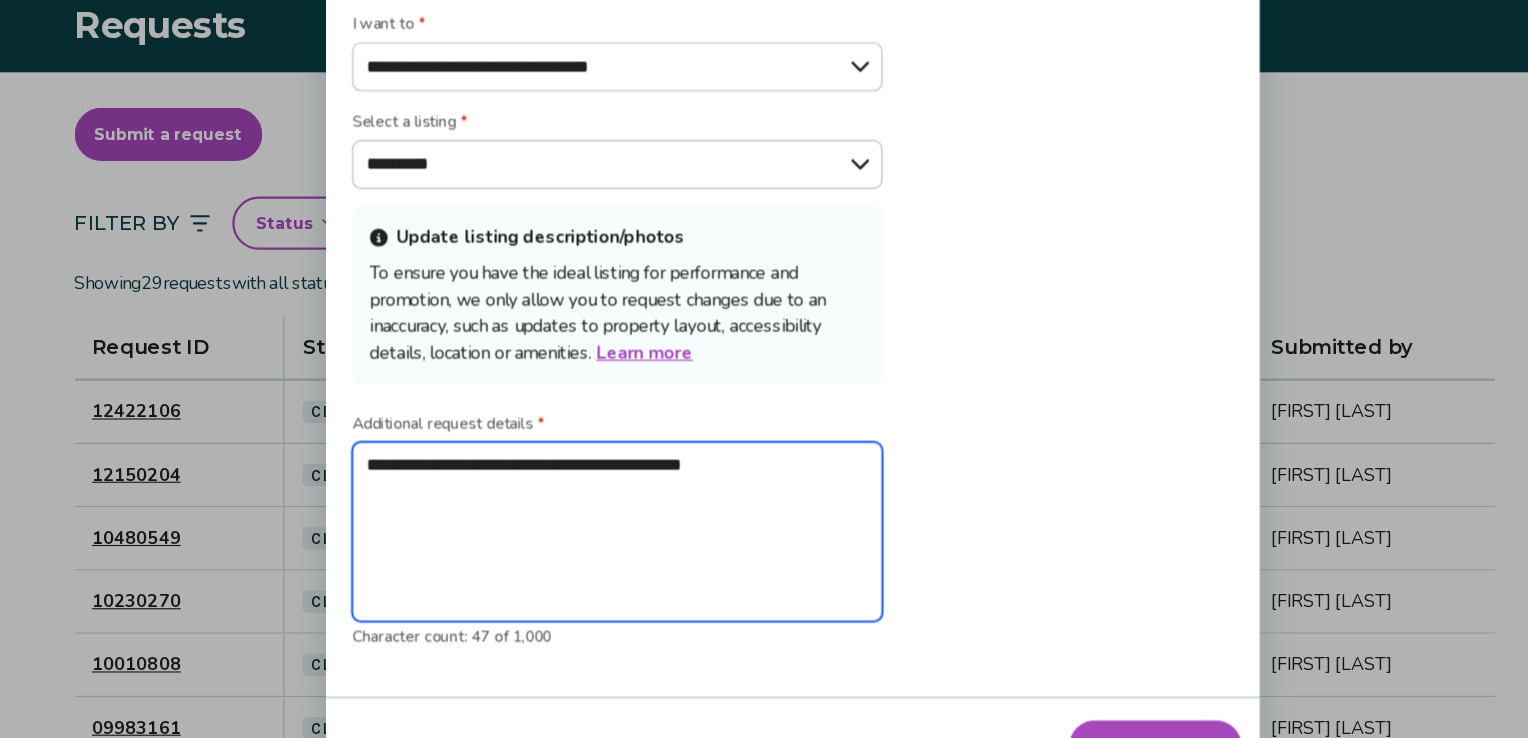 type on "**********" 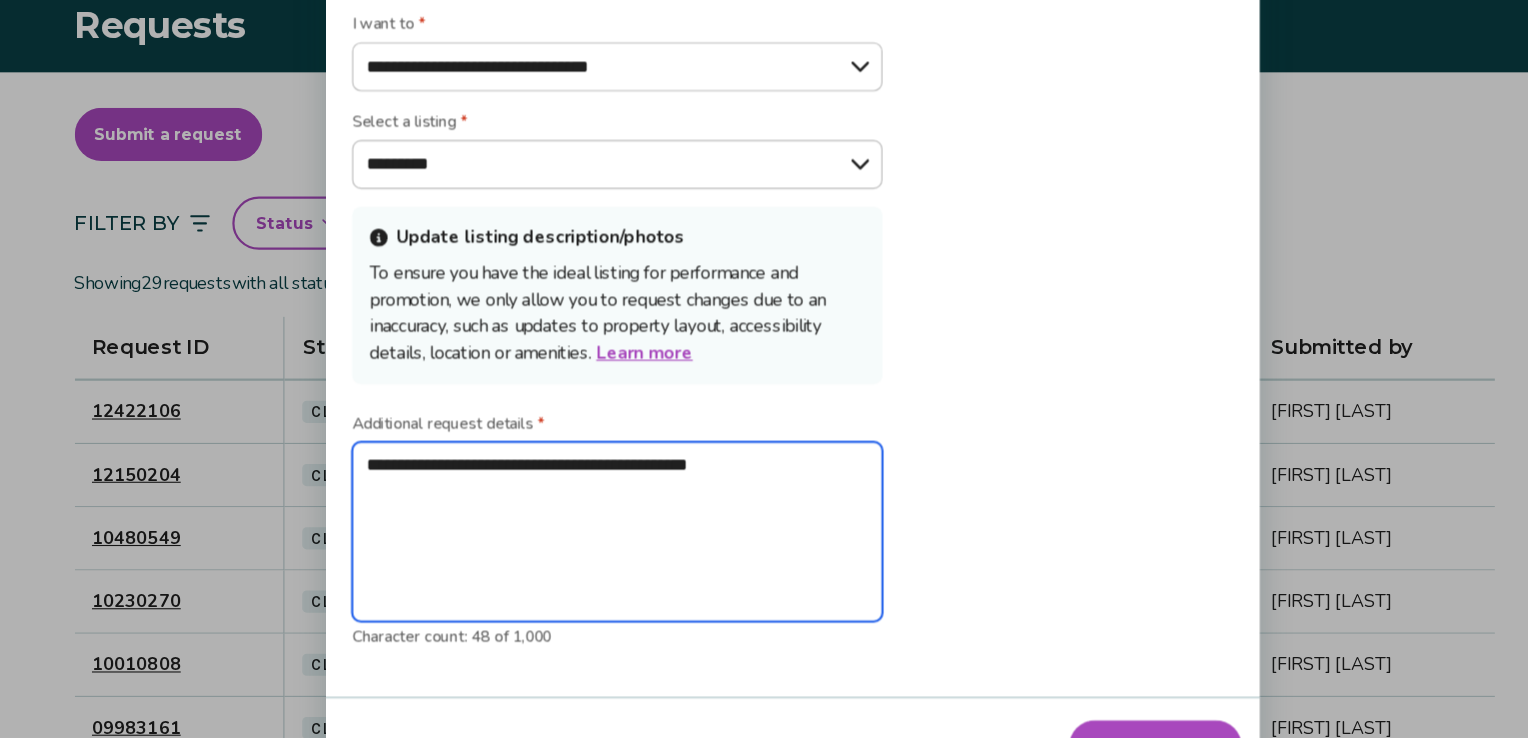 type on "**********" 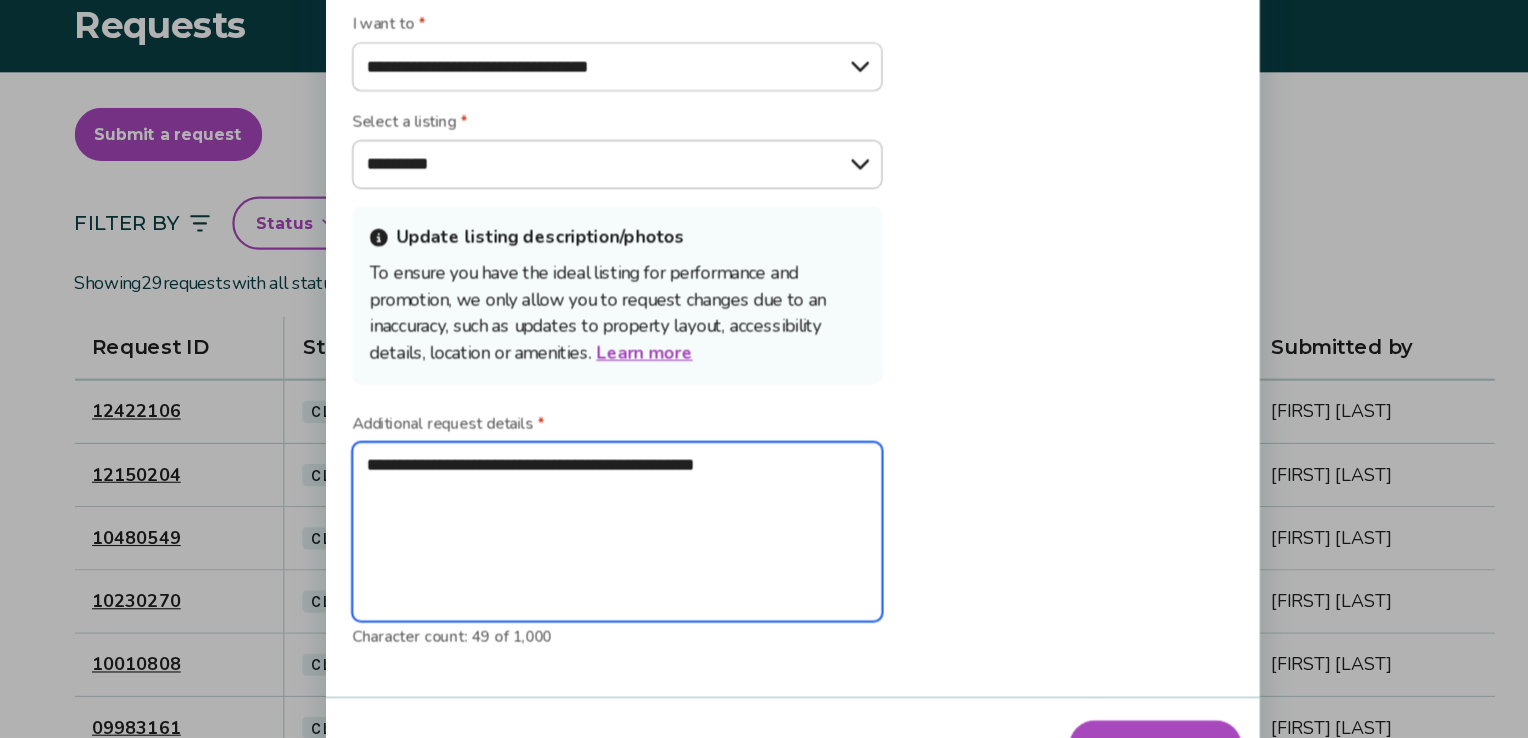type on "**********" 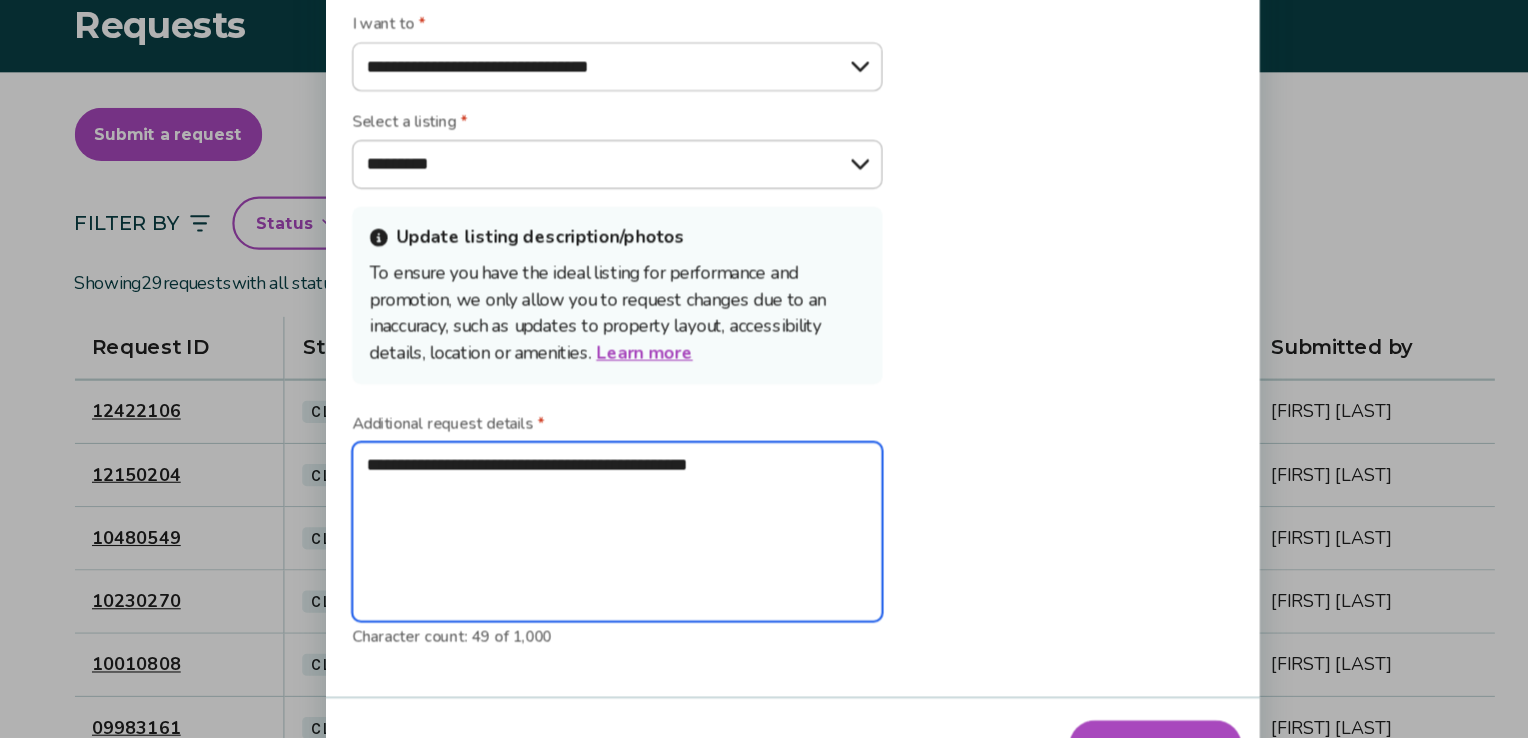 type on "**********" 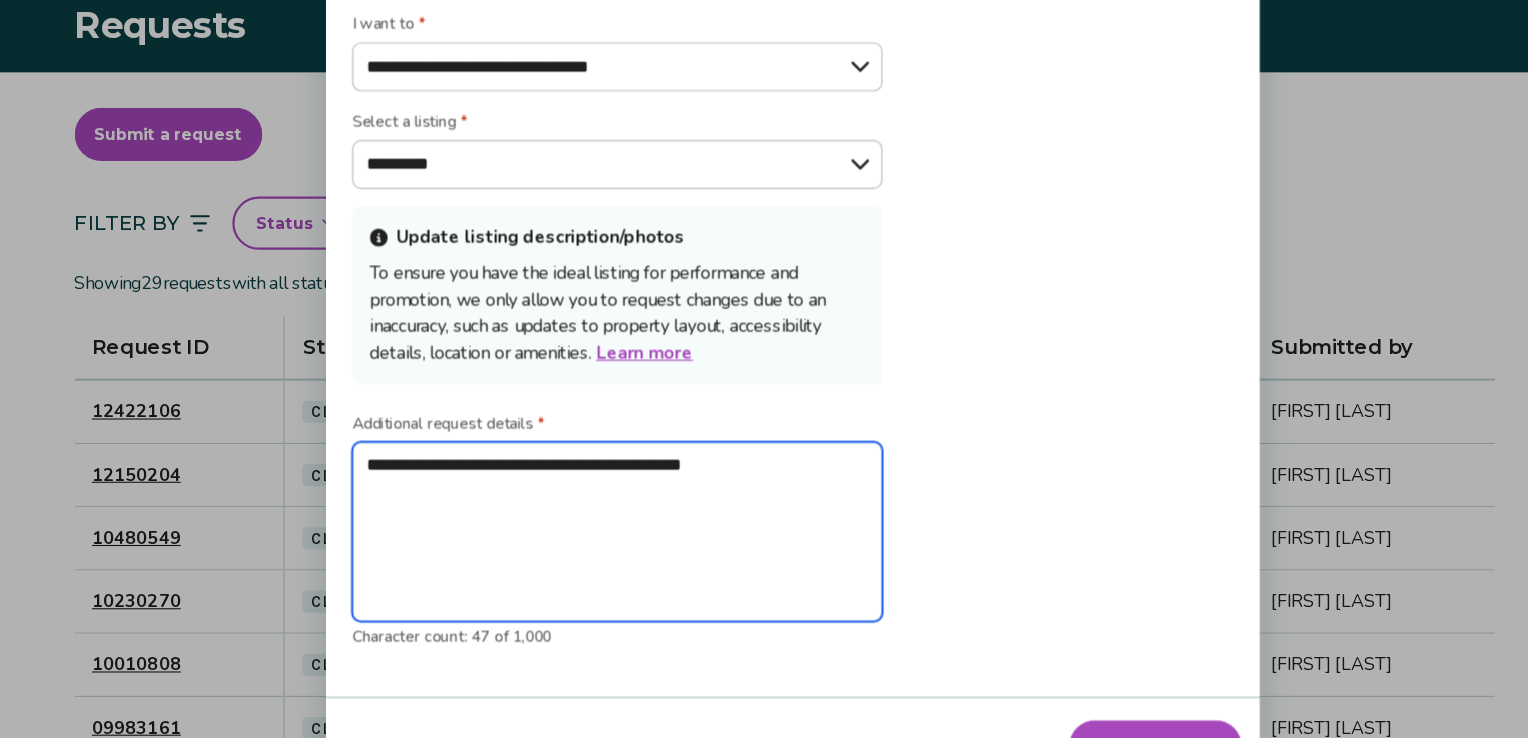 type on "**********" 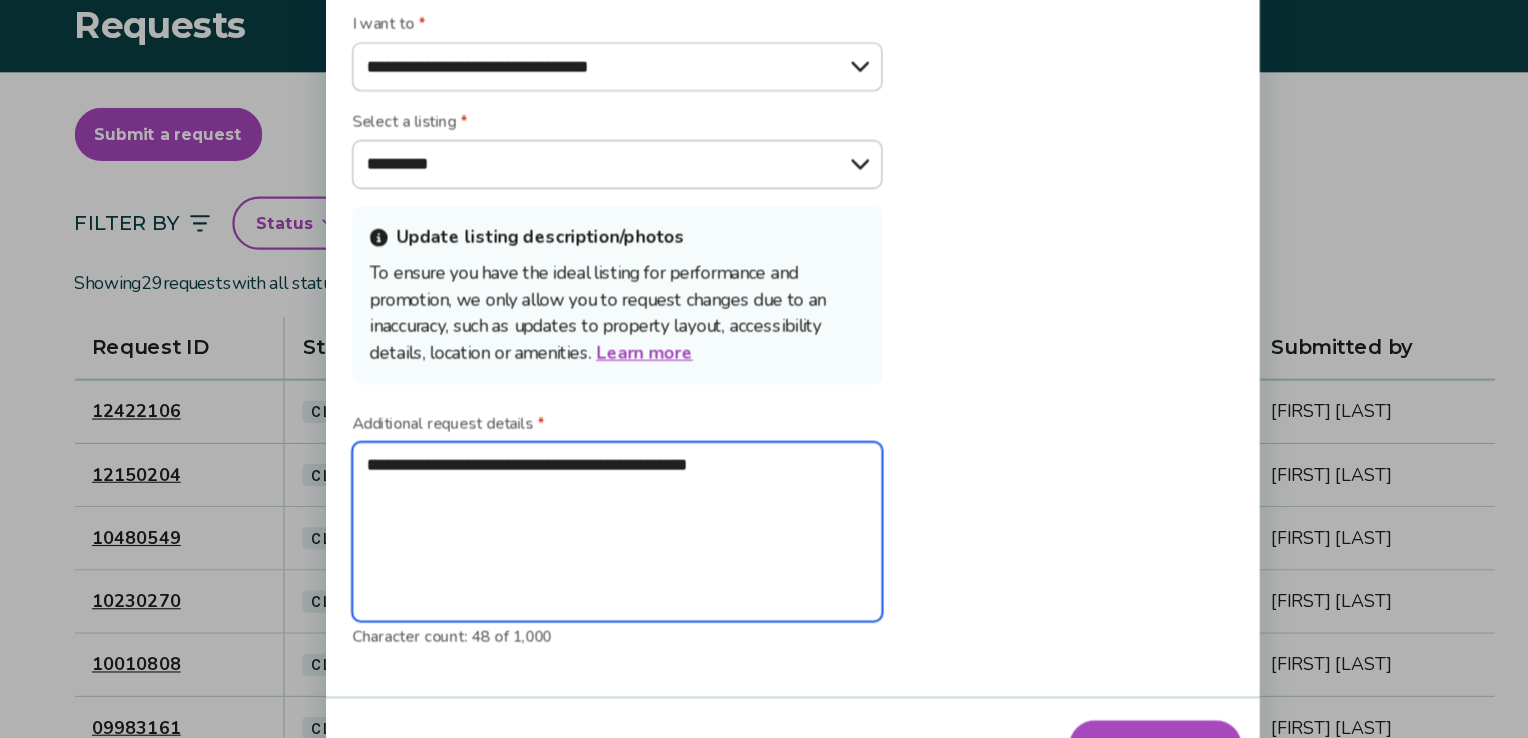 type on "**********" 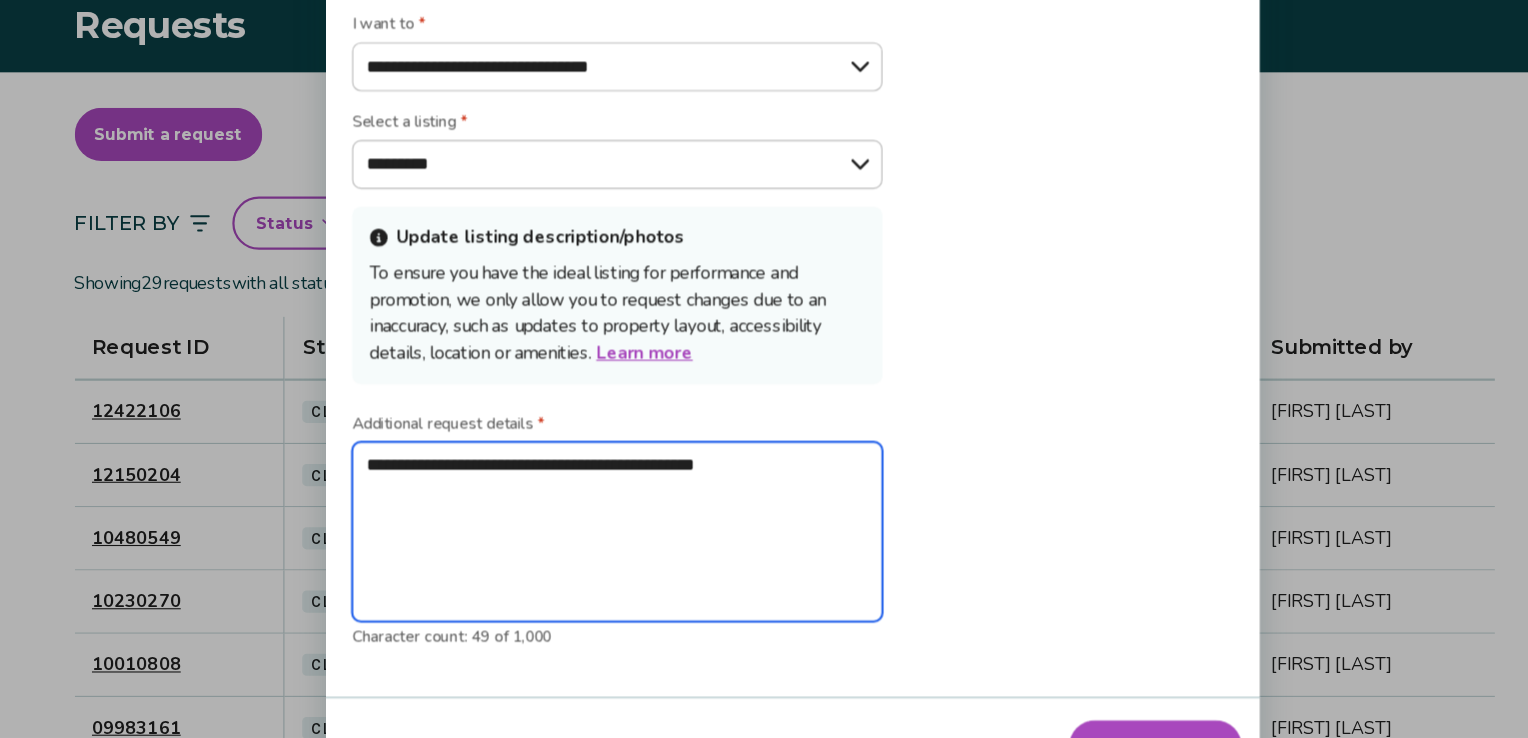 type on "**********" 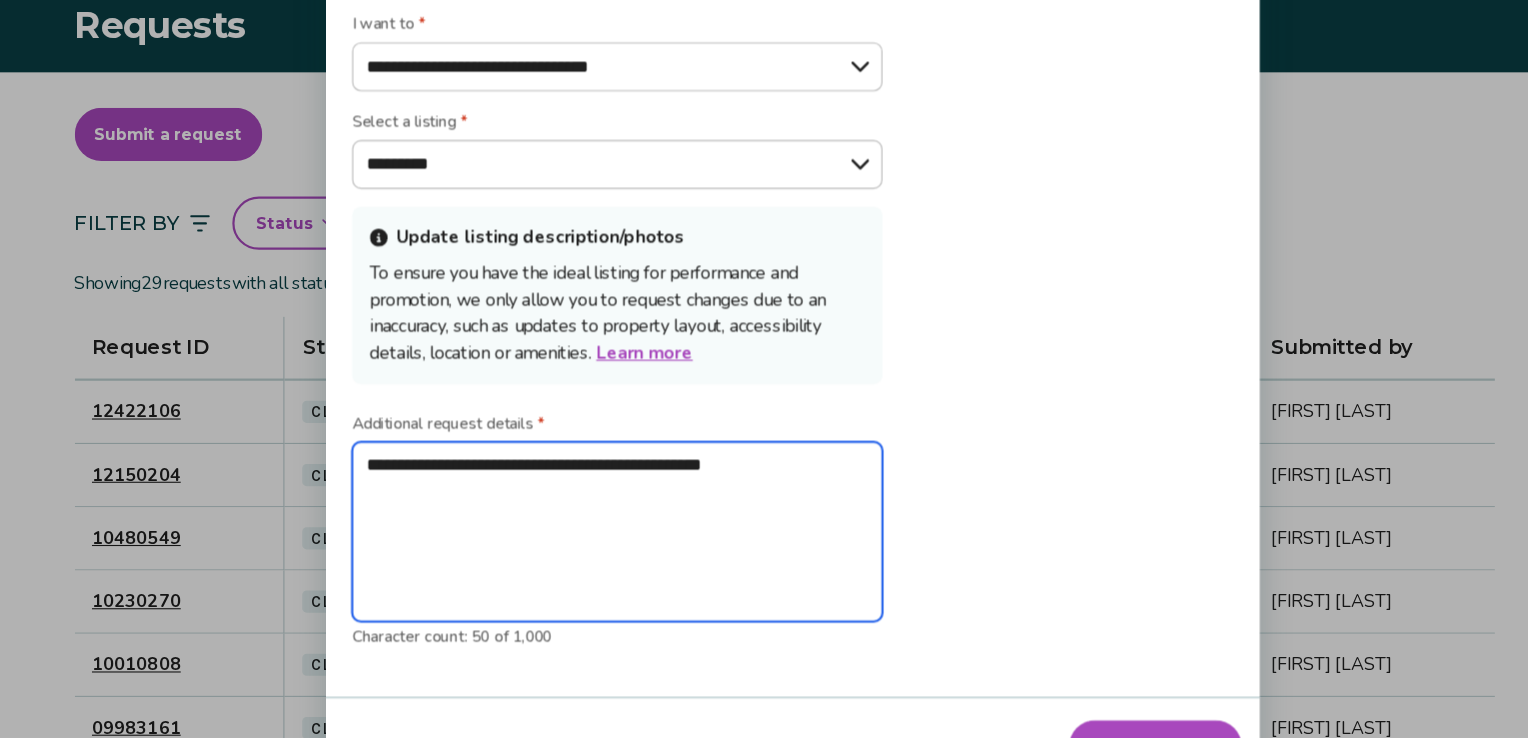 type on "**********" 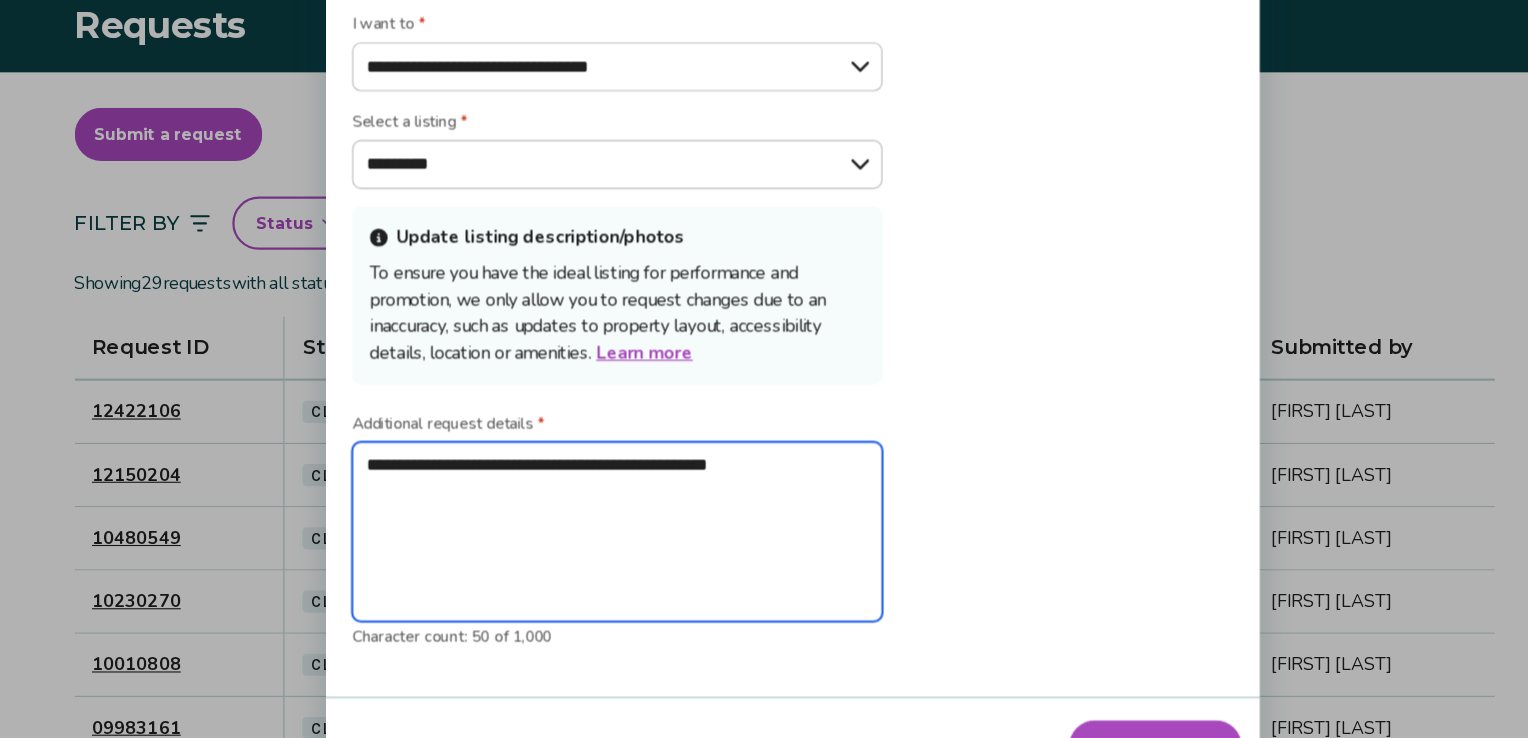 type on "**********" 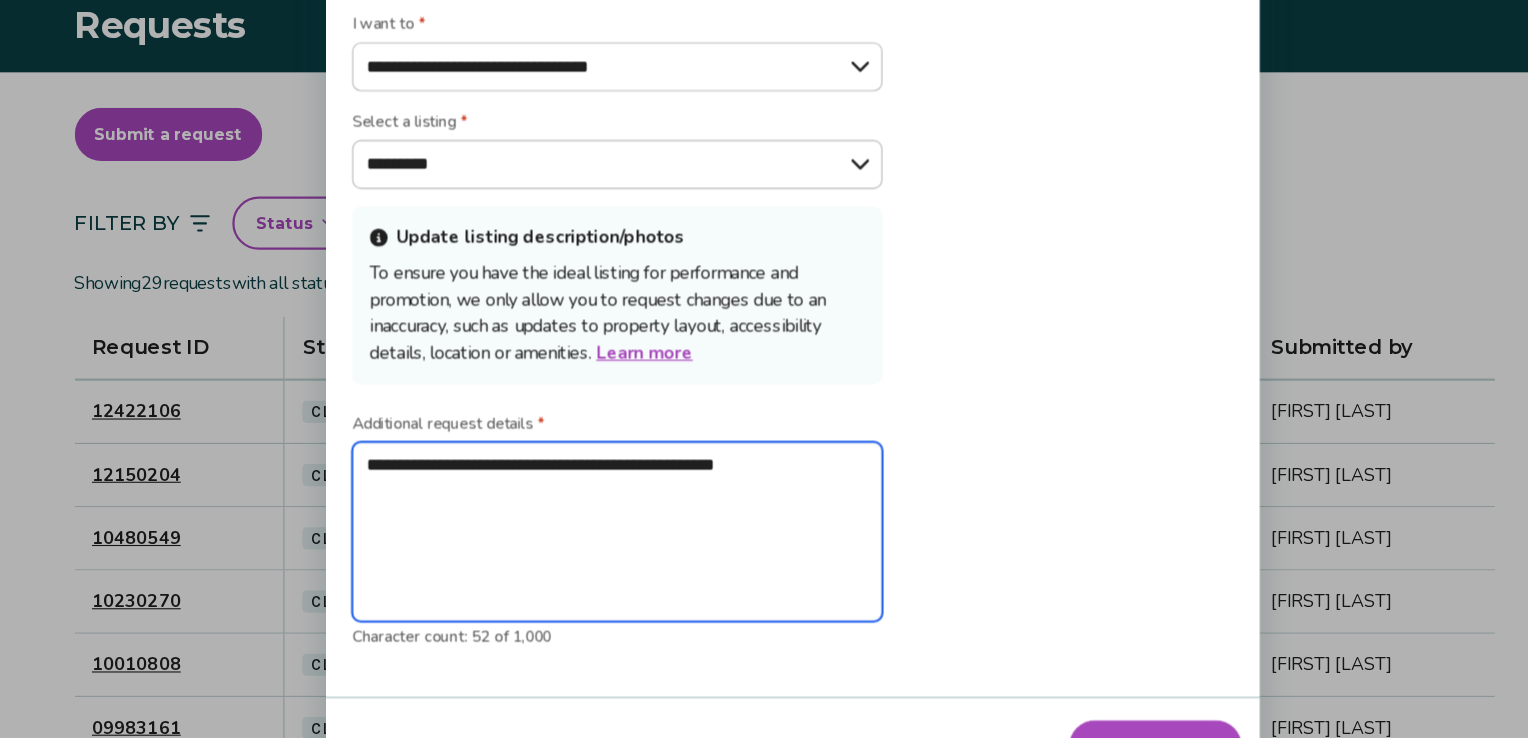 type on "**********" 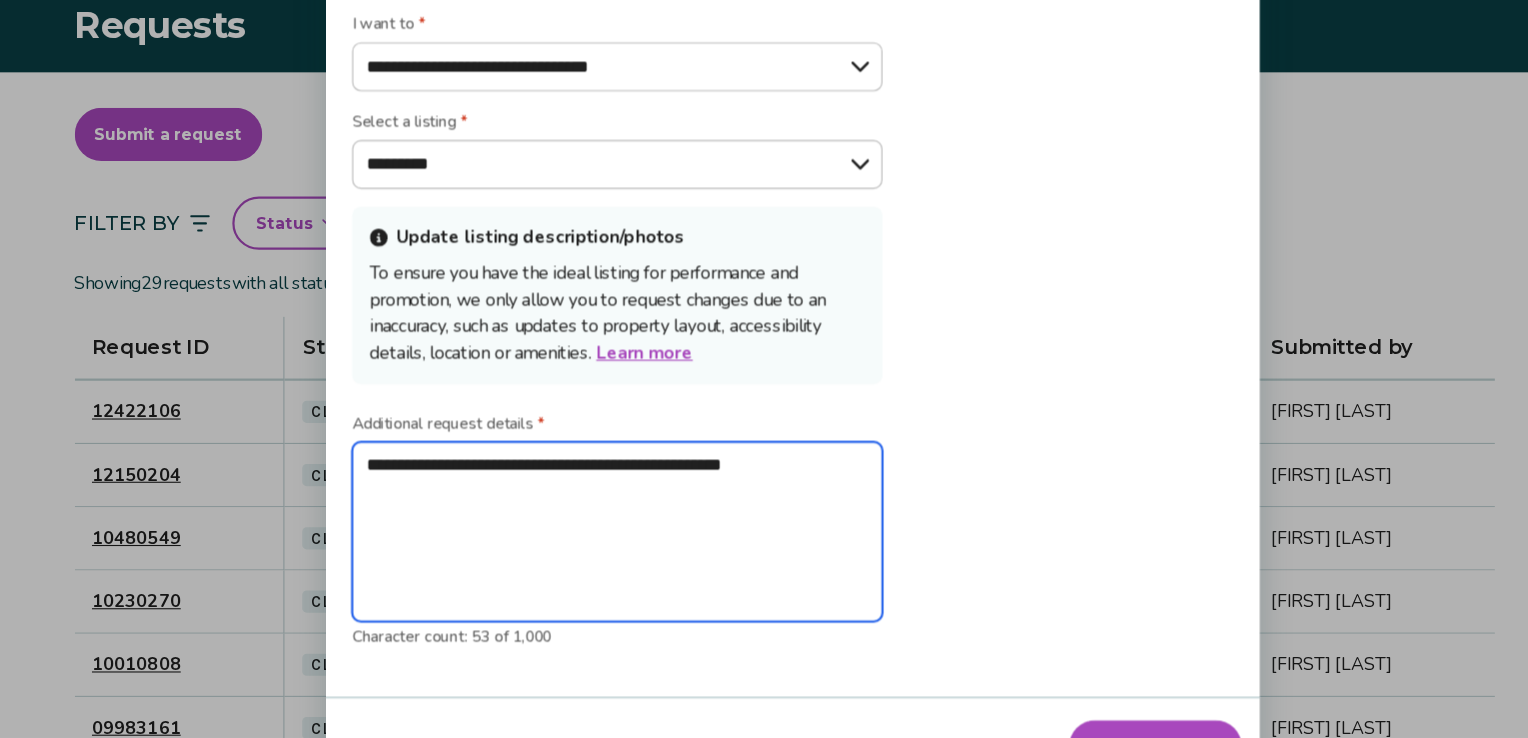 type on "**********" 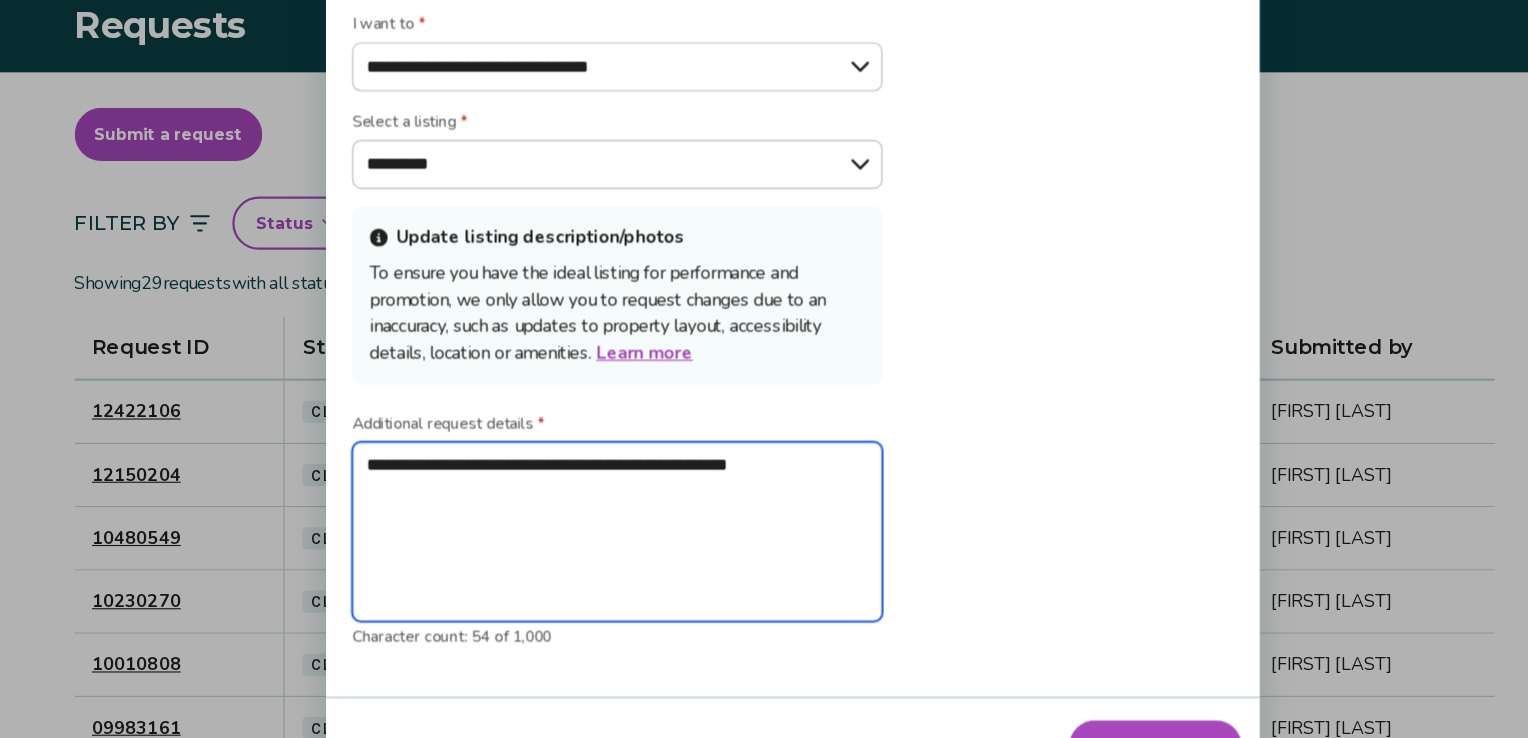 type on "**********" 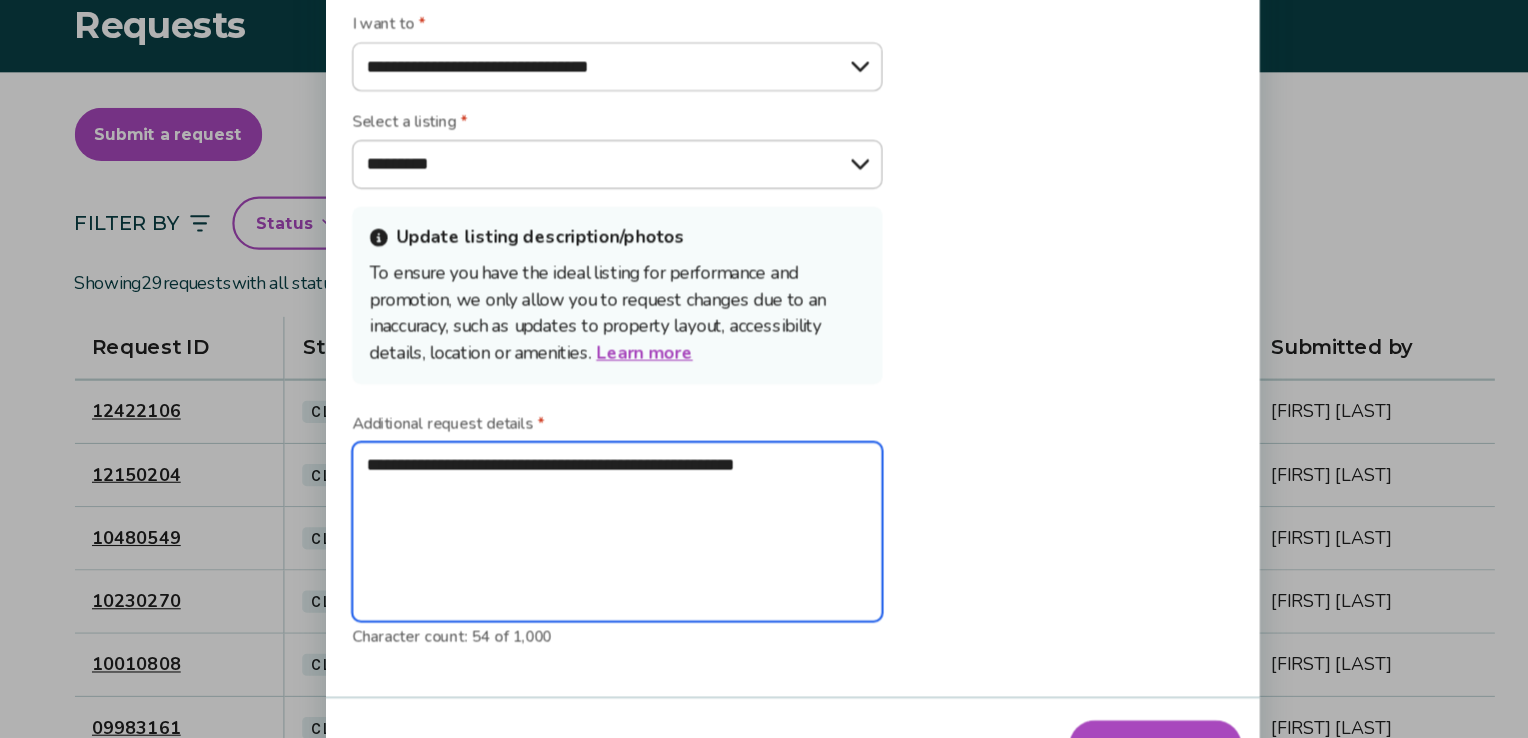 type on "**********" 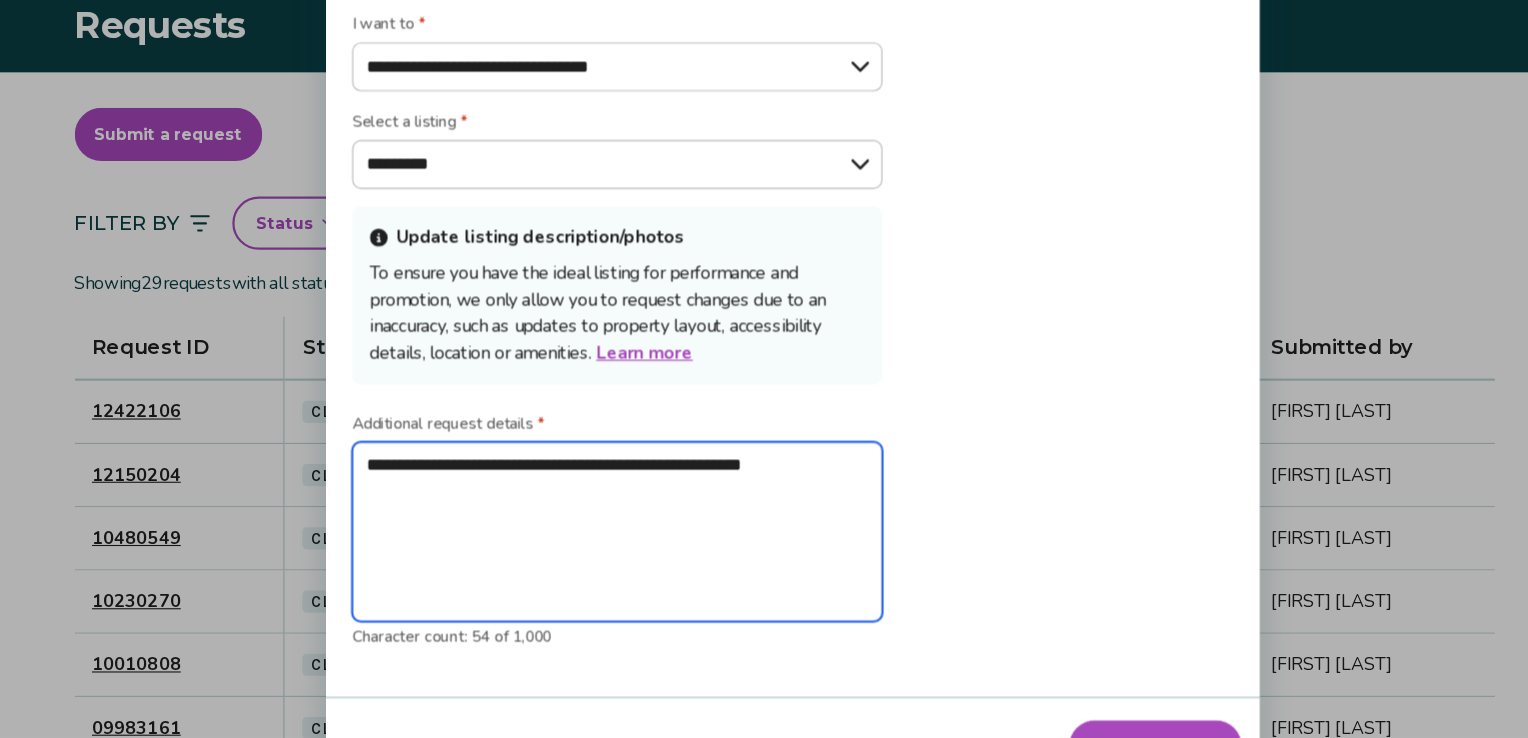 type on "*" 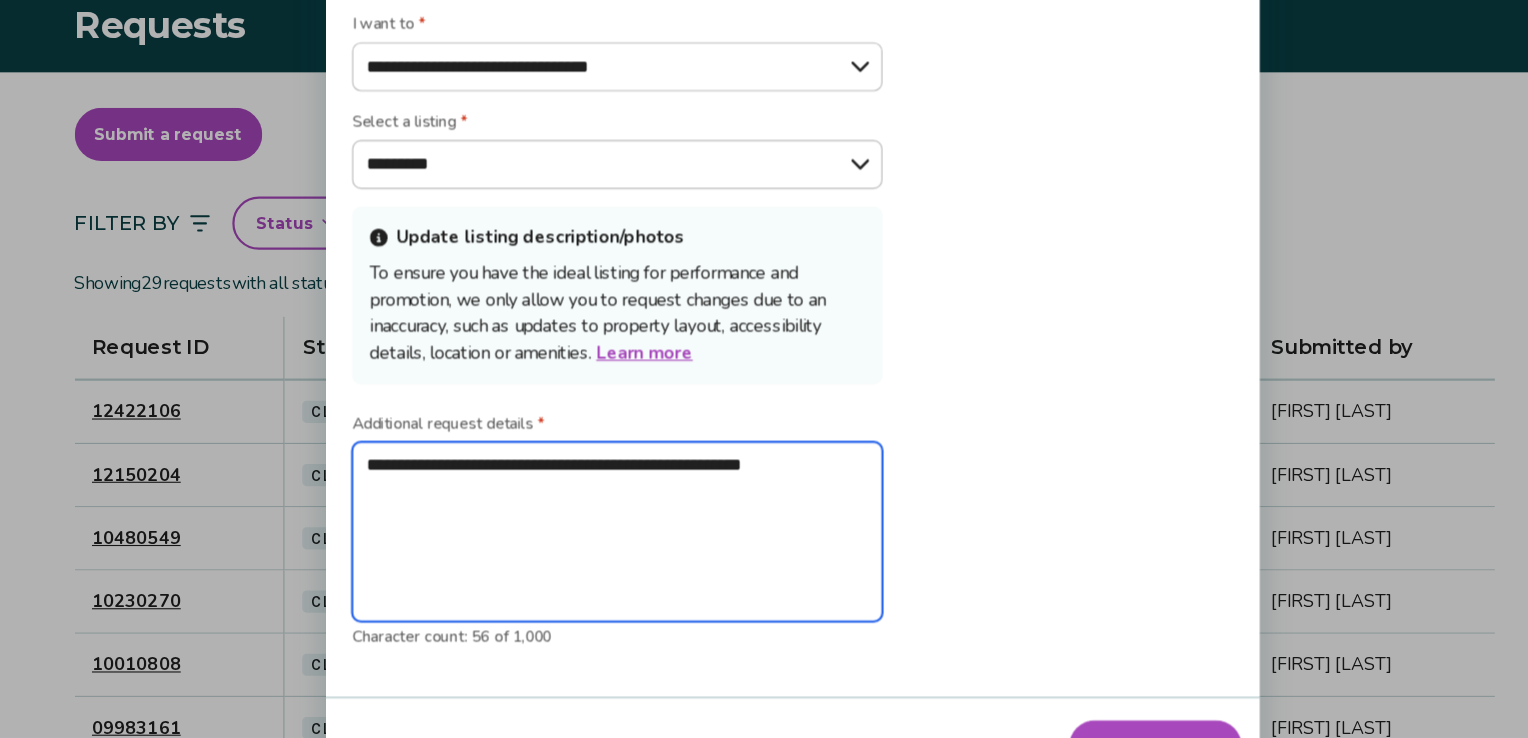 type on "**********" 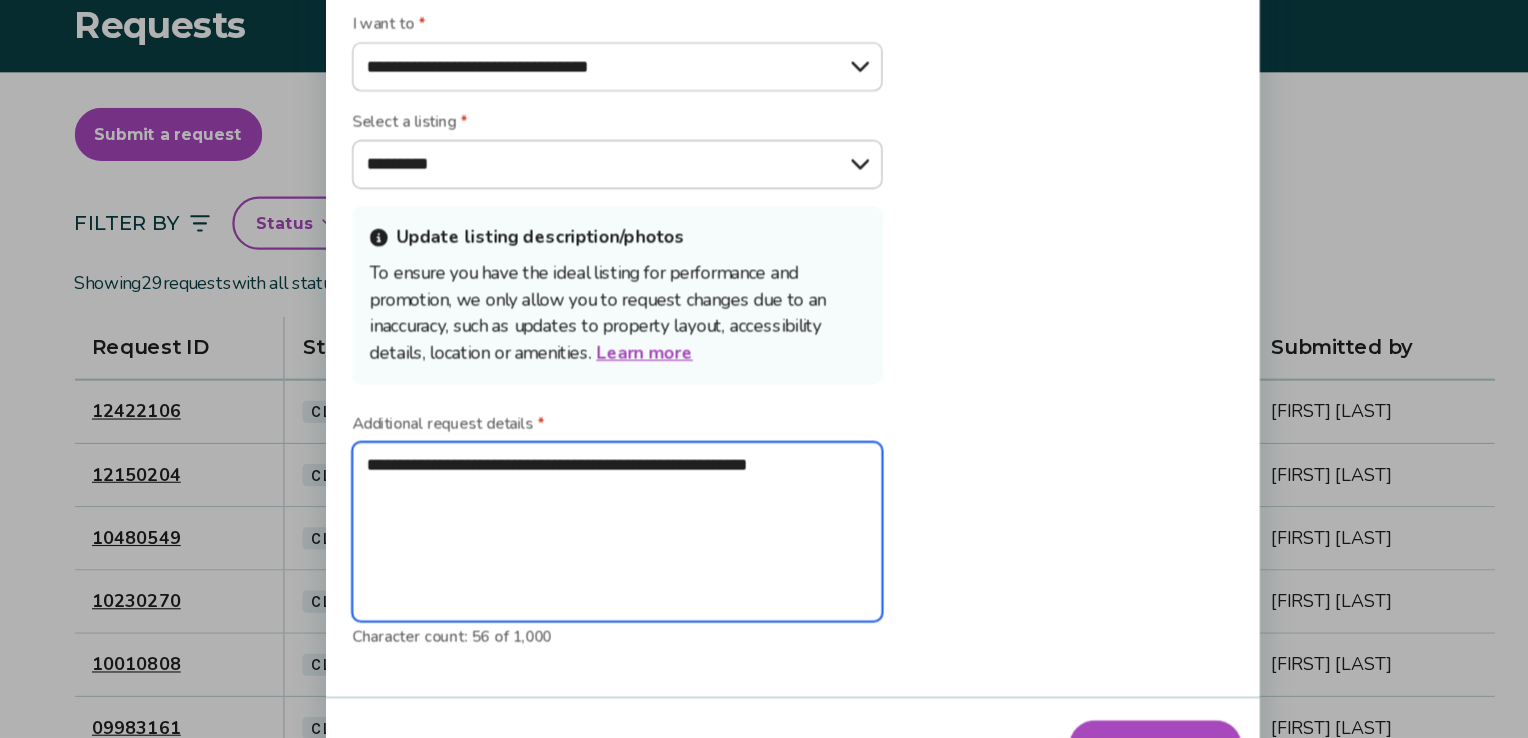 type on "**********" 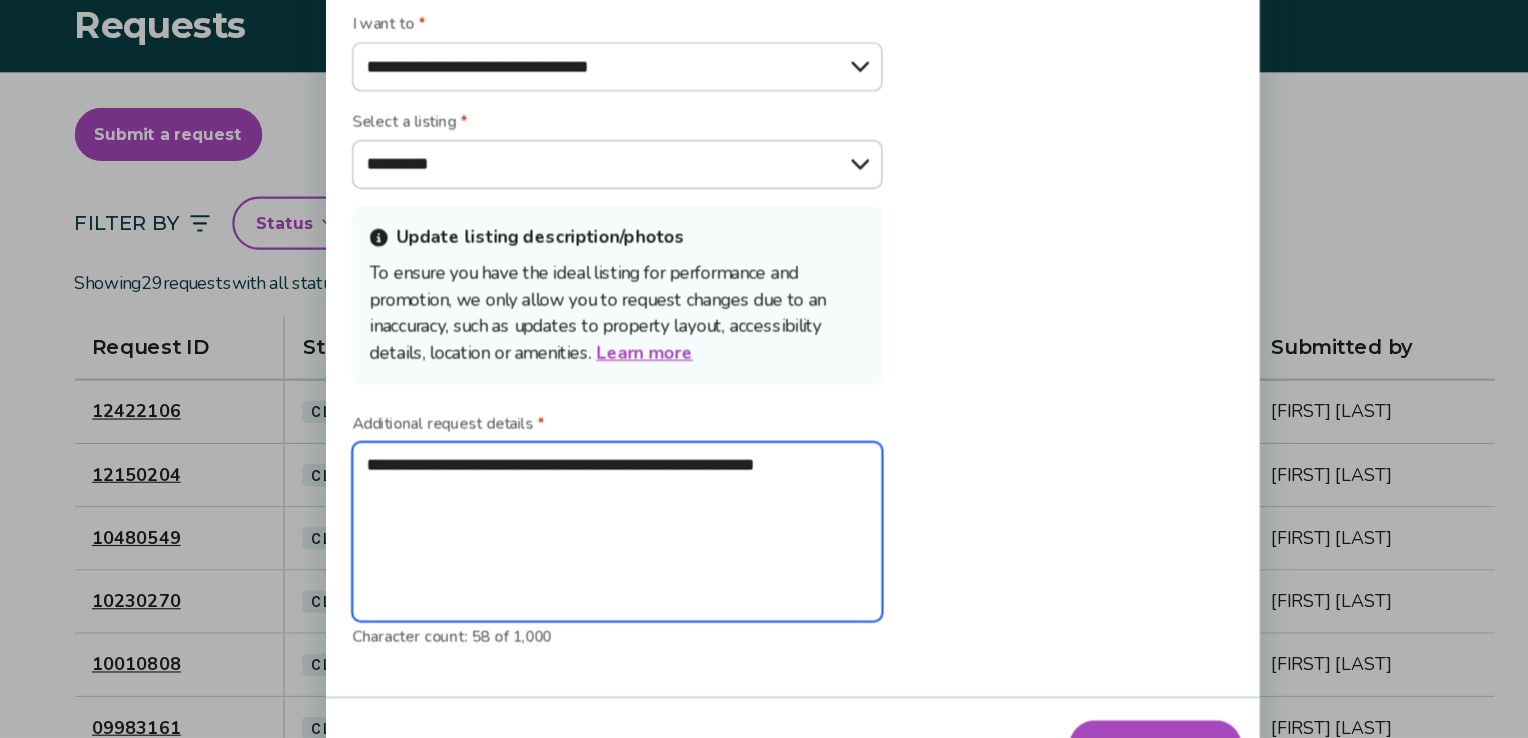 type on "**********" 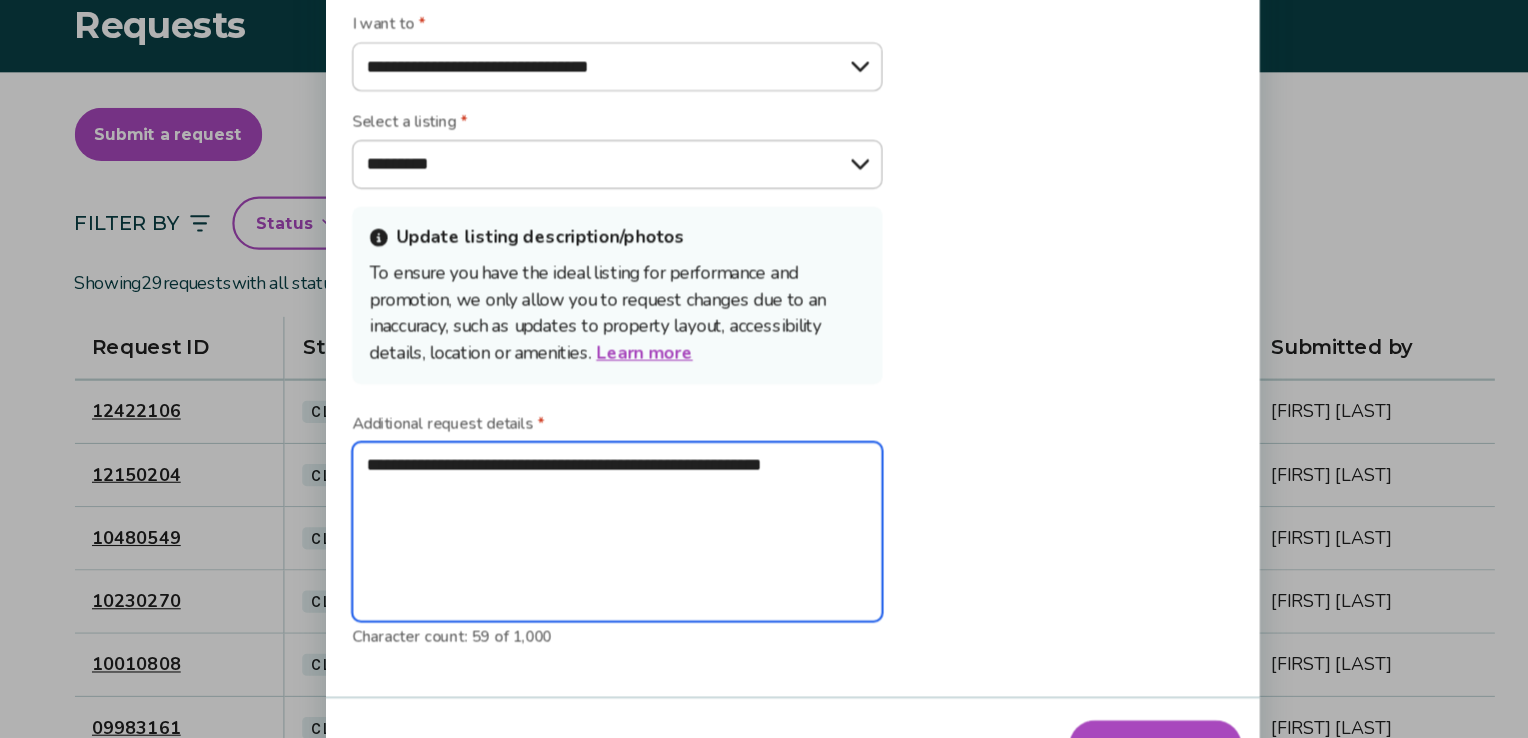 type on "**********" 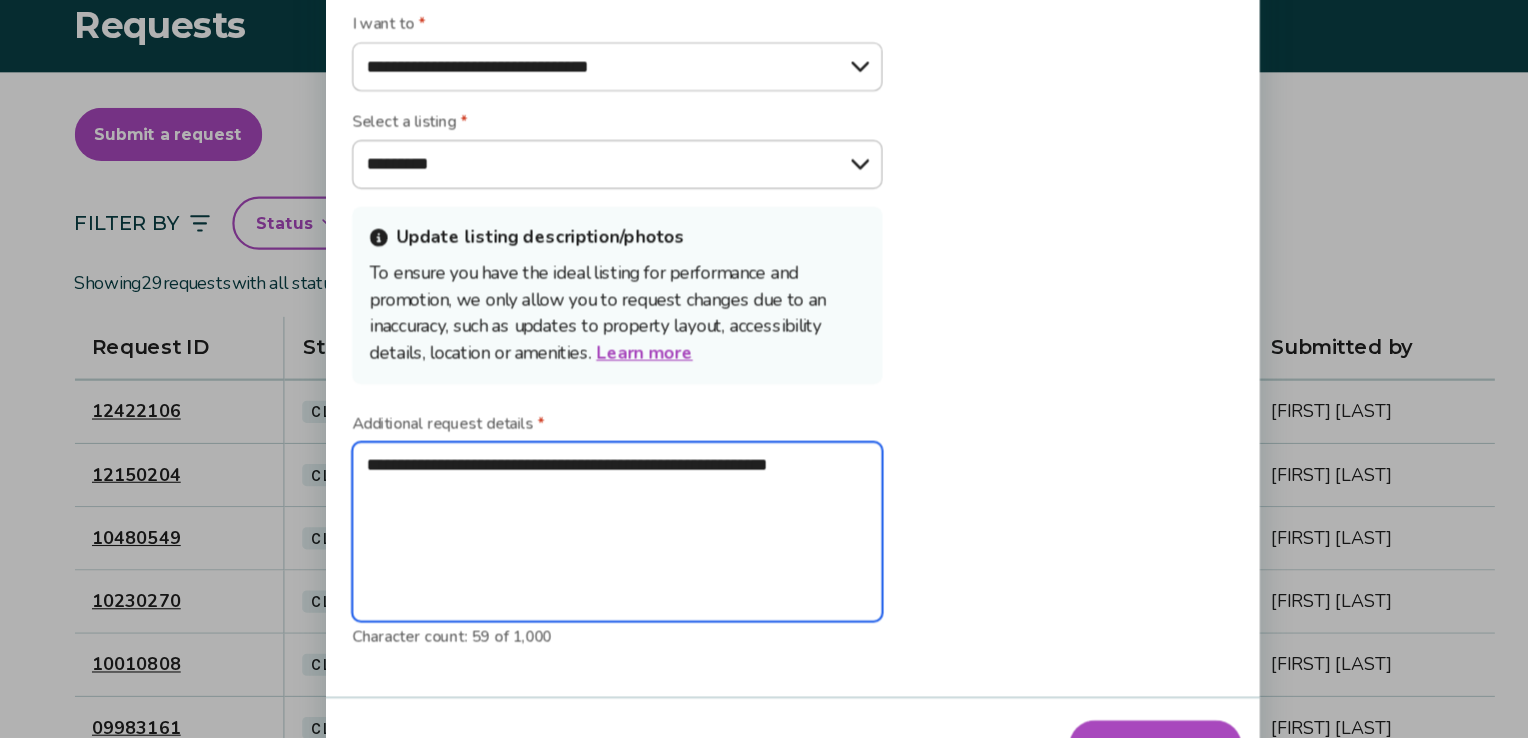 type on "**********" 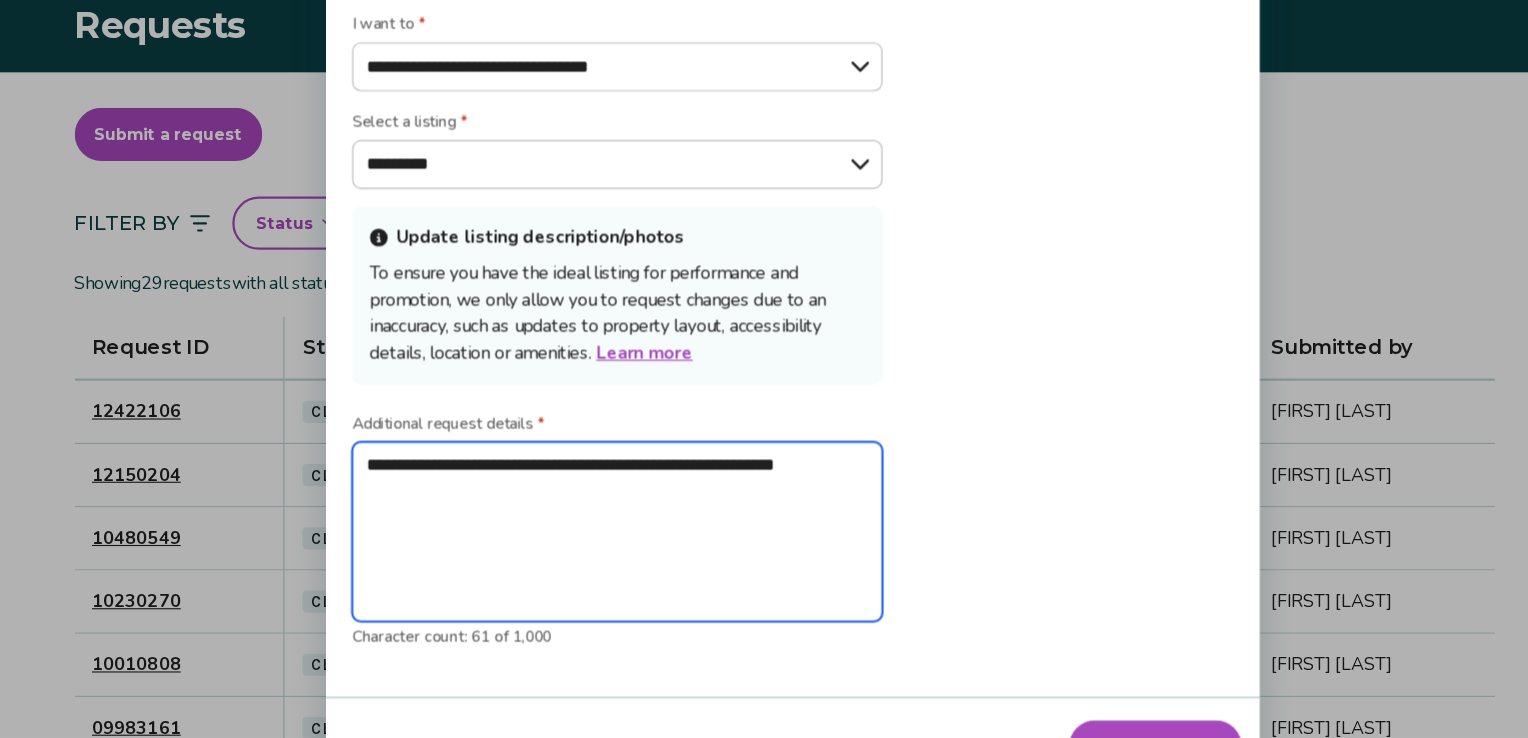 type on "**********" 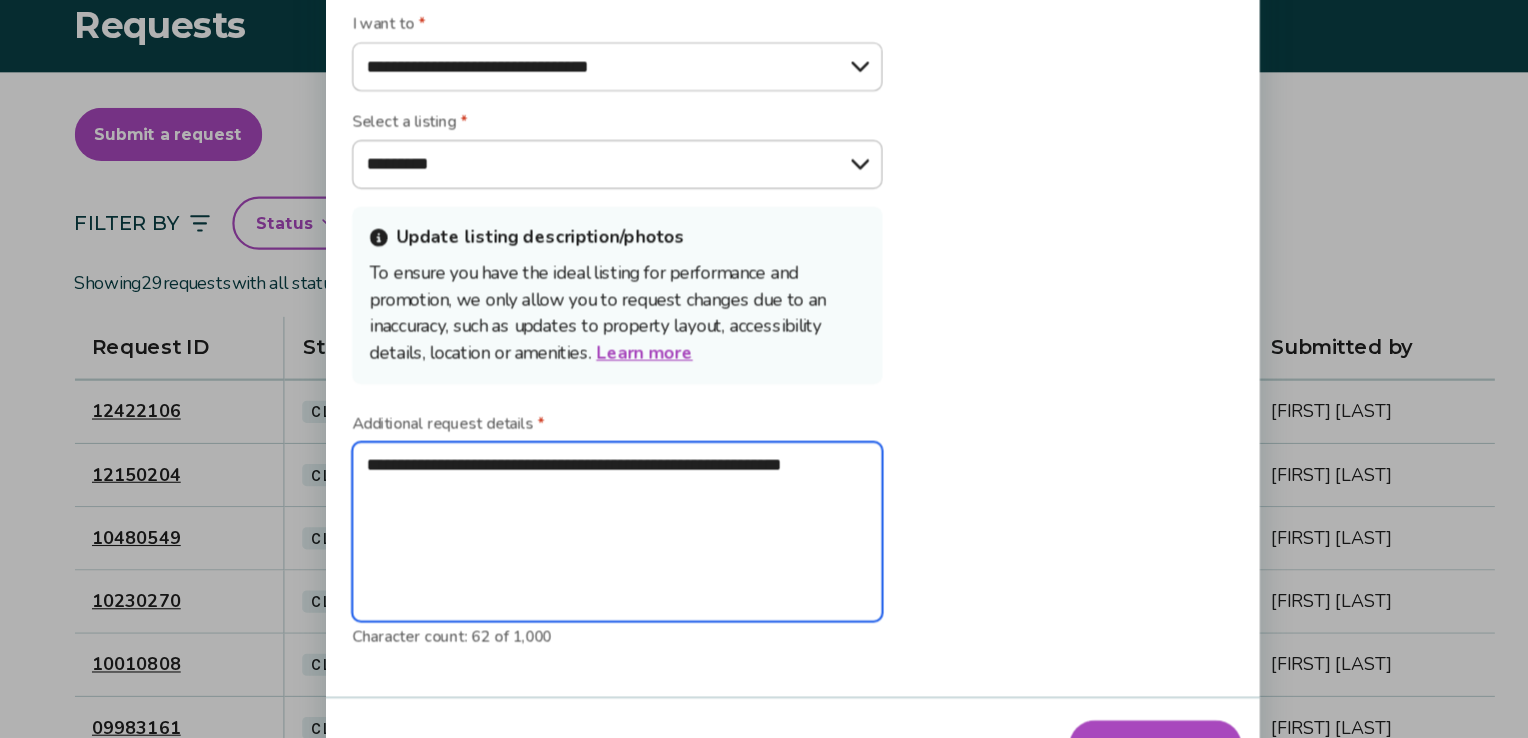 type on "**********" 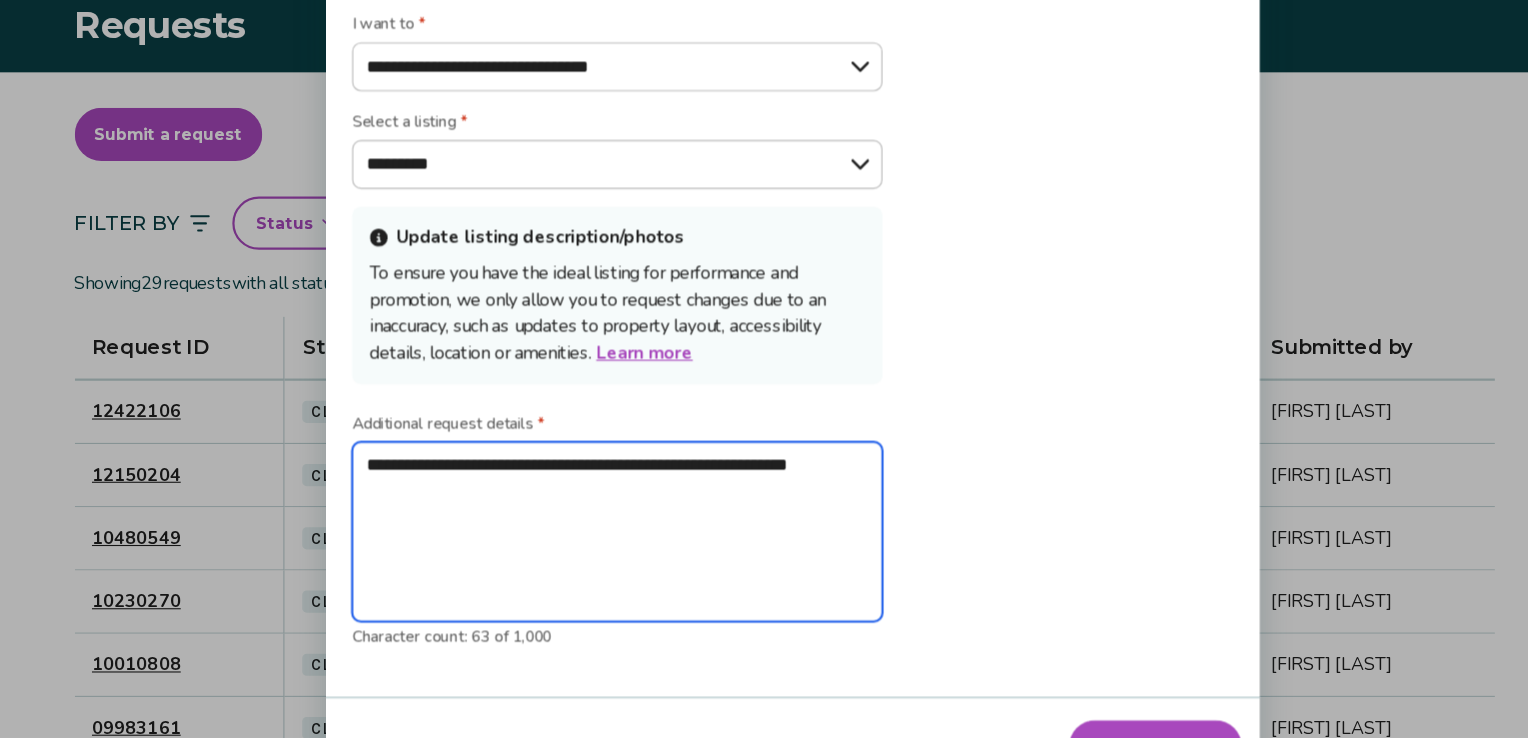 type on "**********" 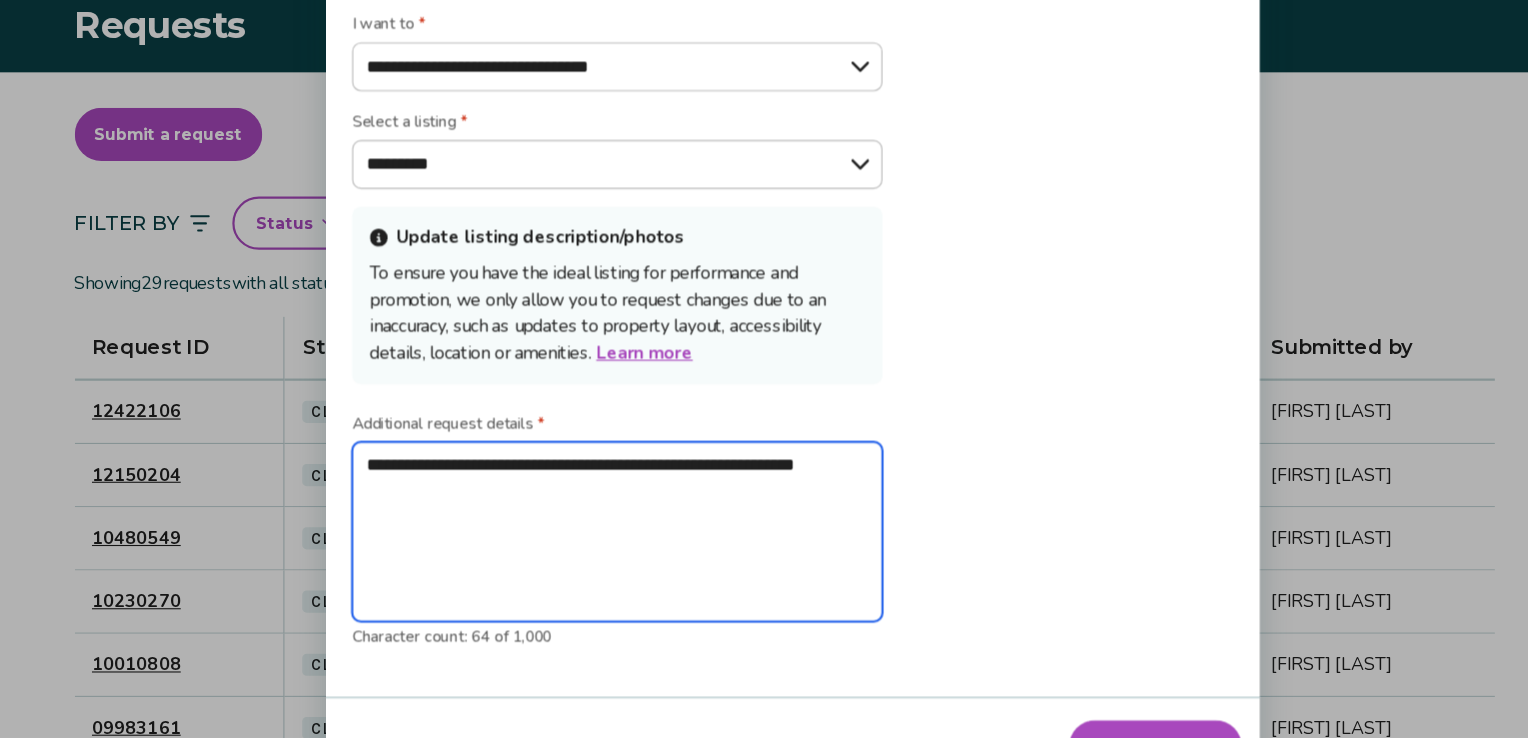 type on "**********" 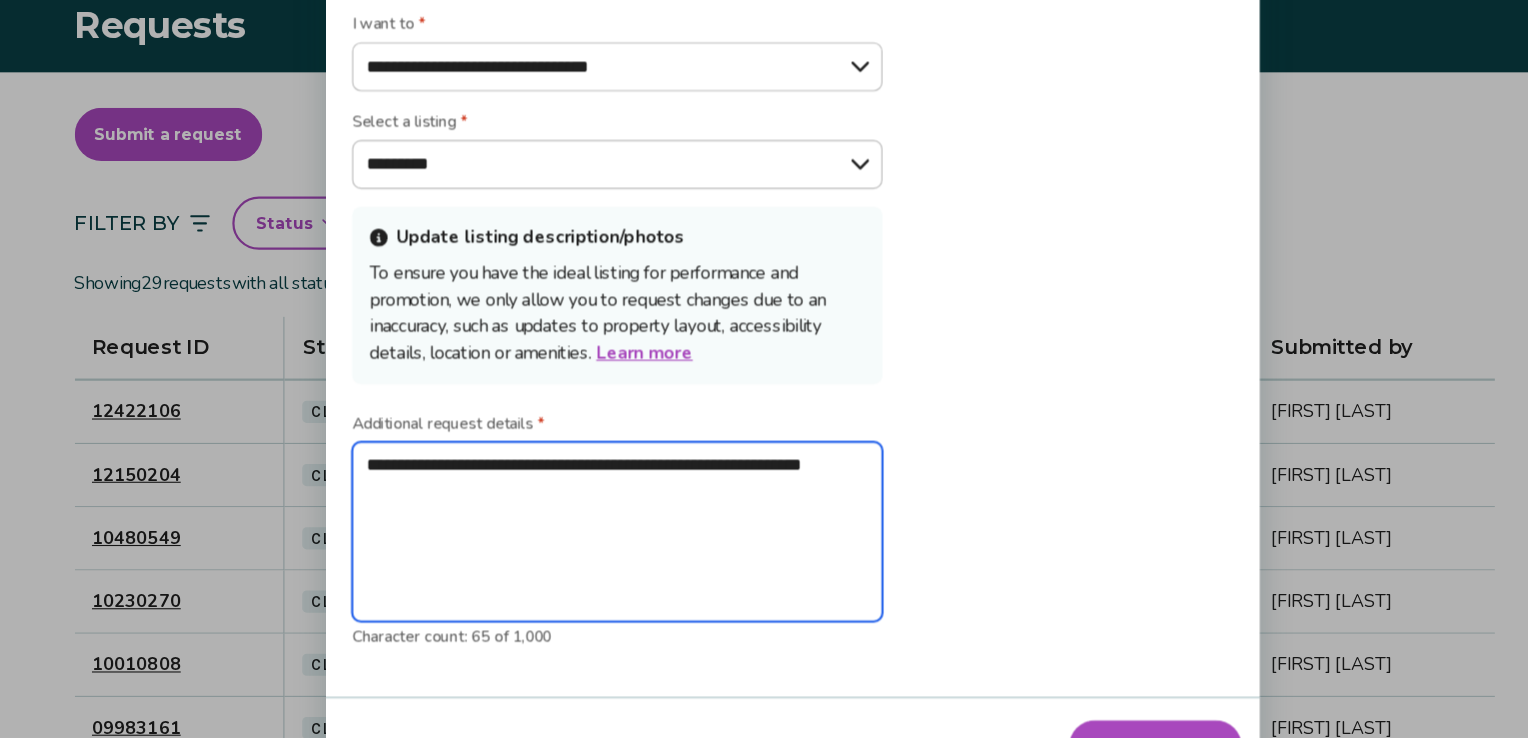 type on "**********" 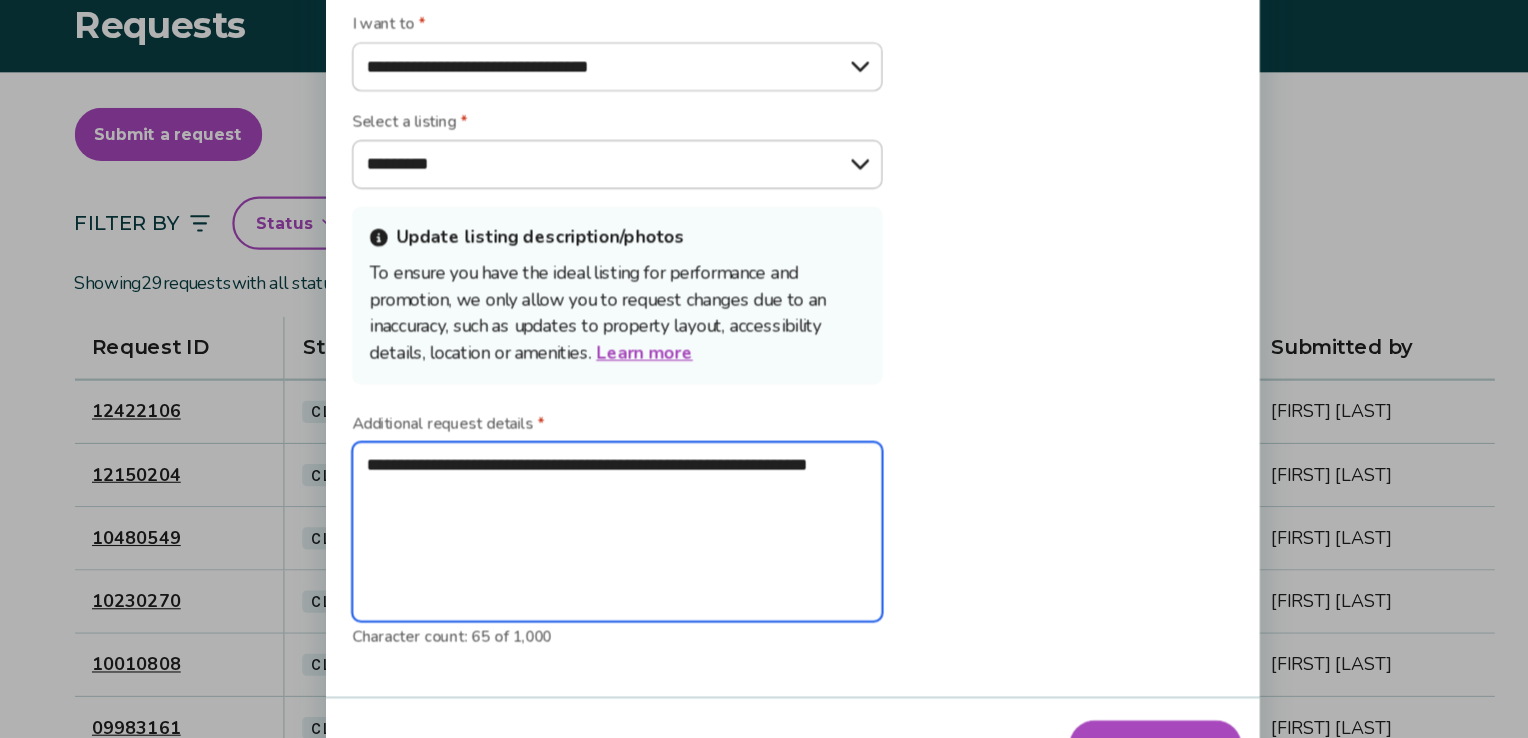type on "**********" 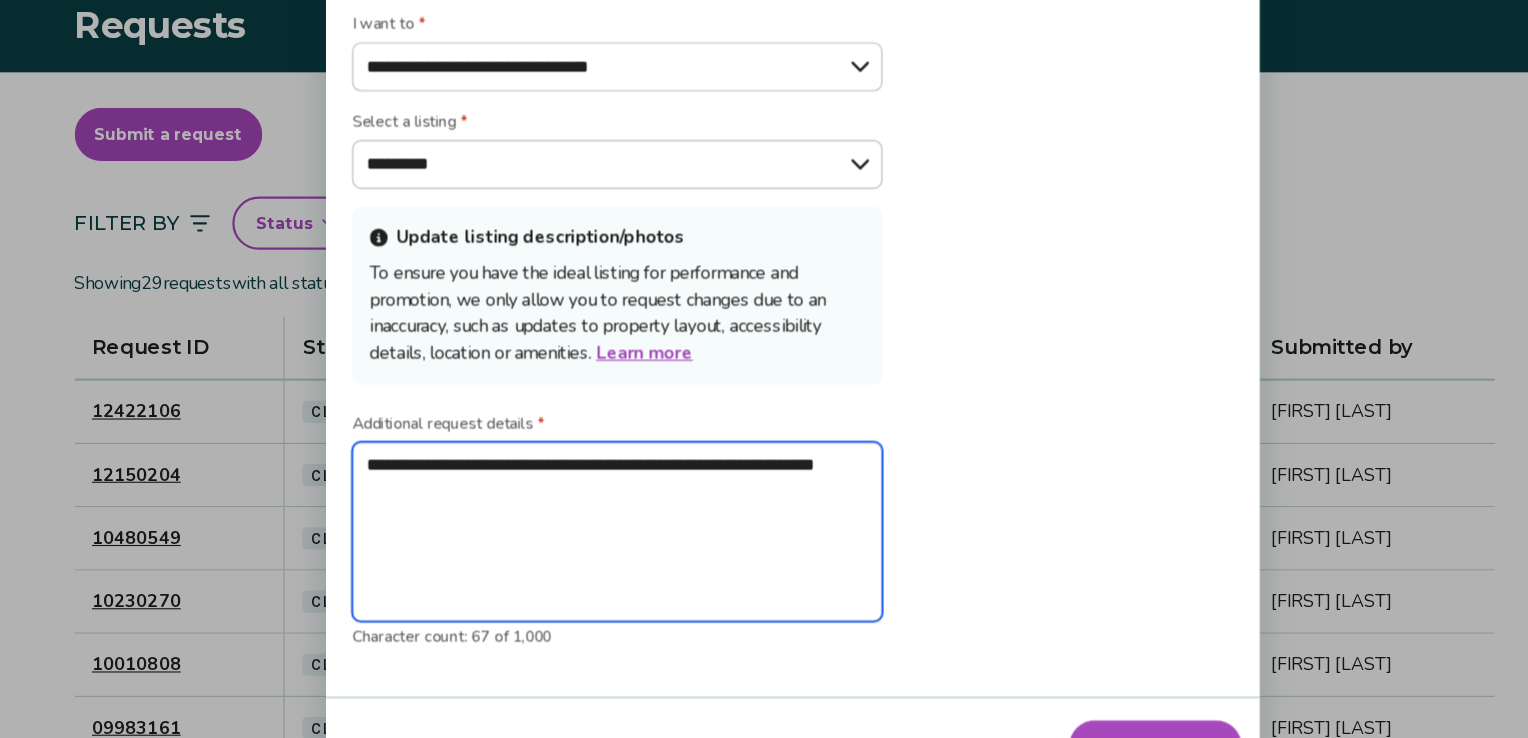 type on "**********" 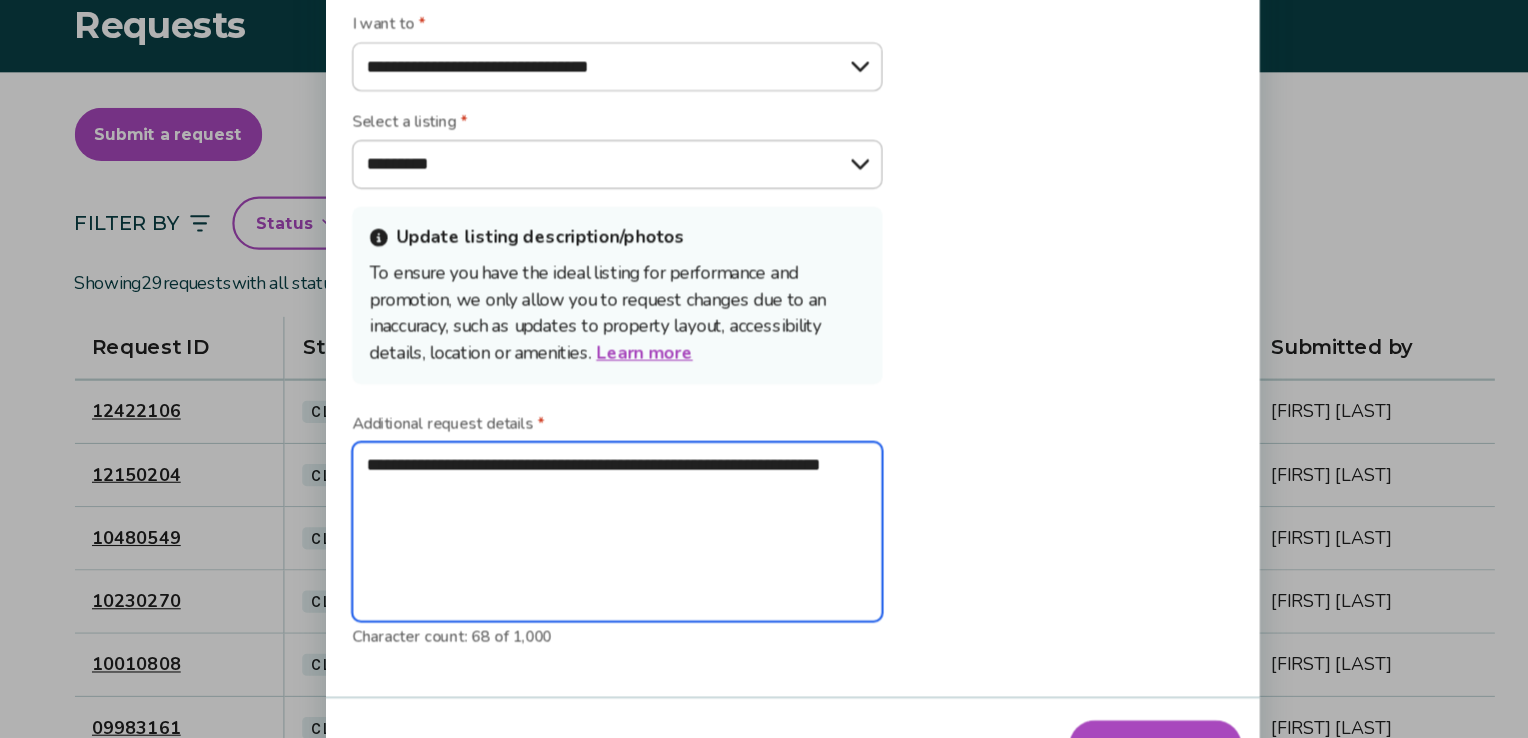 type on "**********" 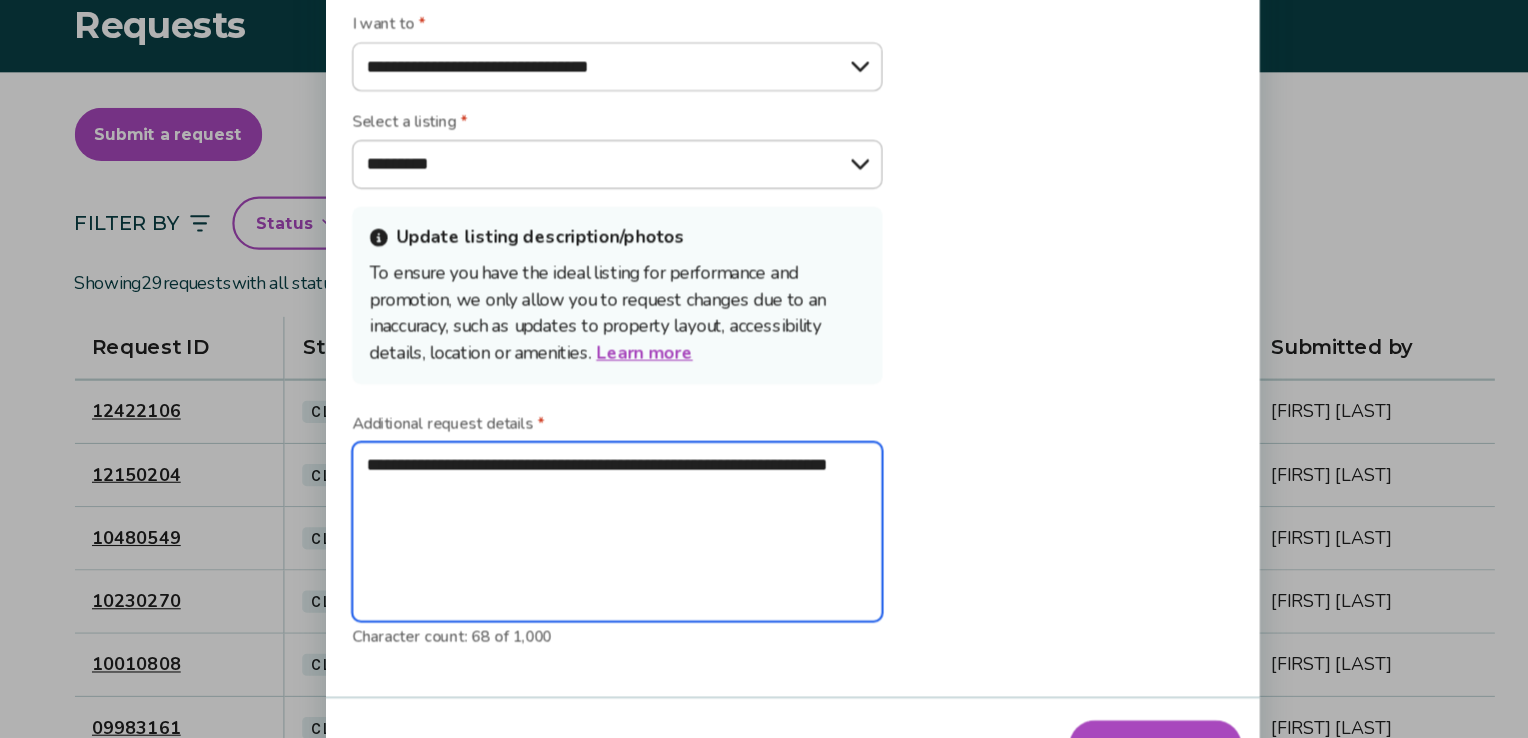 type on "**********" 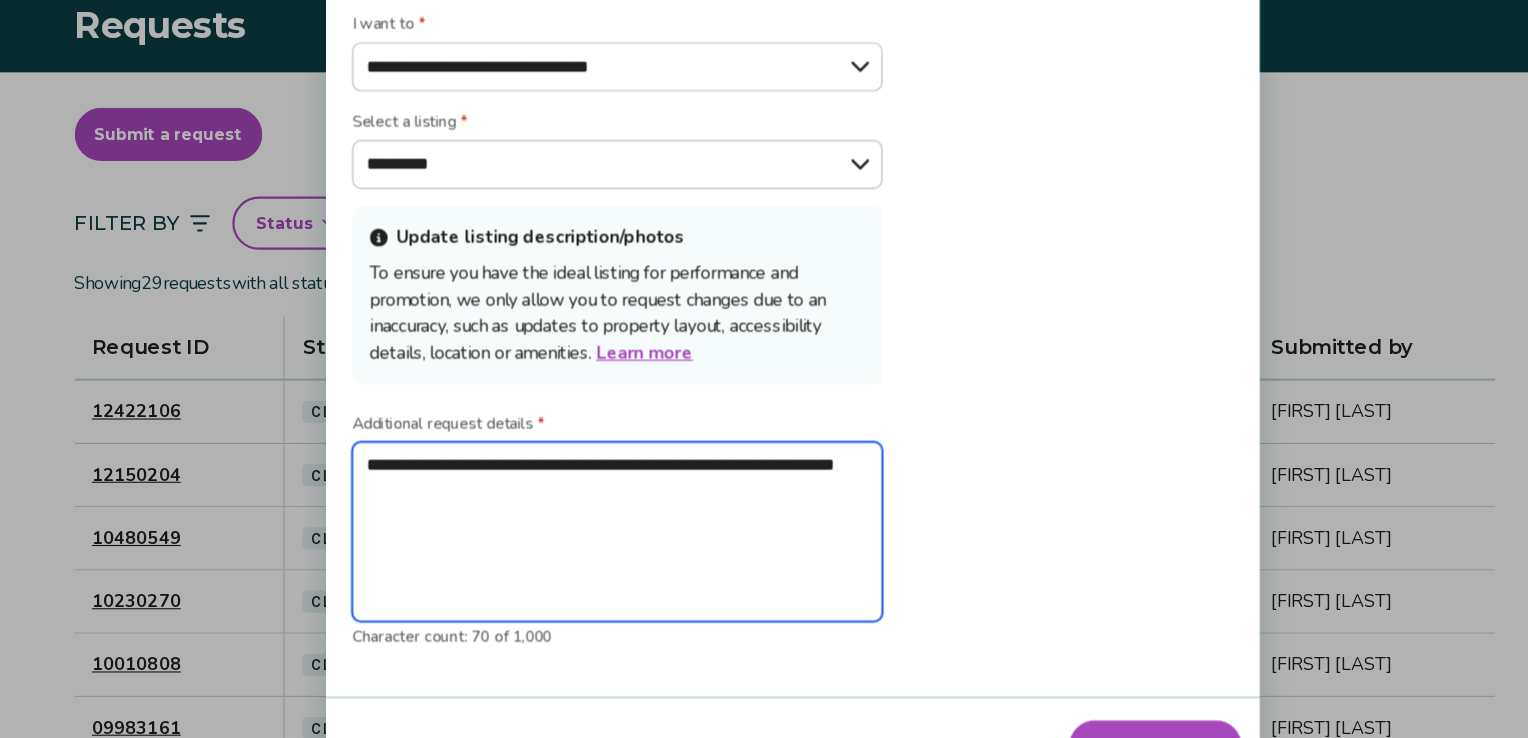 type on "**********" 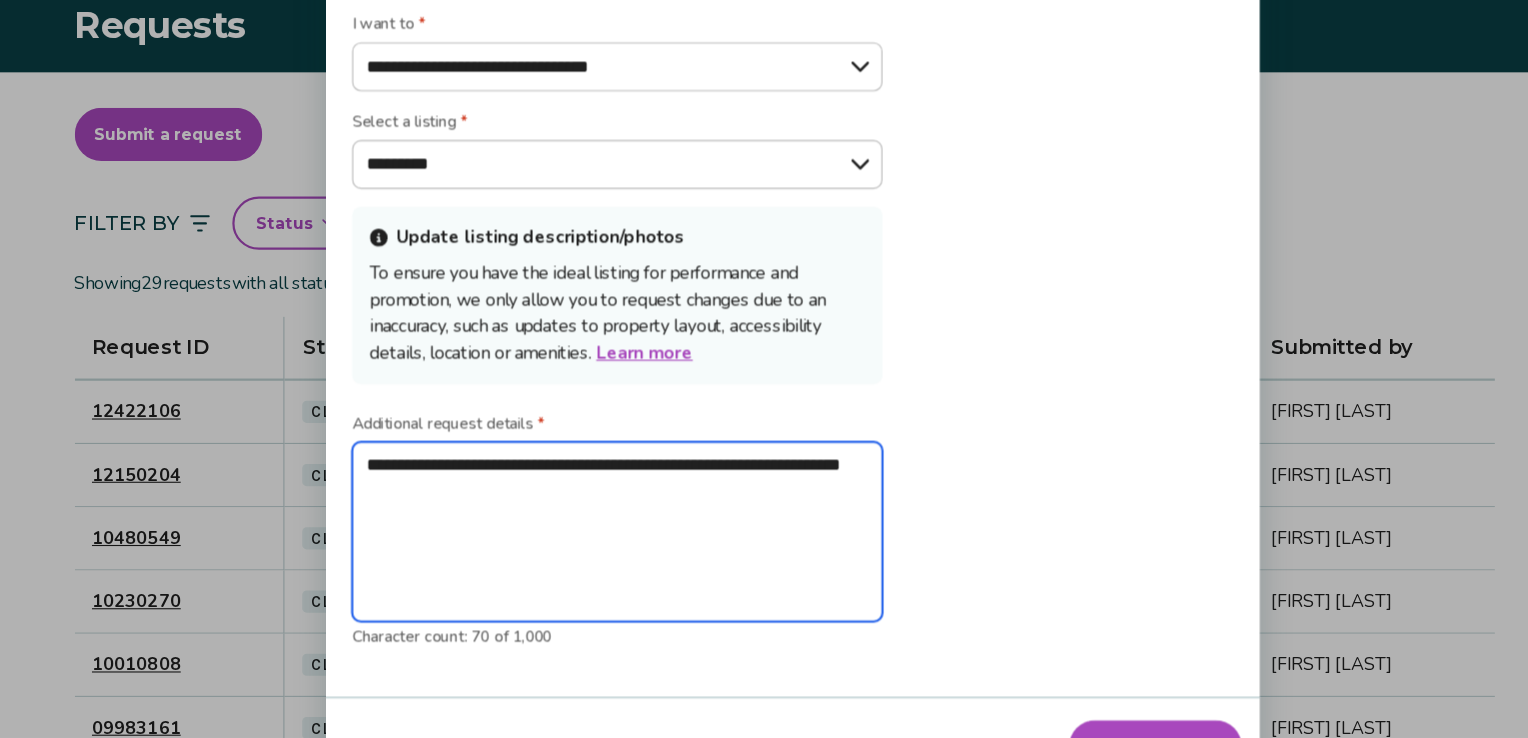 type on "**********" 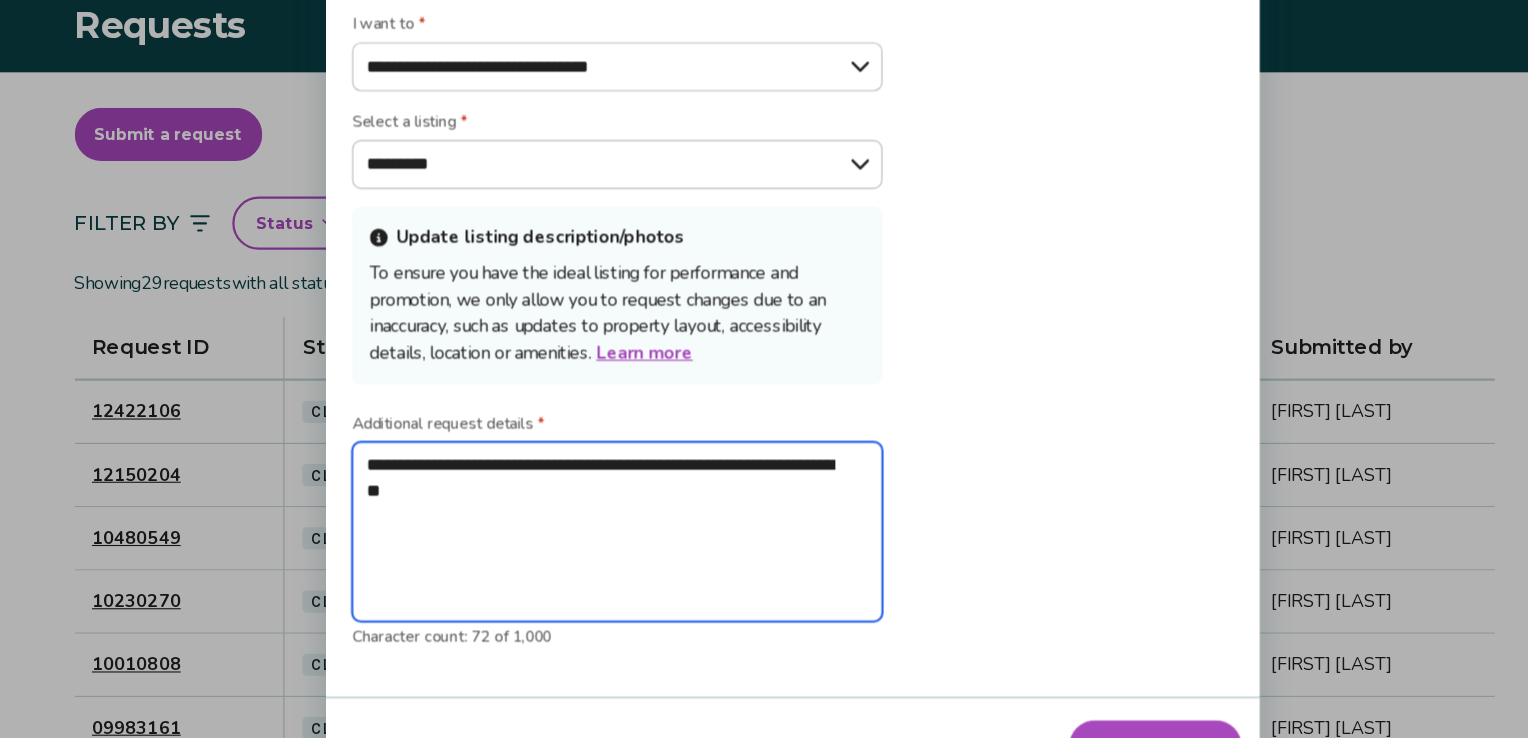 type on "**********" 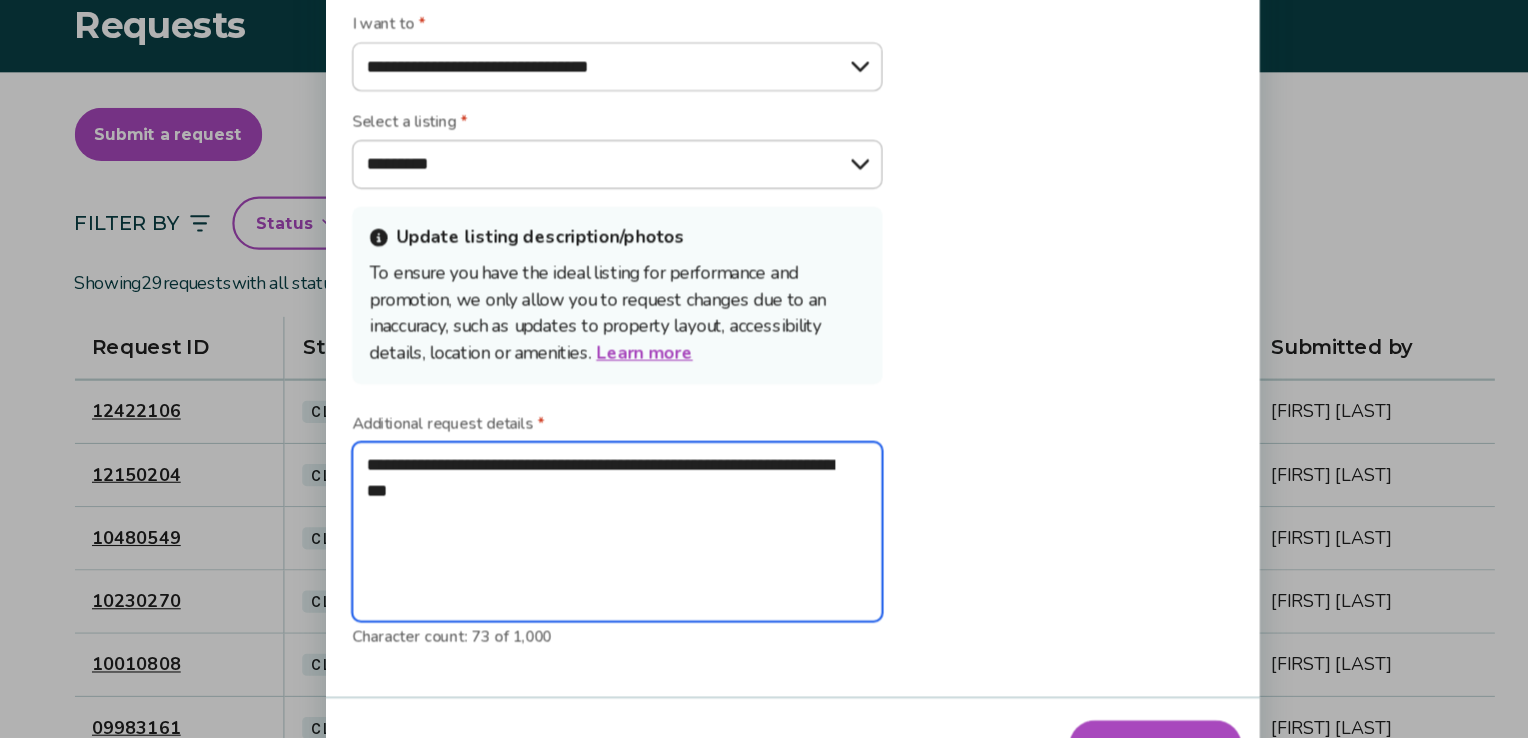 type on "**********" 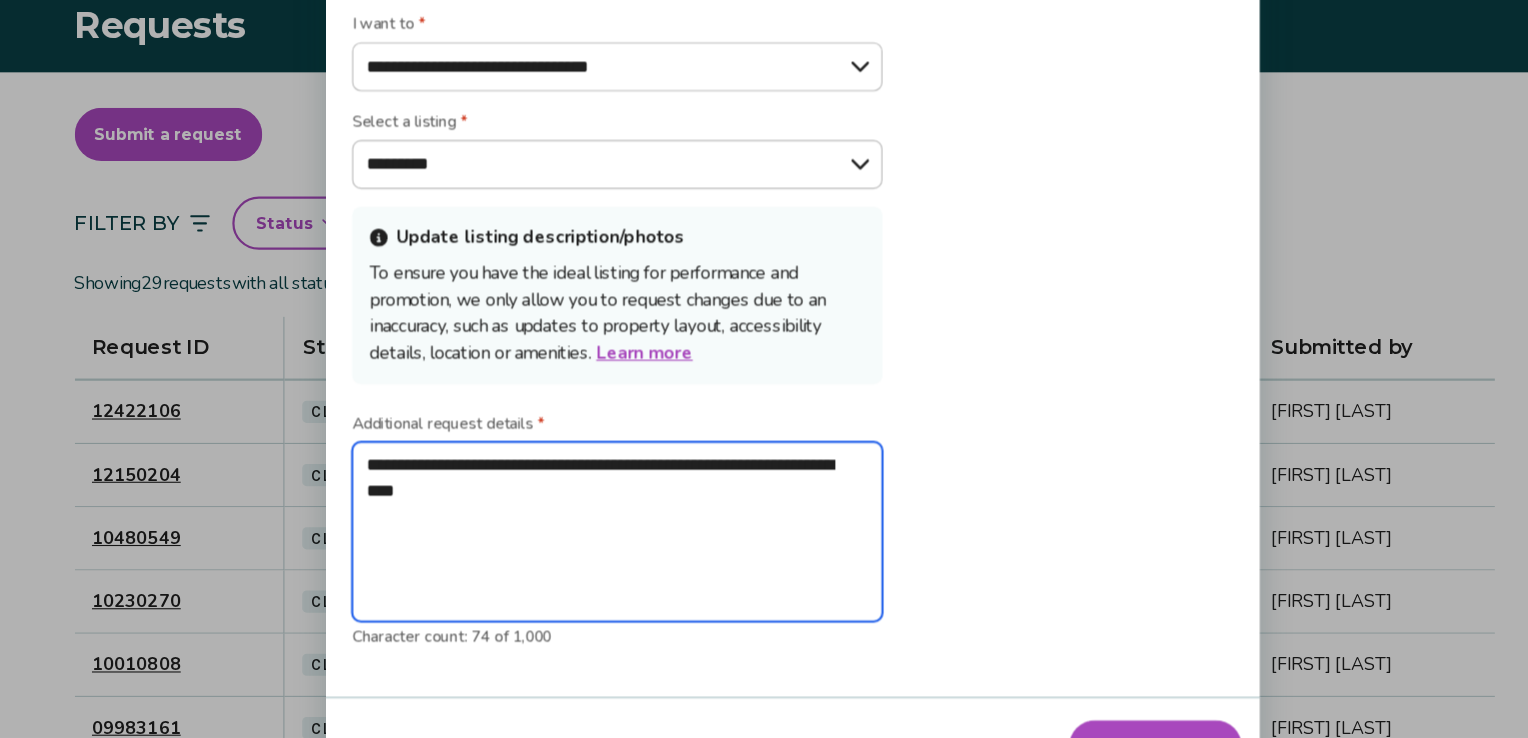 type on "**********" 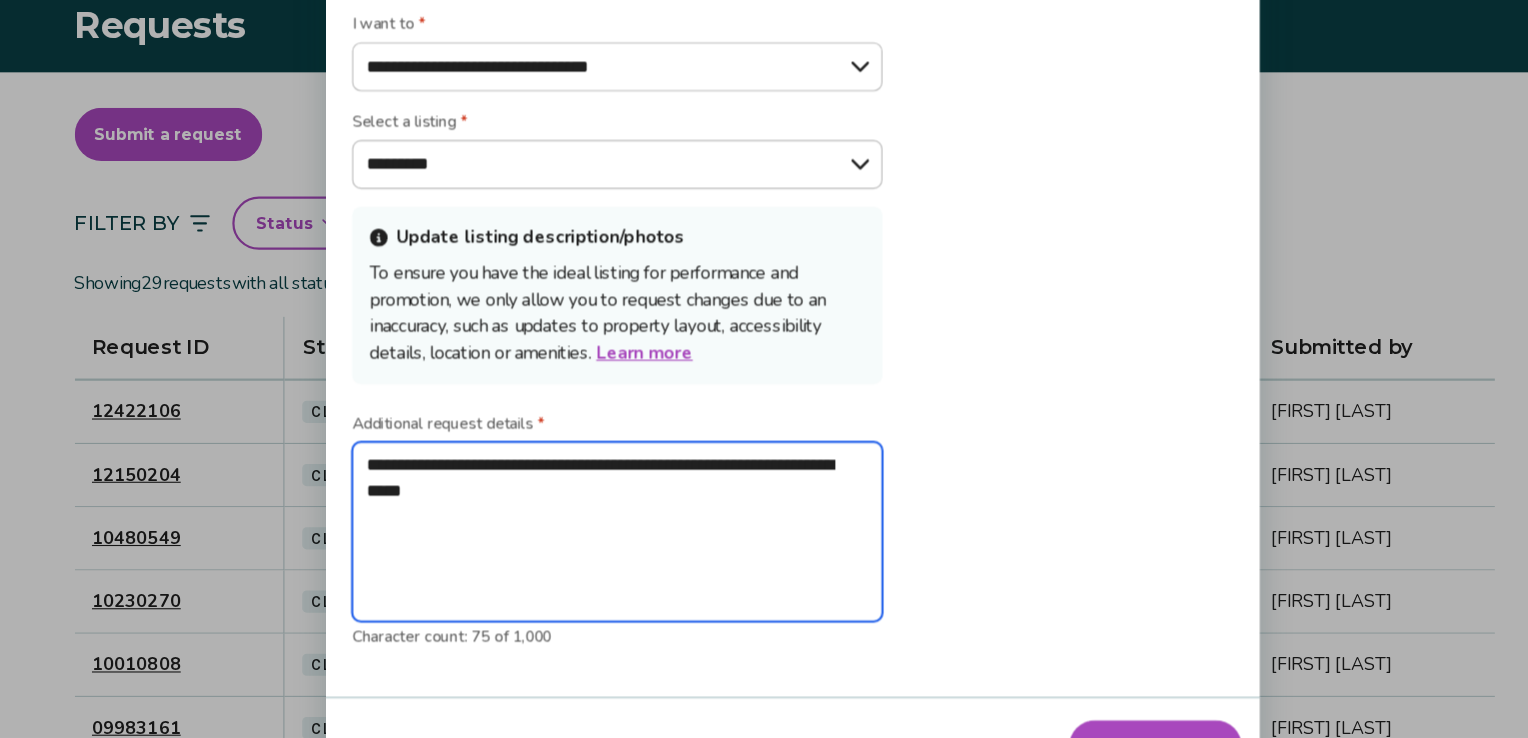 paste on "**********" 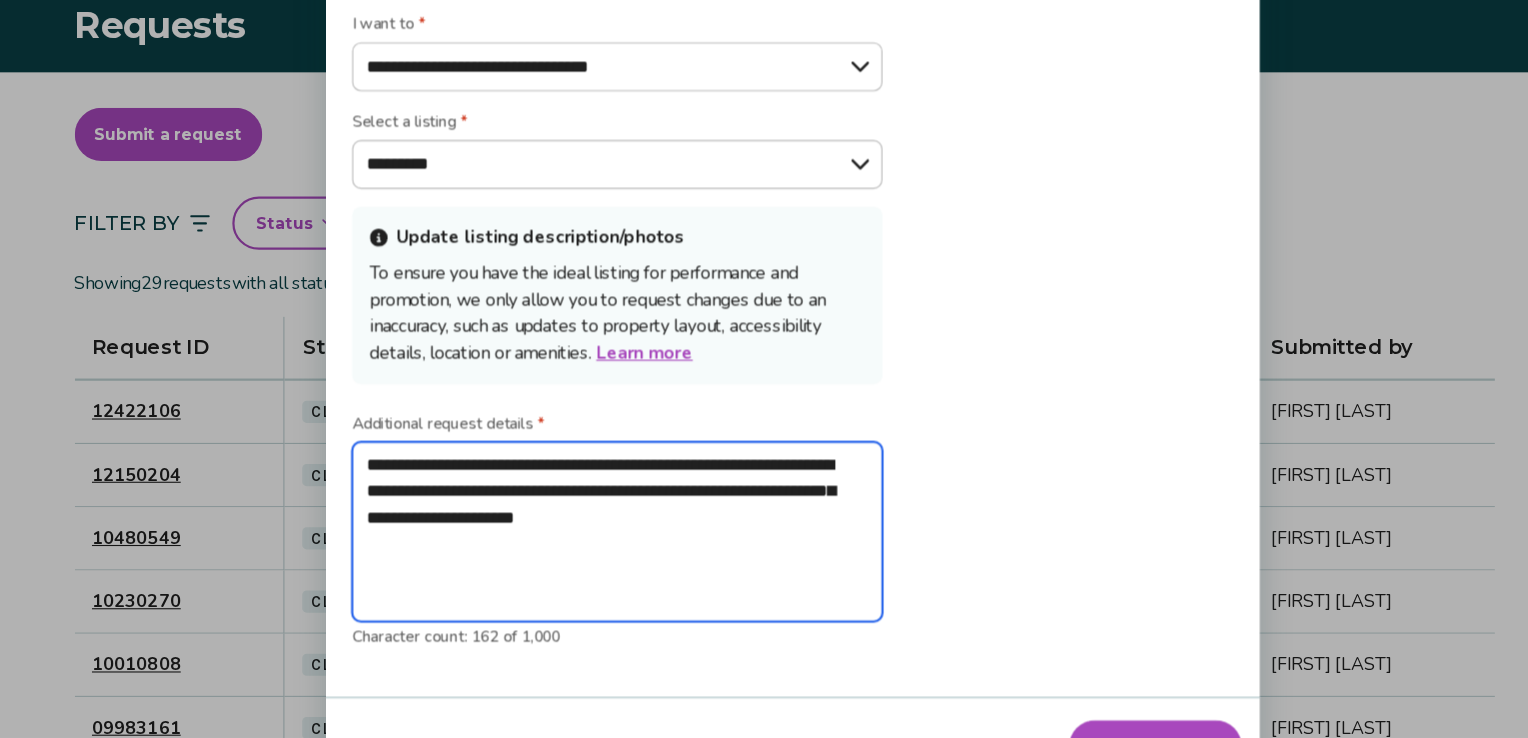 click on "**********" at bounding box center (606, 552) 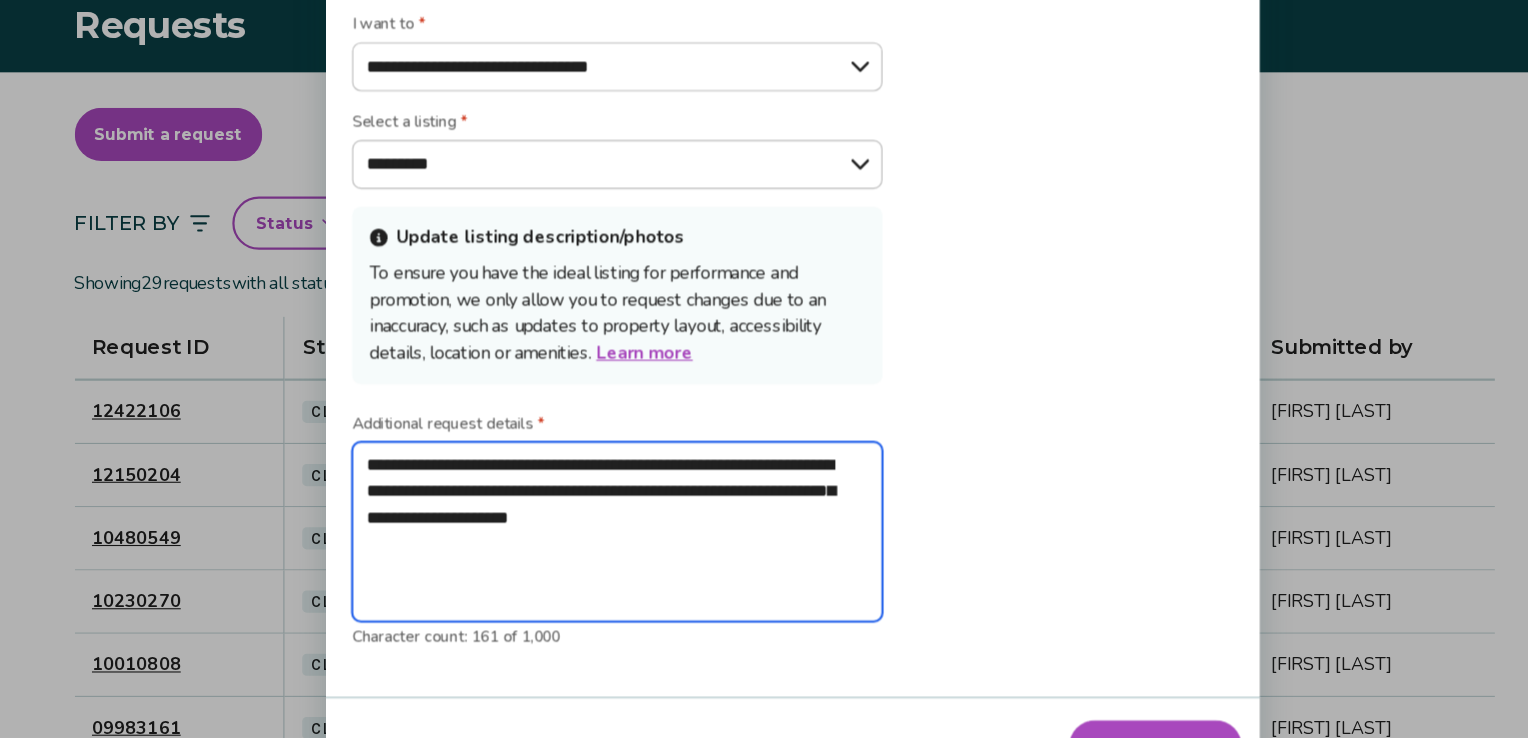 type on "**********" 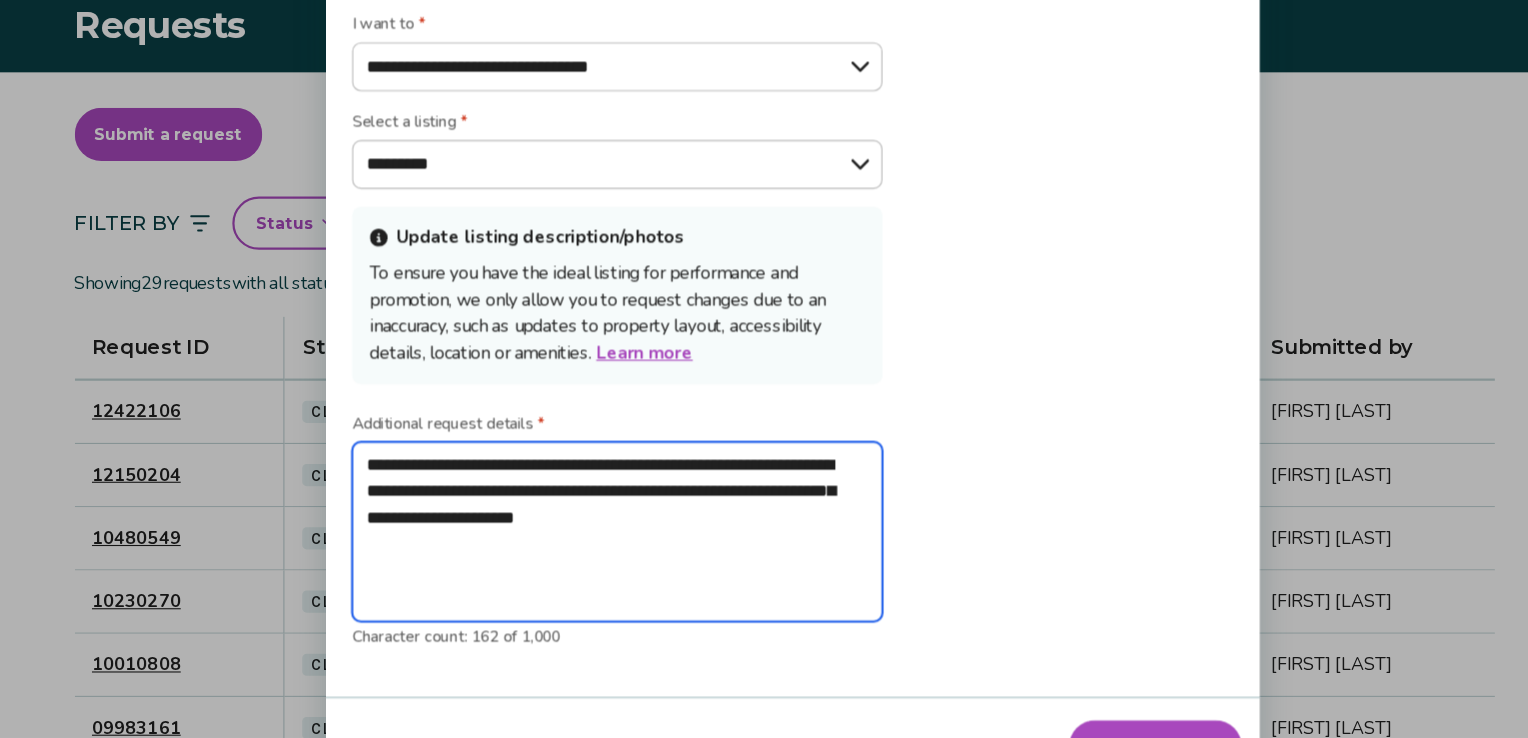 type on "**********" 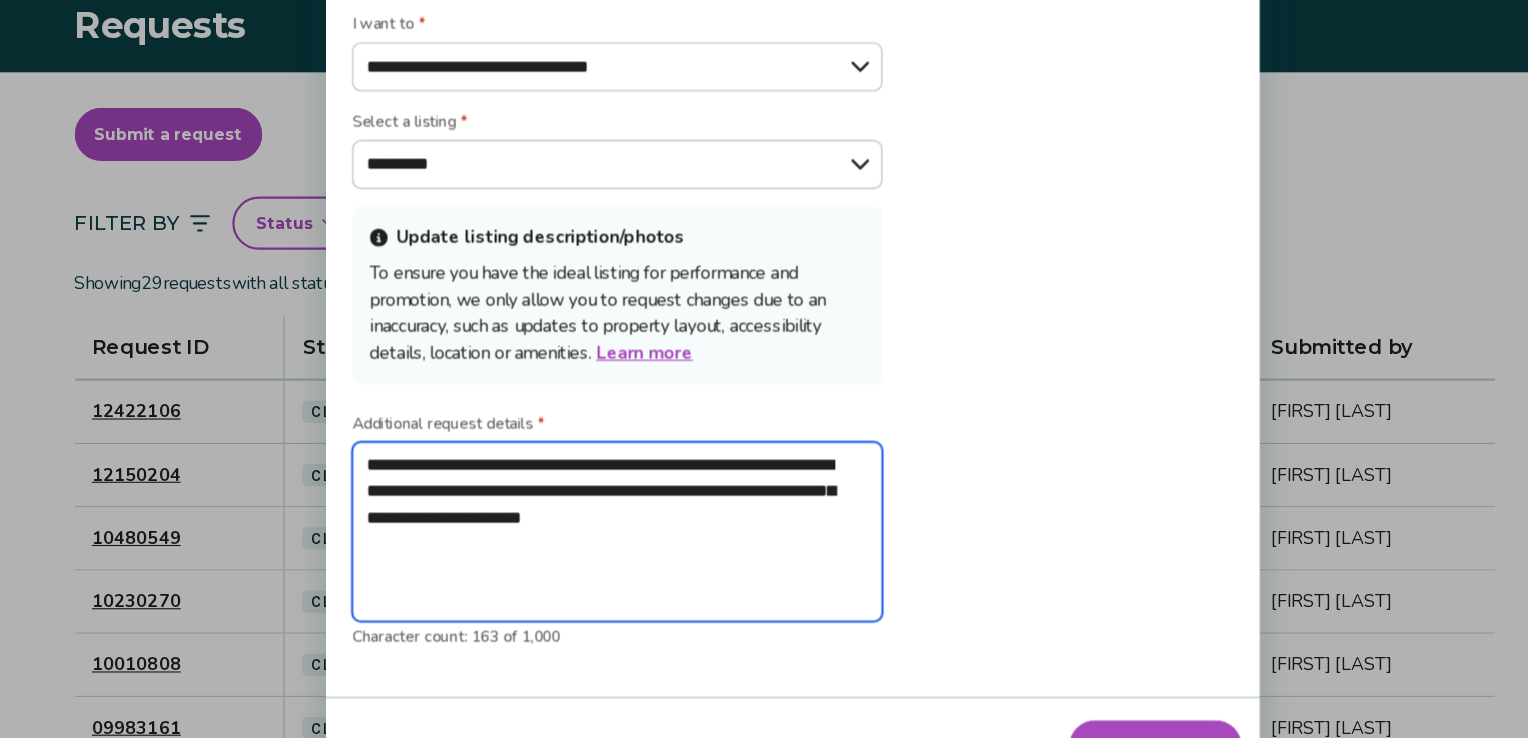 click on "**********" at bounding box center (606, 552) 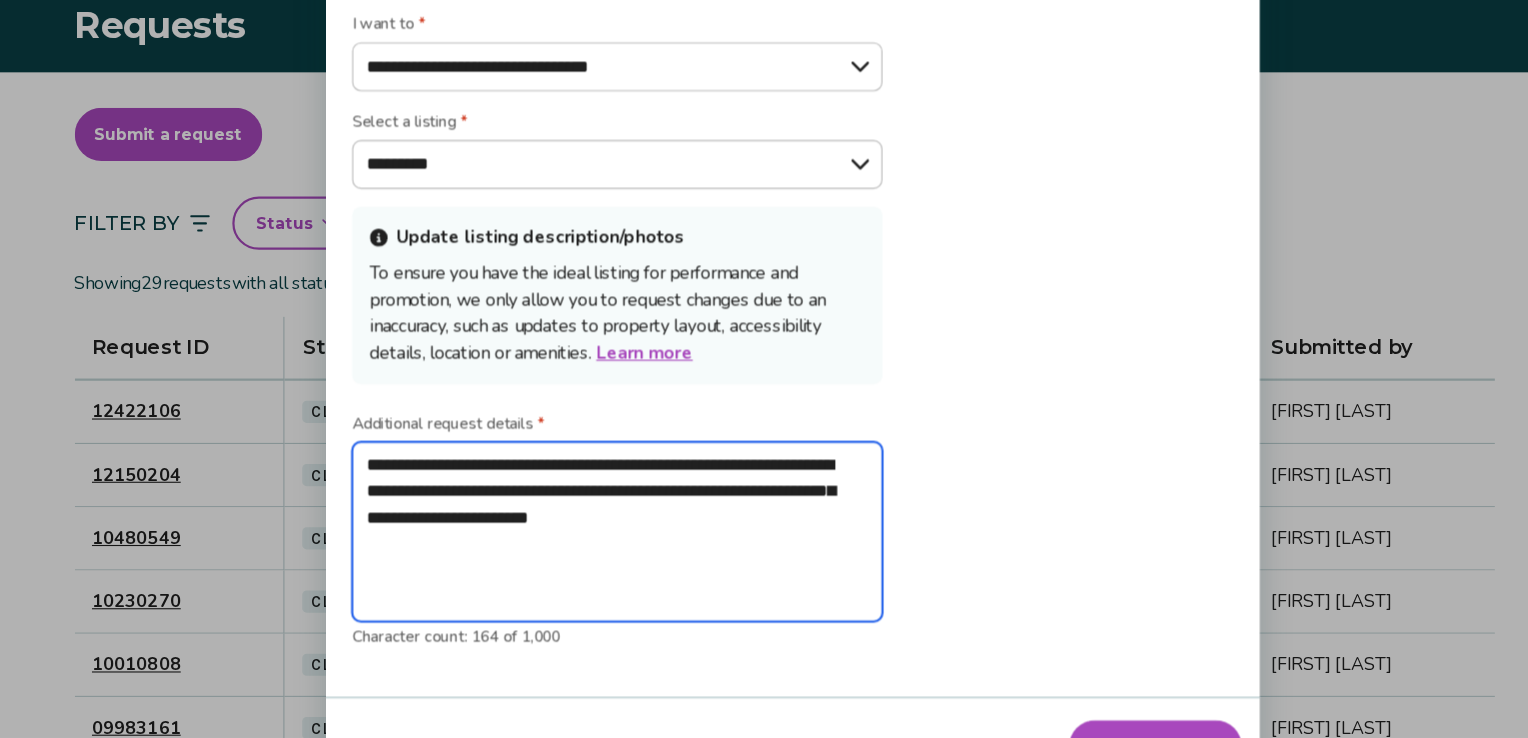 click on "**********" at bounding box center [606, 552] 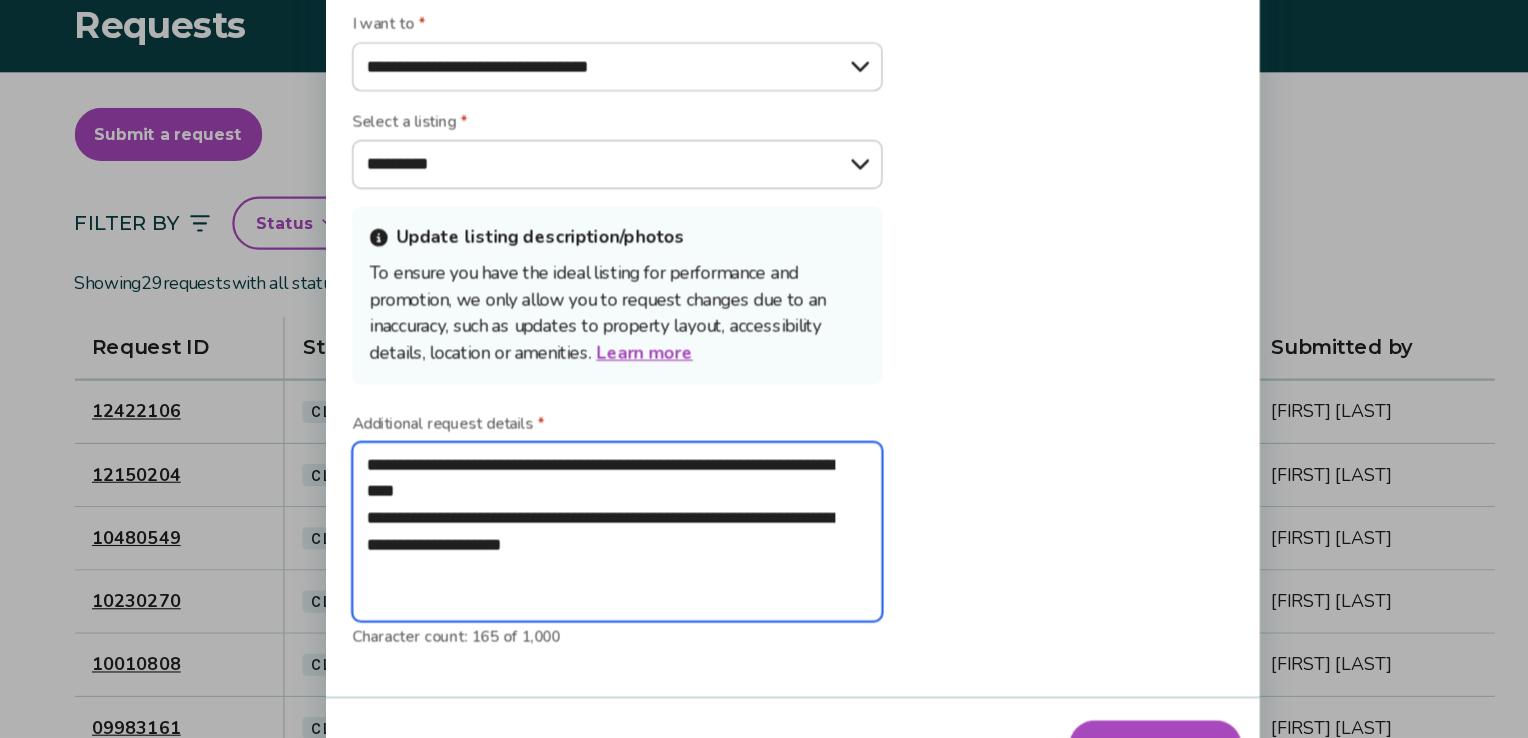 click on "**********" at bounding box center [606, 552] 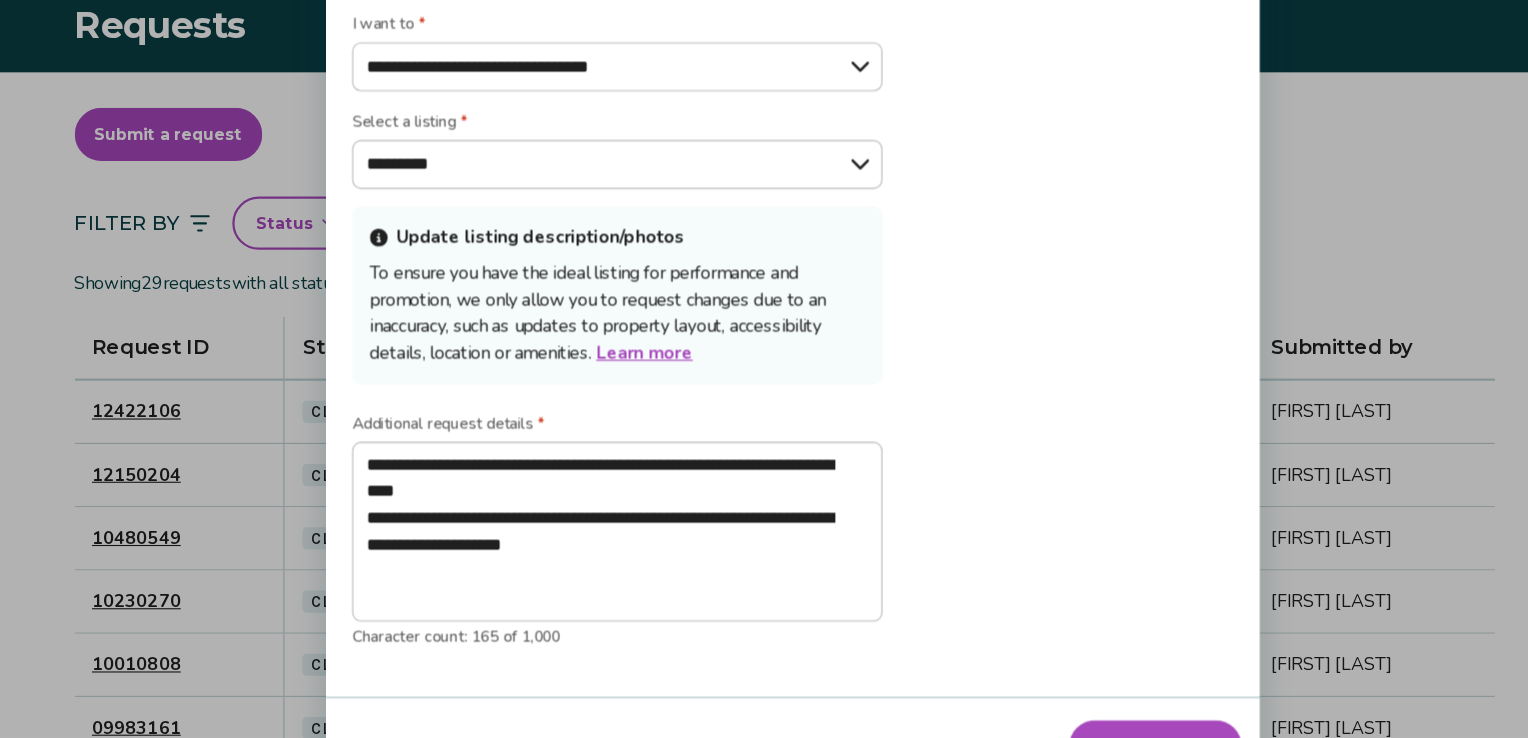 click on "Submit request" at bounding box center [1091, 746] 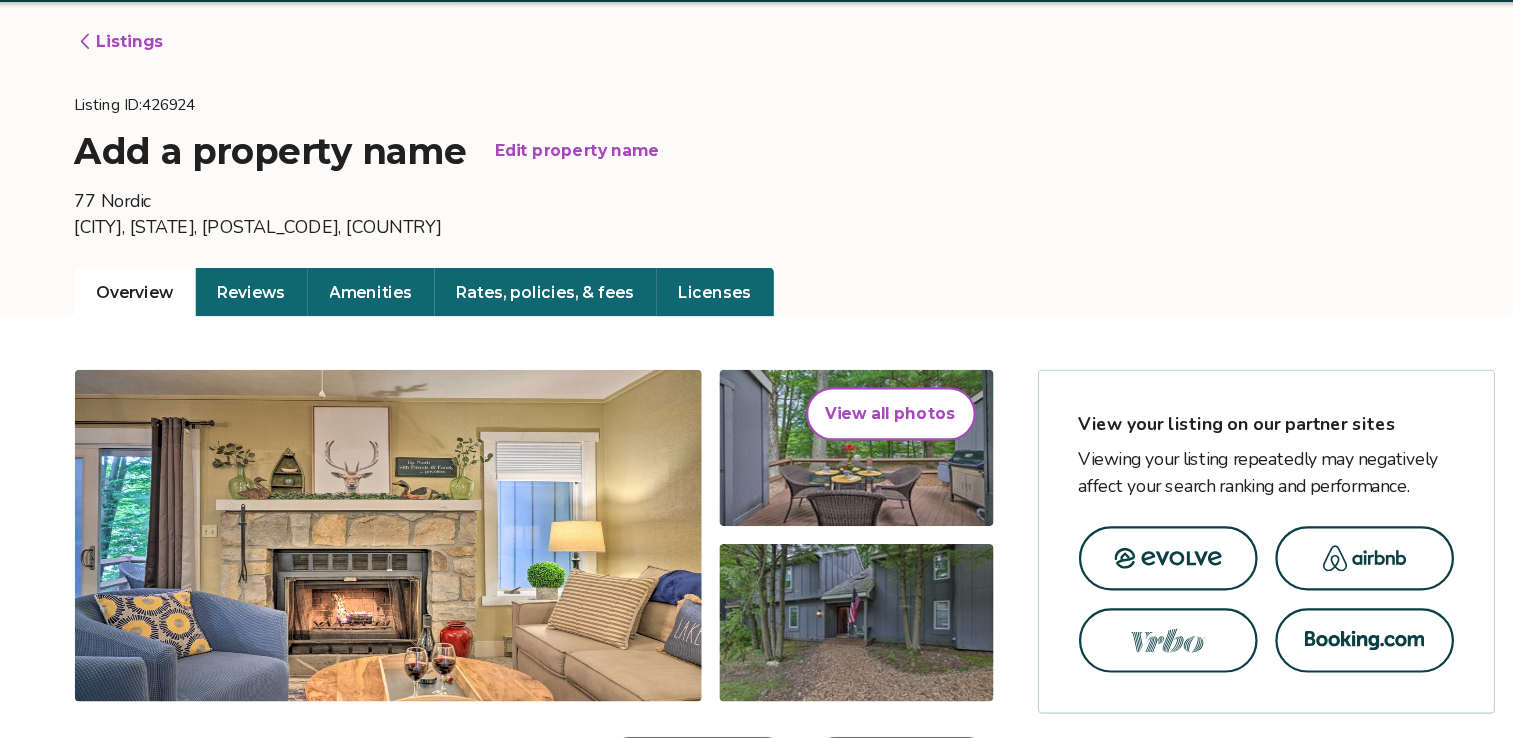 scroll, scrollTop: 2283, scrollLeft: 0, axis: vertical 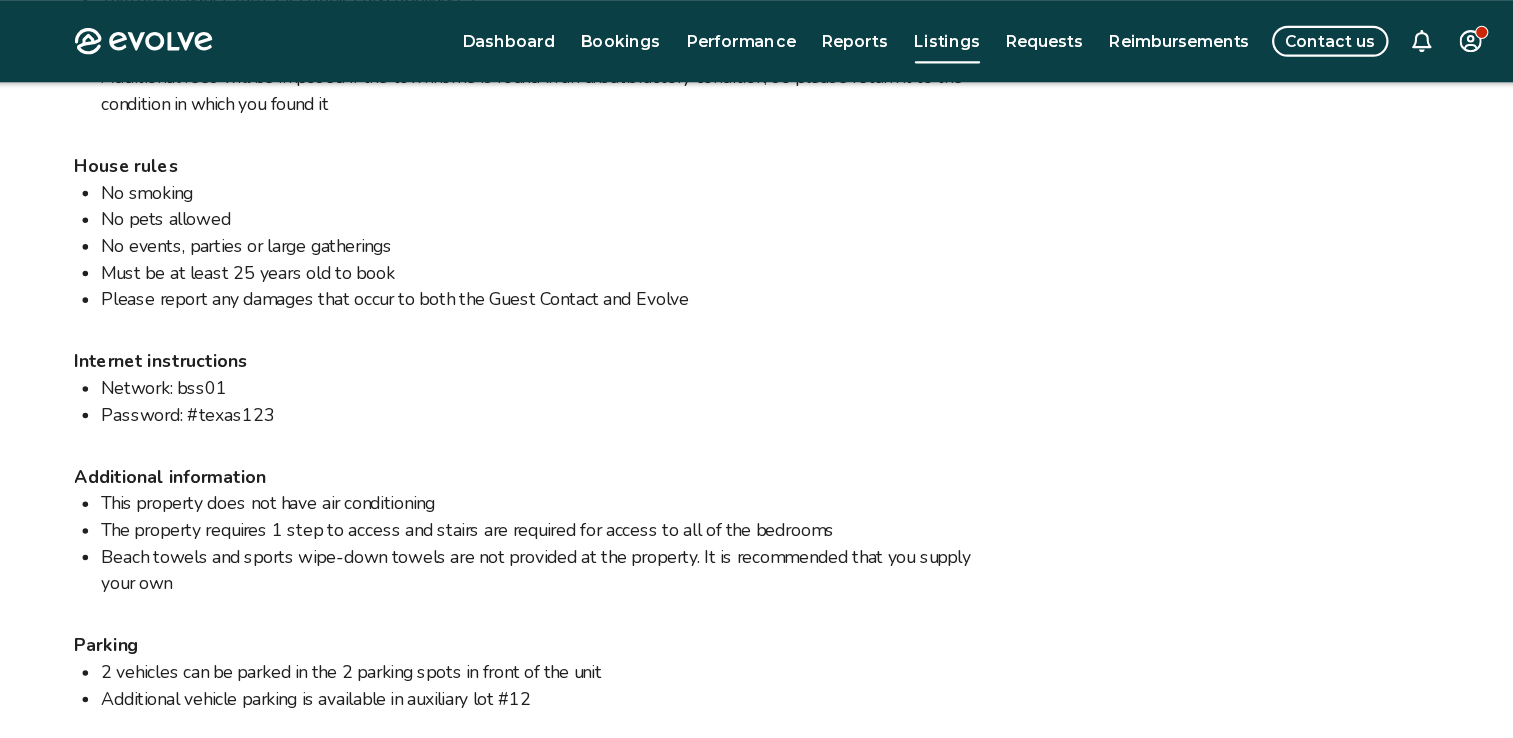 click on "Beach towels and sports wipe-down towels are not provided at the property. It is recommended that you supply your own" at bounding box center (543, 514) 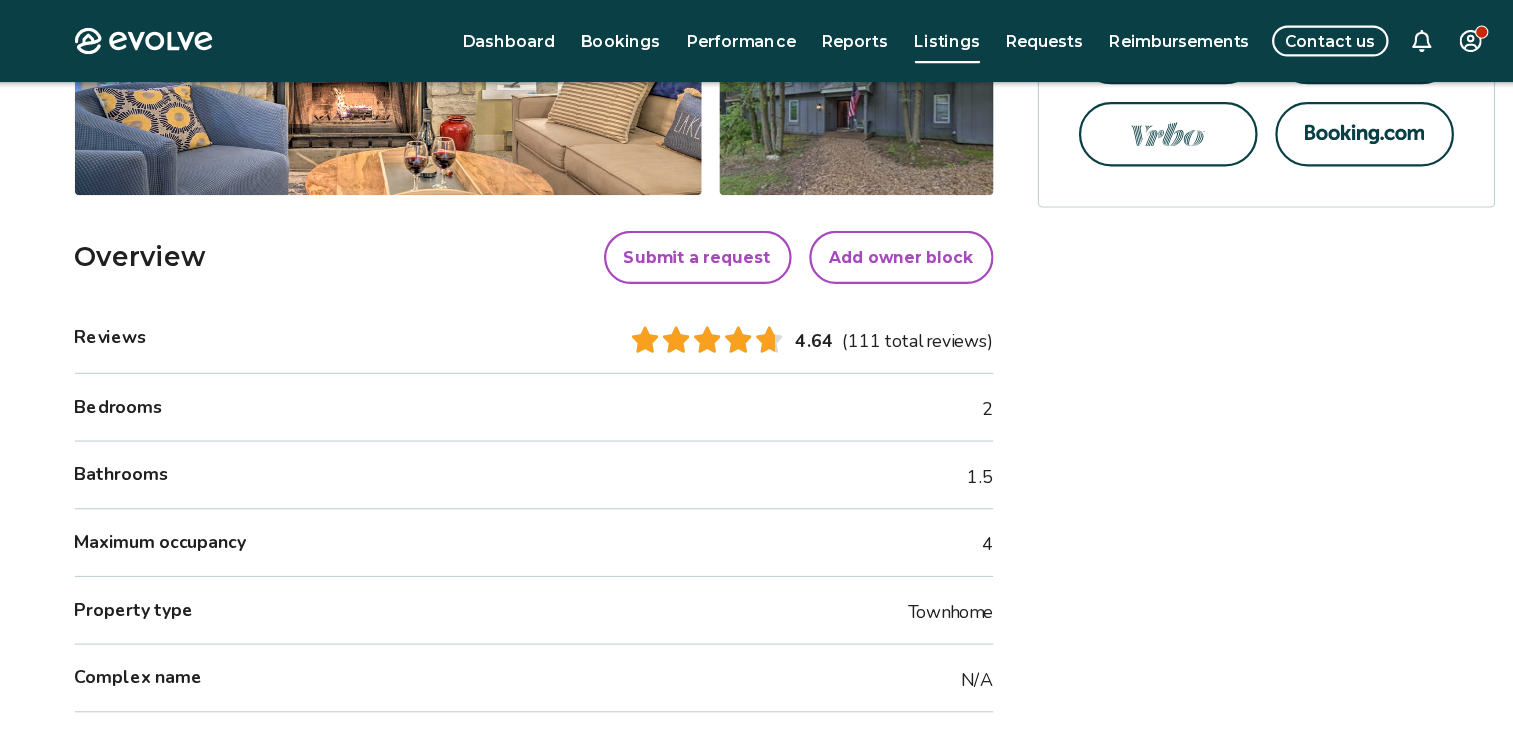 scroll, scrollTop: 523, scrollLeft: 0, axis: vertical 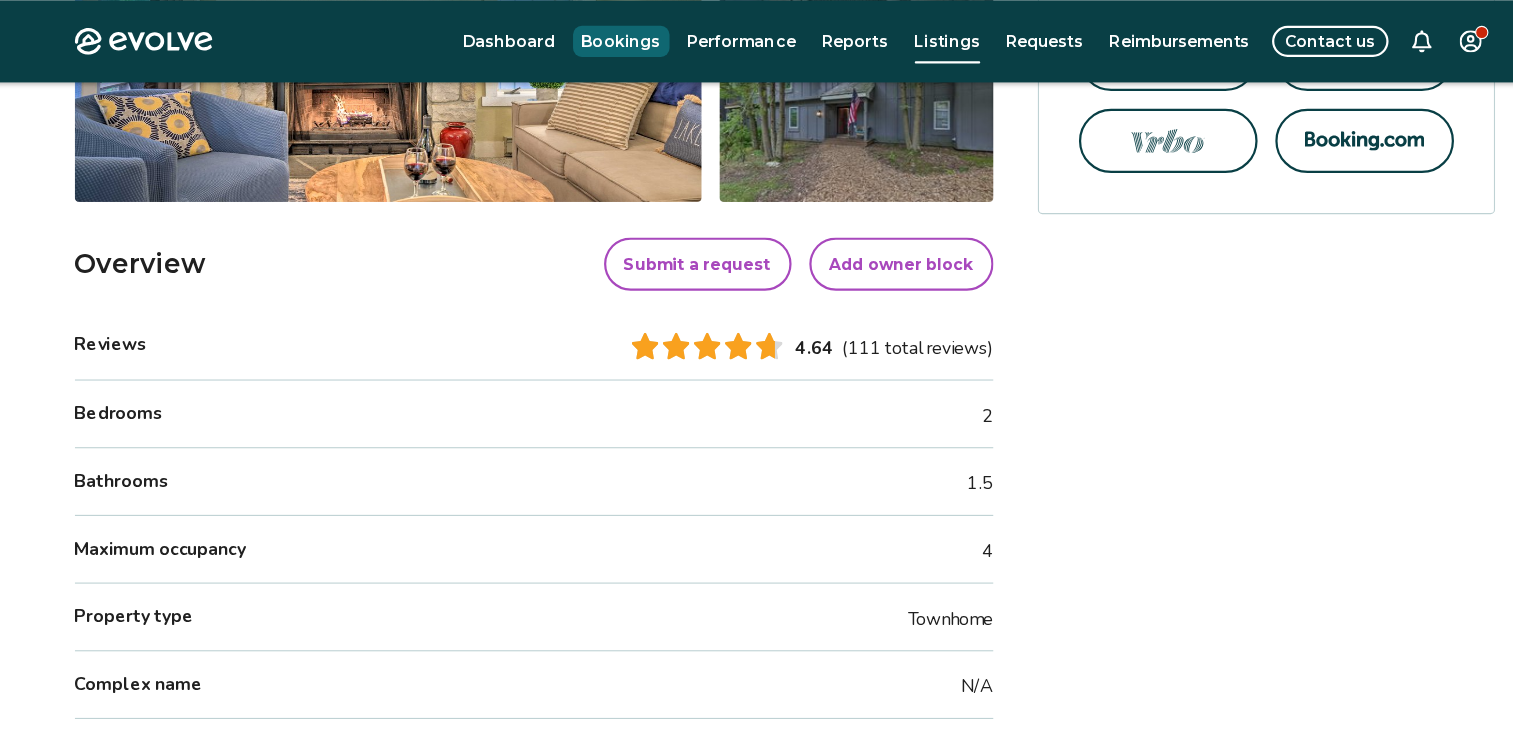 click on "Bookings" at bounding box center [609, 37] 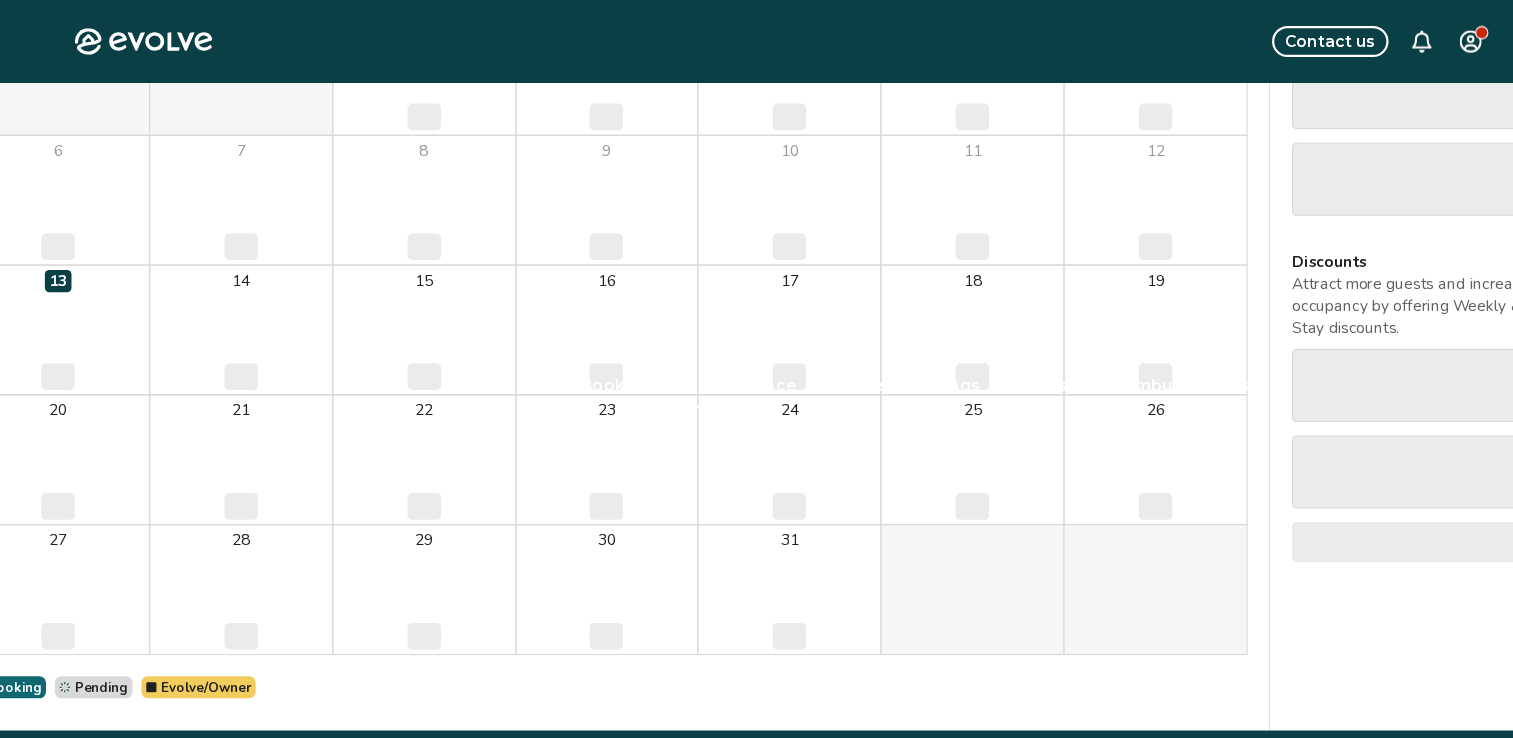 scroll, scrollTop: 0, scrollLeft: 0, axis: both 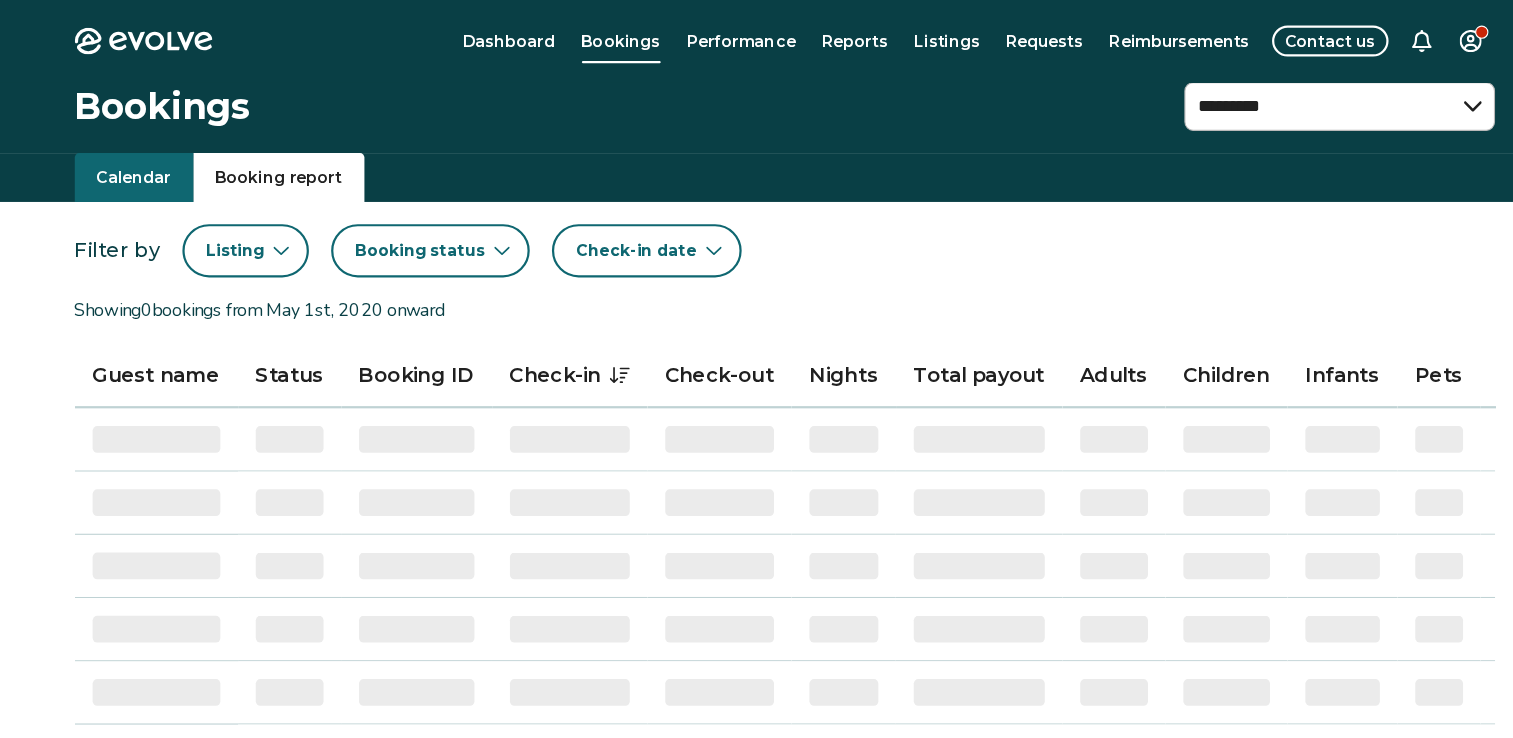 click on "Booking report" at bounding box center (301, 160) 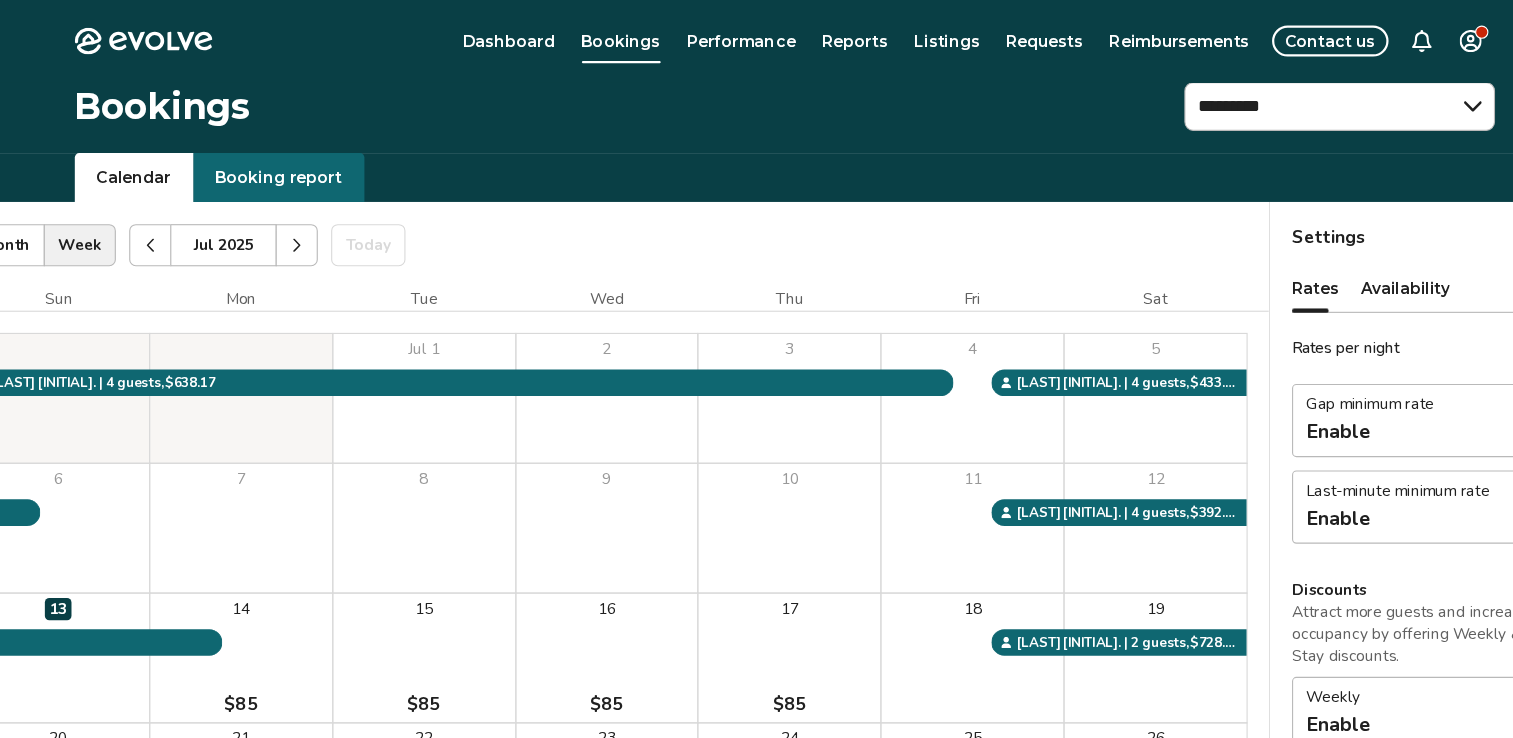 click on "Calendar" at bounding box center (170, 160) 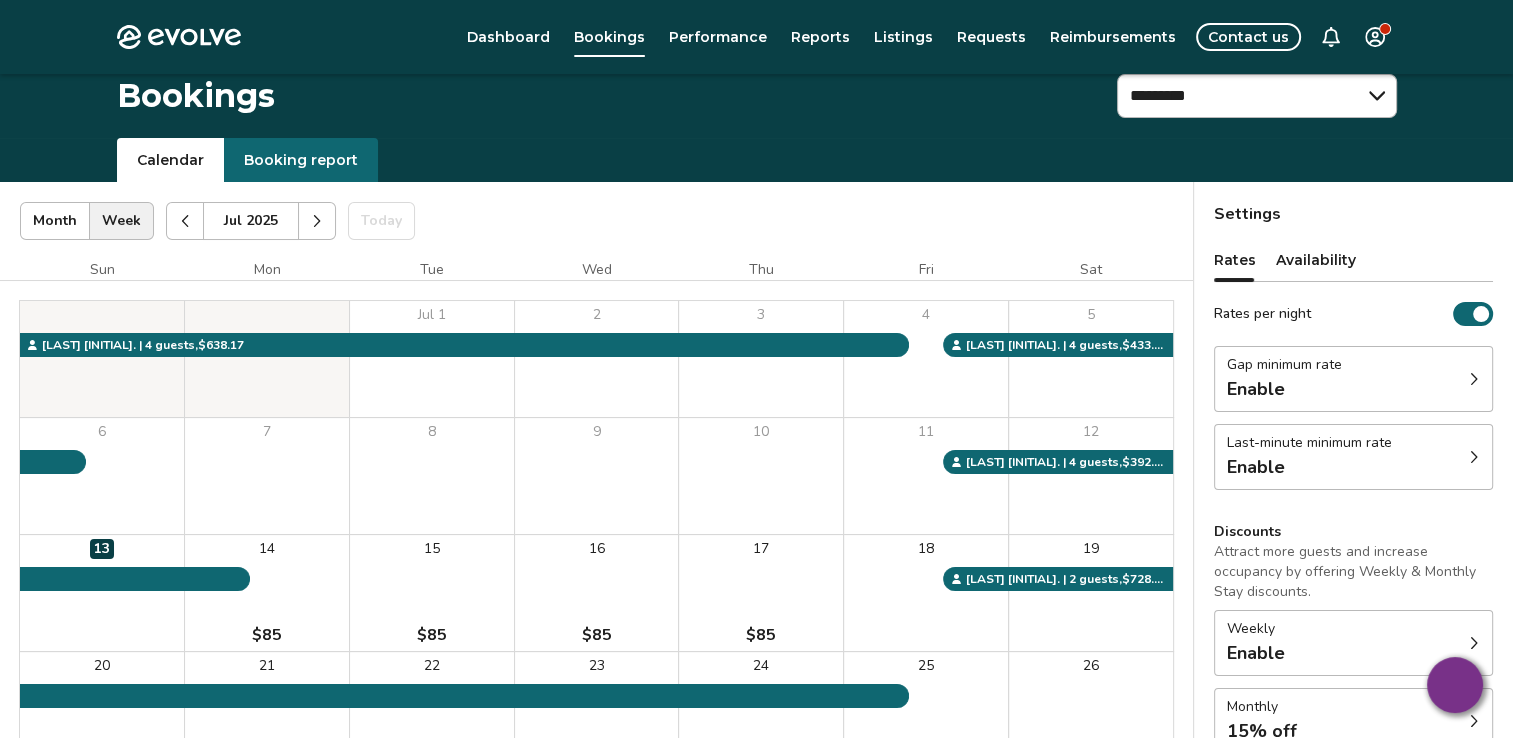 scroll, scrollTop: 0, scrollLeft: 0, axis: both 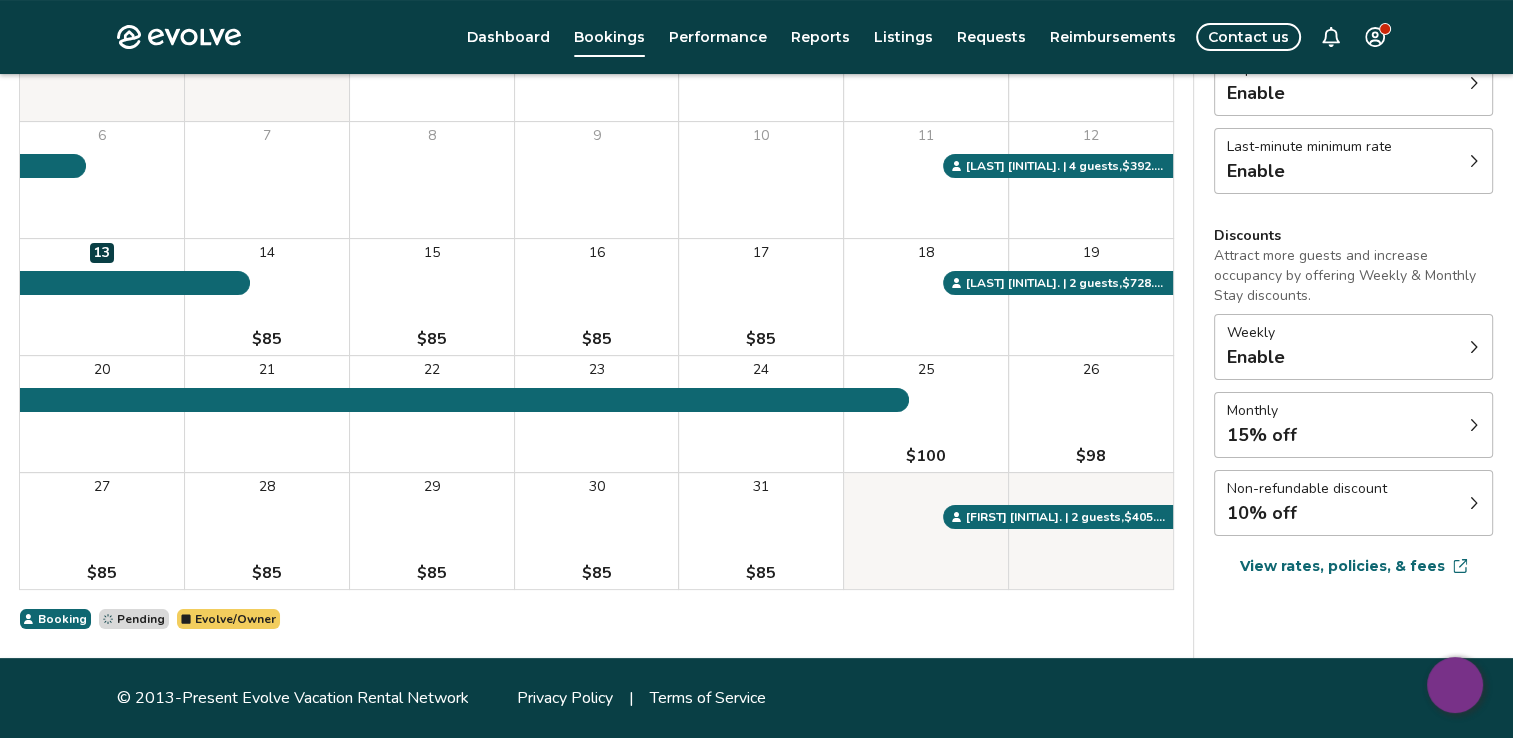 click on "27 $85" at bounding box center [102, 531] 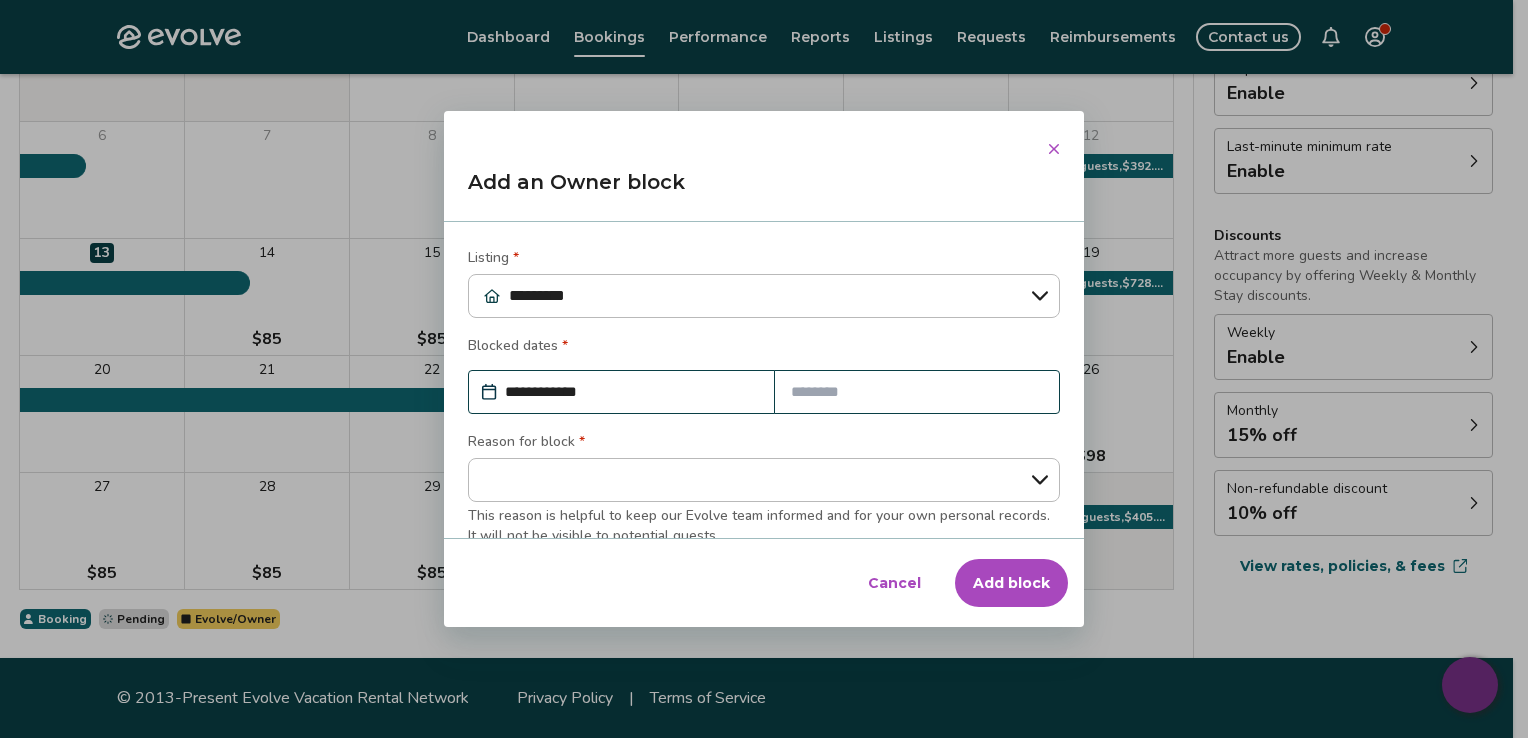 click 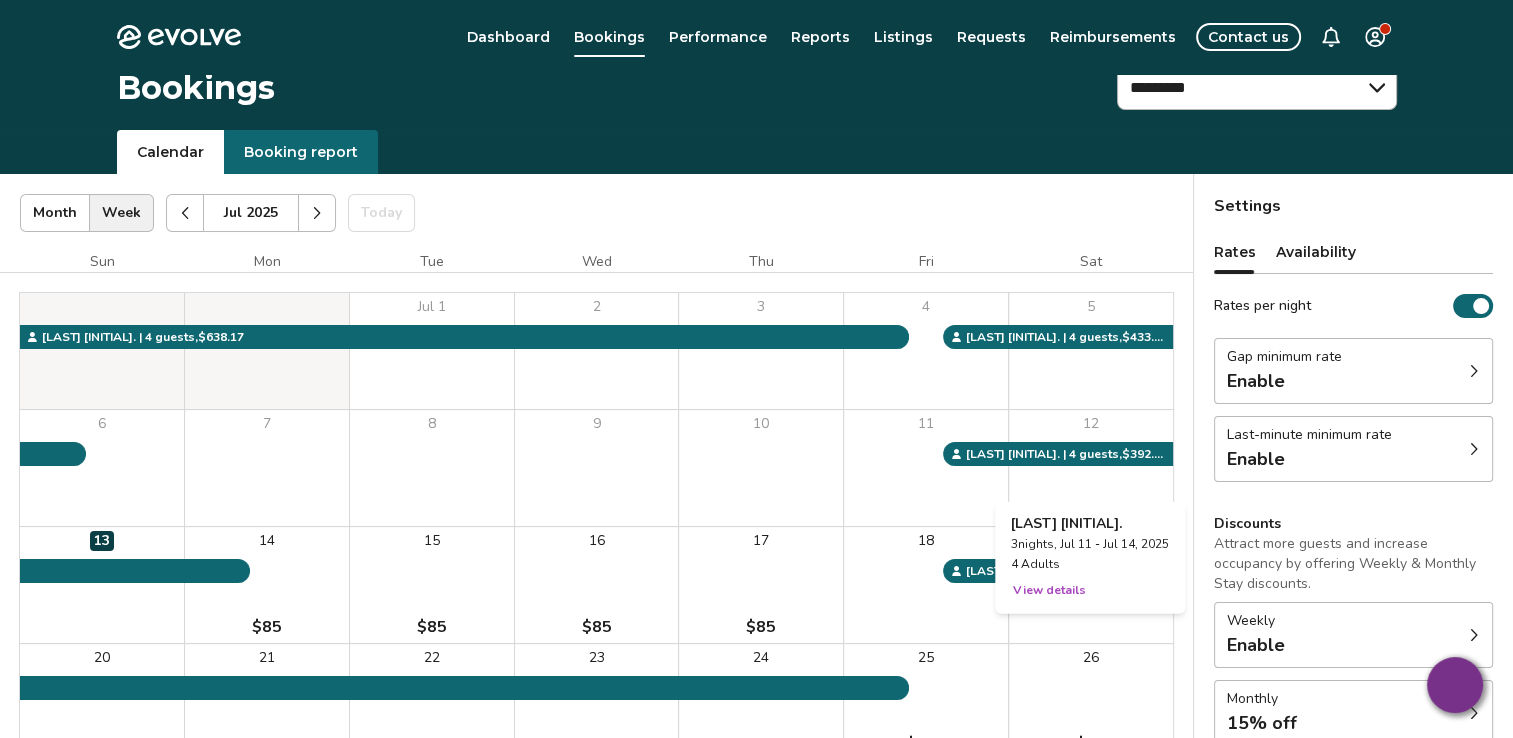 scroll, scrollTop: 0, scrollLeft: 0, axis: both 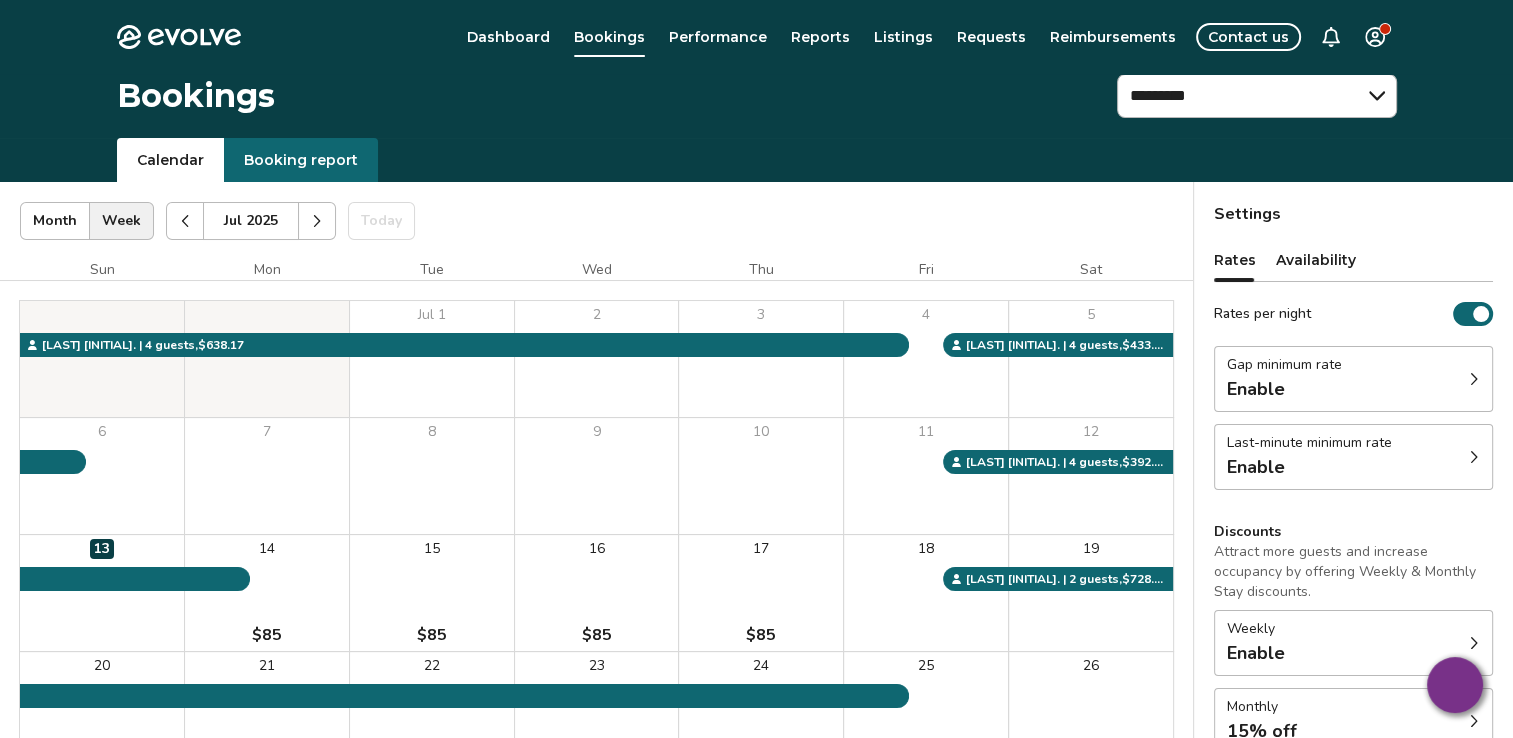 click at bounding box center (317, 221) 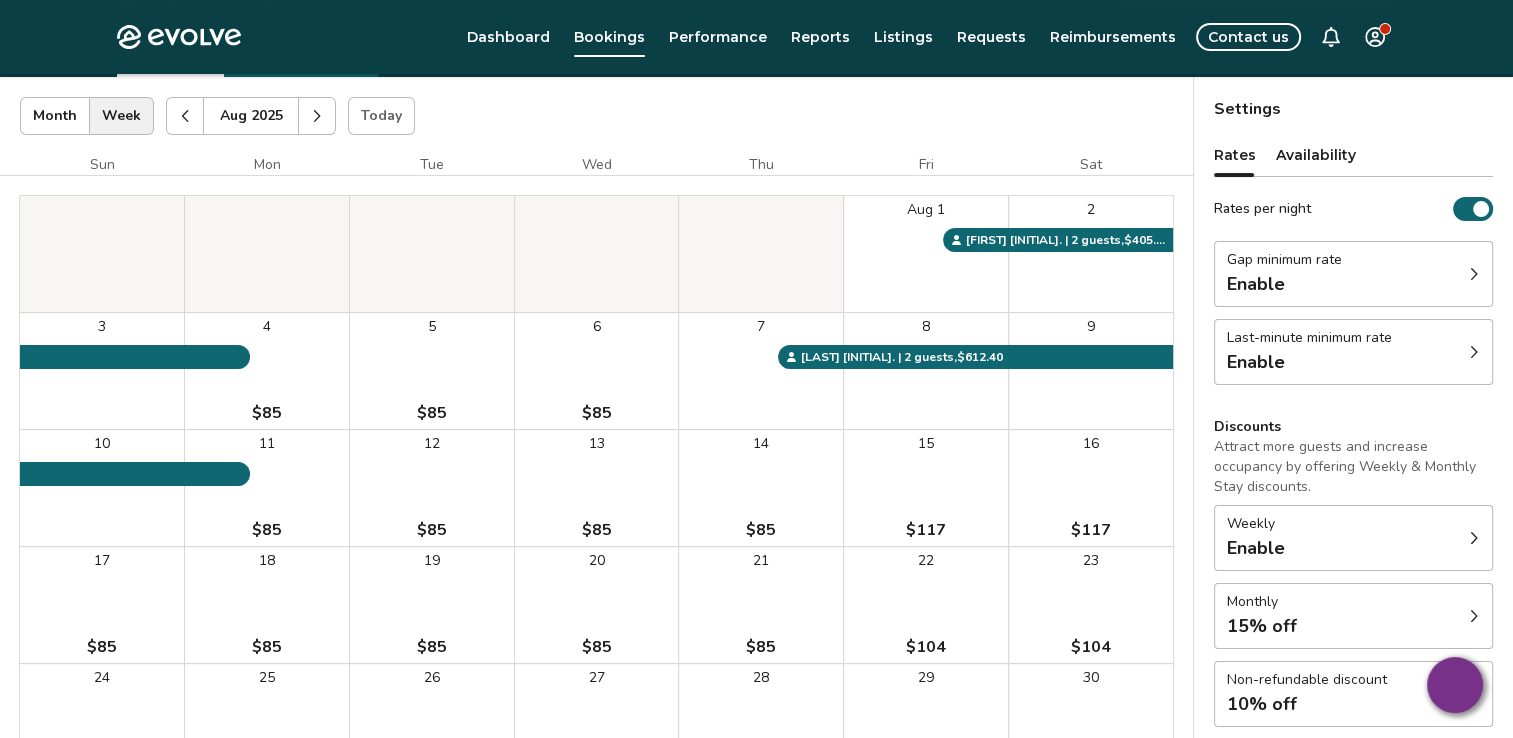 scroll, scrollTop: 82, scrollLeft: 0, axis: vertical 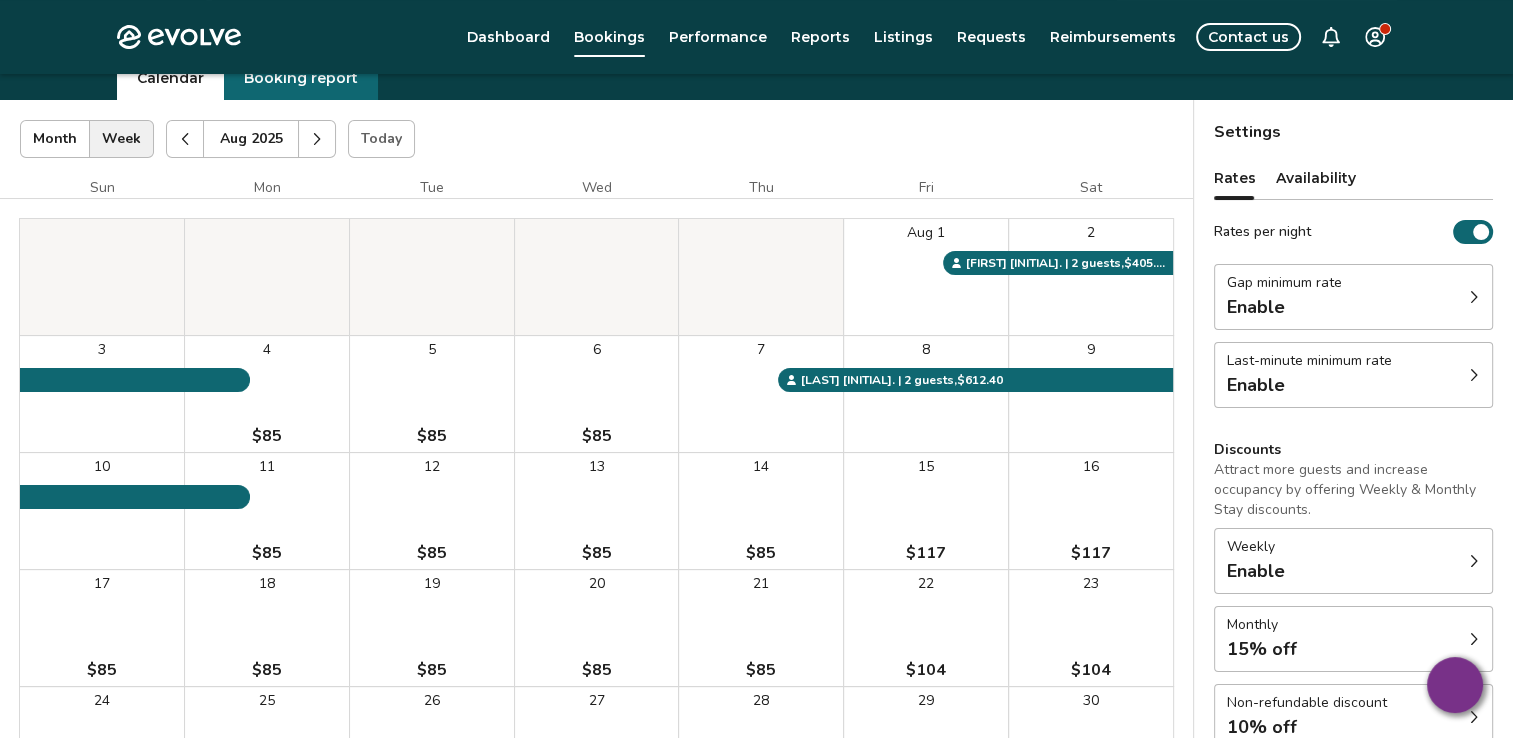 click on "Rates" at bounding box center [1235, 178] 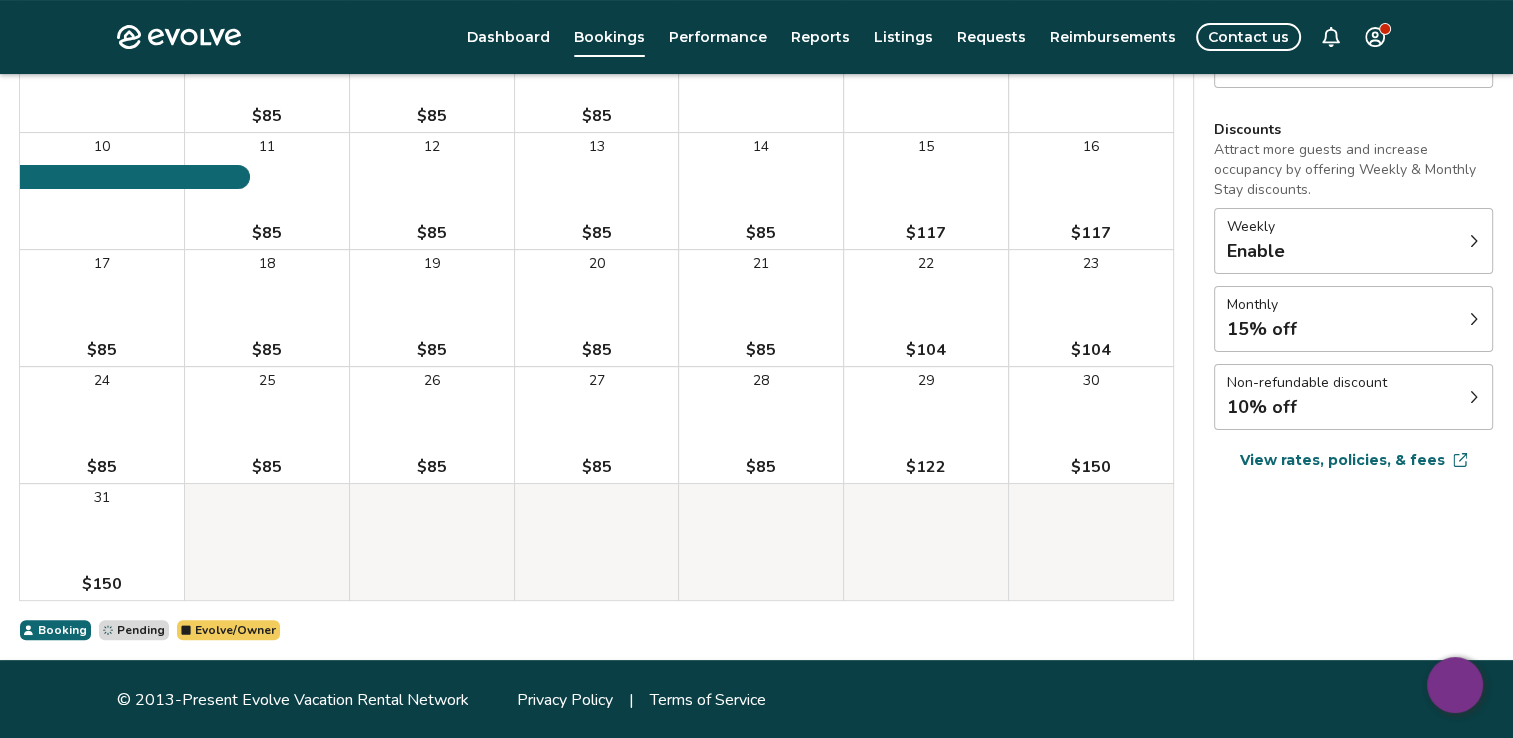 scroll, scrollTop: 403, scrollLeft: 0, axis: vertical 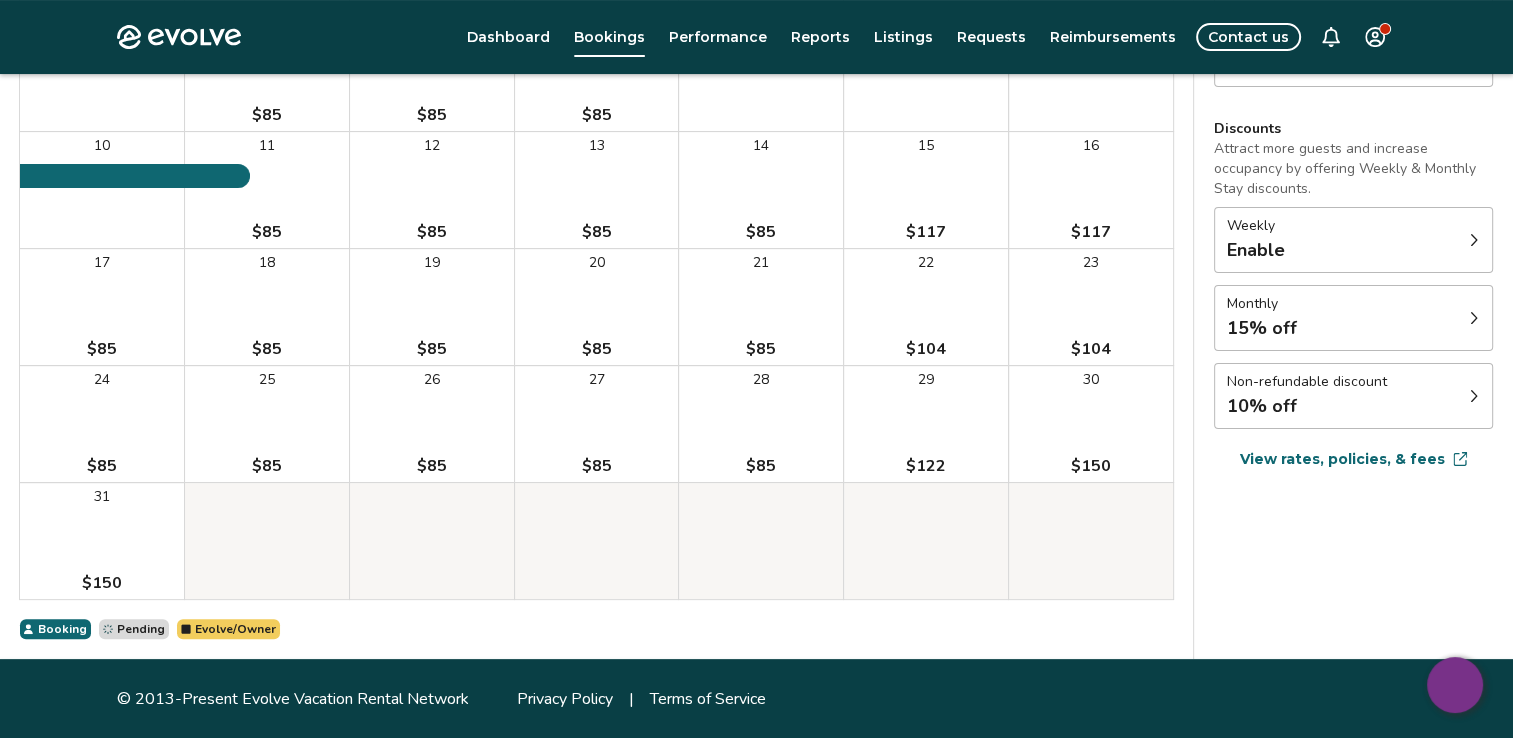click on "View rates, policies, & fees" at bounding box center (1342, 459) 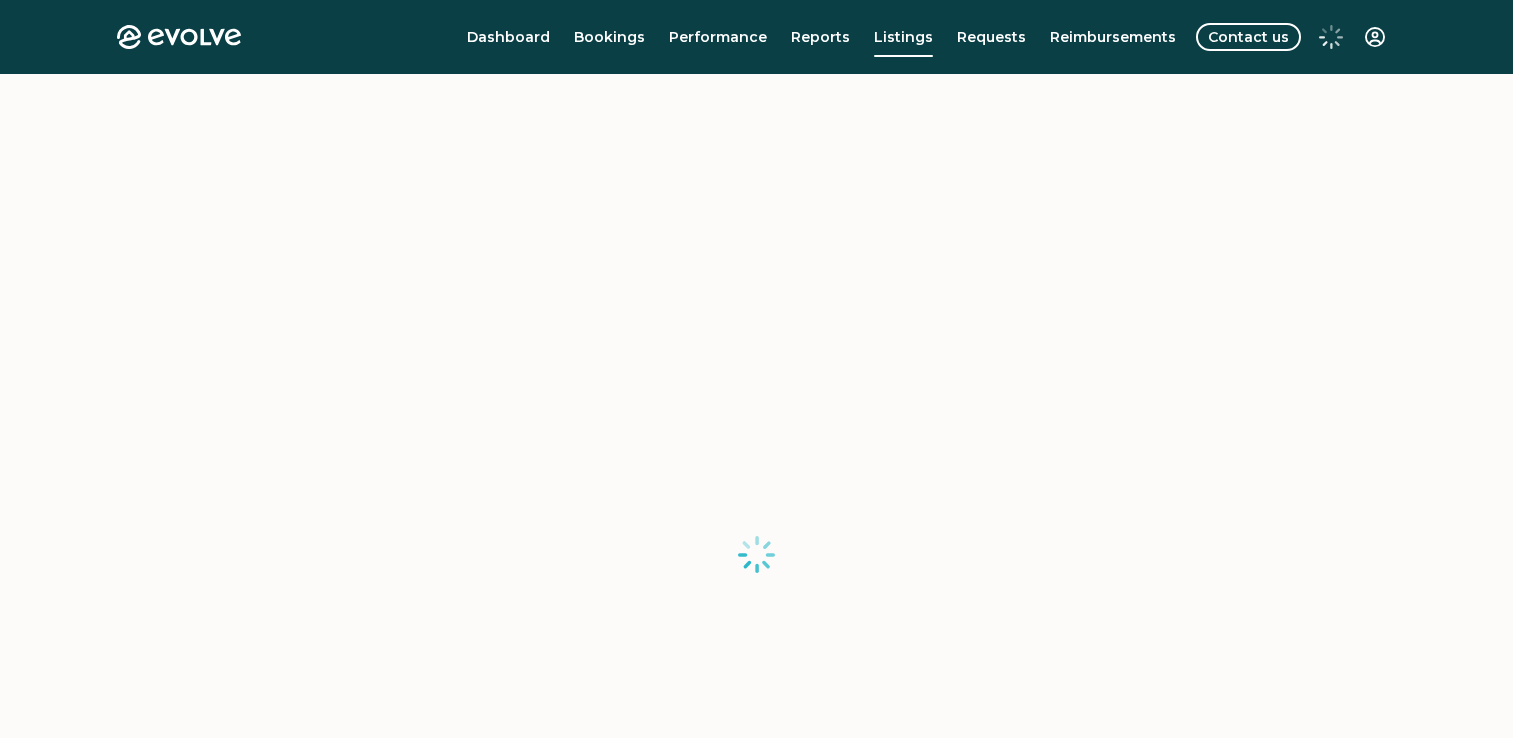 scroll, scrollTop: 0, scrollLeft: 0, axis: both 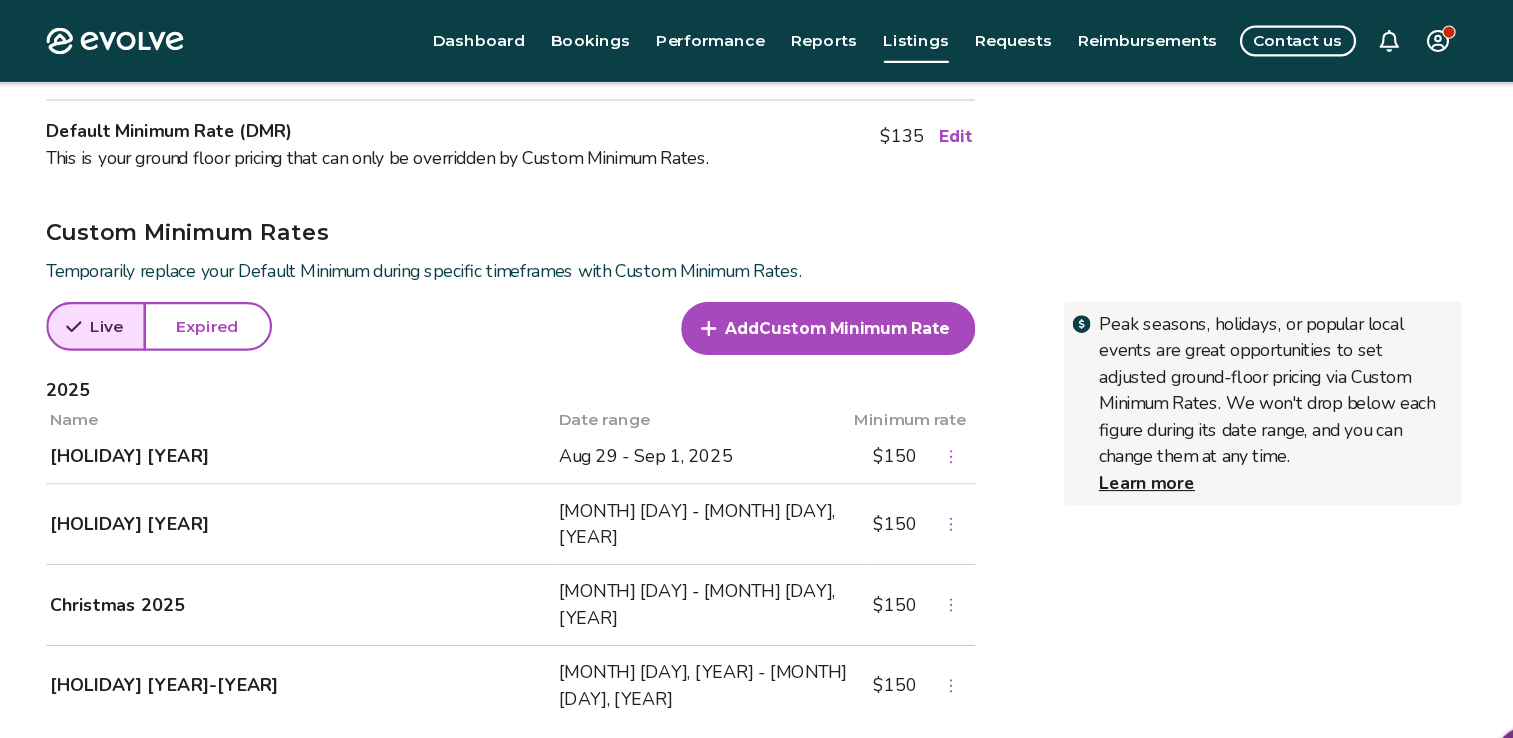 click on "Custom Minimum Rate" at bounding box center [848, 297] 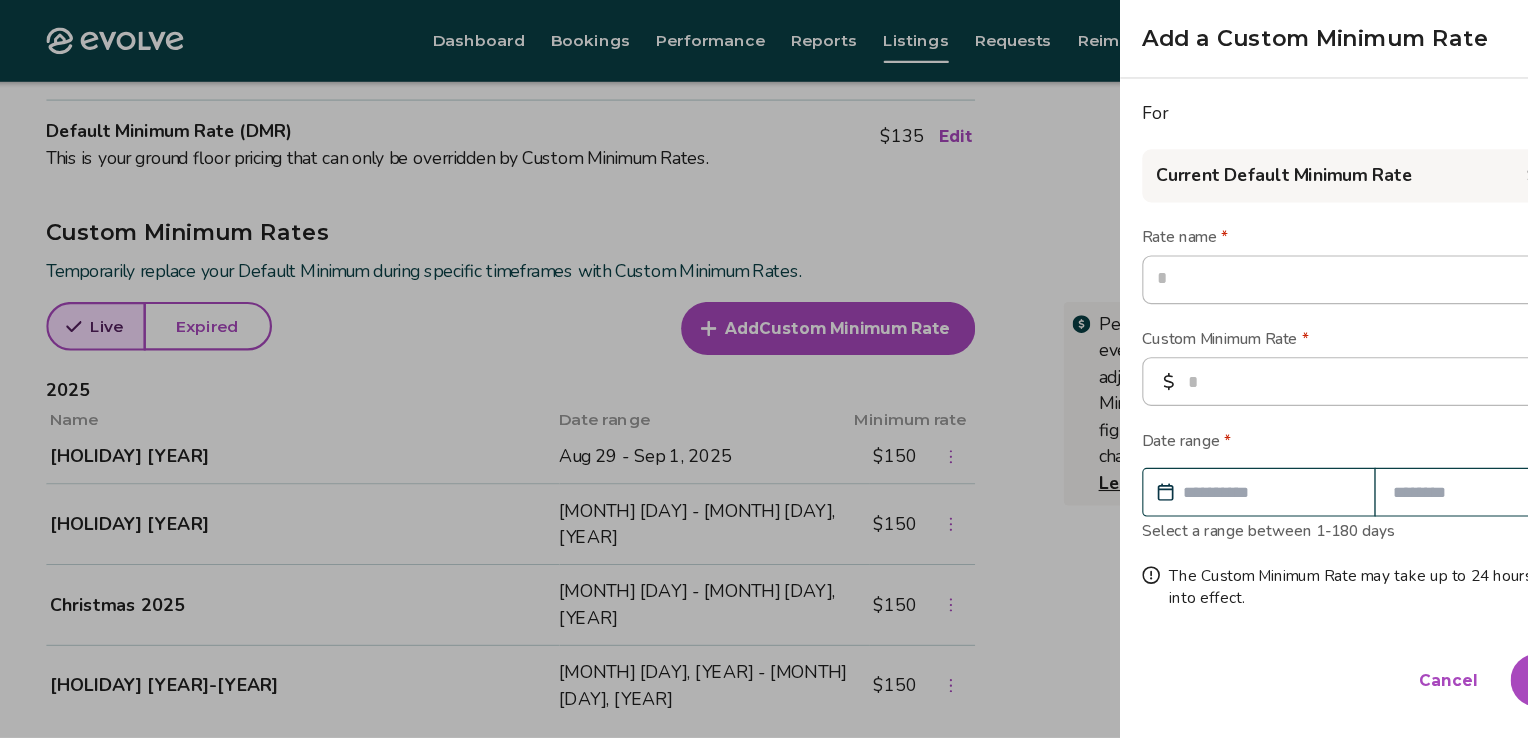 type on "*" 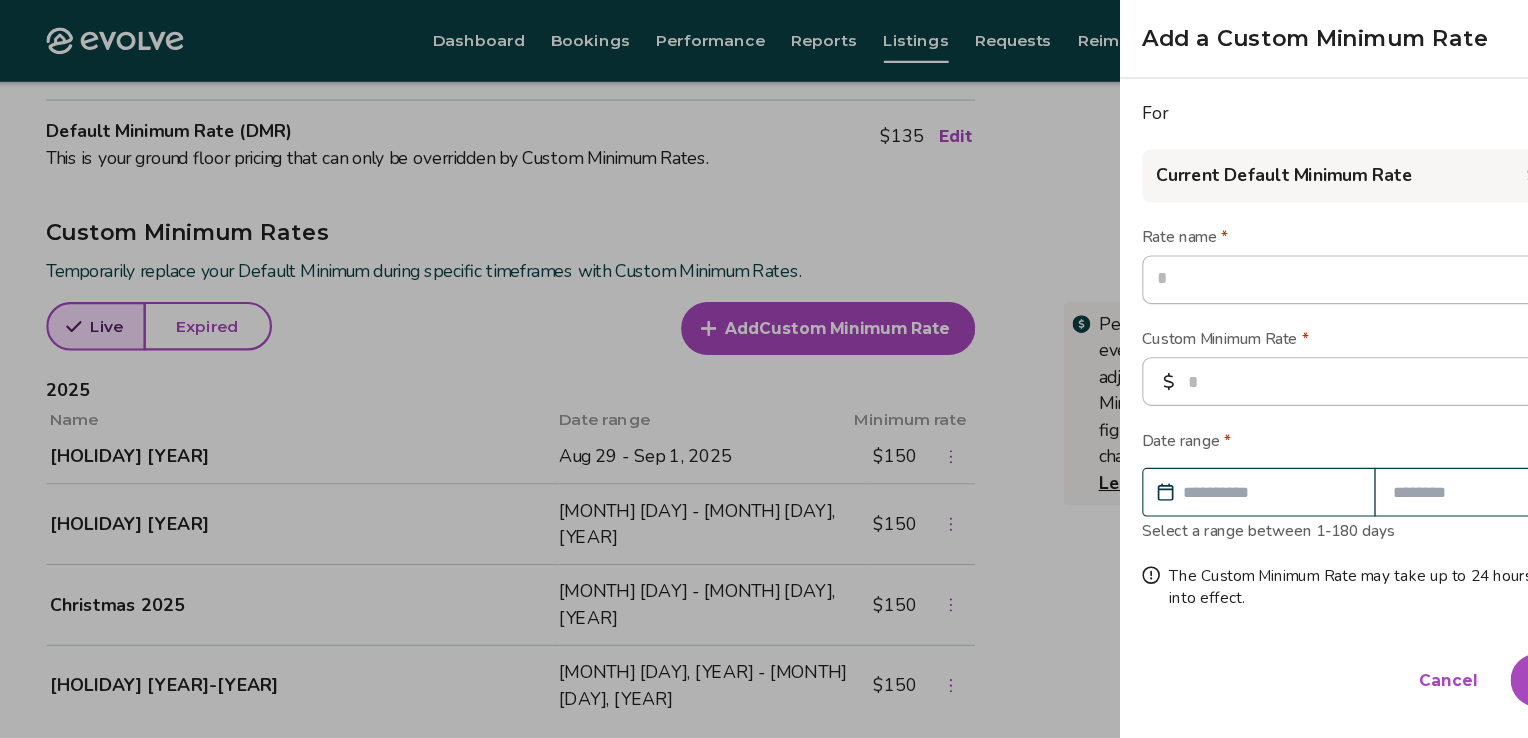 type on "*" 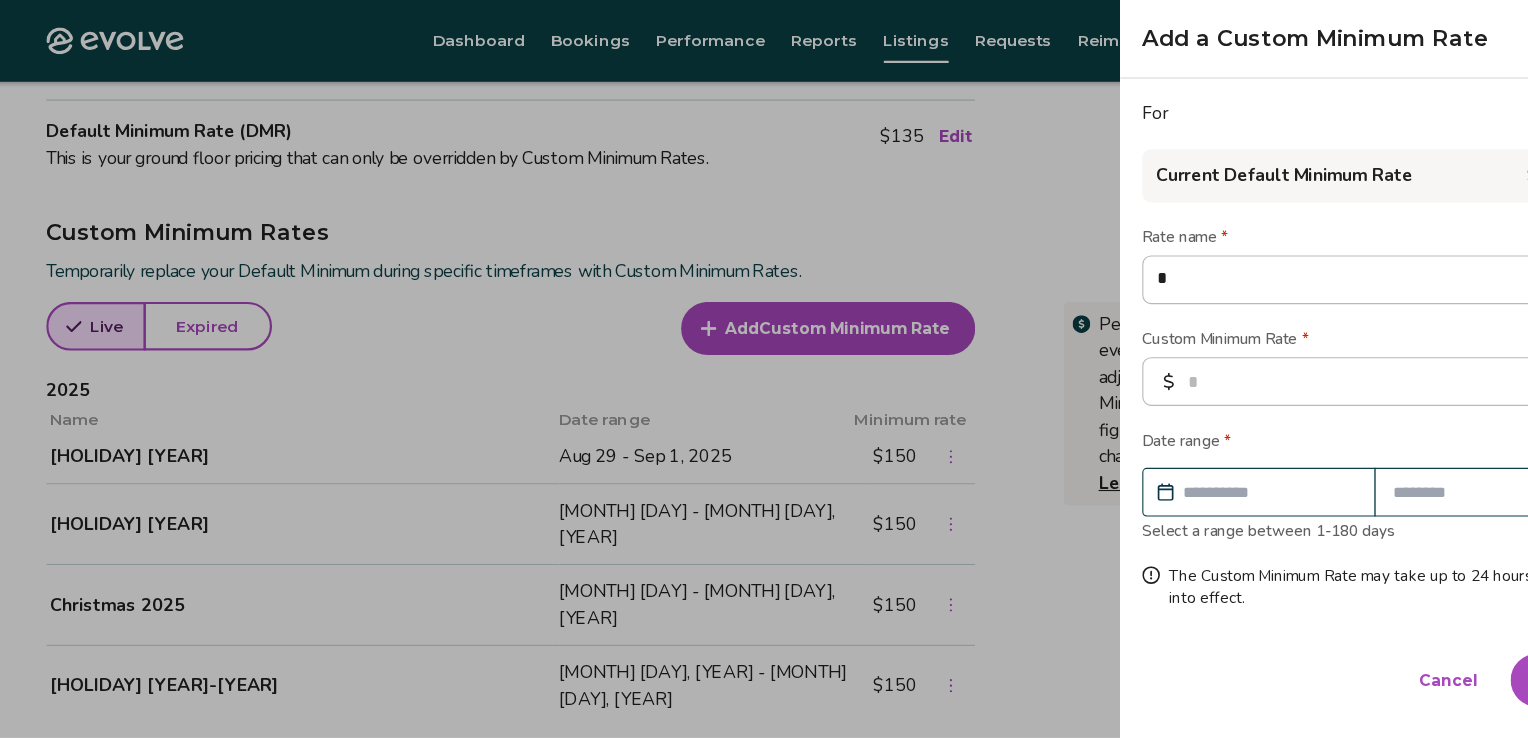 type on "**" 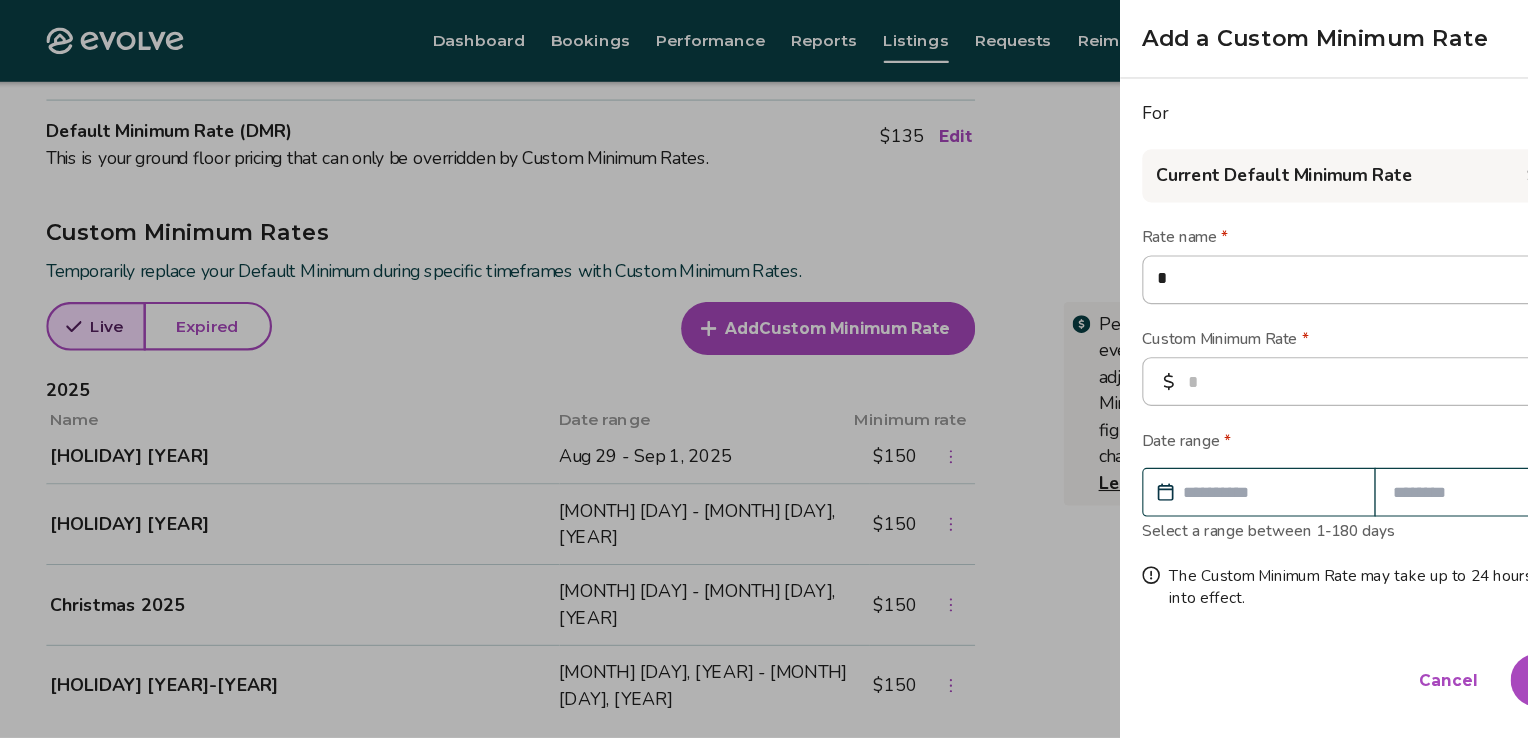 type on "*" 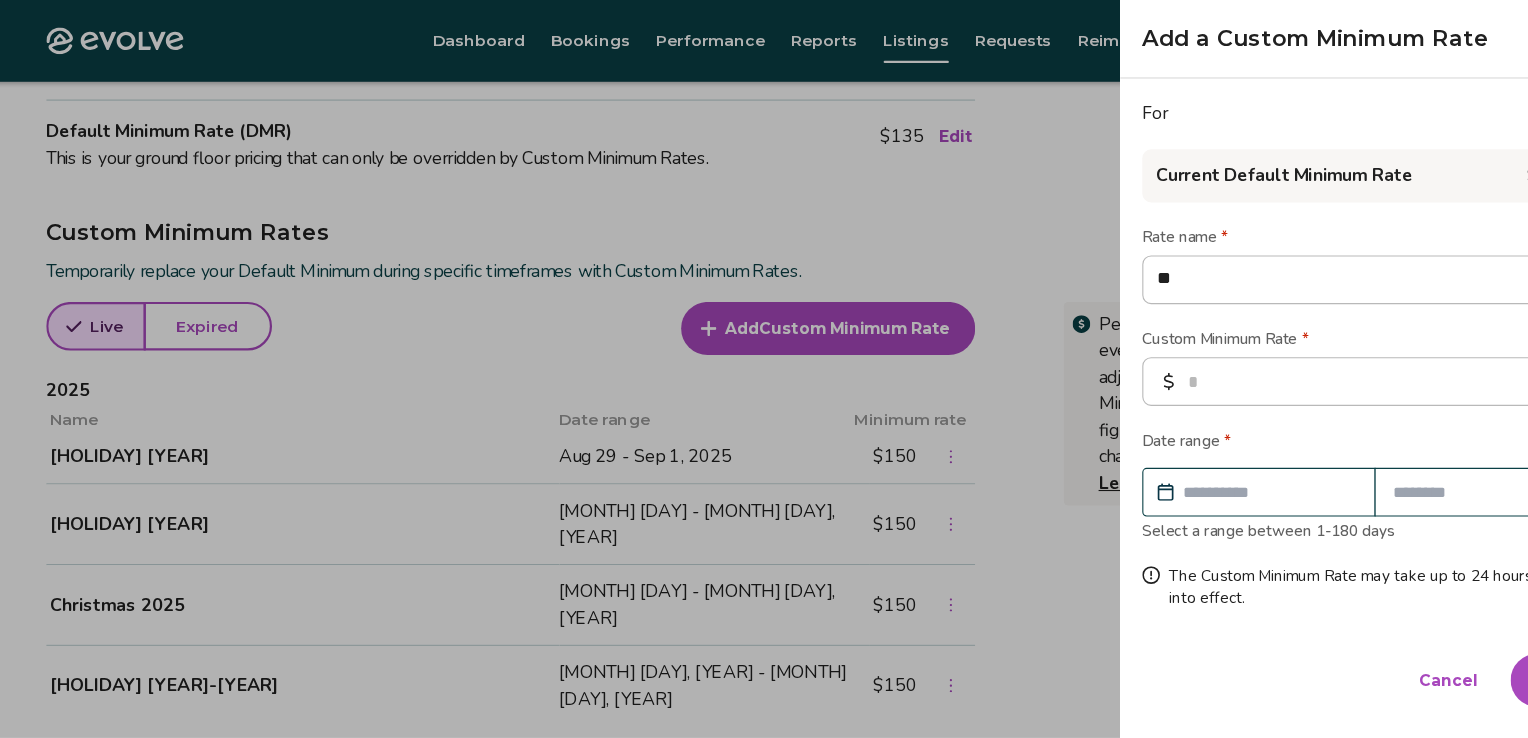 type on "***" 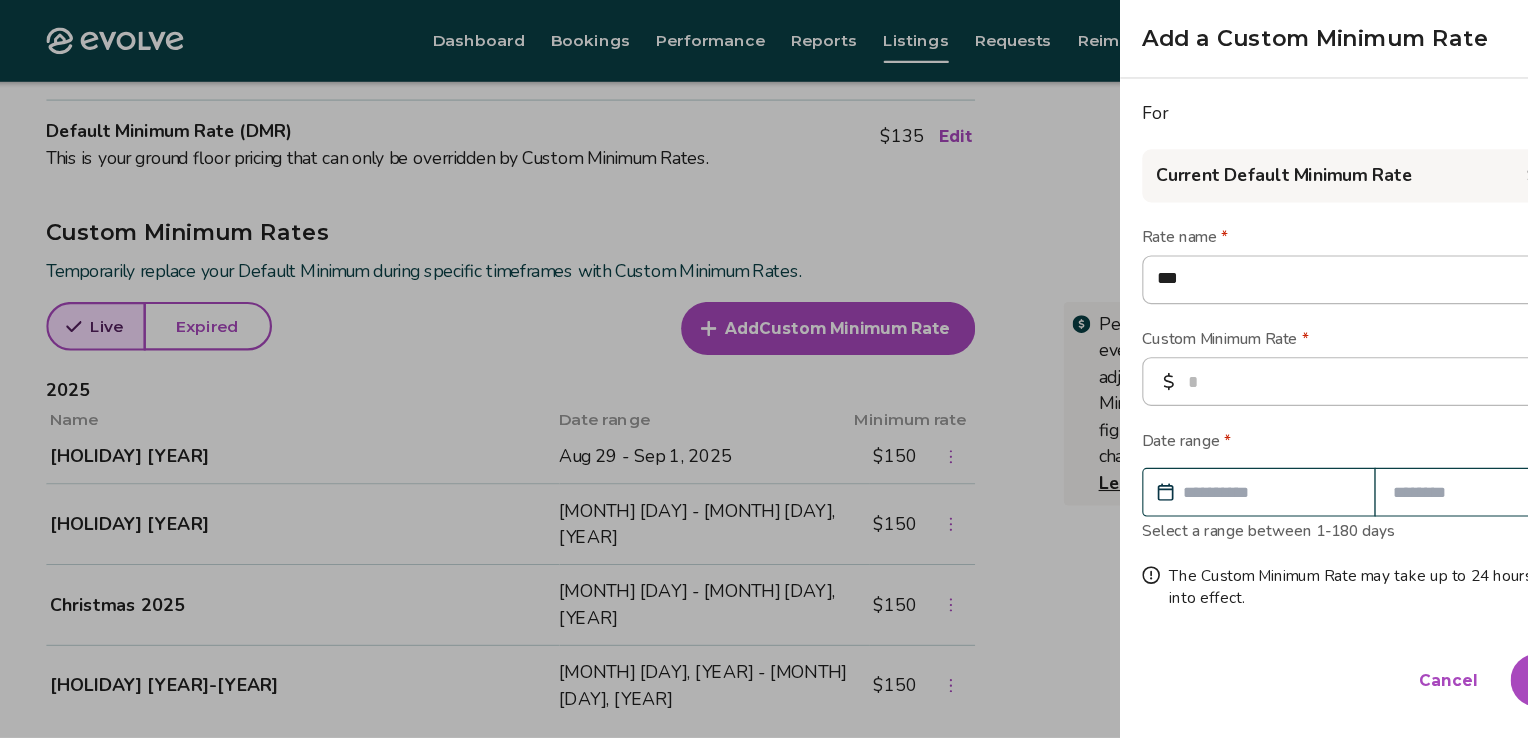 type on "****" 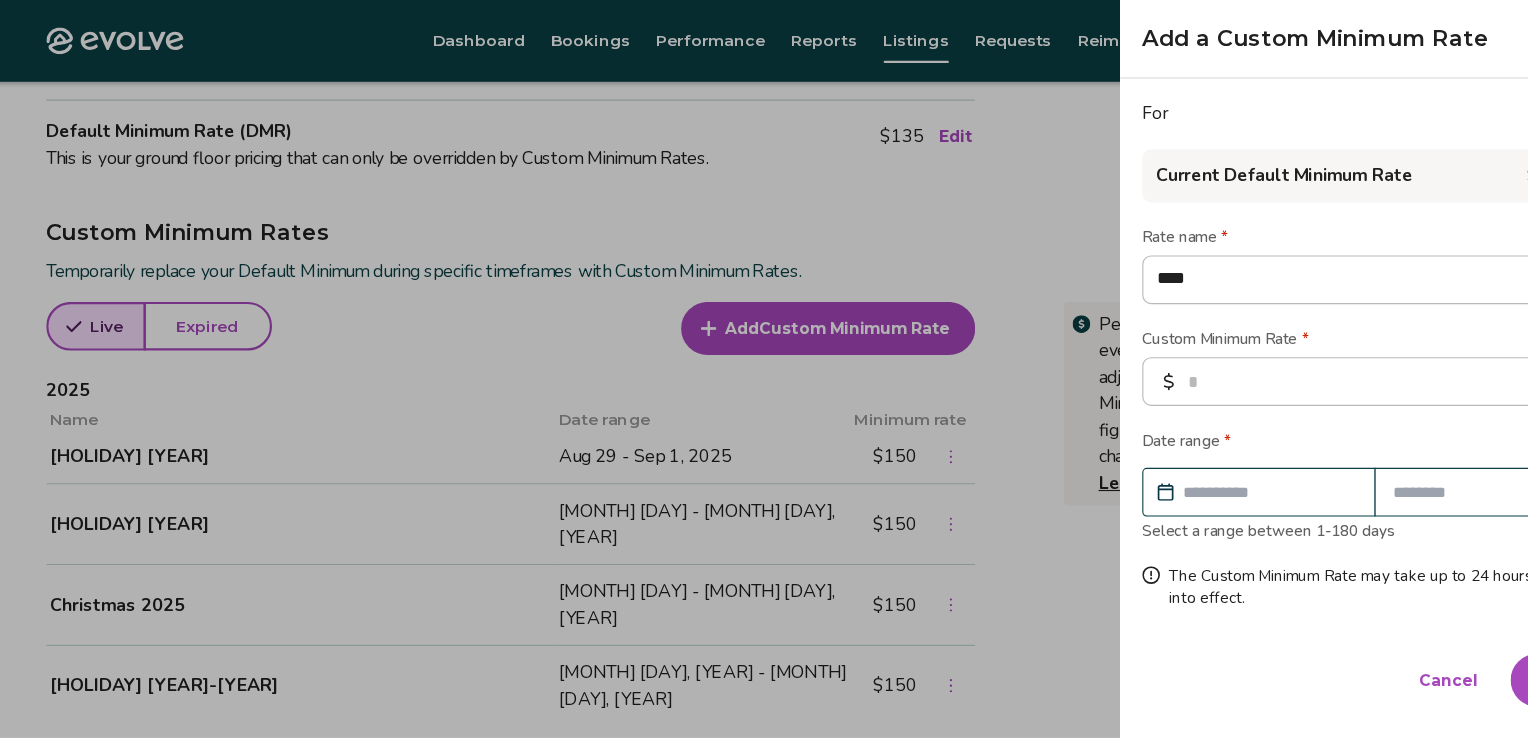 type on "*****" 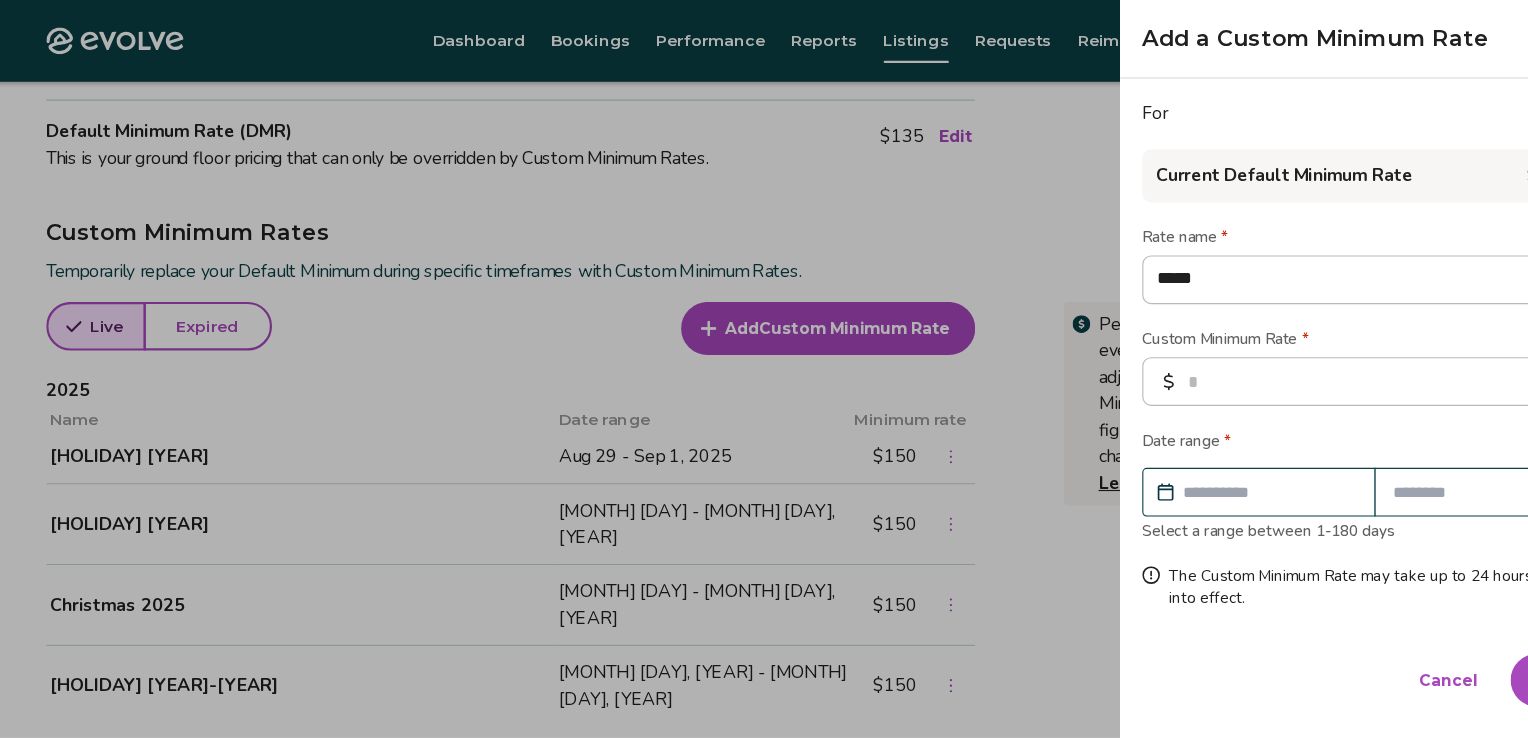 type on "******" 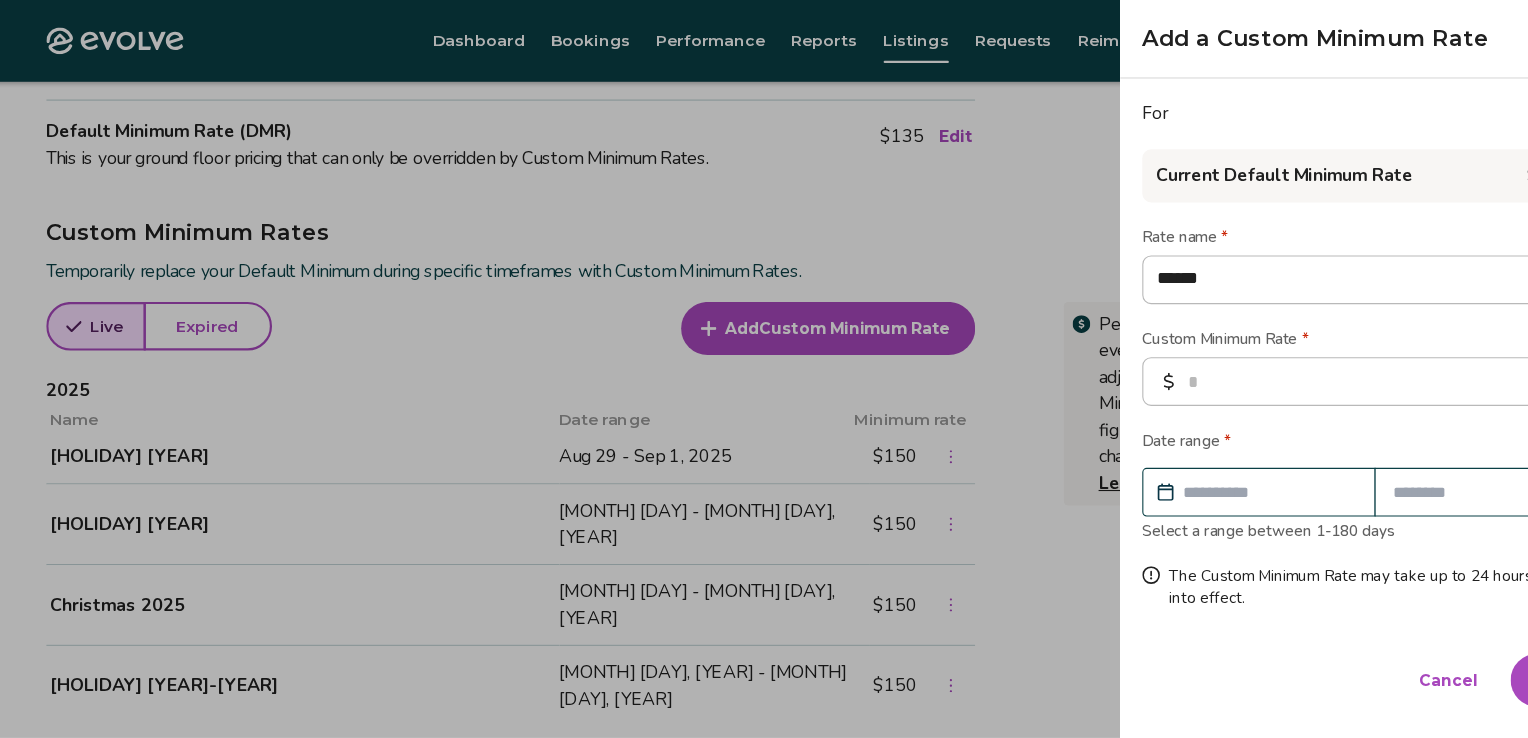 type on "******" 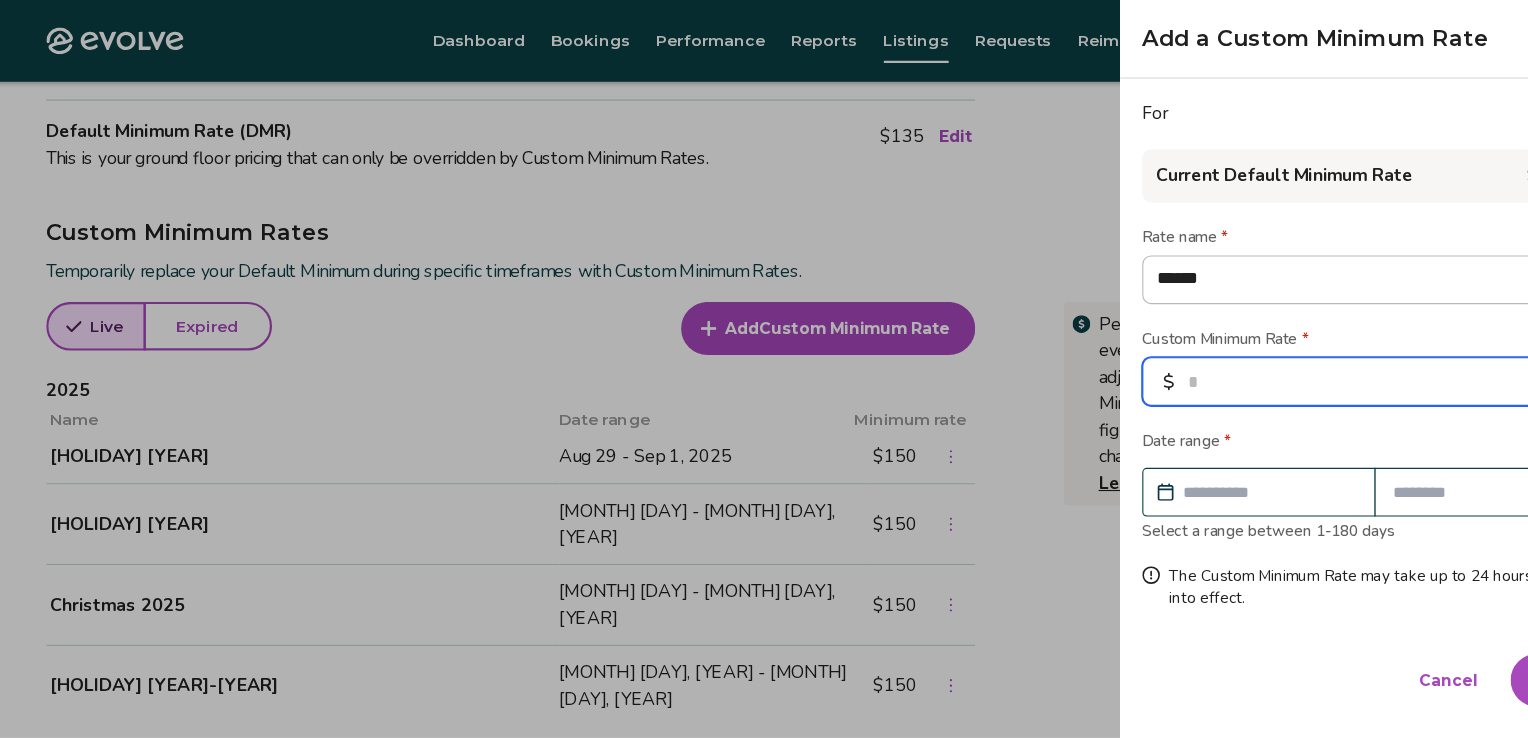 click at bounding box center [1308, 345] 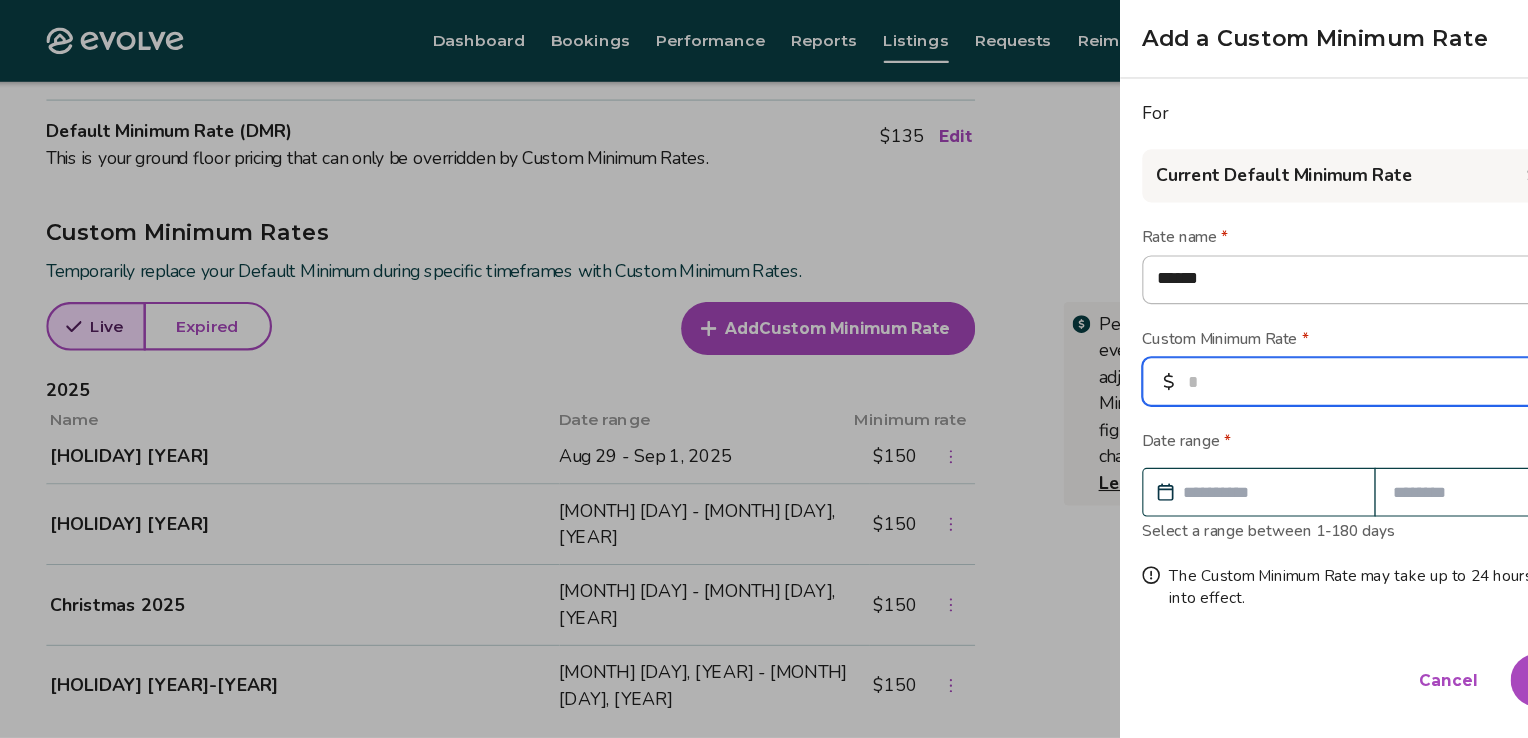 type on "*" 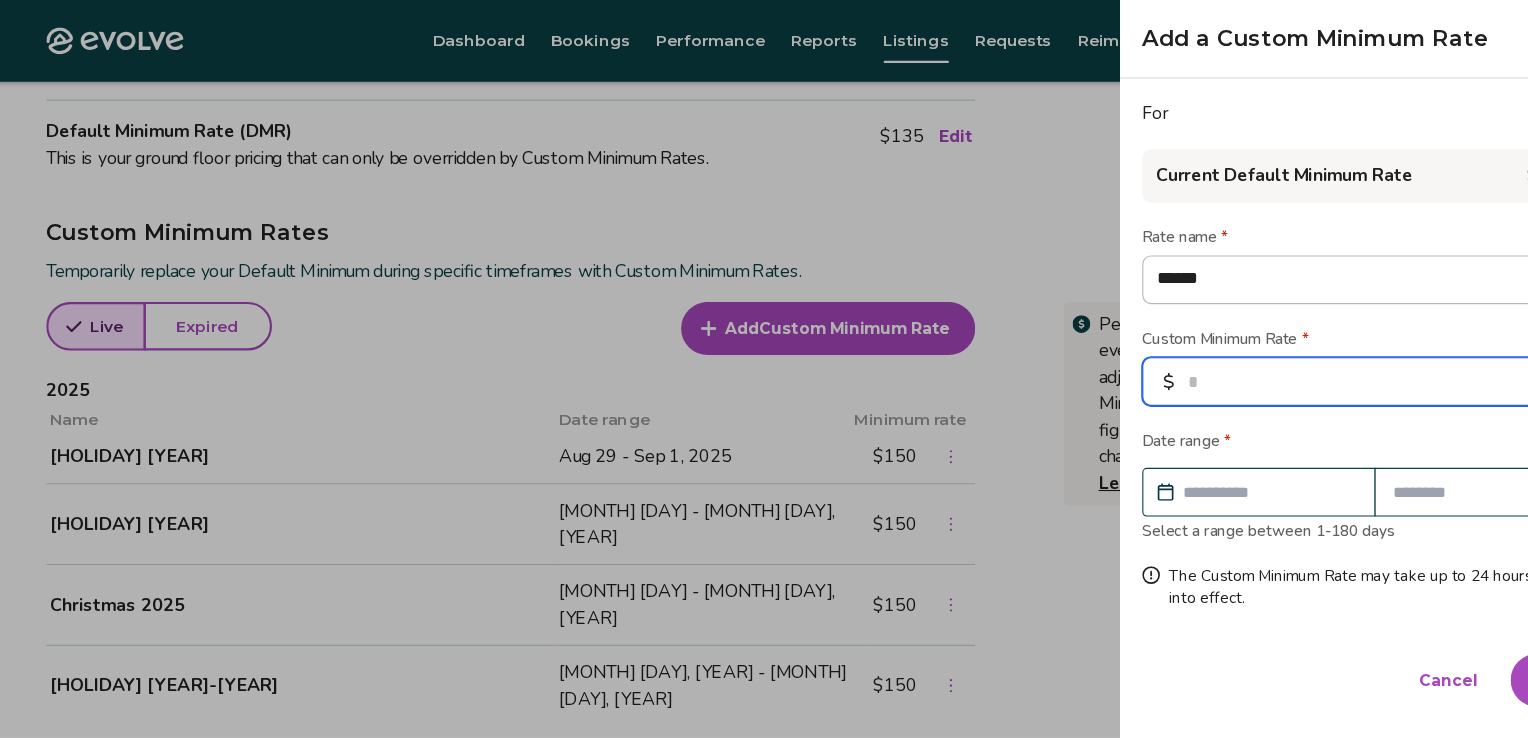 type on "*" 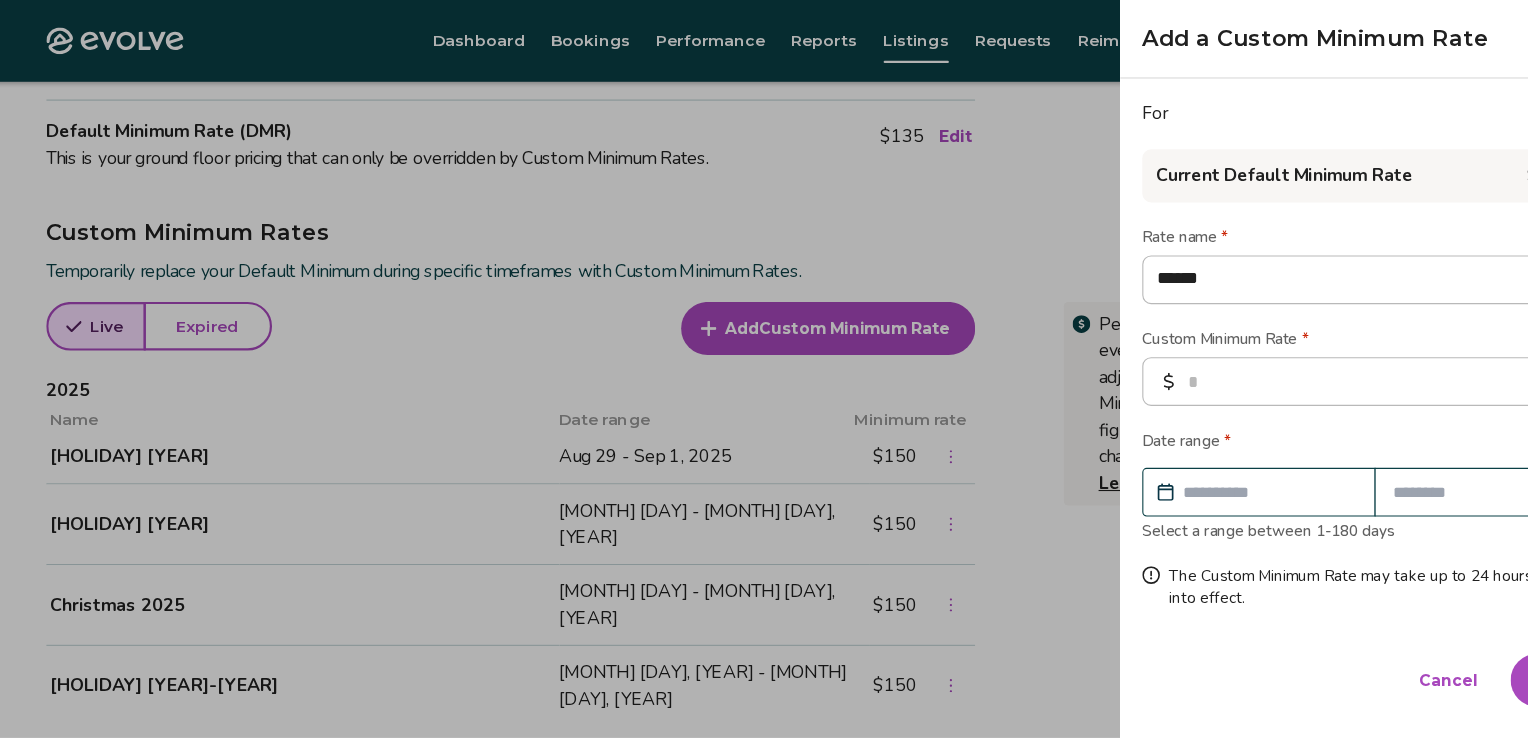 click at bounding box center [1223, 445] 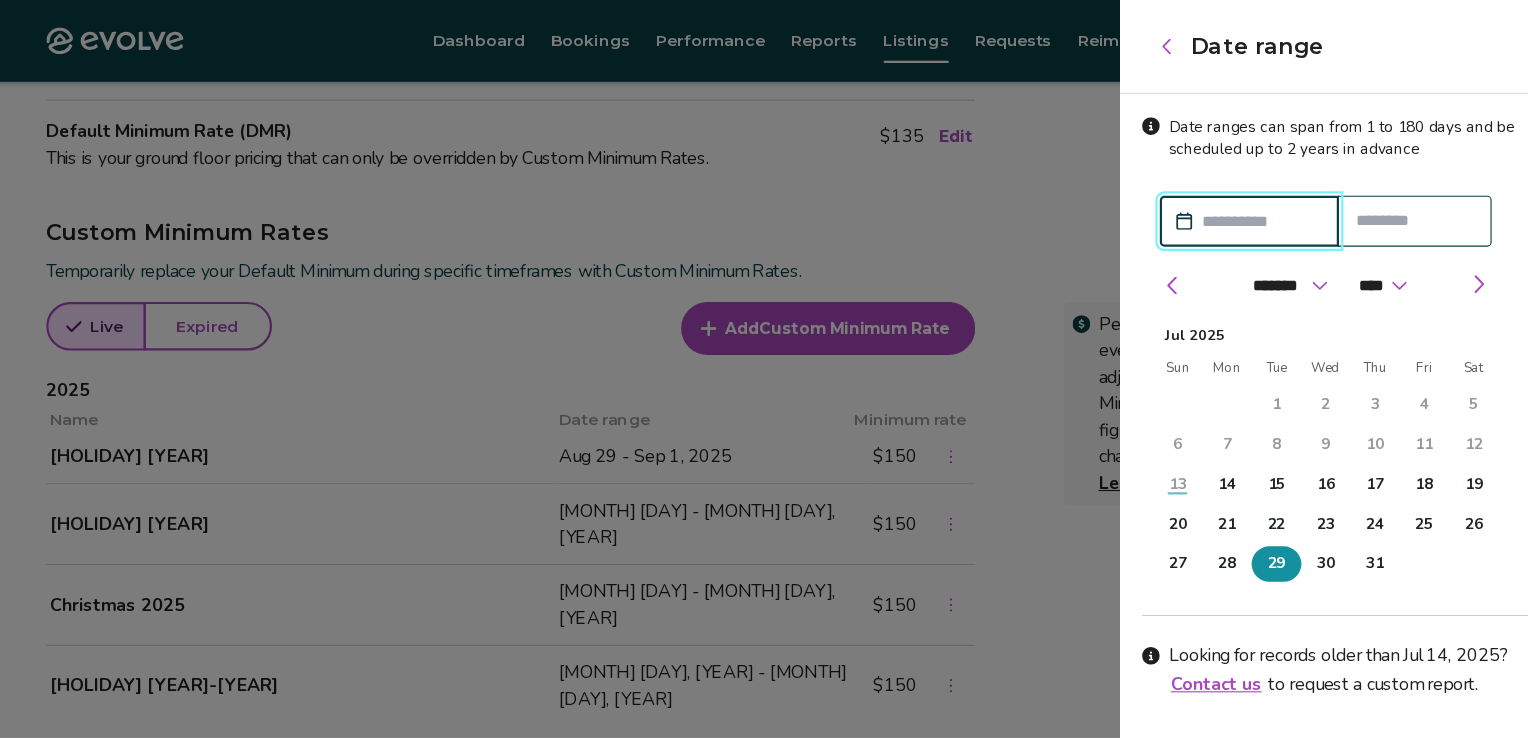 click on "29" at bounding box center (1229, 510) 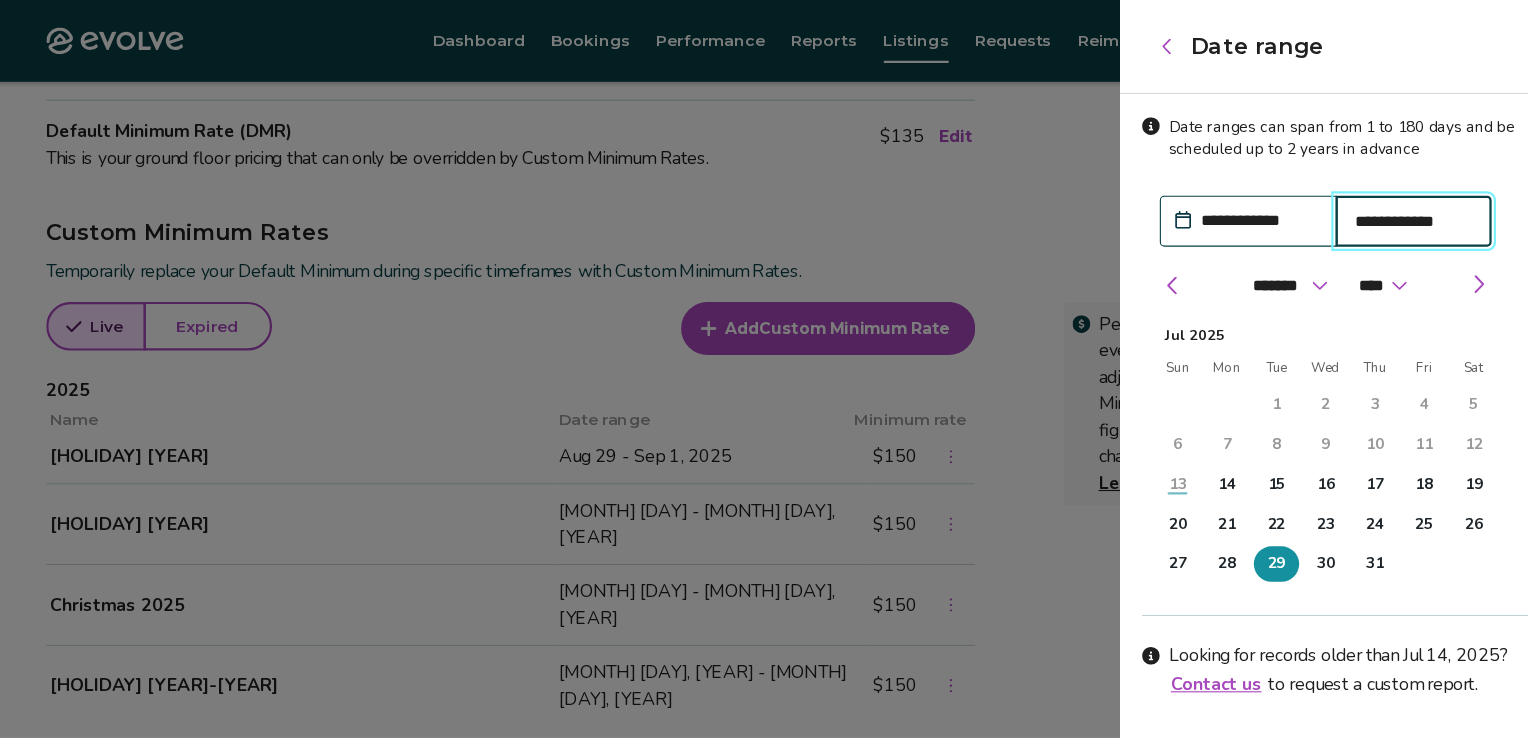 click on "**********" at bounding box center [1354, 200] 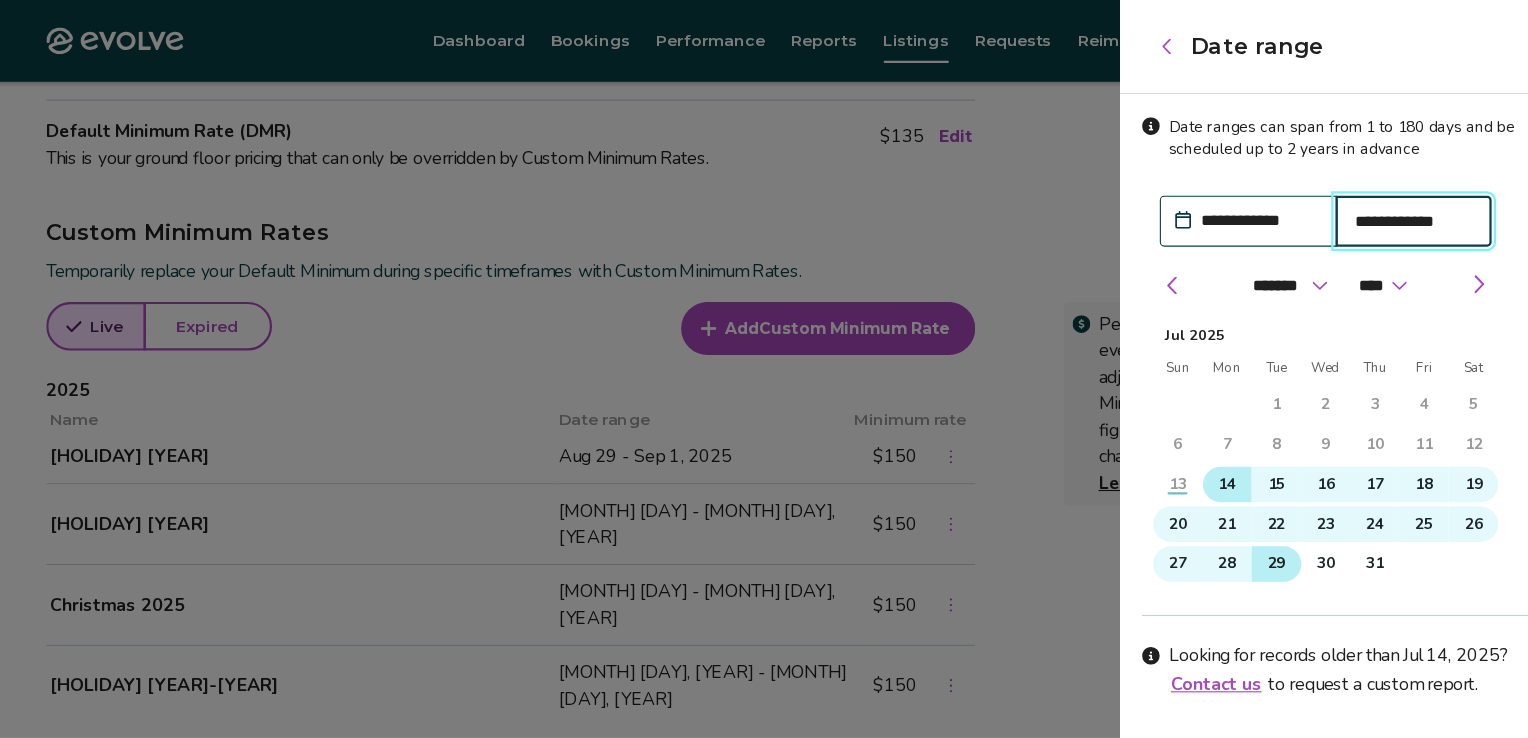 click on "14" at bounding box center [1185, 438] 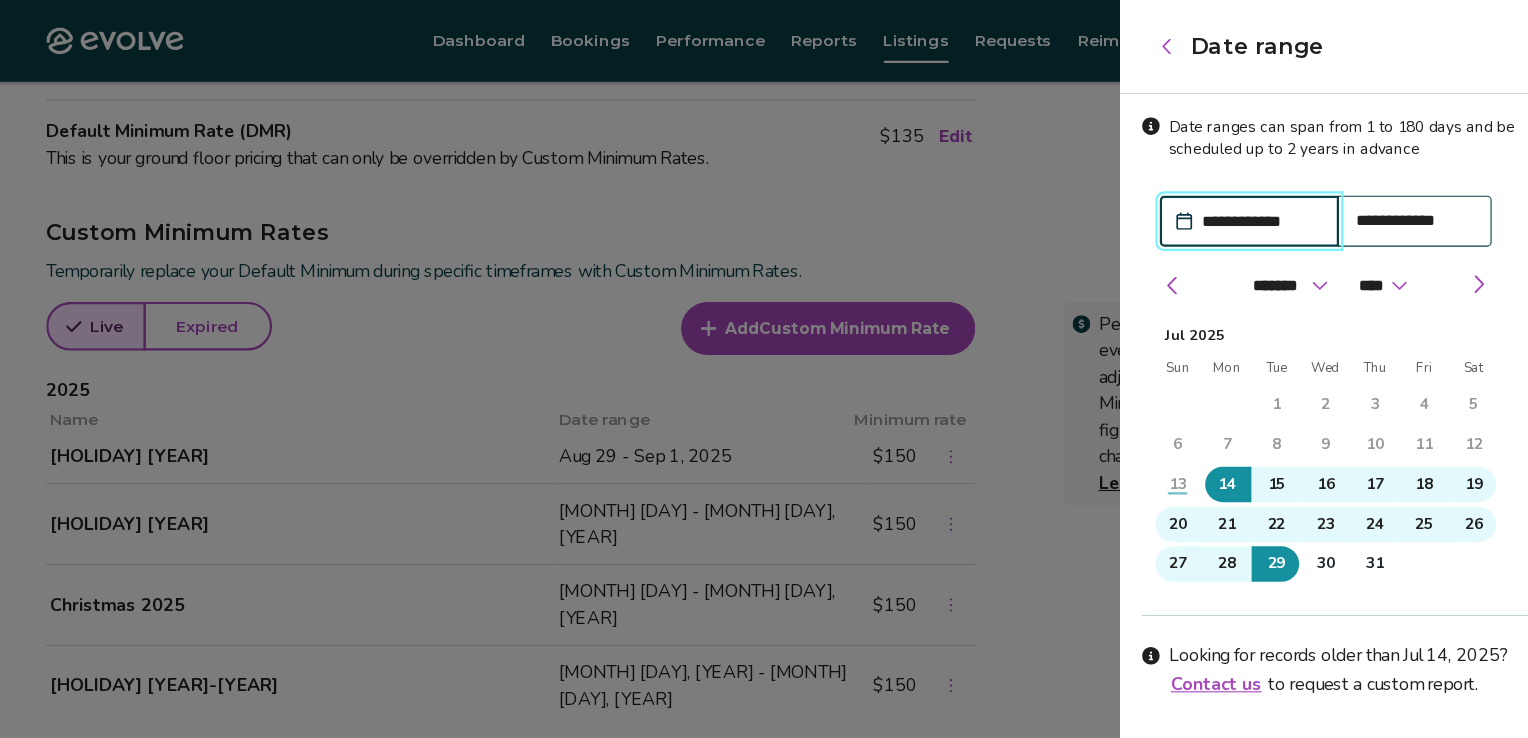 type on "**********" 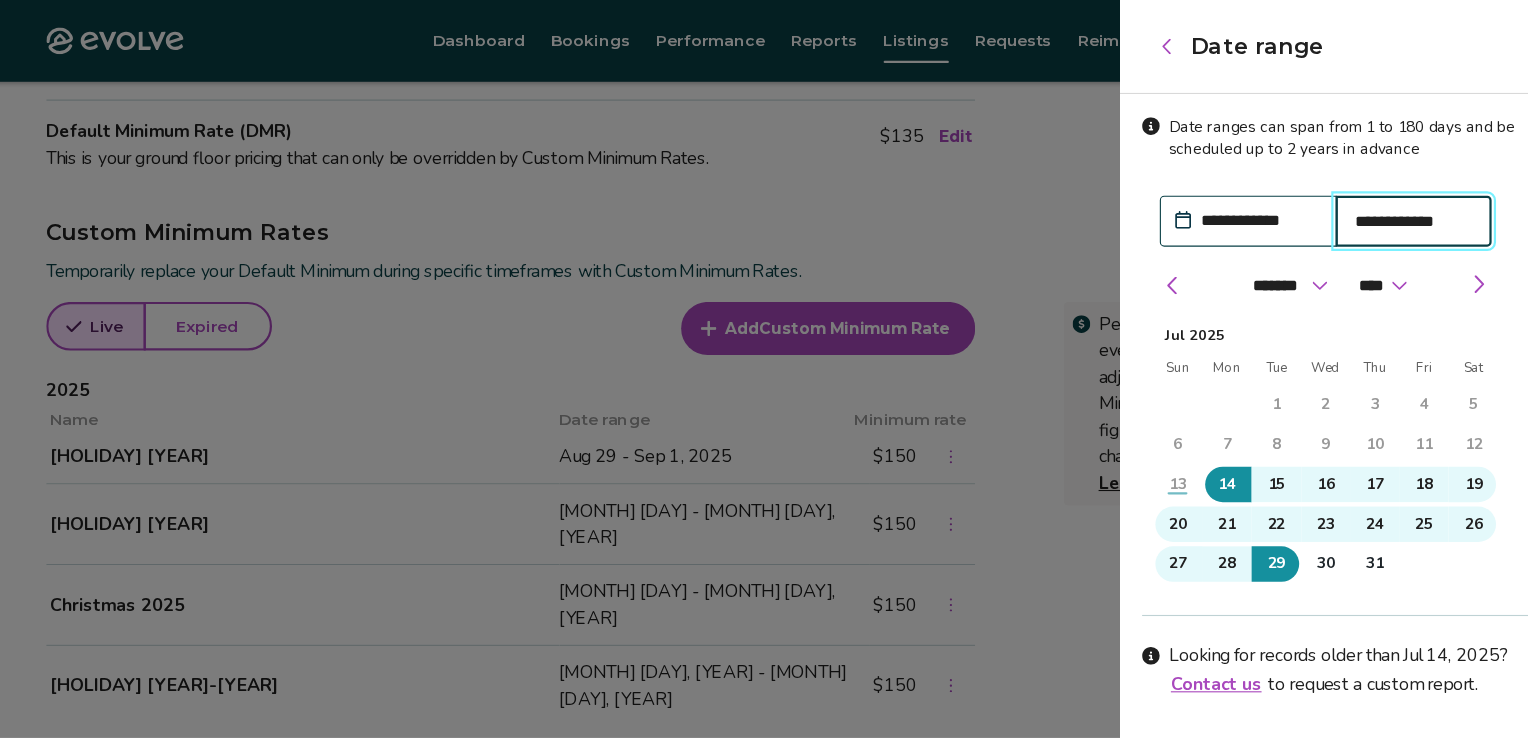 click on "**********" at bounding box center (1354, 200) 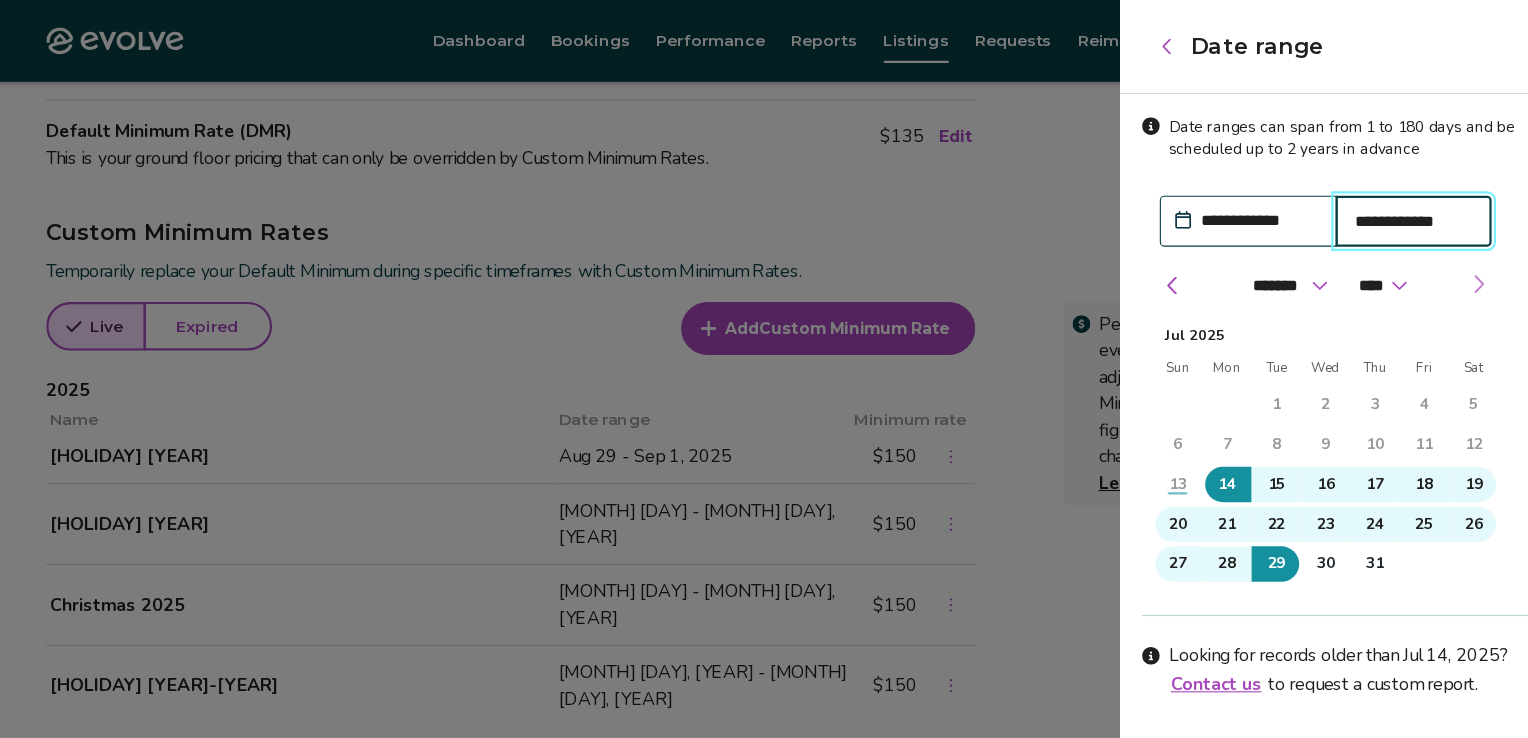 click at bounding box center (1412, 257) 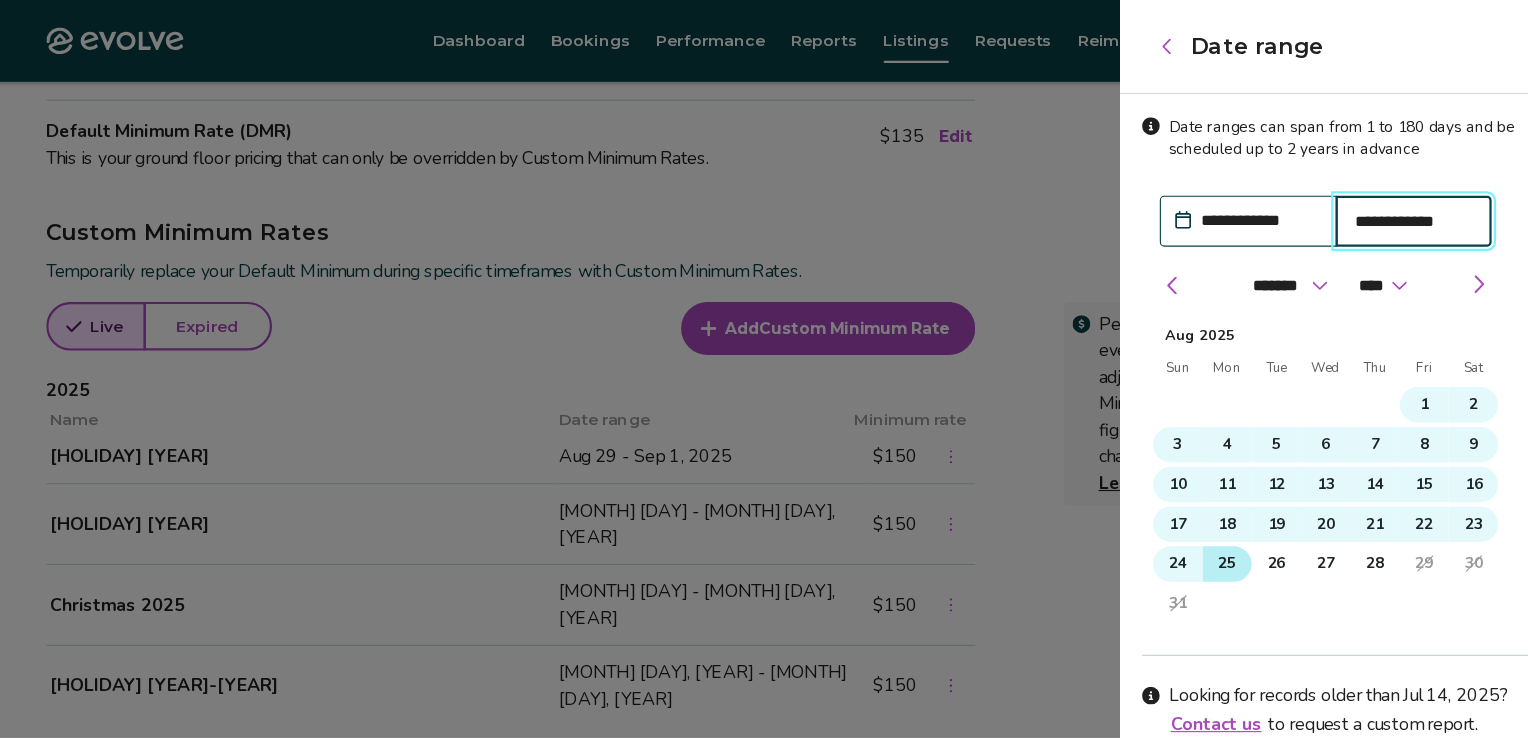 click on "25" at bounding box center (1185, 510) 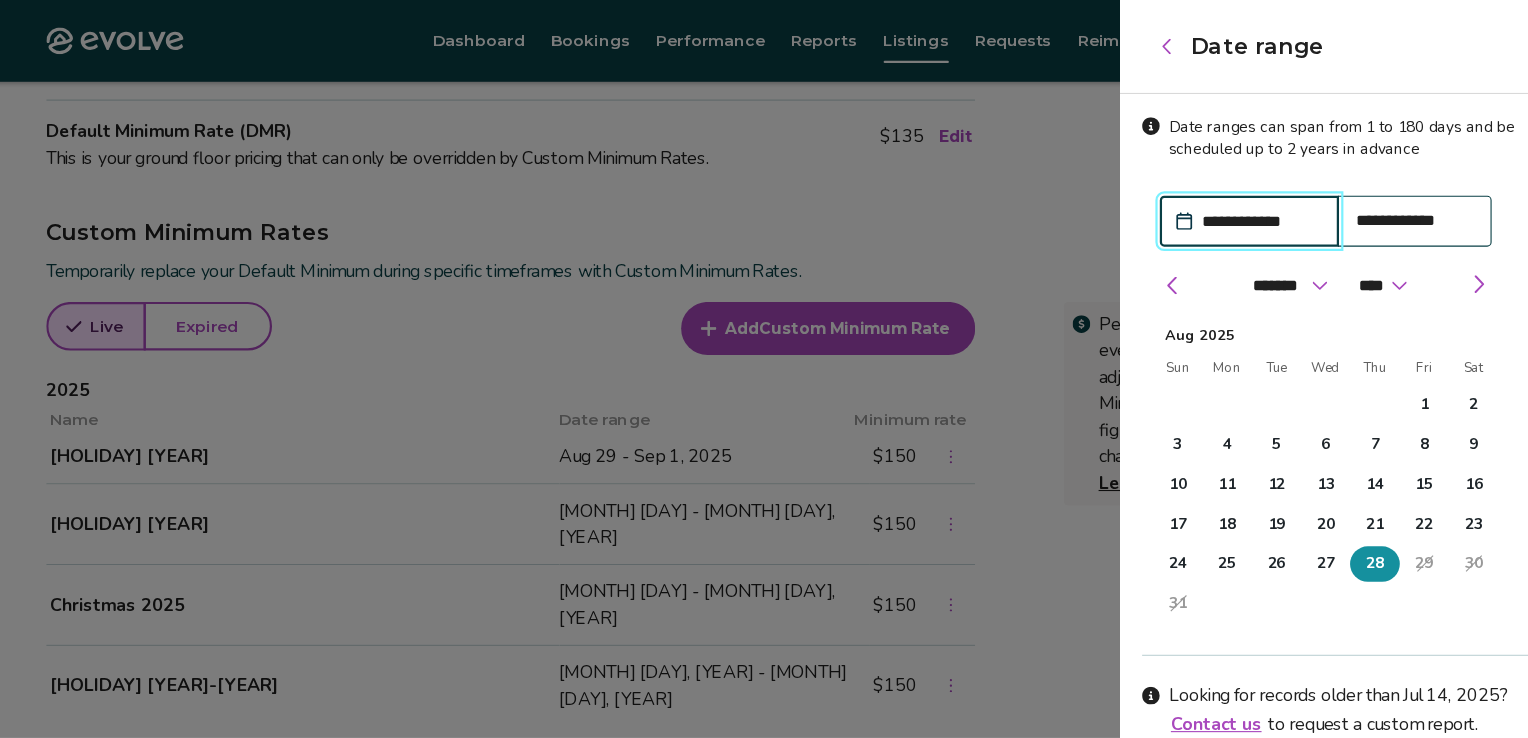 click on "28" at bounding box center [1319, 510] 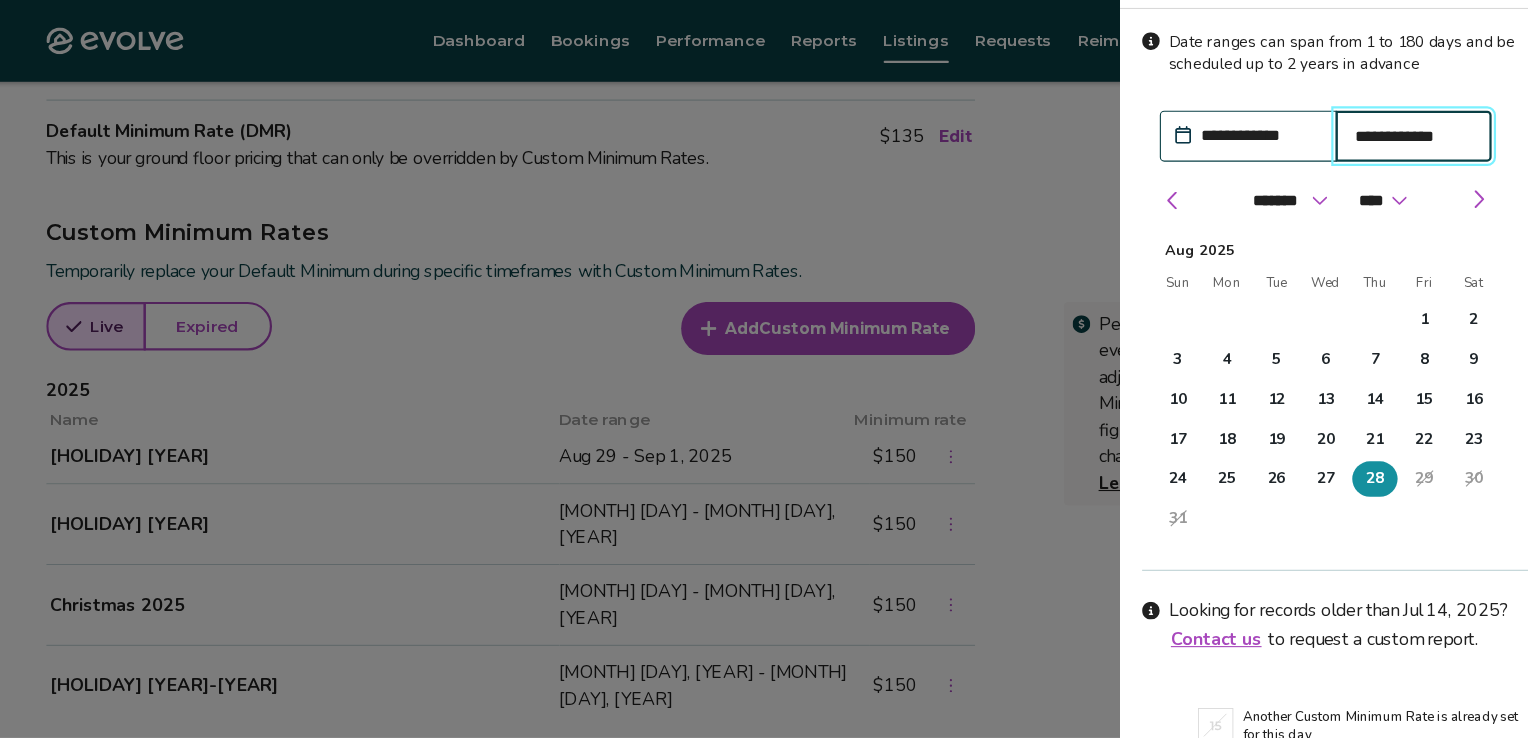 scroll, scrollTop: 100, scrollLeft: 0, axis: vertical 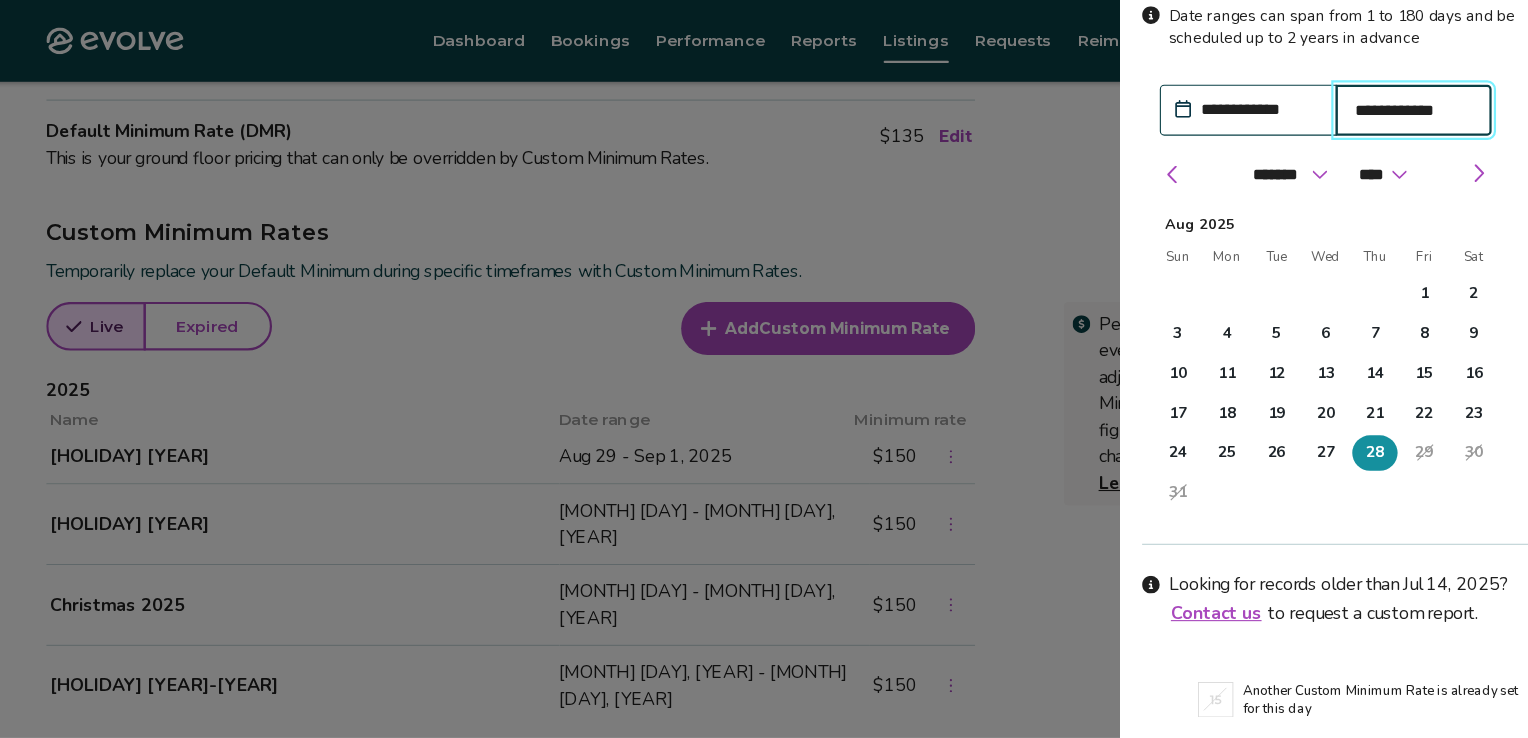 click on "Looking for records older than   Jul 14, 2025 ?   Contact us   to request a custom report." at bounding box center [1308, 542] 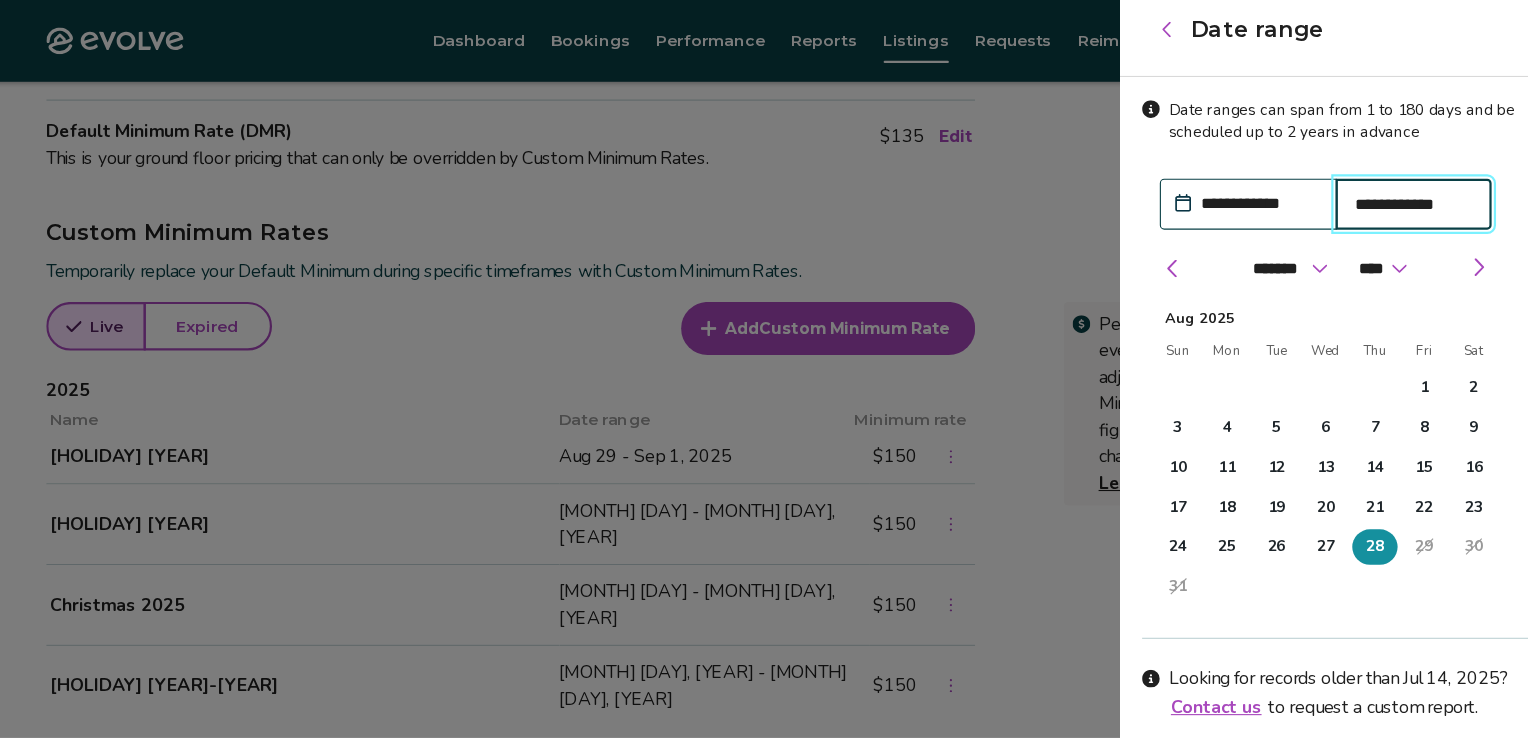 scroll, scrollTop: 0, scrollLeft: 0, axis: both 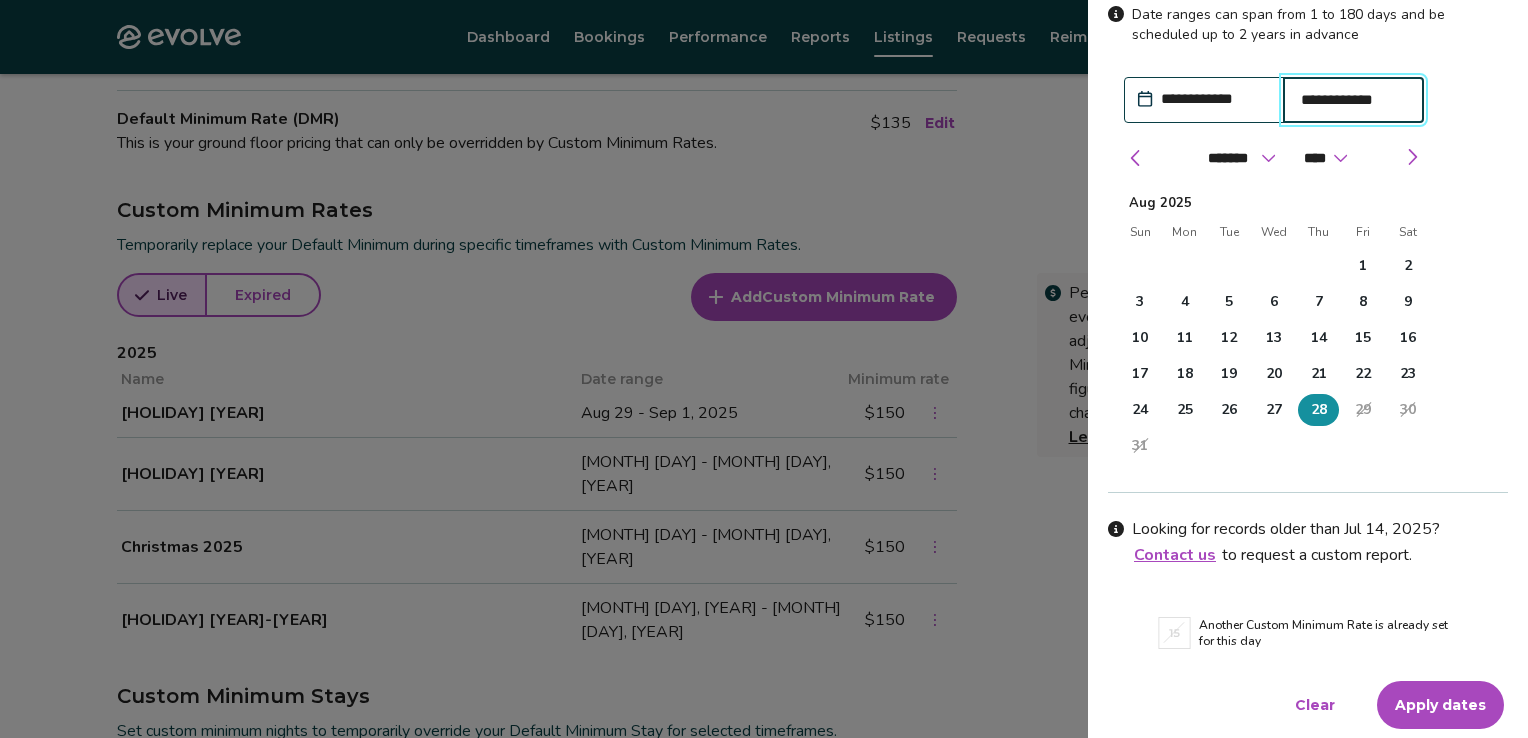 click on "Apply dates" at bounding box center (1440, 705) 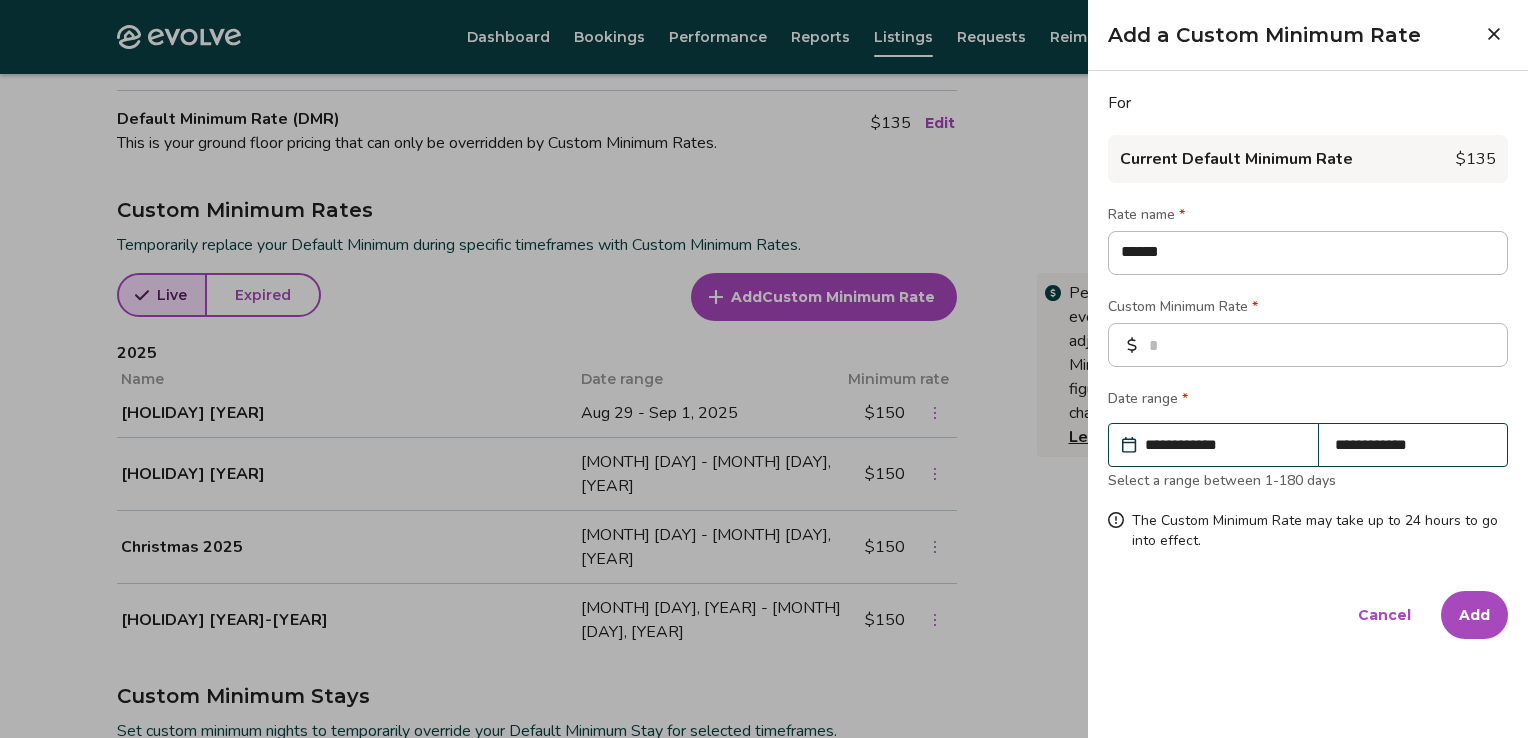 click on "Add" at bounding box center (1474, 615) 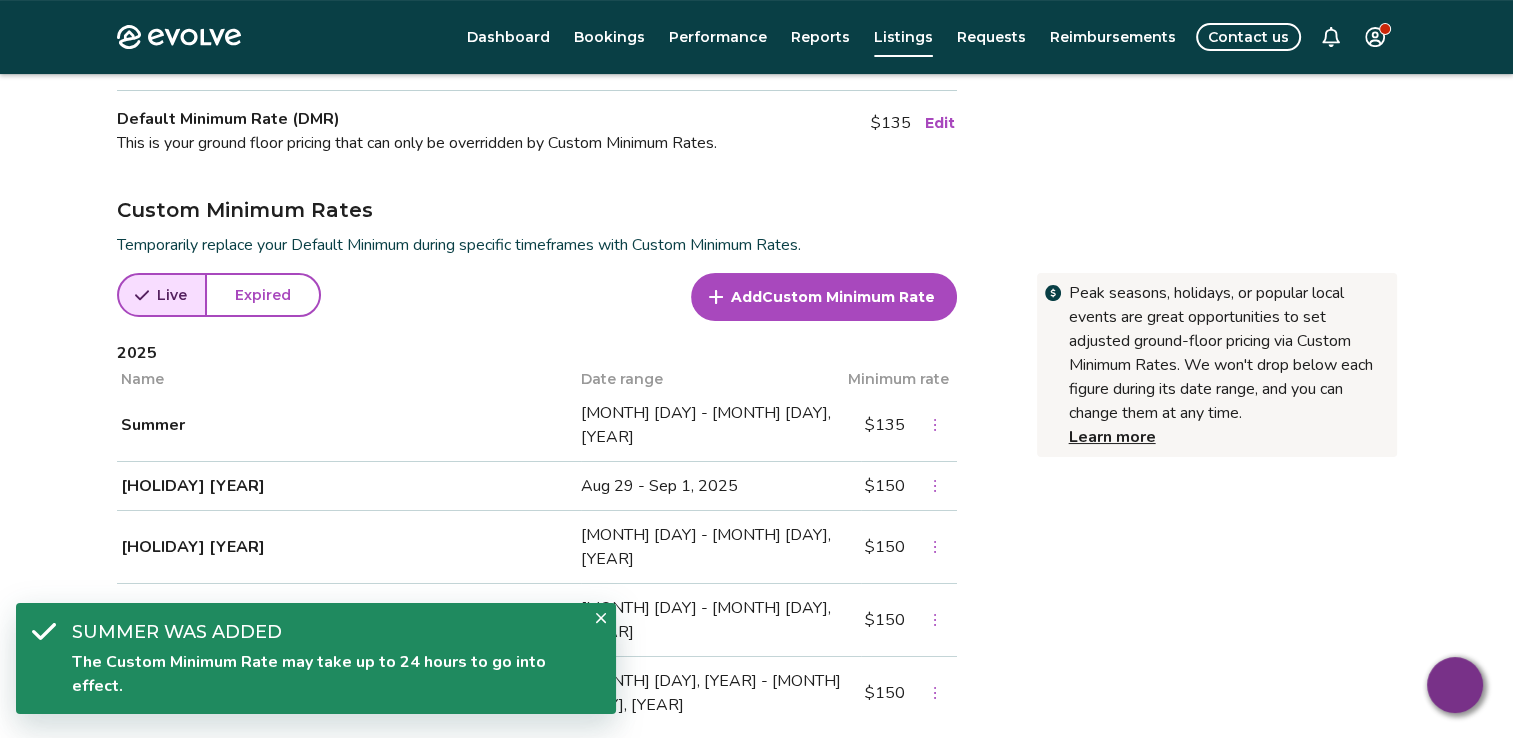 click on "Custom Minimum Rate" at bounding box center (848, 297) 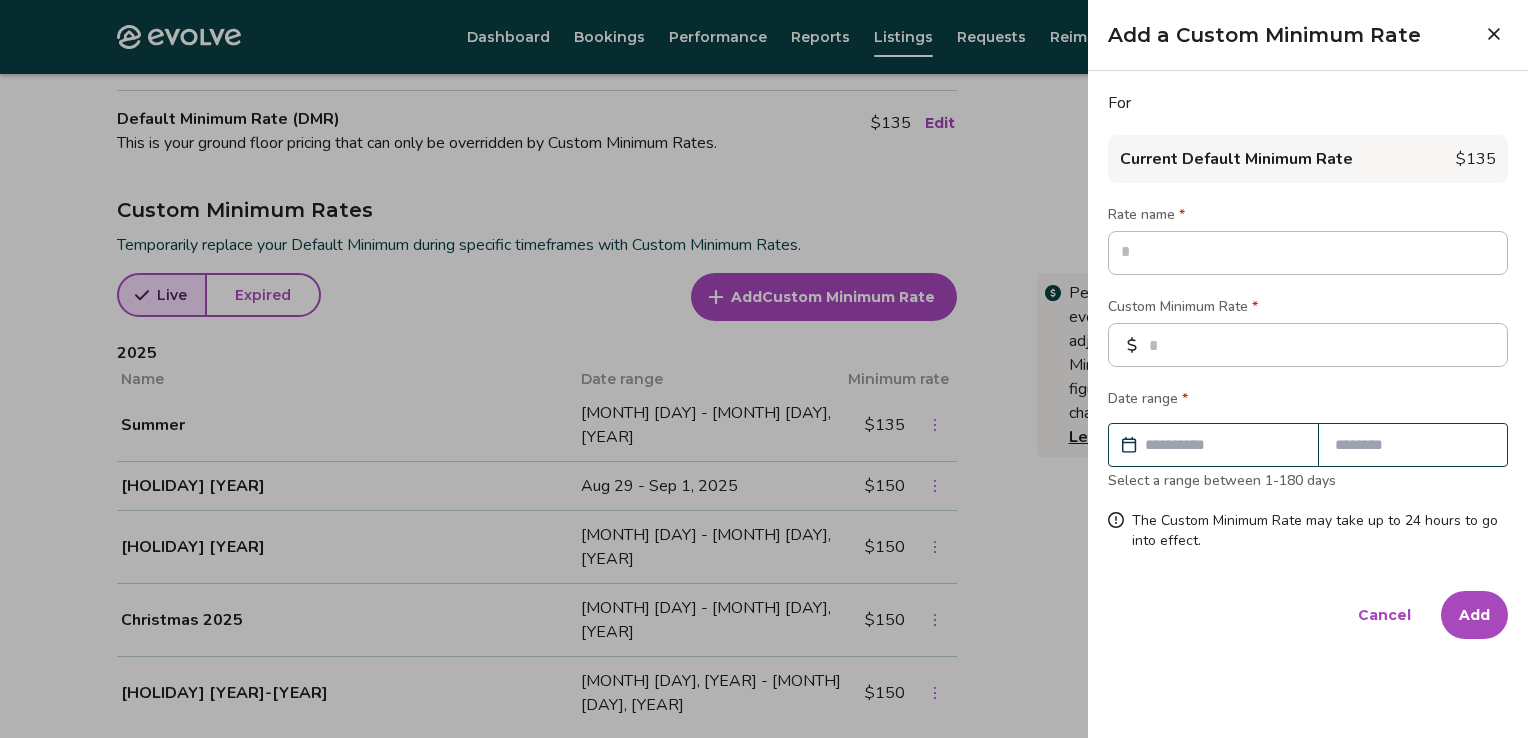 type on "*" 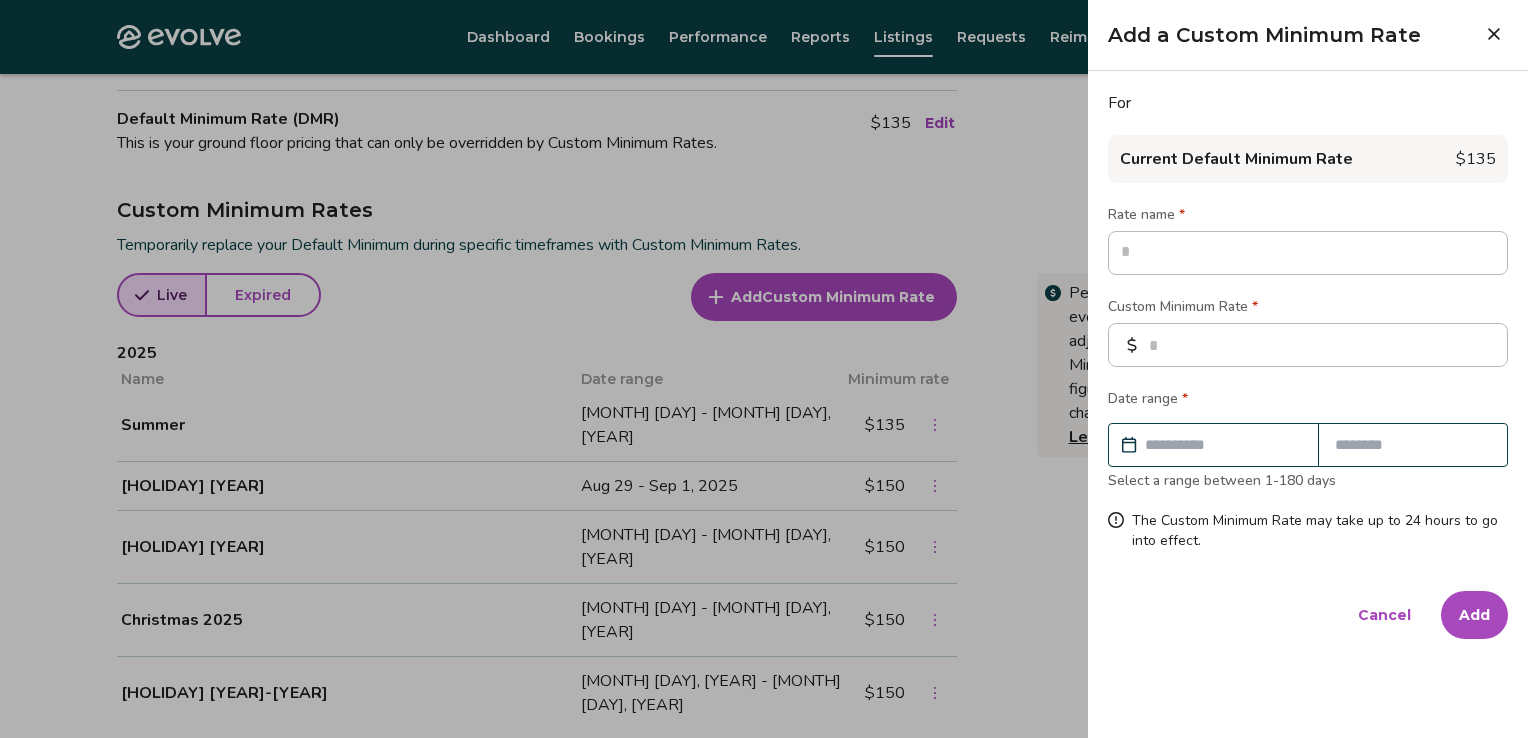 type on "*" 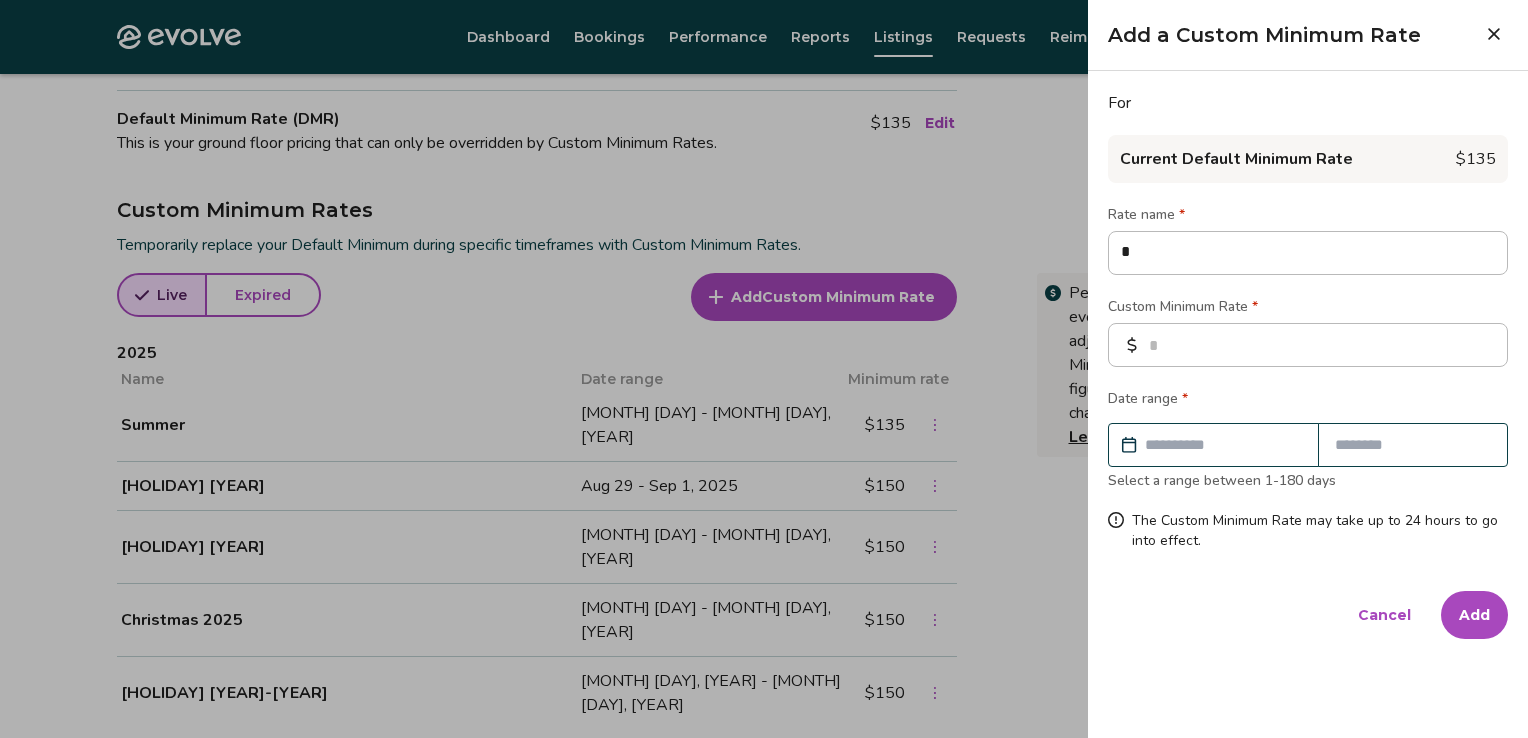 type on "*" 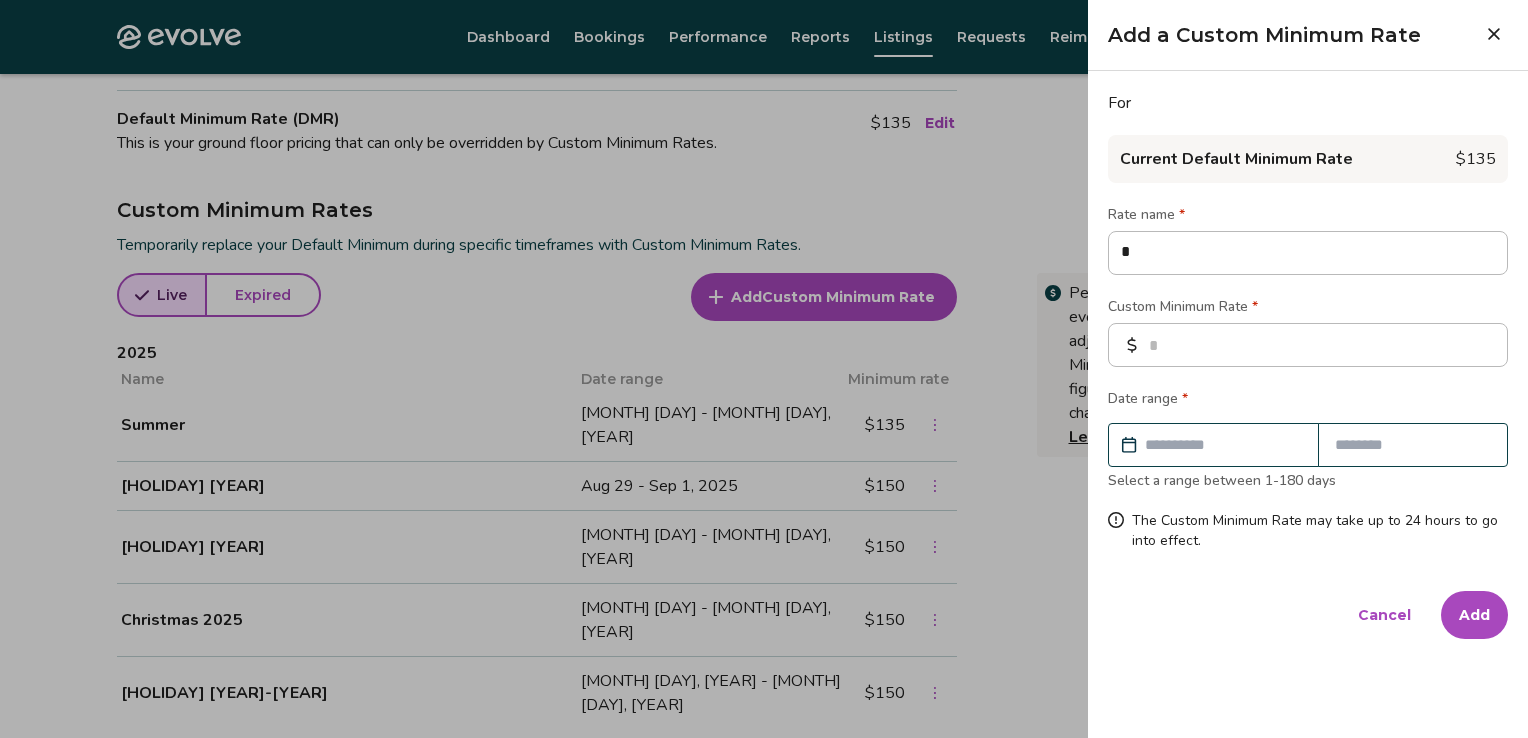 type on "**" 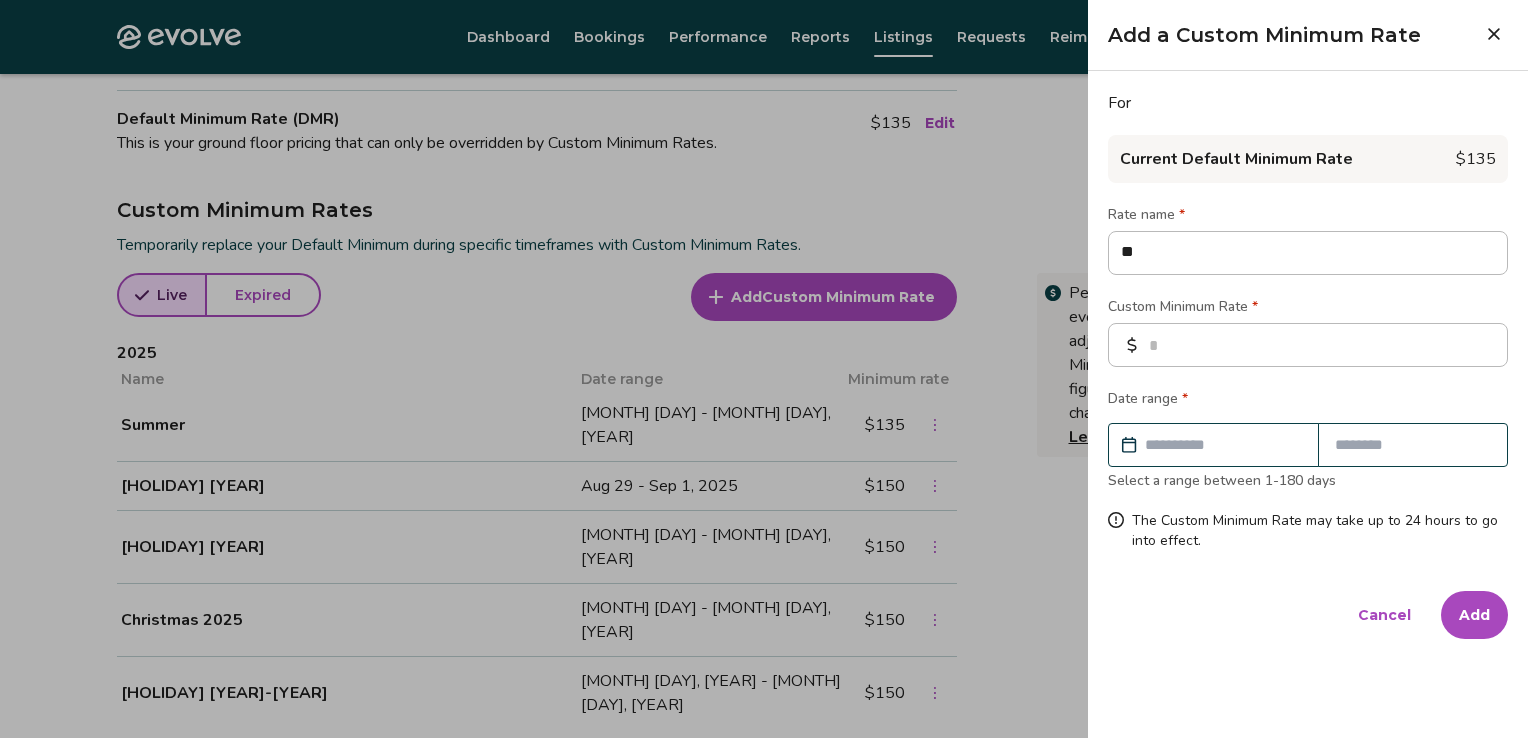 type on "*" 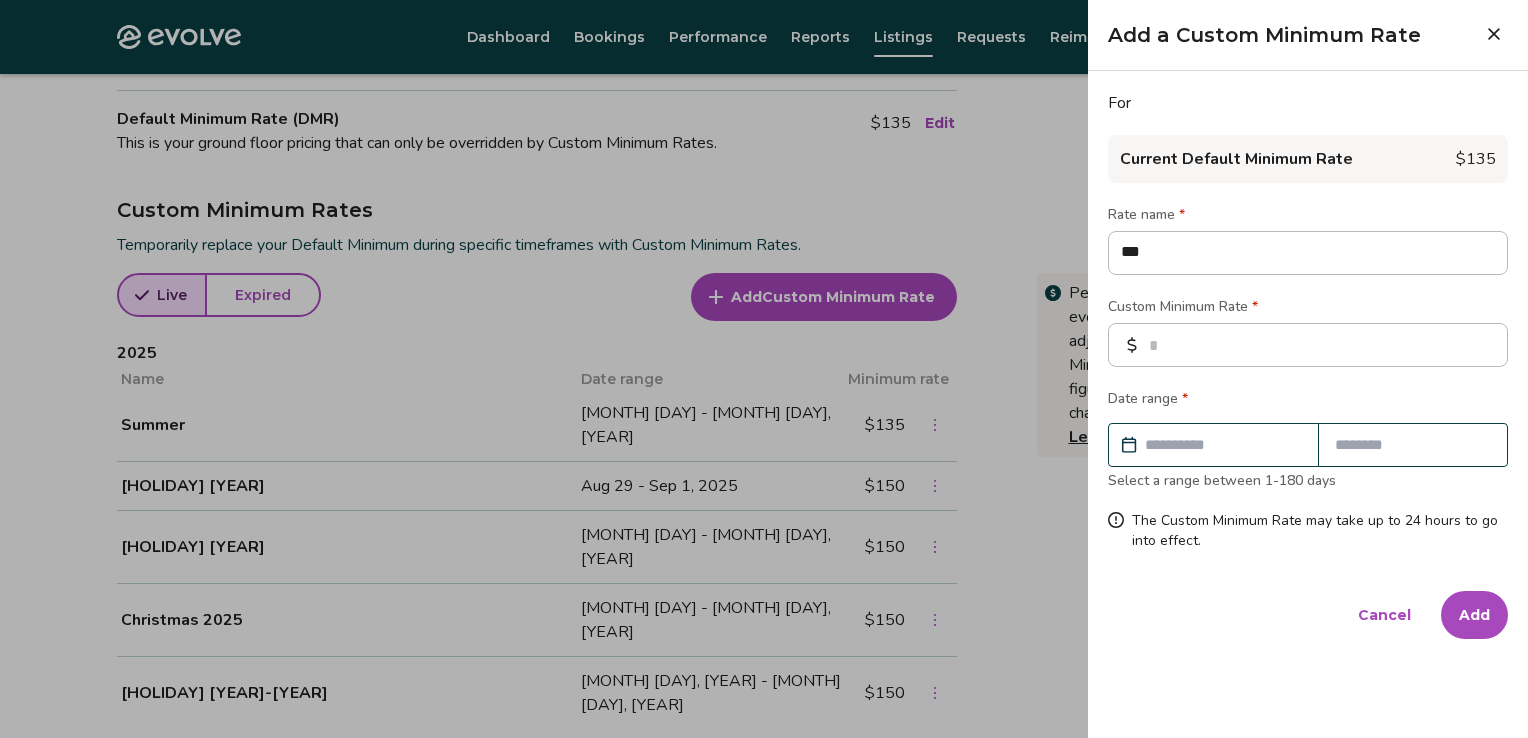 type on "*" 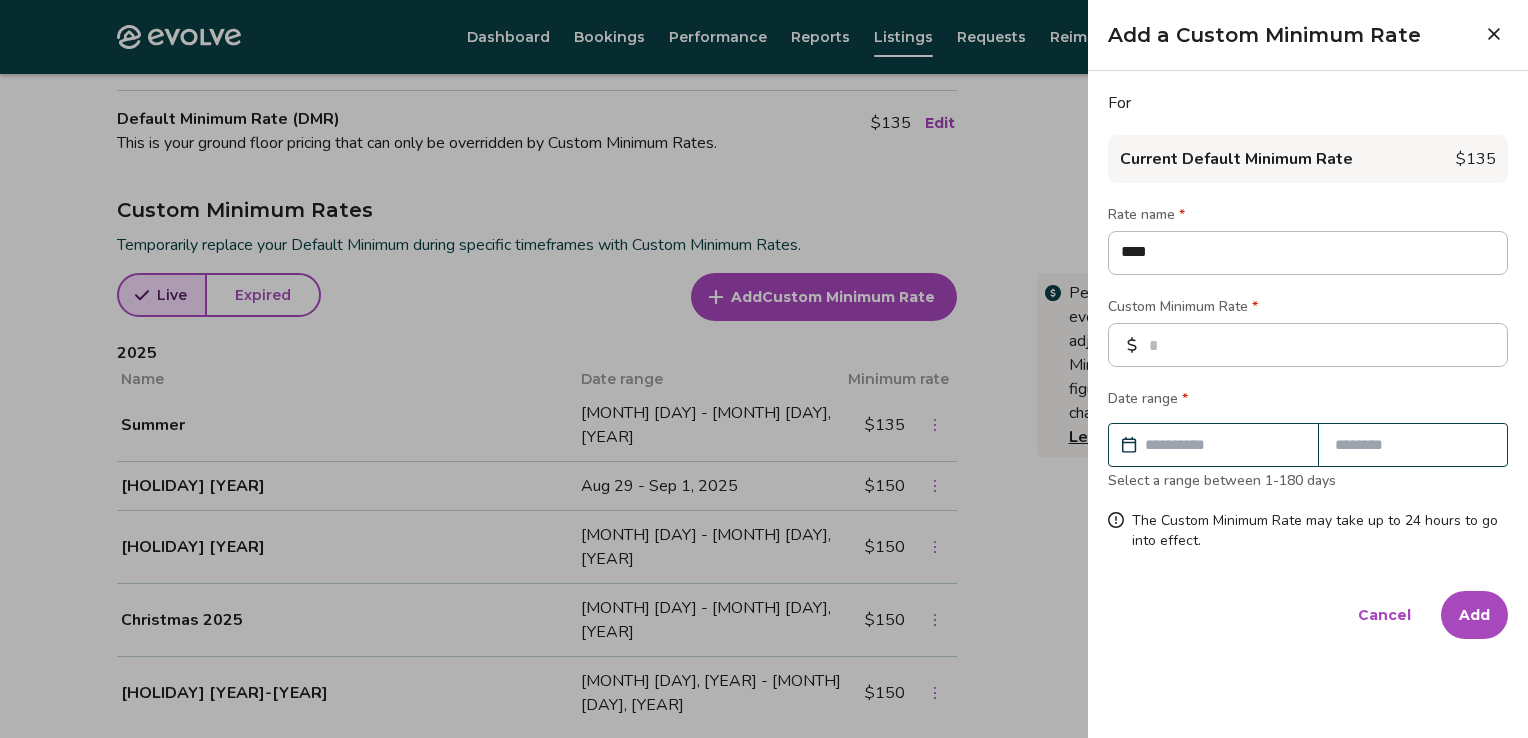 type on "*" 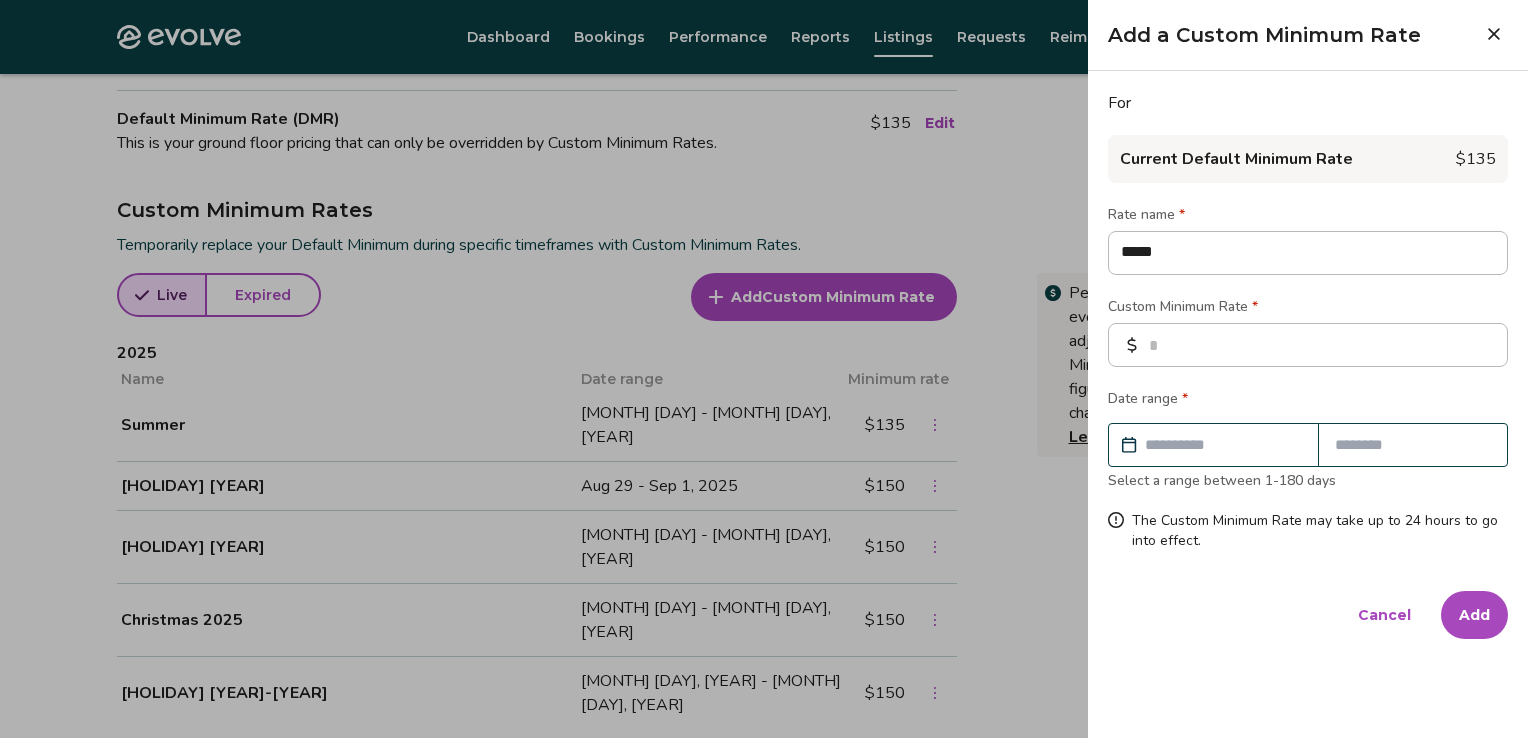 type on "*" 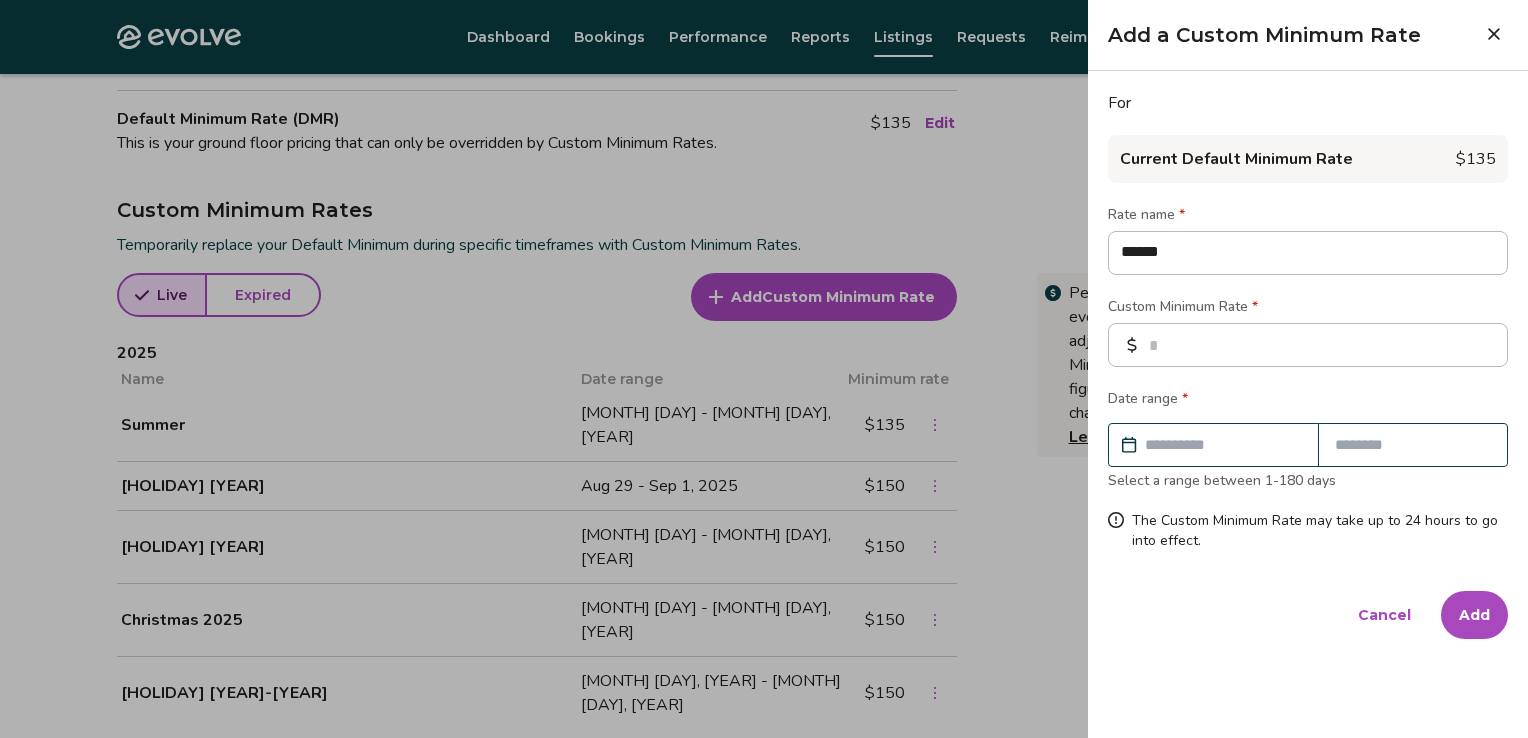type on "*" 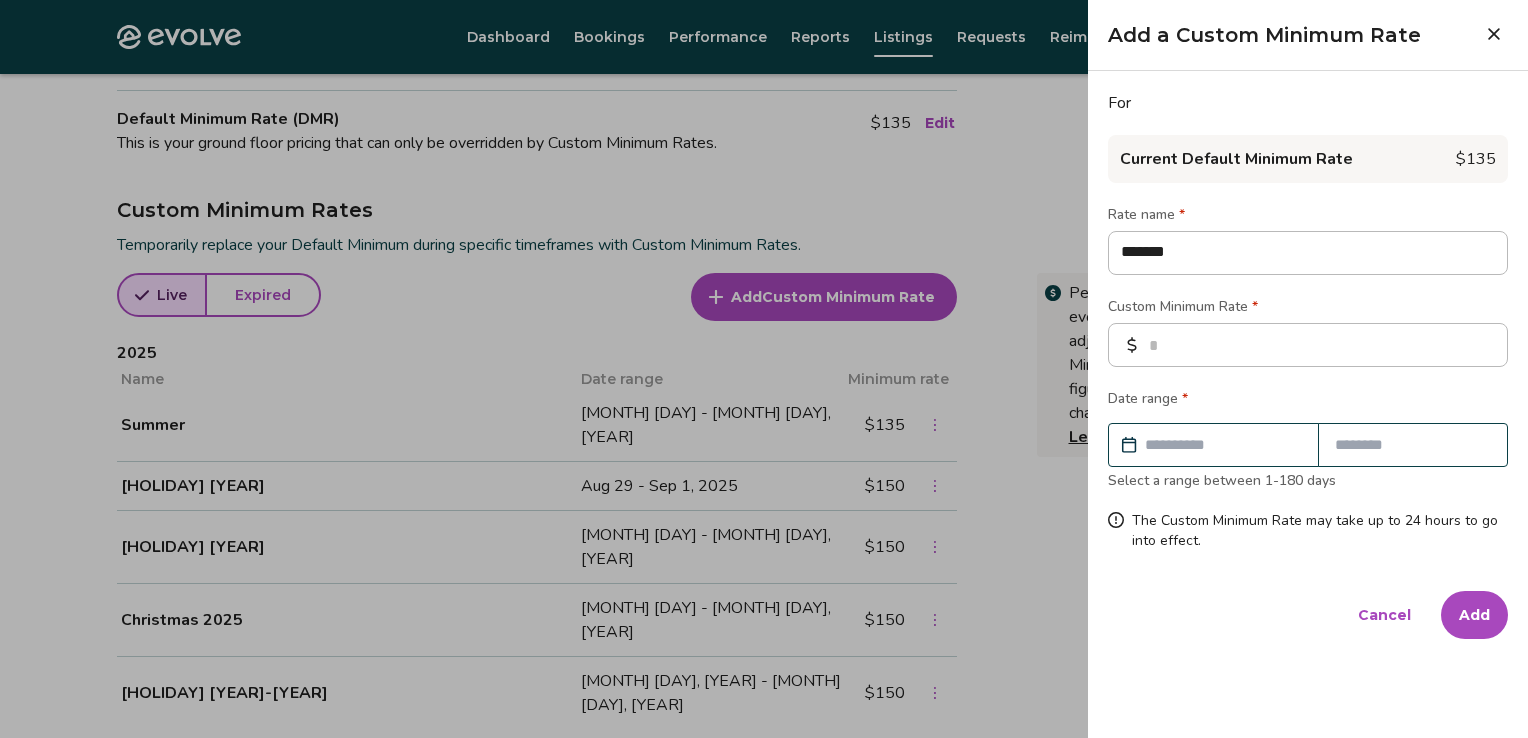 type on "*" 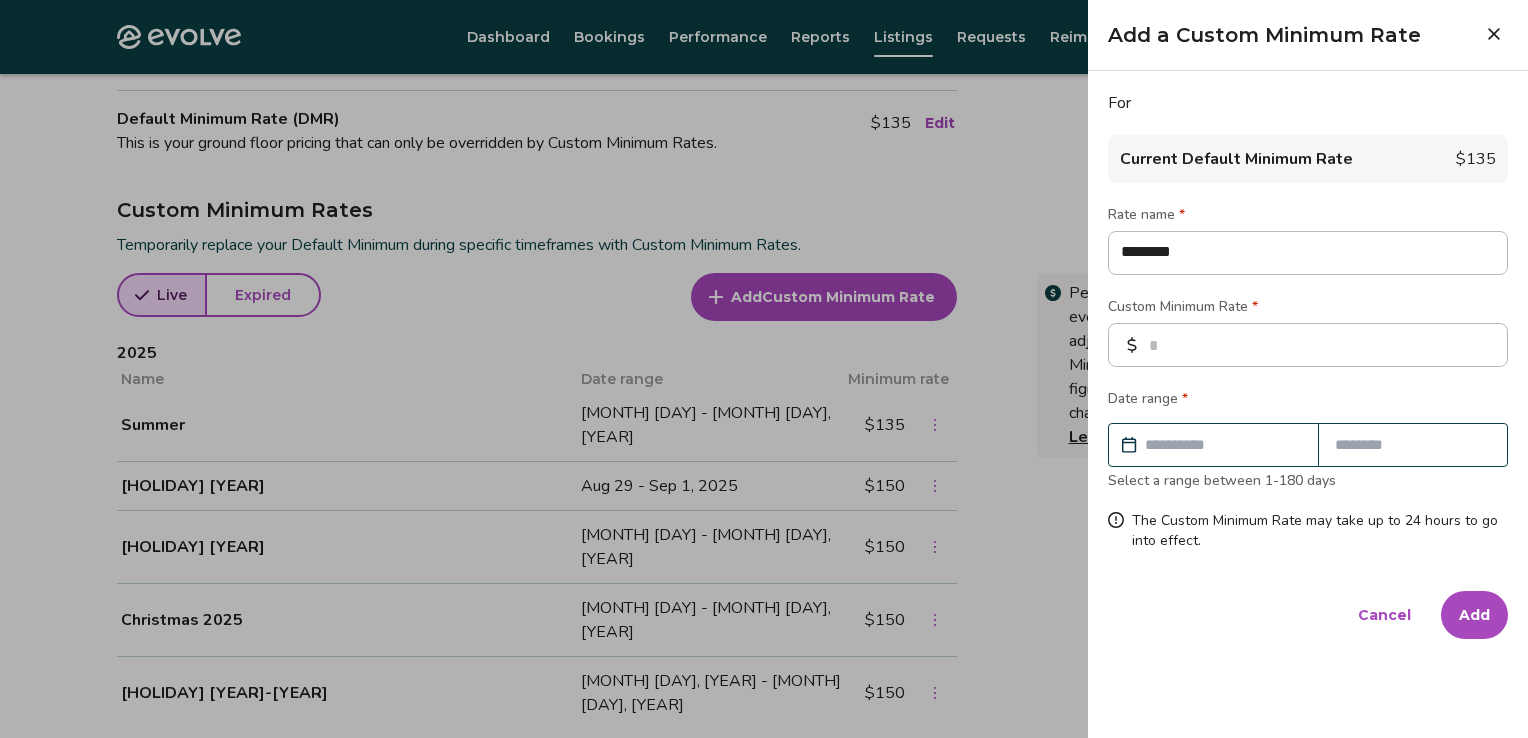 type on "*" 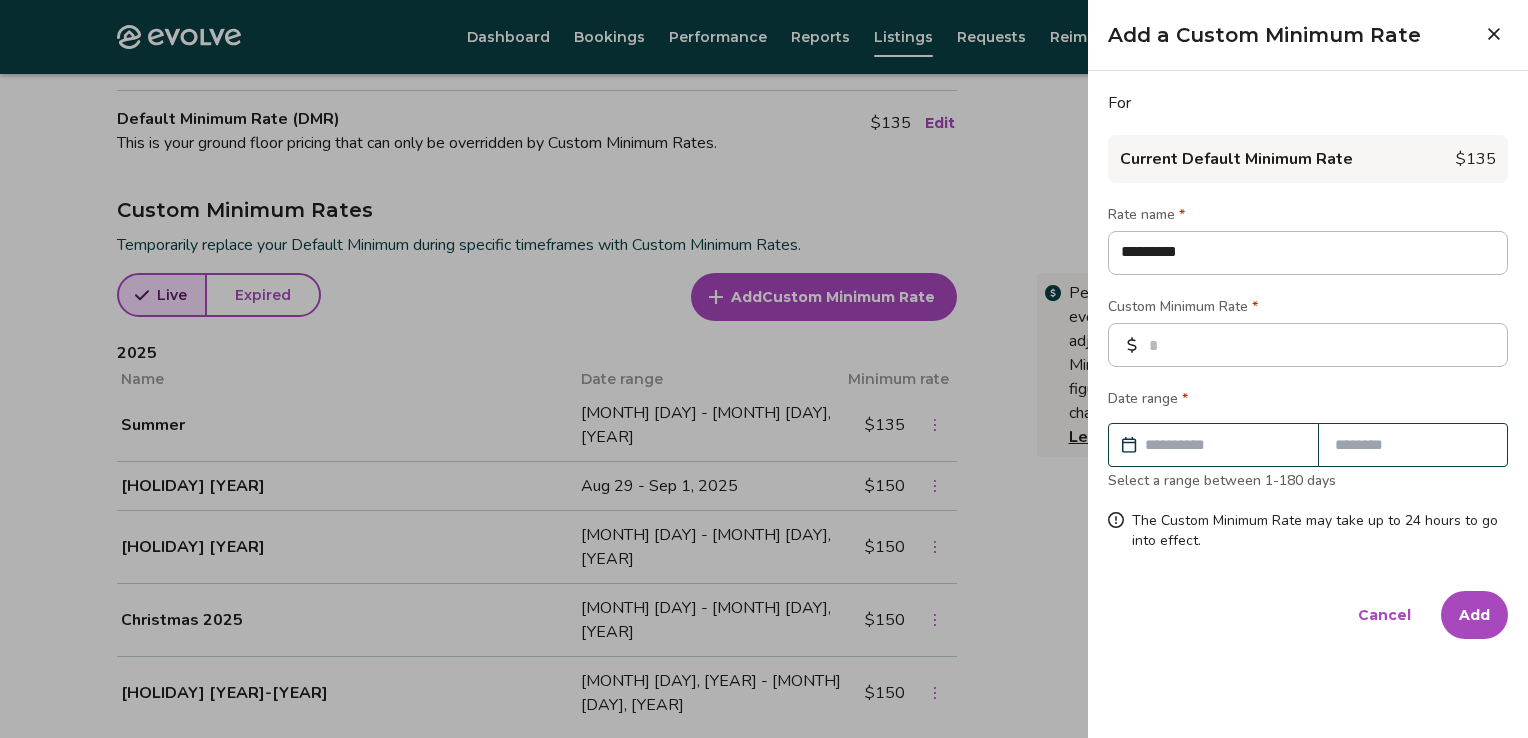 type on "*" 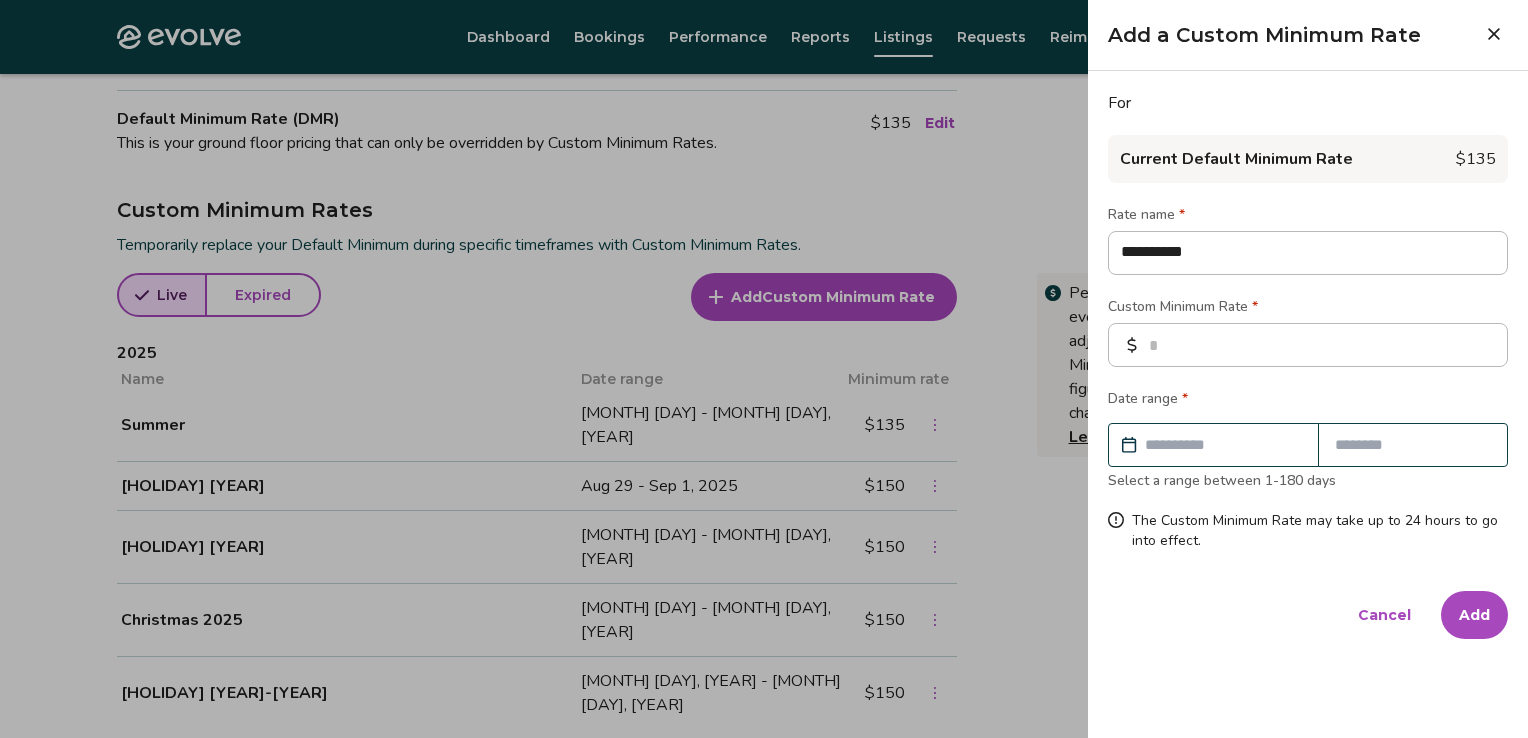 type on "*" 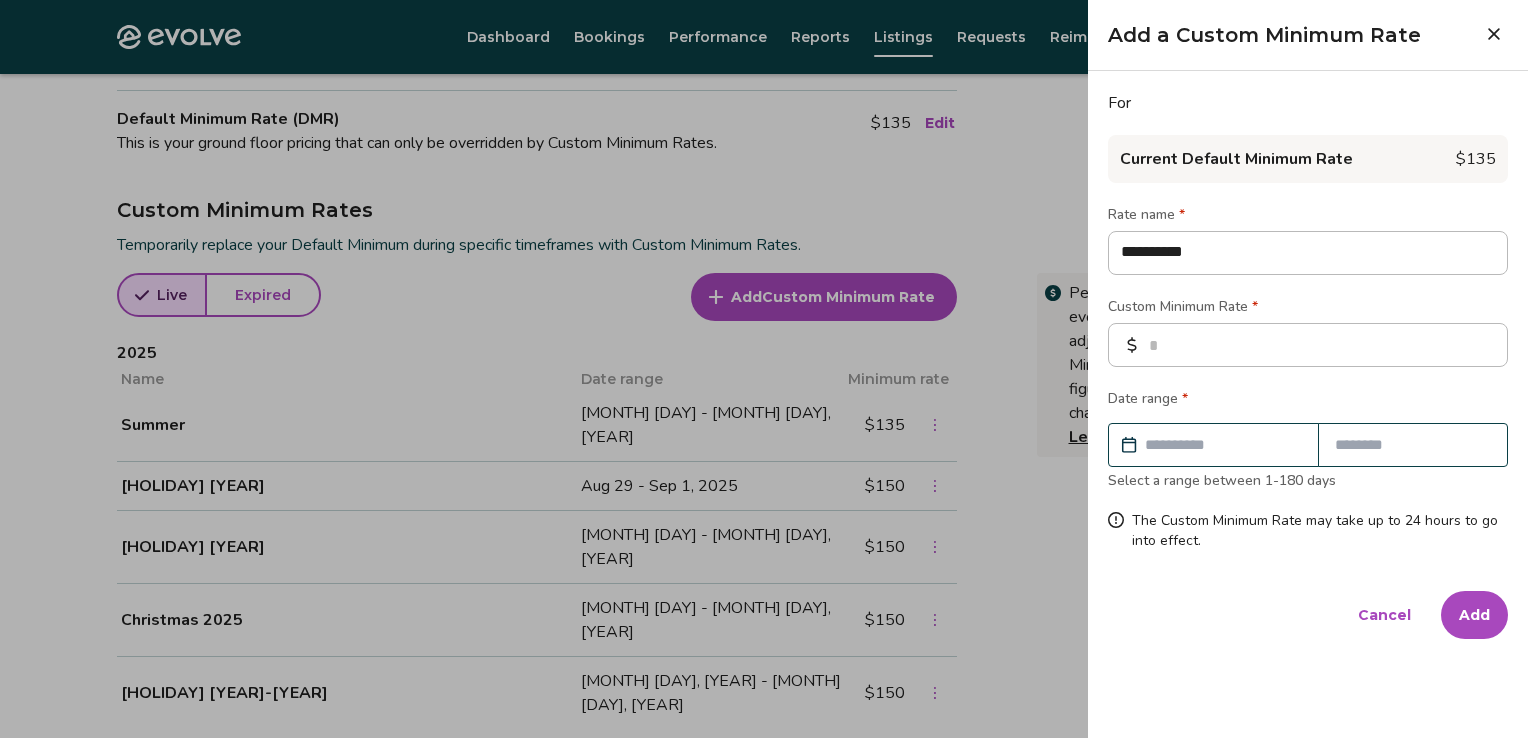 type on "**********" 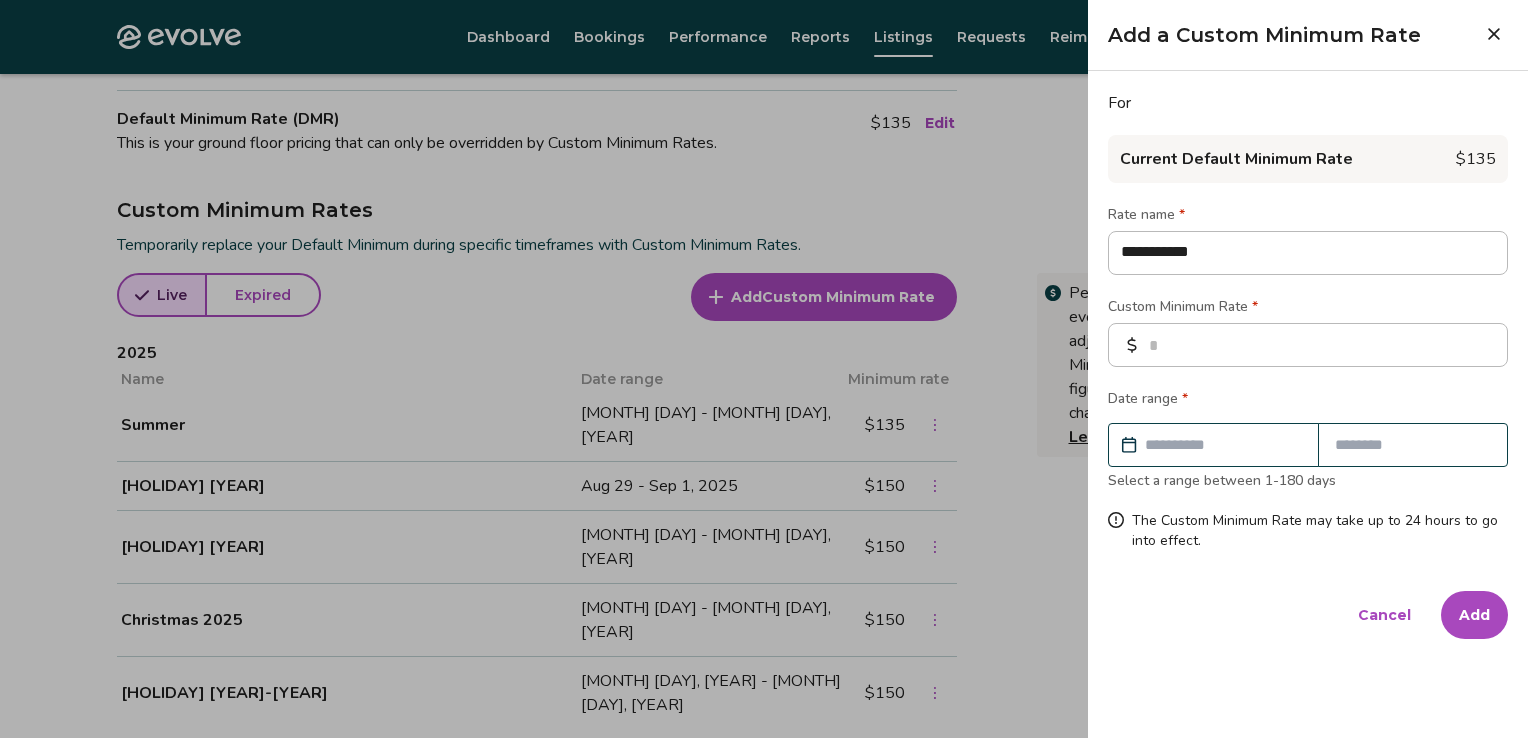 type on "*" 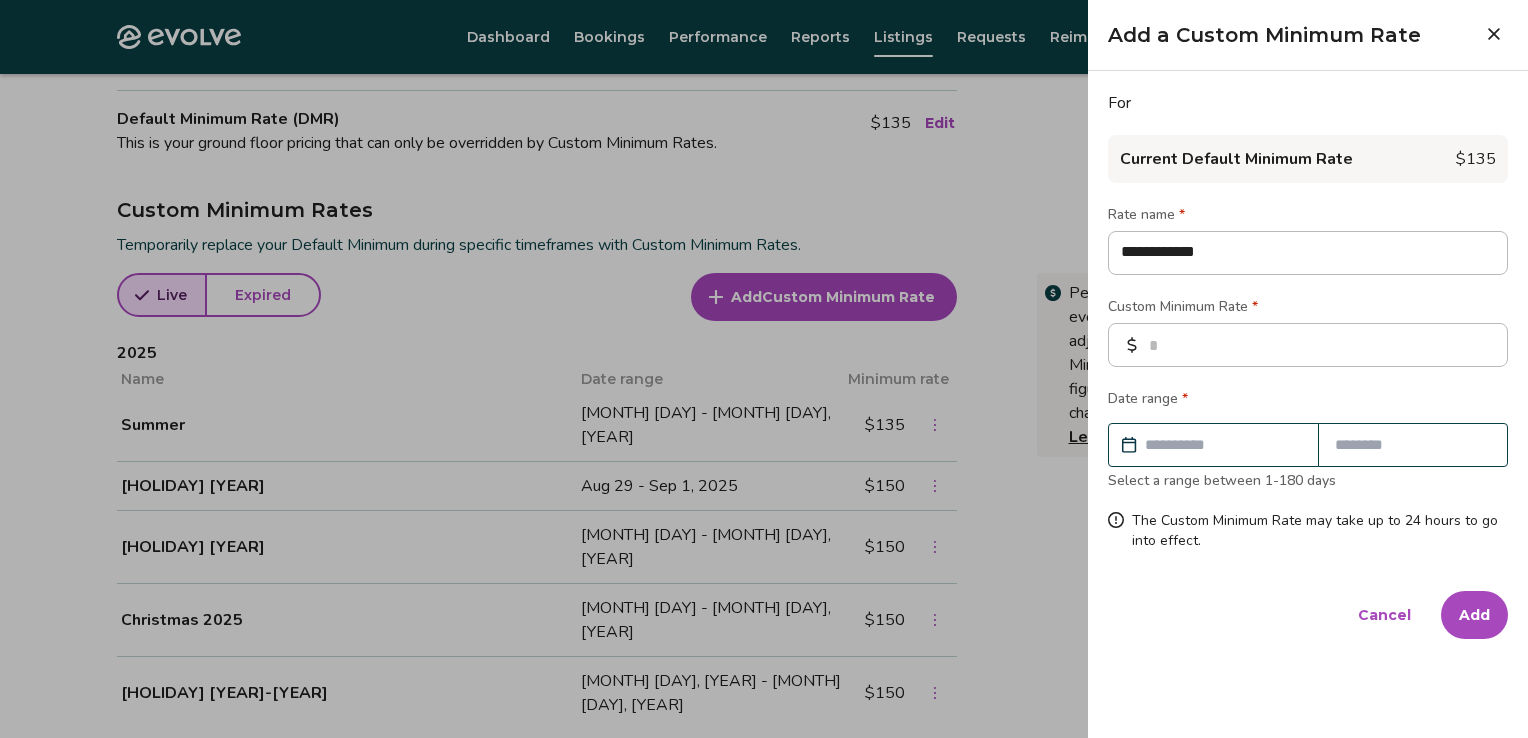 type on "*" 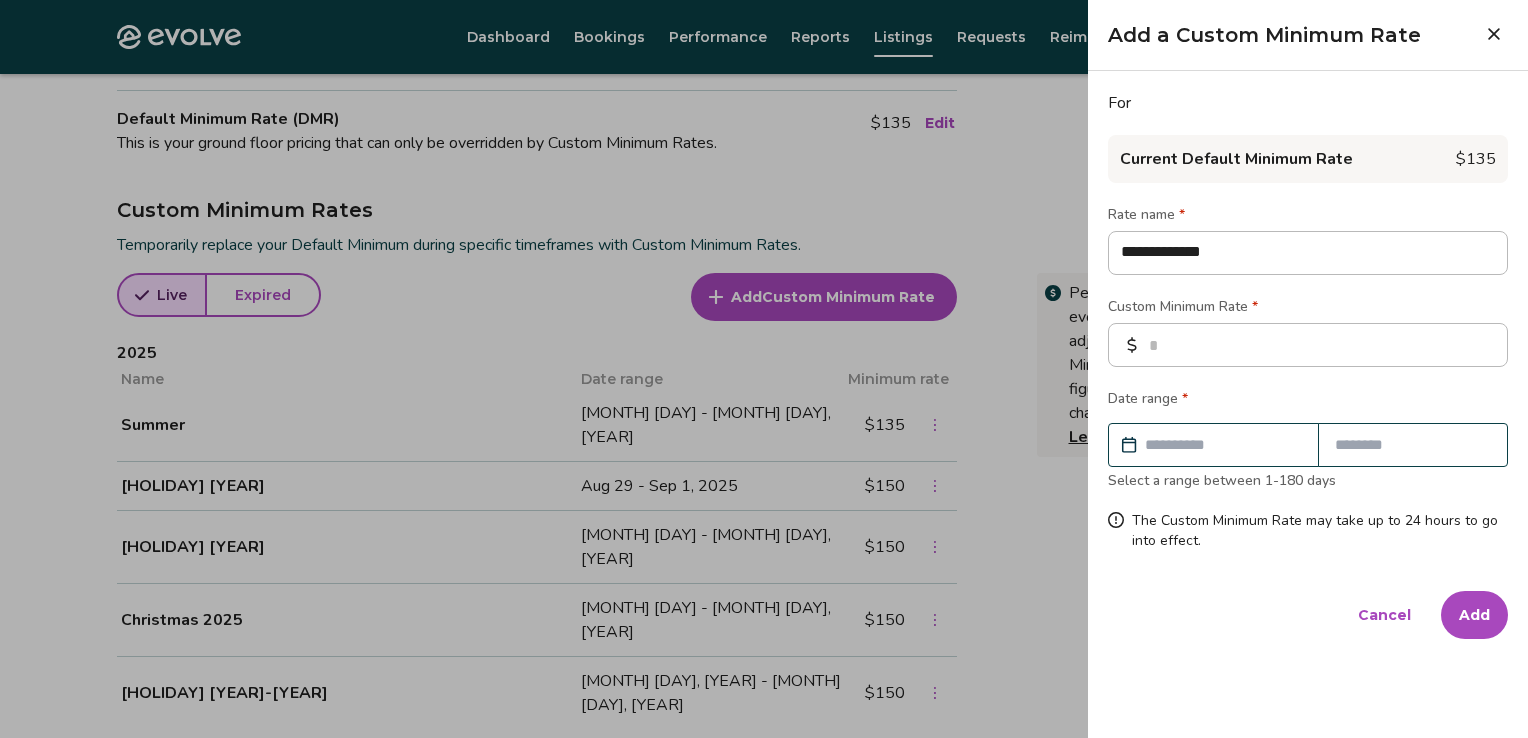 type on "*" 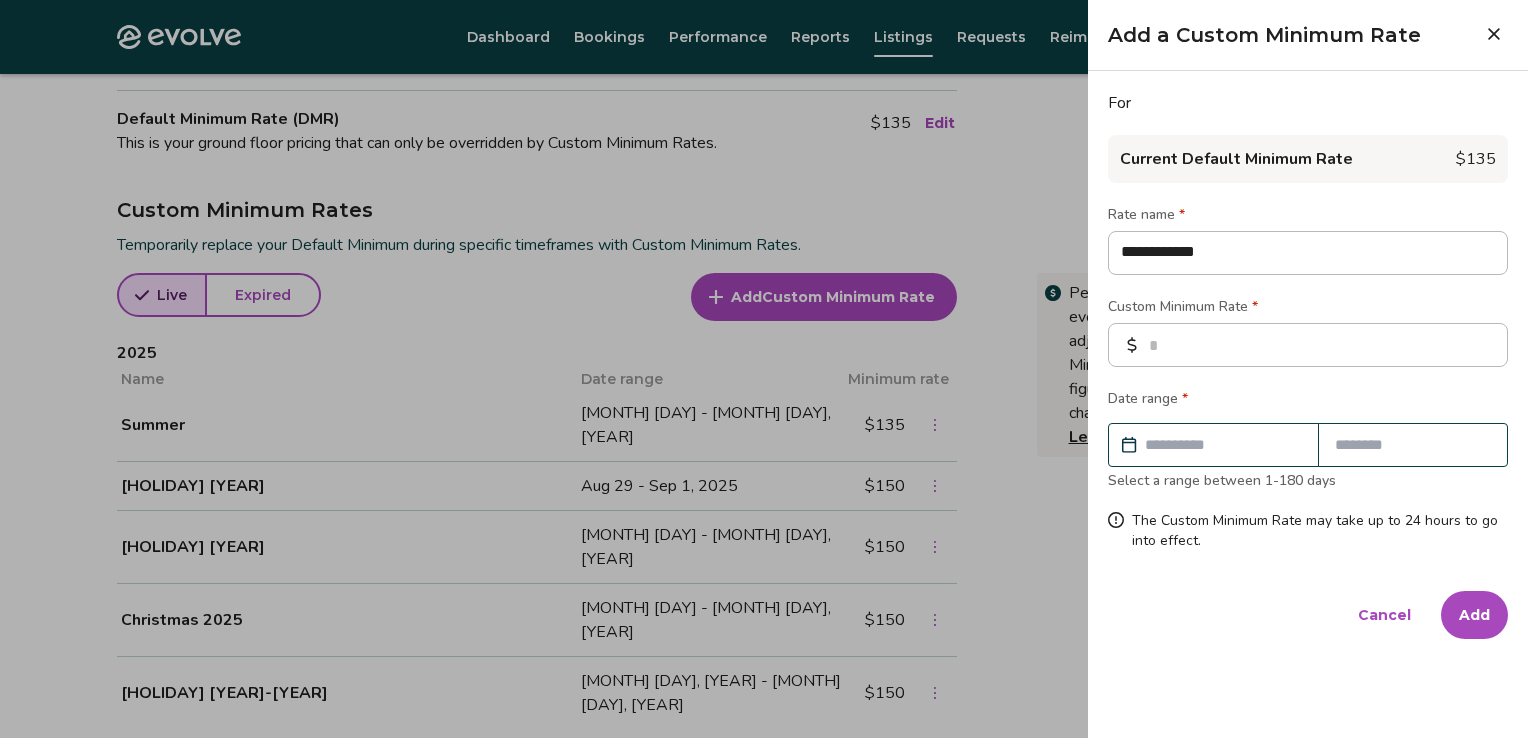 type on "*" 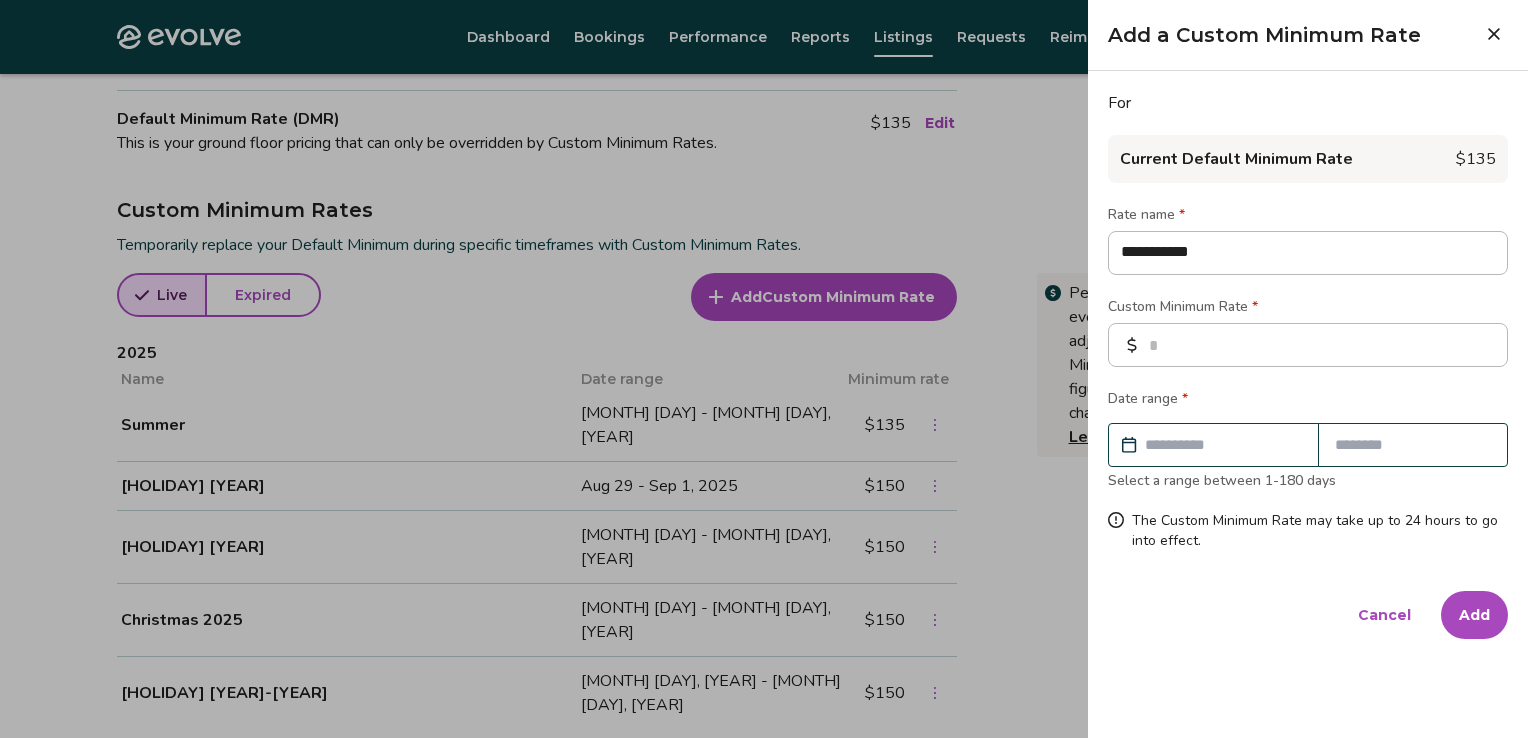 type on "*" 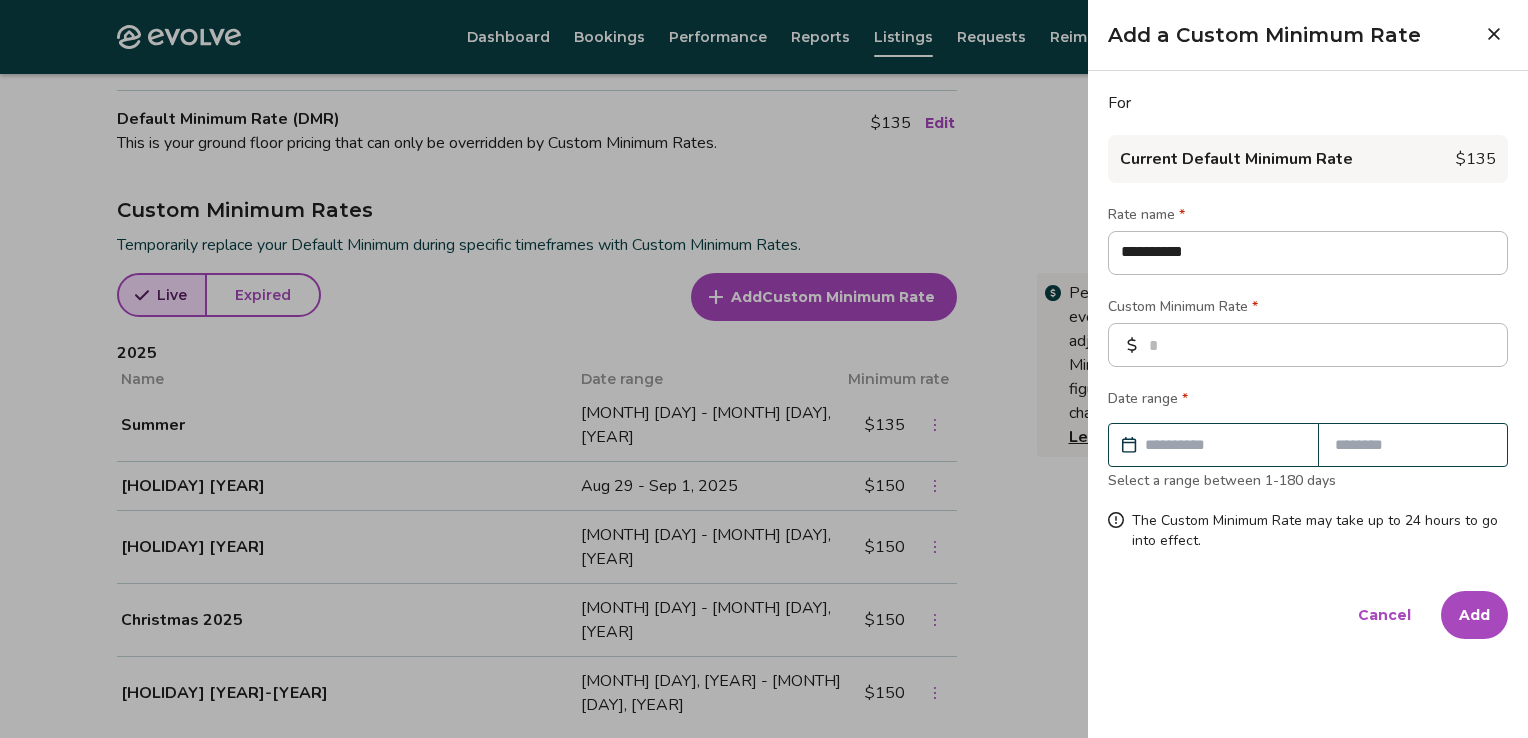 type on "*" 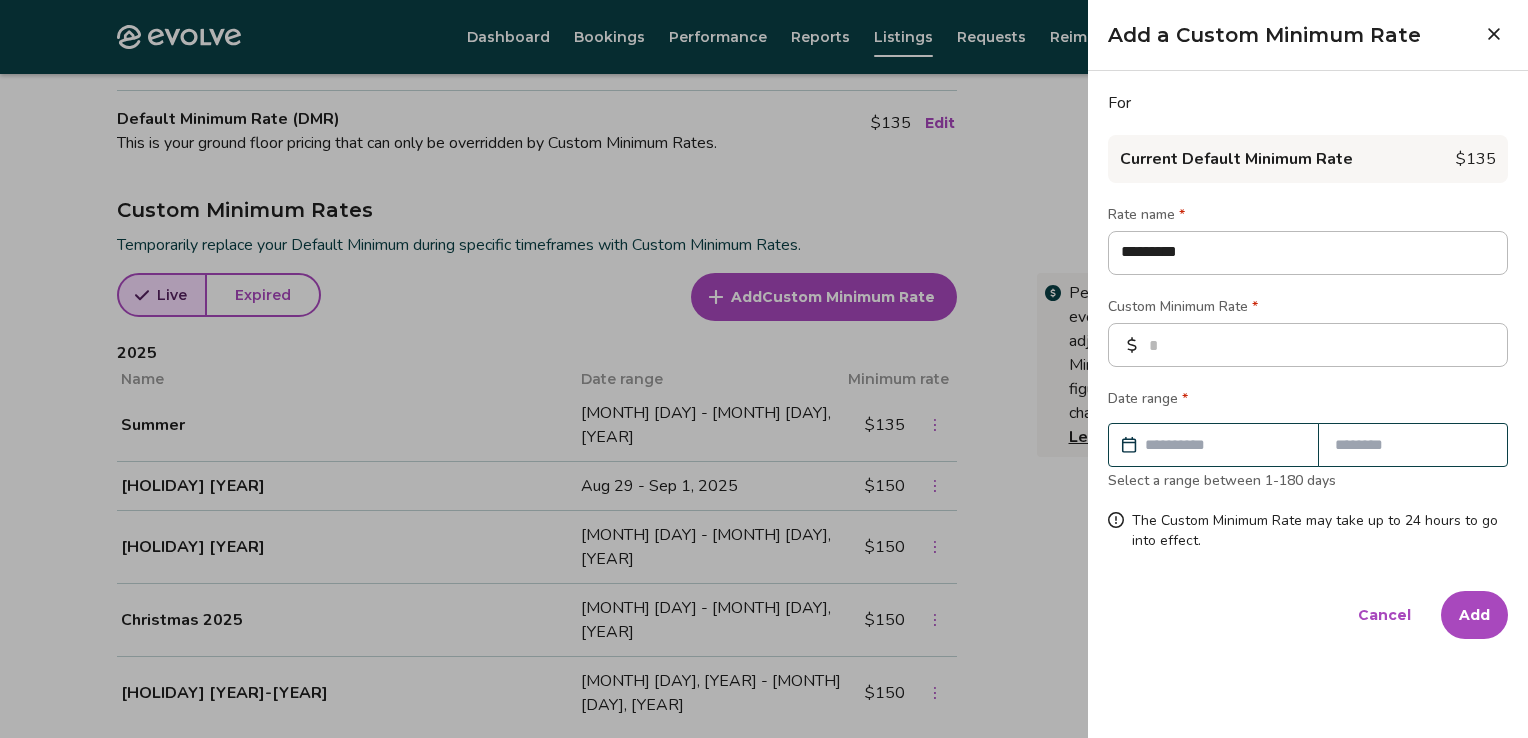type on "*" 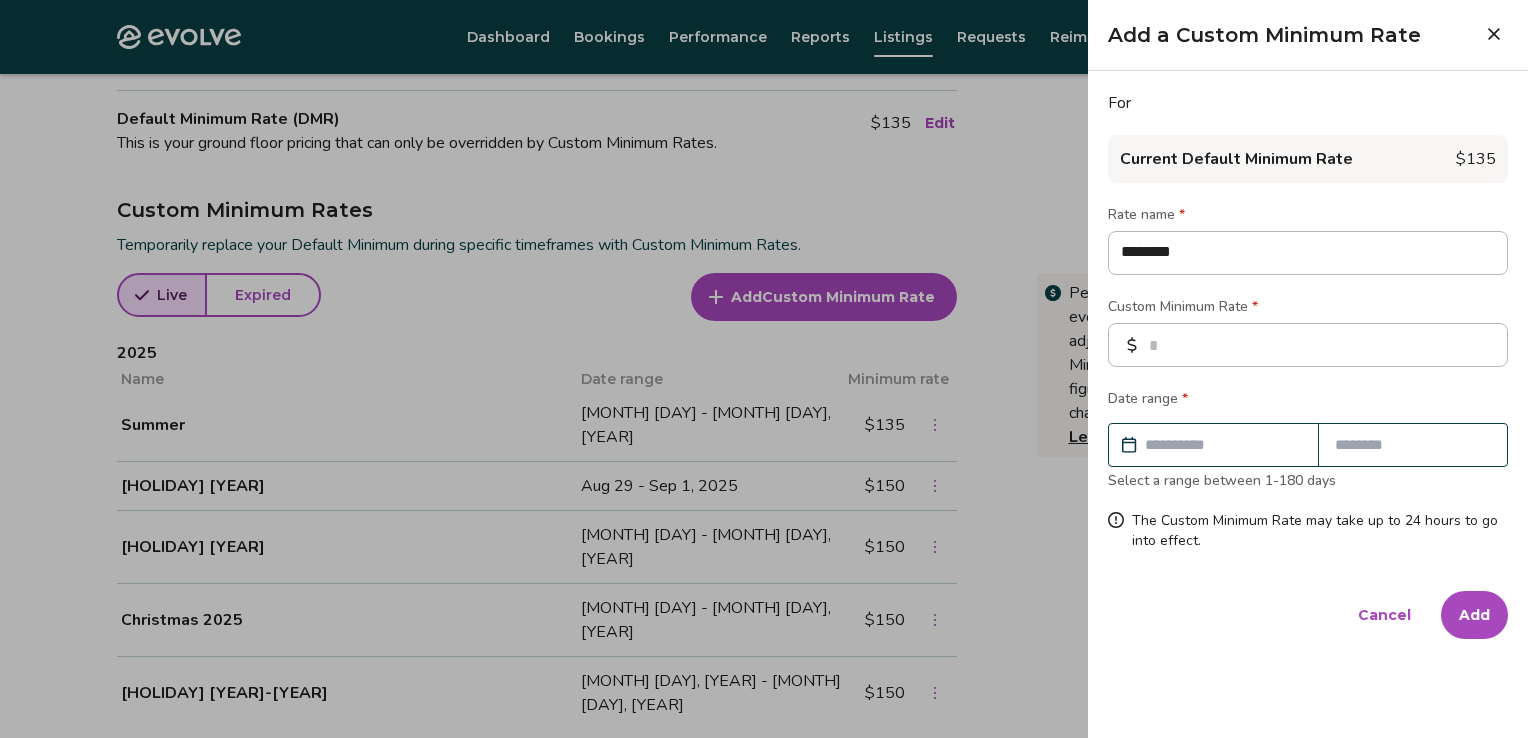type on "*" 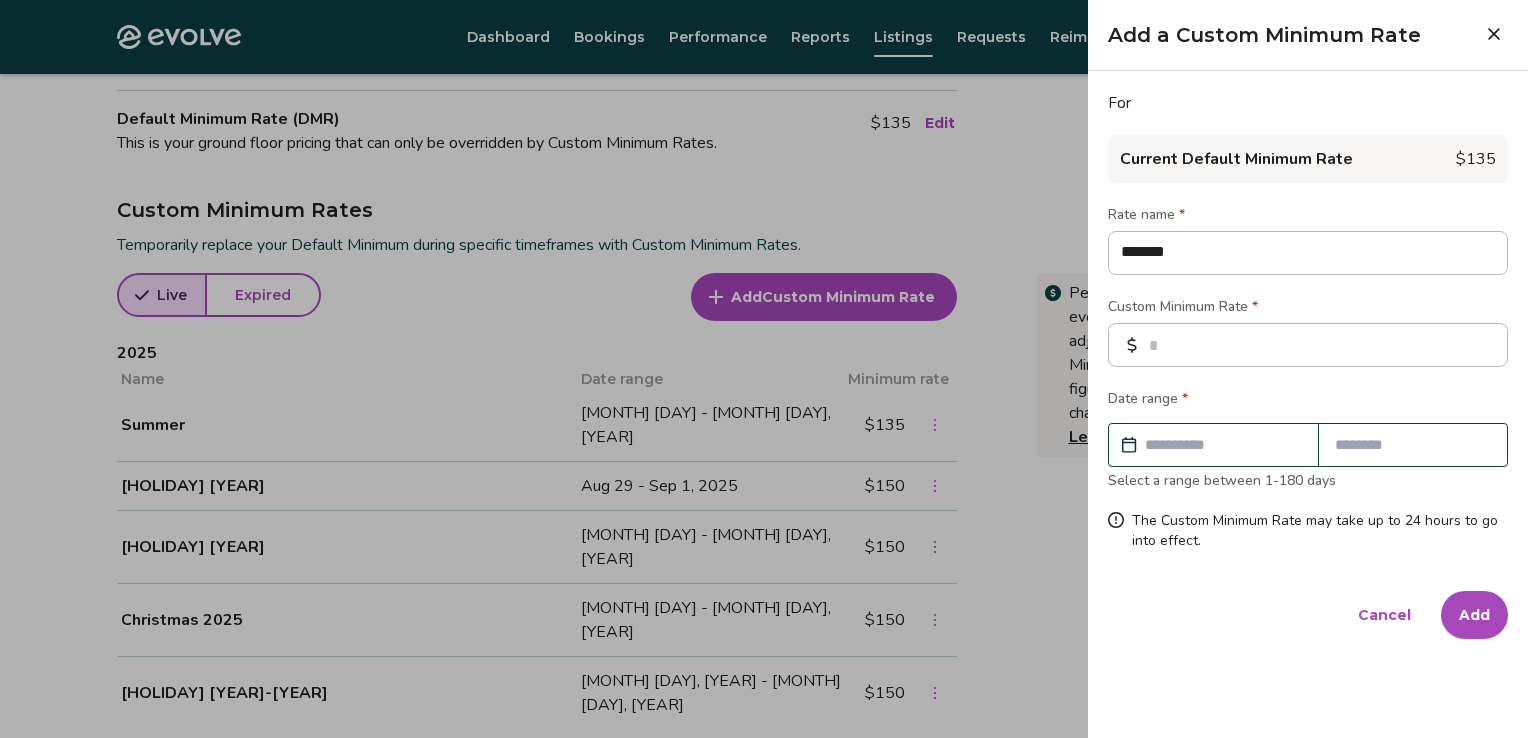 type on "*" 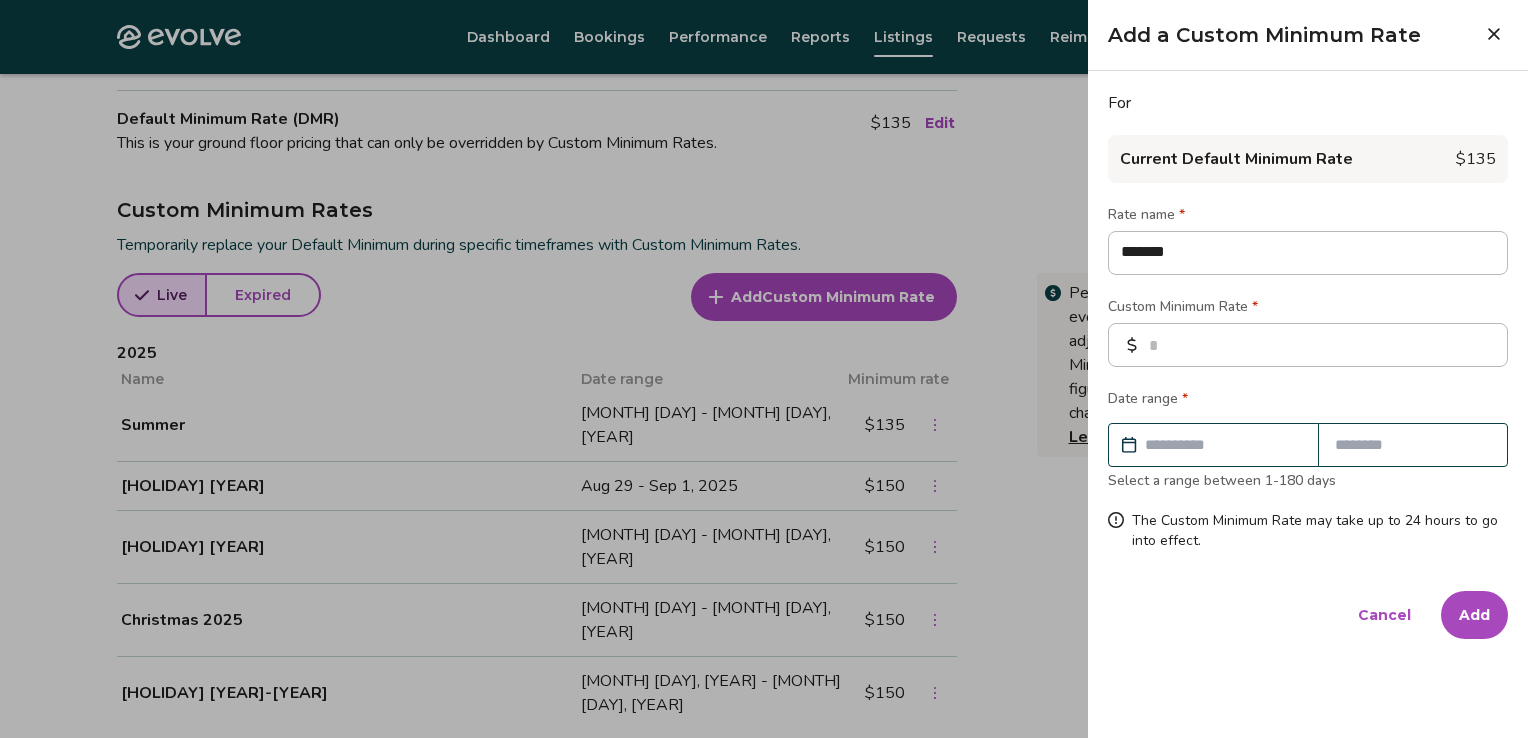 type on "********" 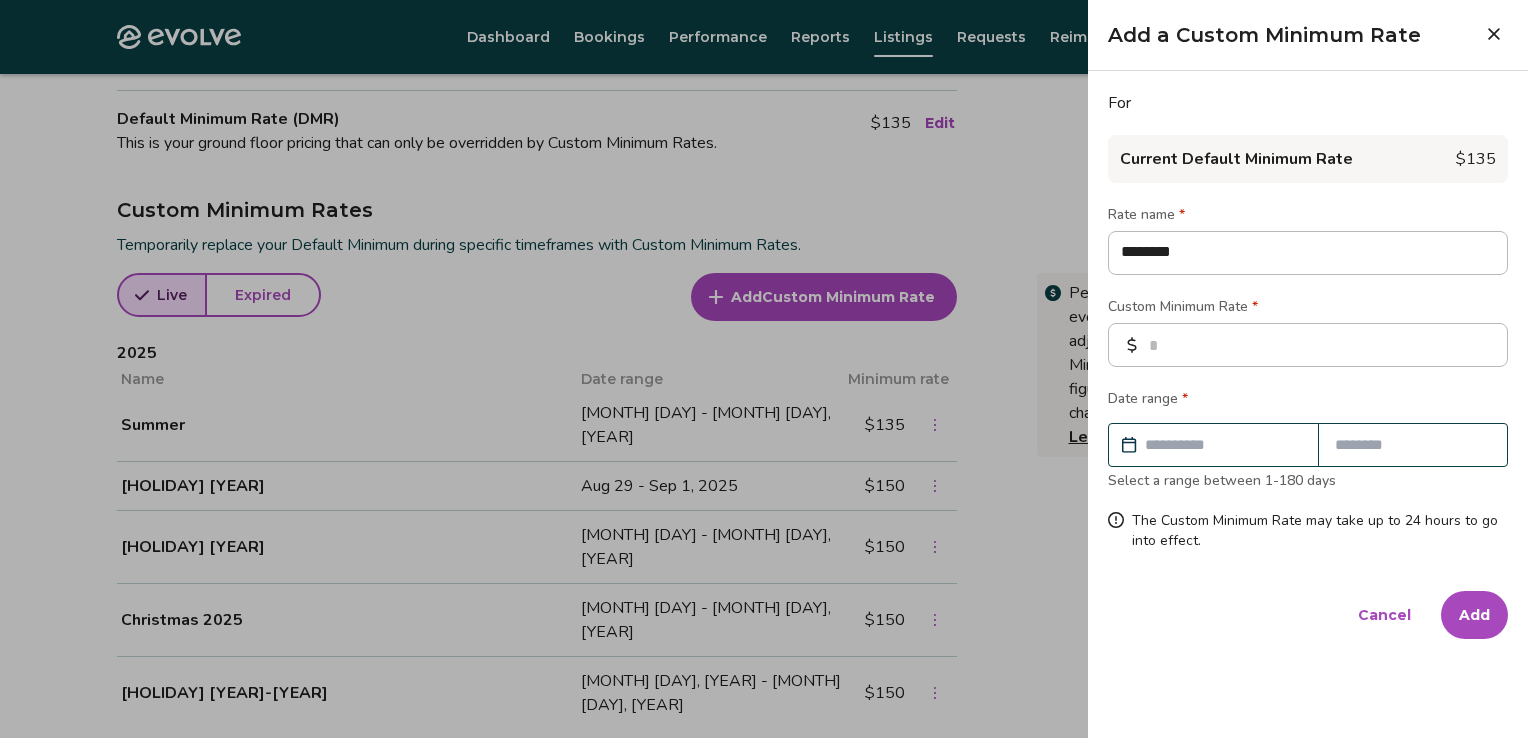 type on "*" 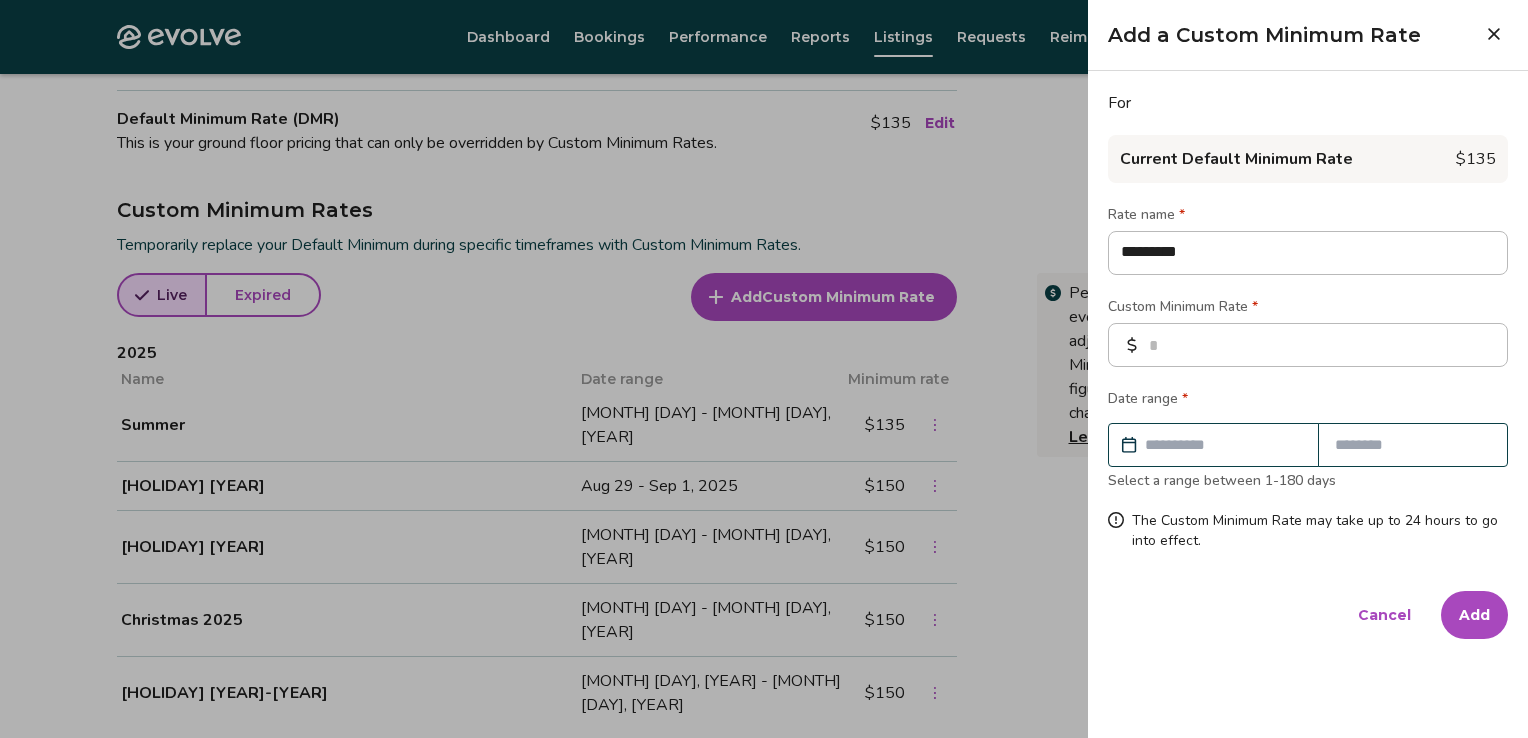 type on "*" 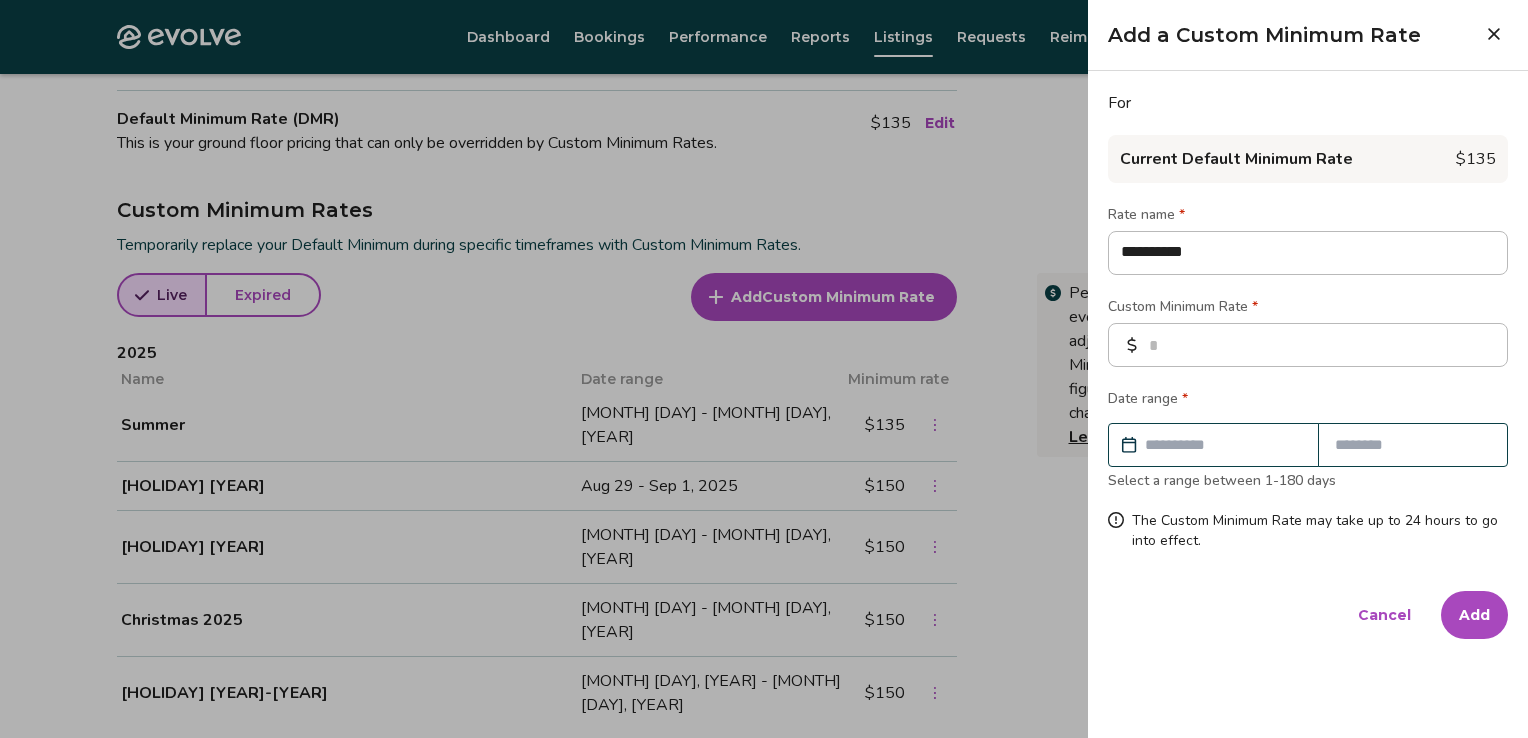 type on "*" 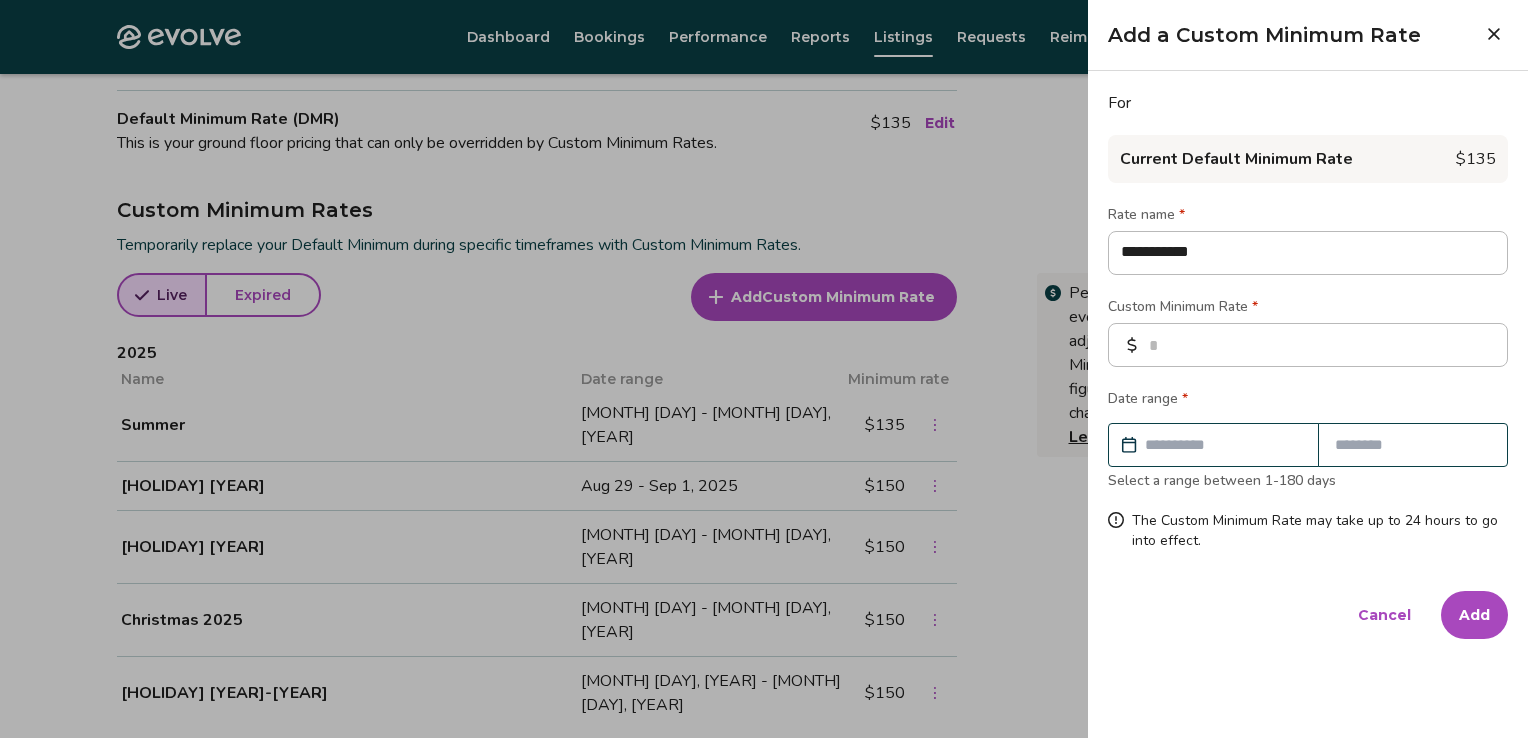 type on "*" 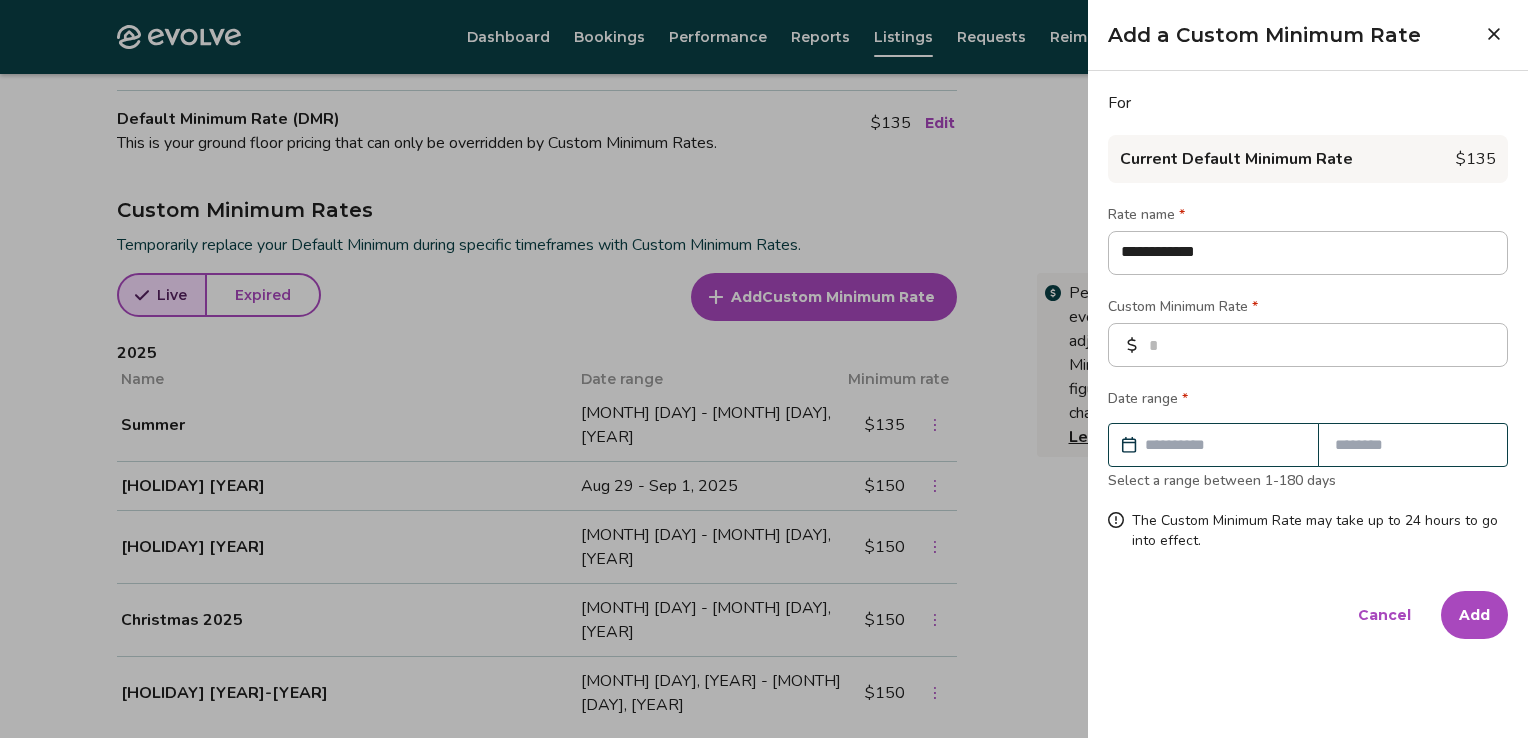 type on "*" 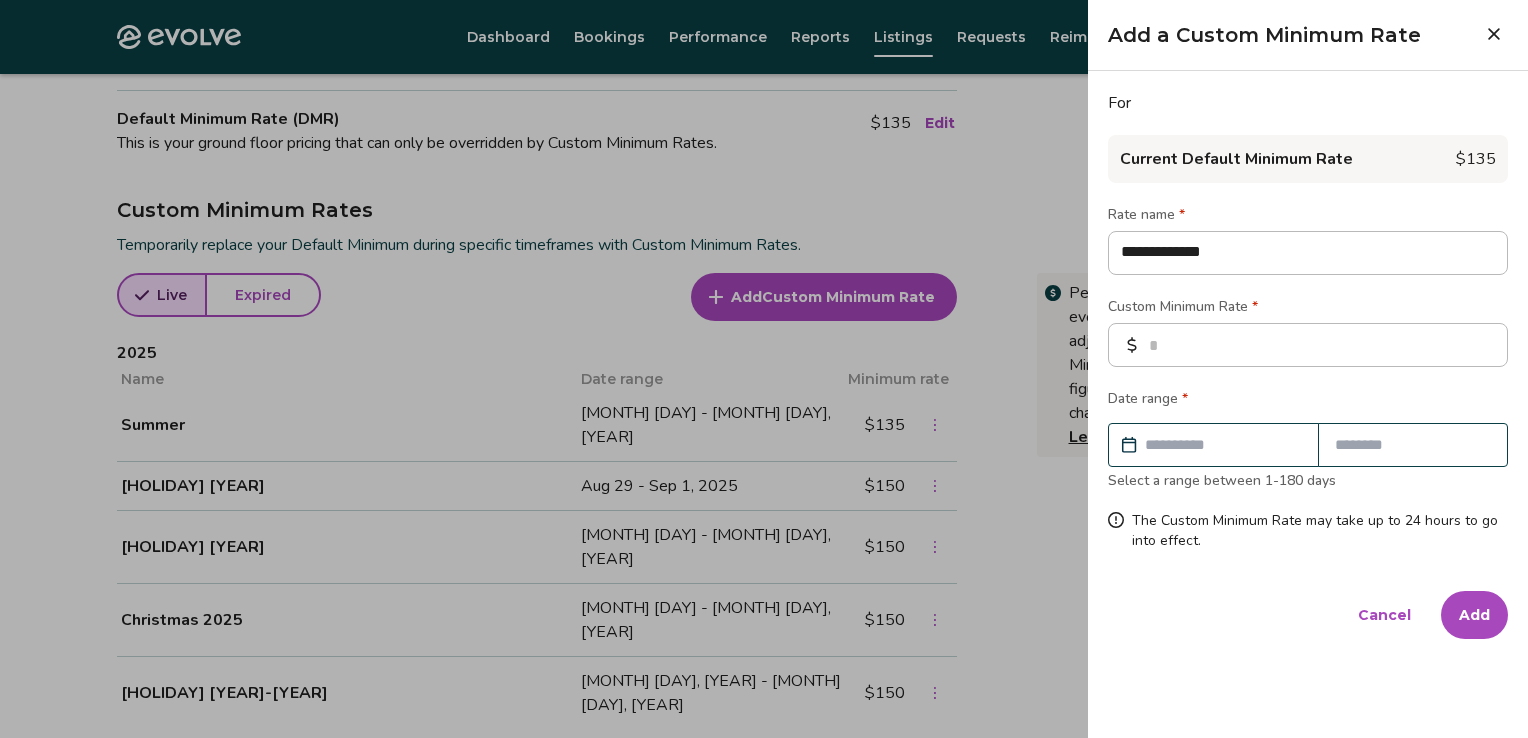 type on "*" 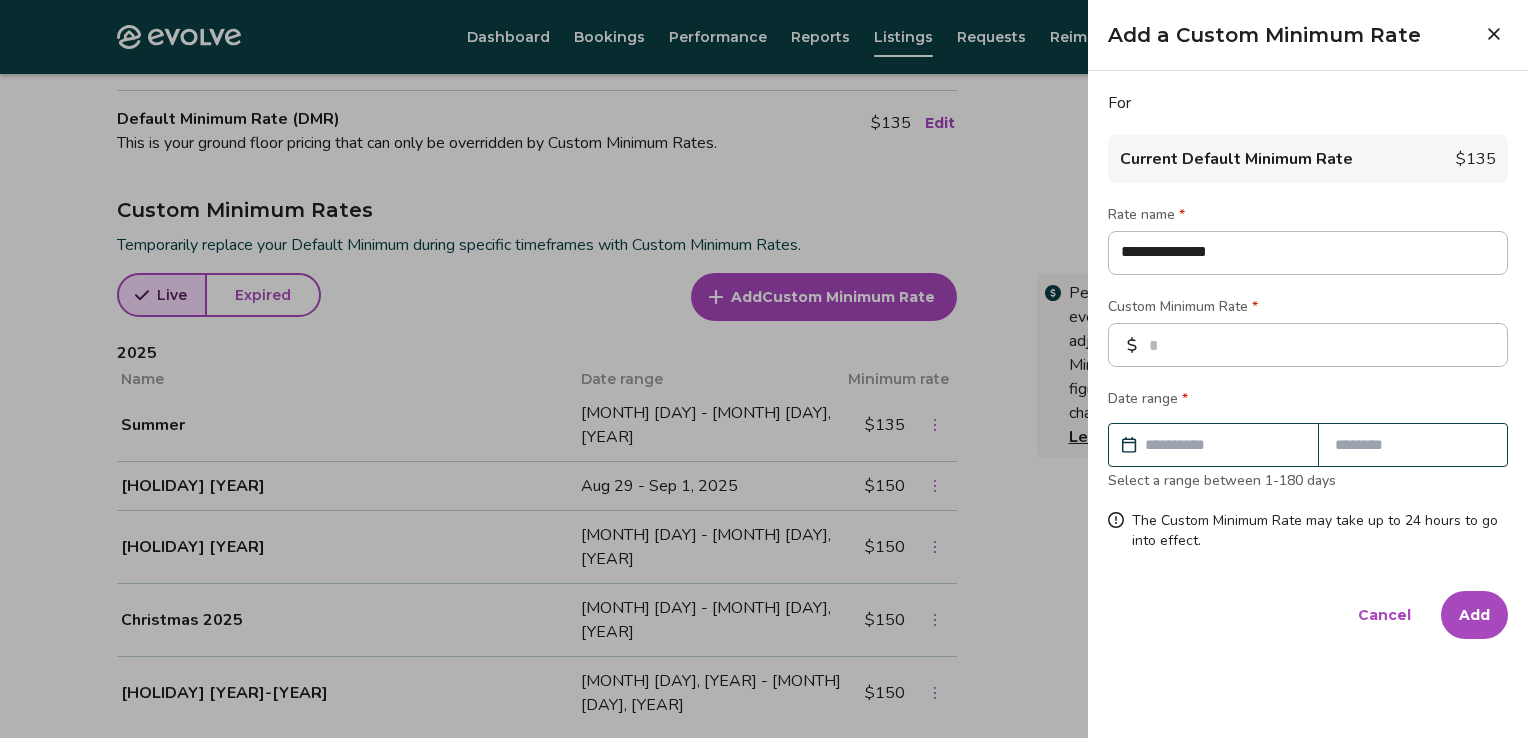type on "*" 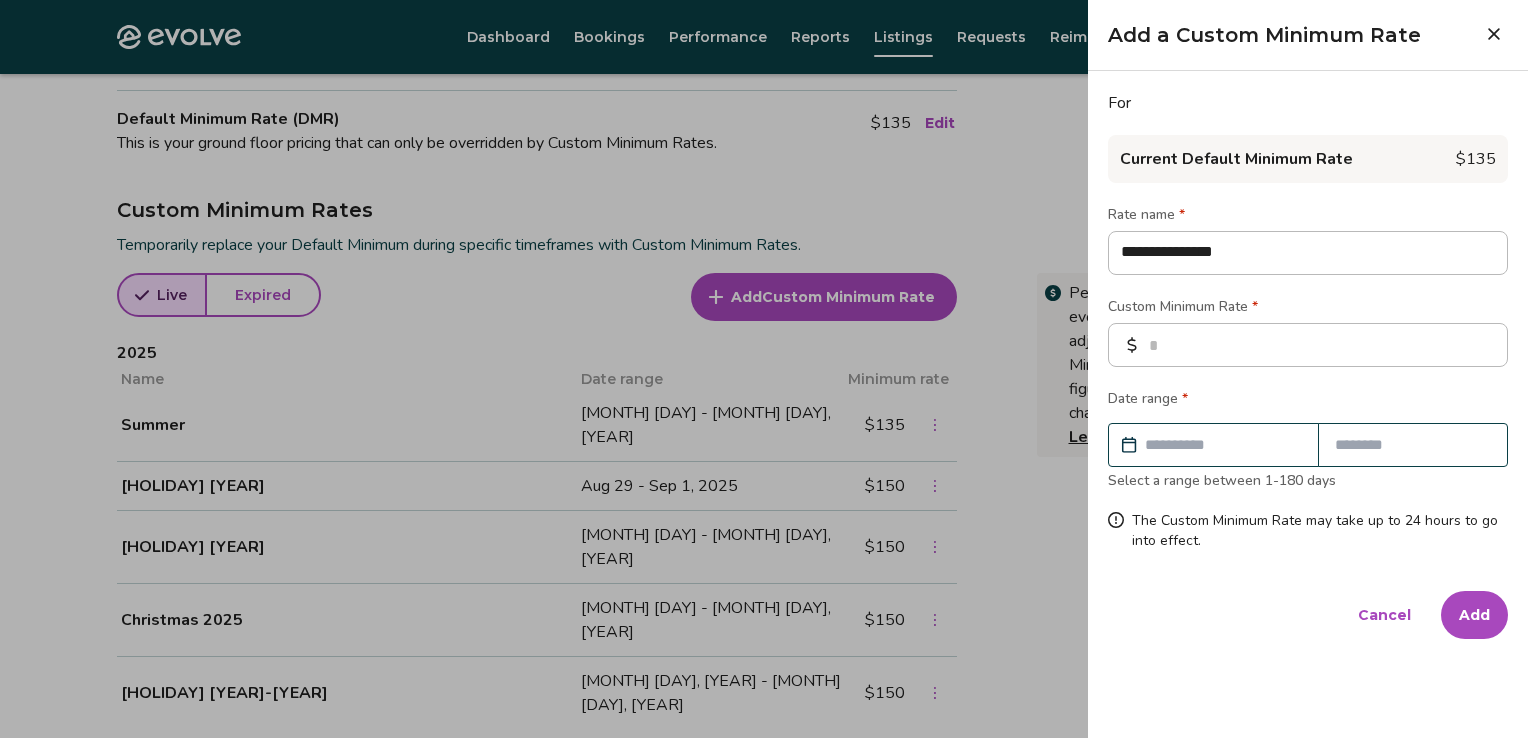 type on "*" 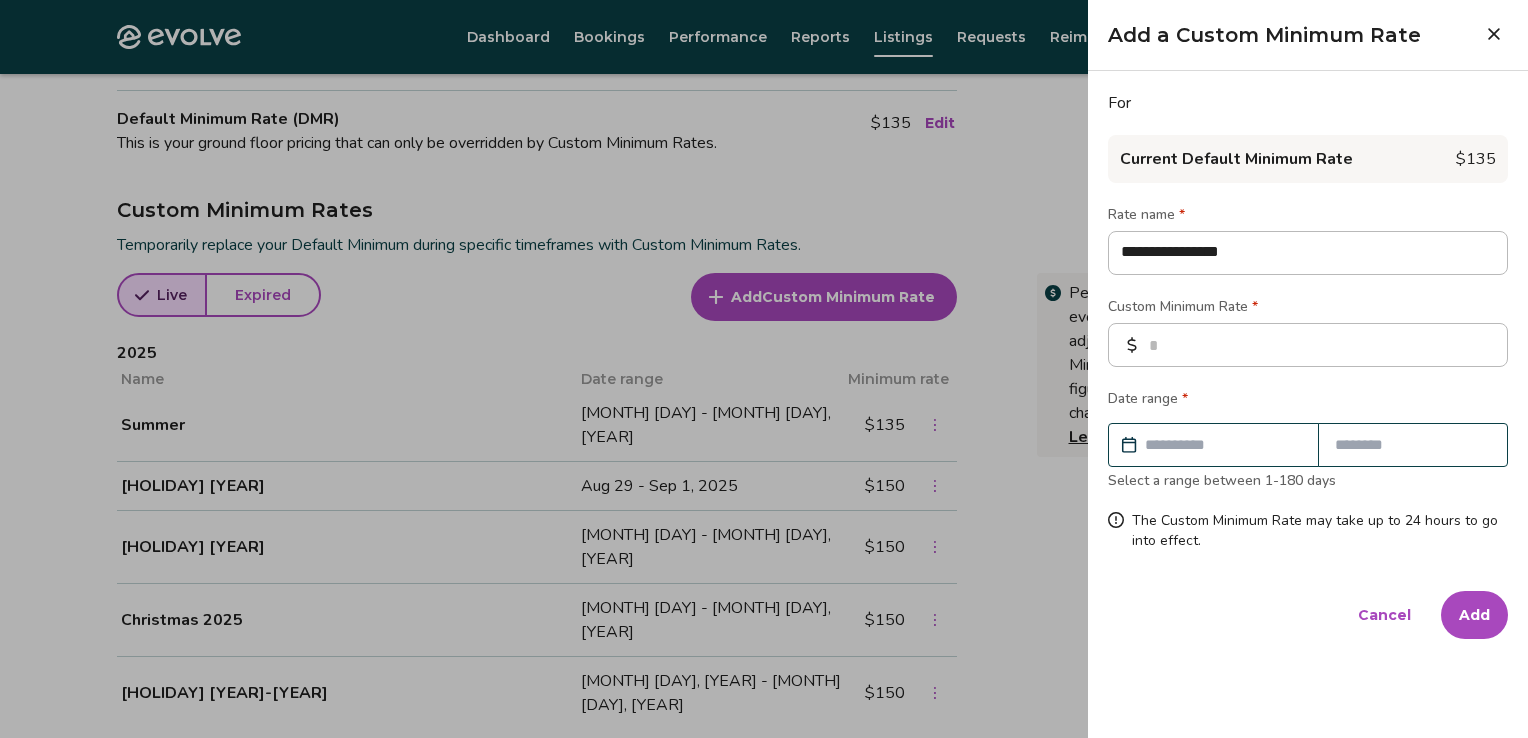 type on "*" 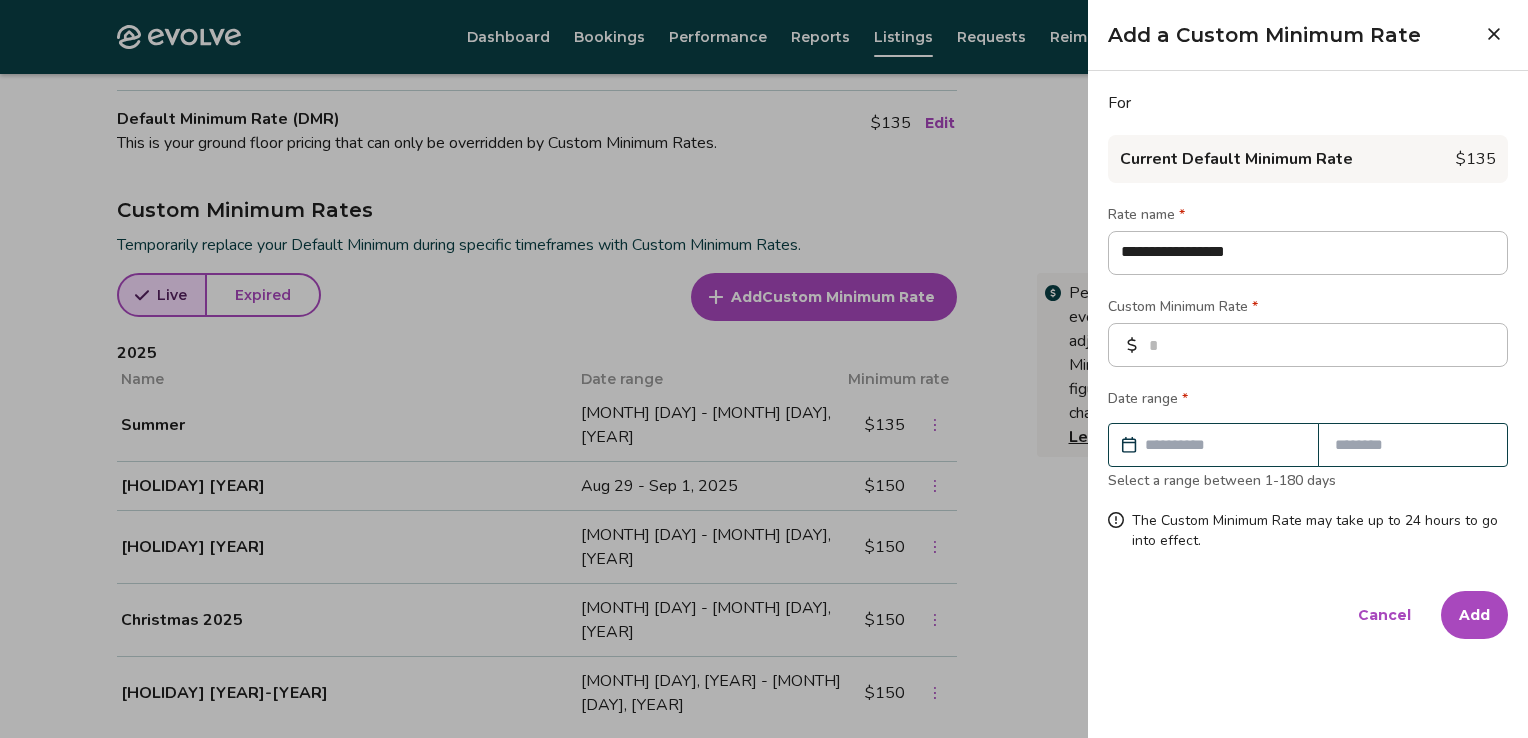 type on "**********" 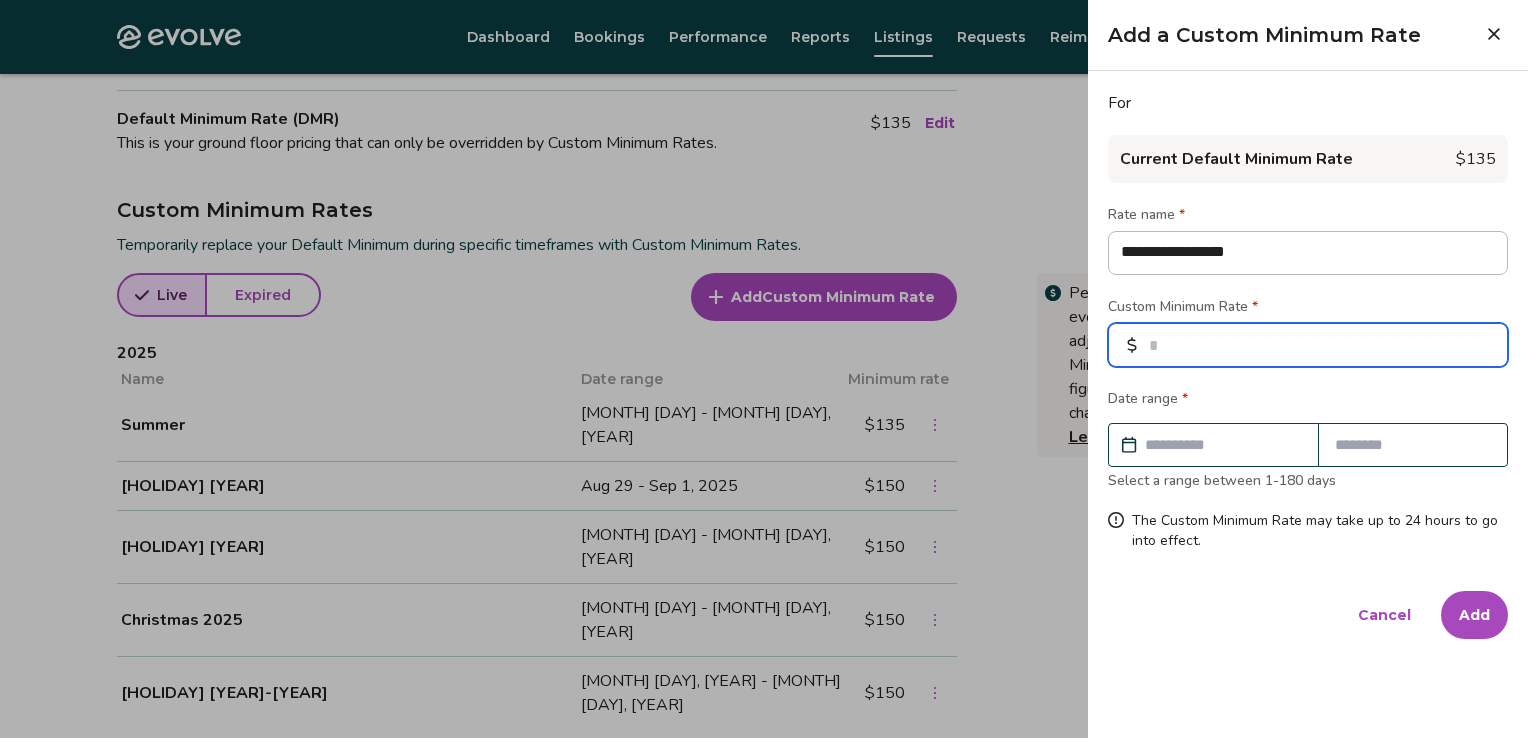 click at bounding box center [1308, 345] 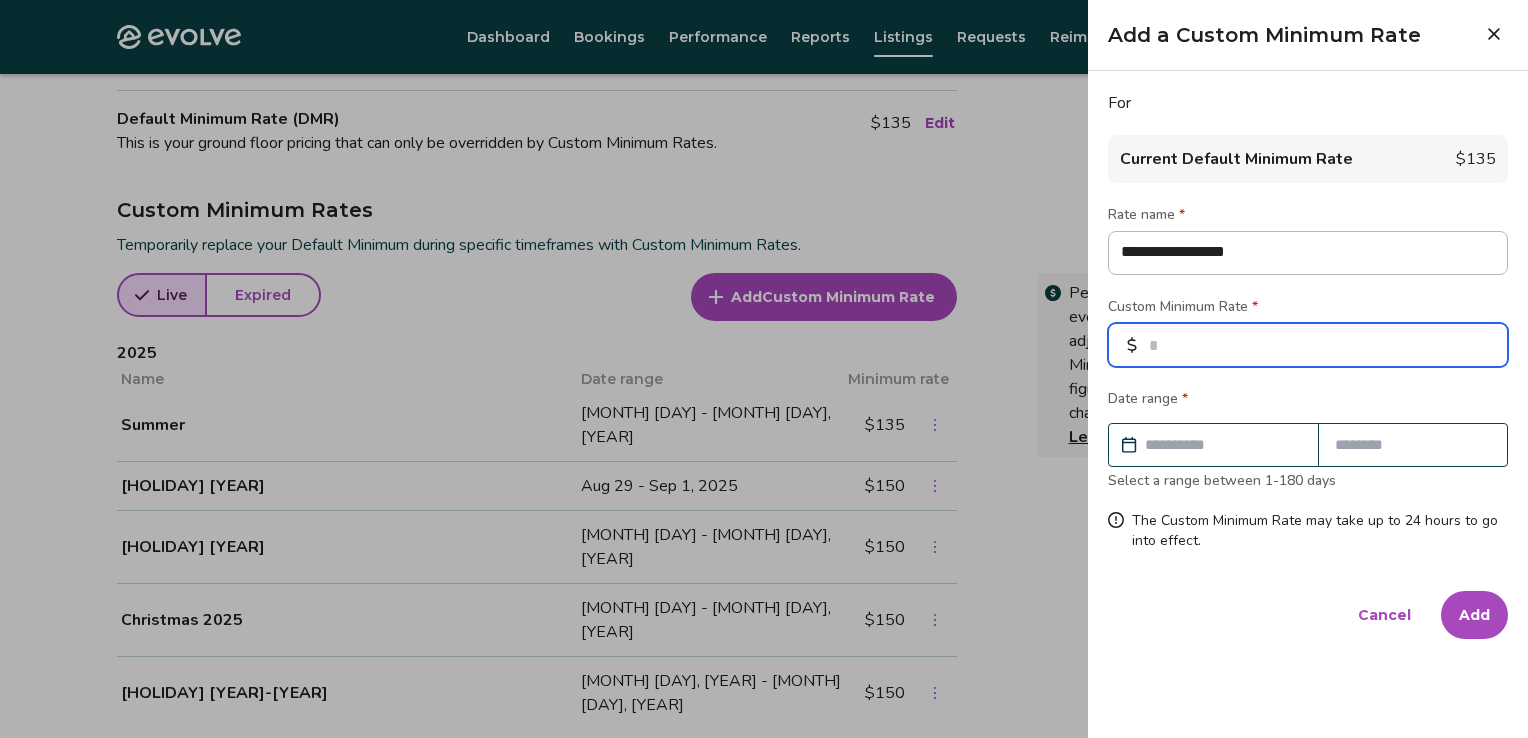 type on "*" 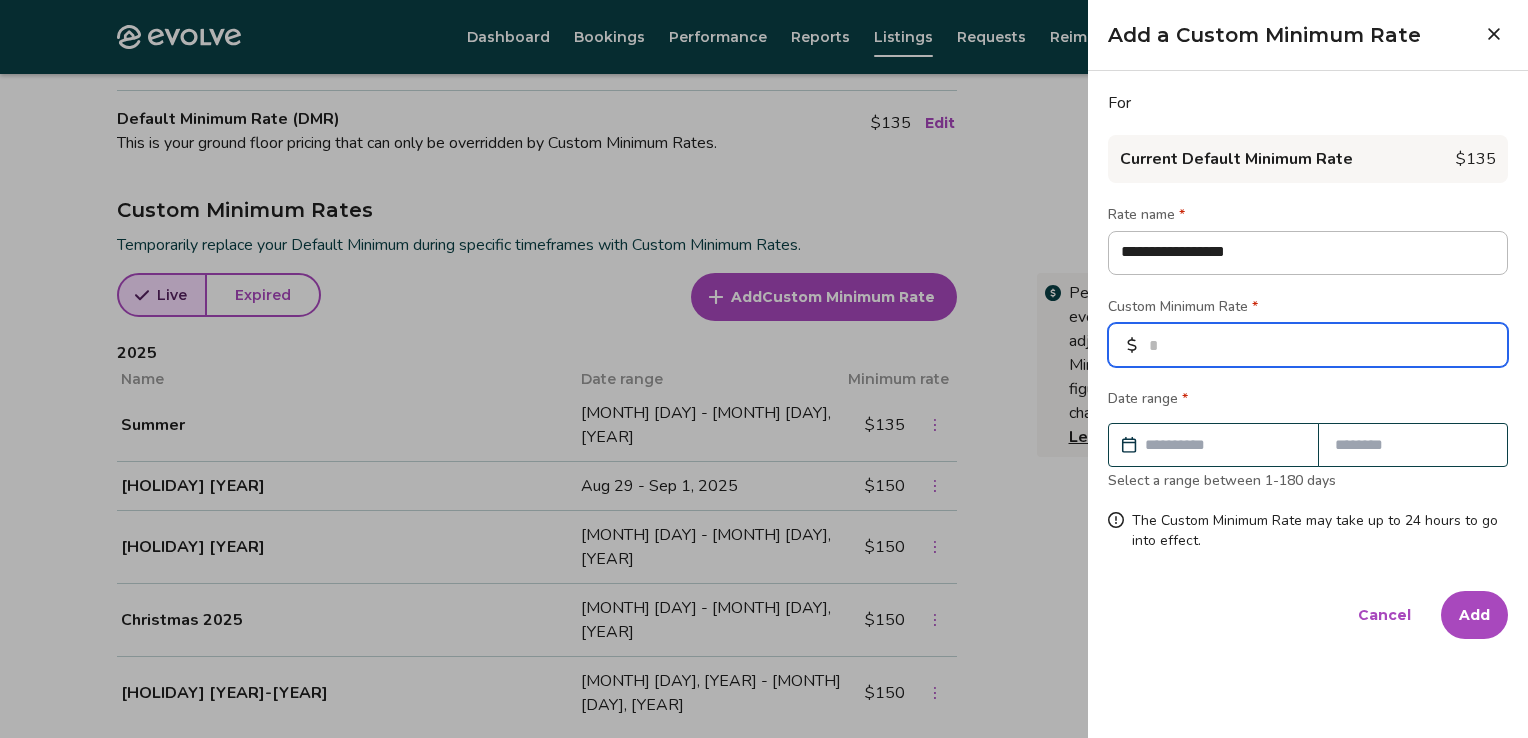 type on "*" 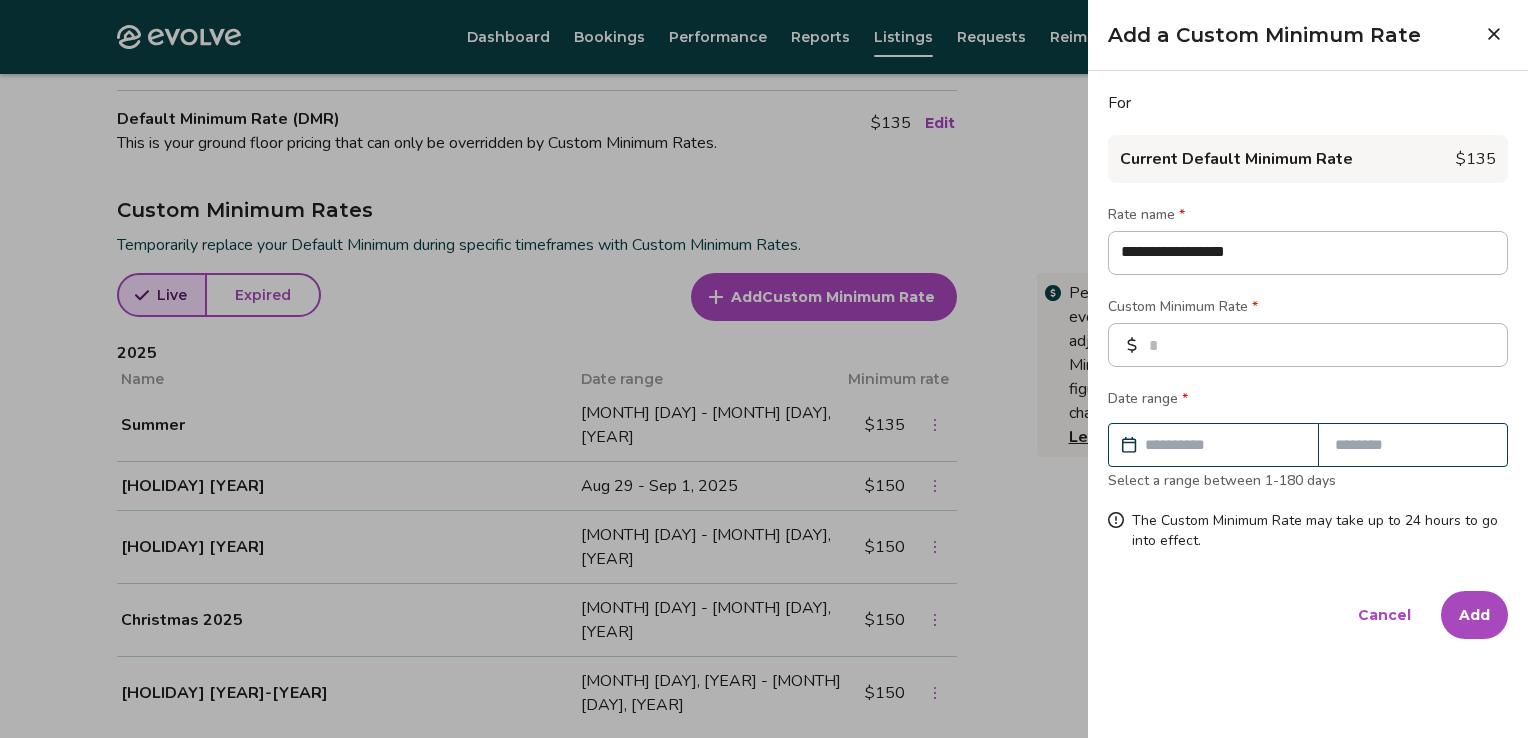 click at bounding box center [1223, 445] 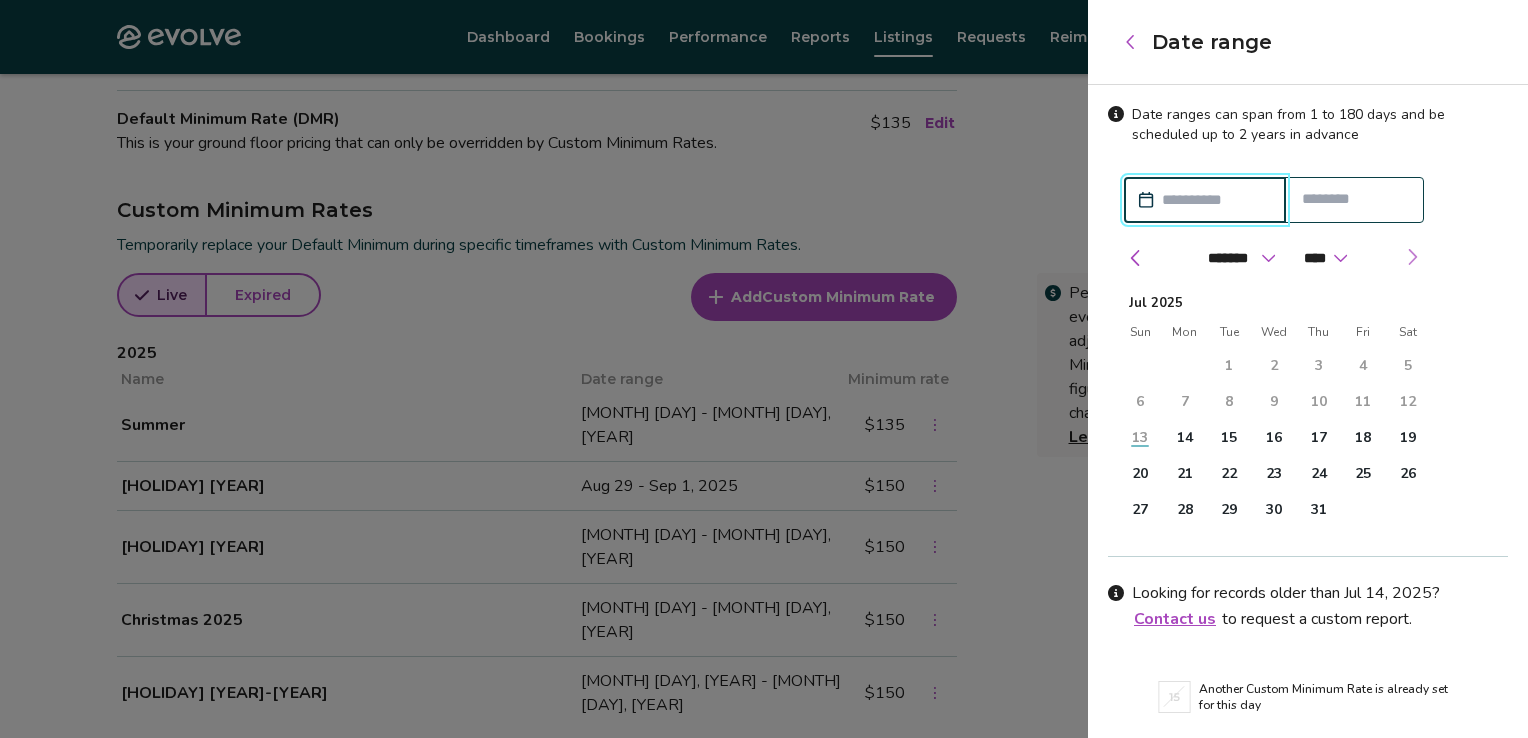 click at bounding box center [1412, 257] 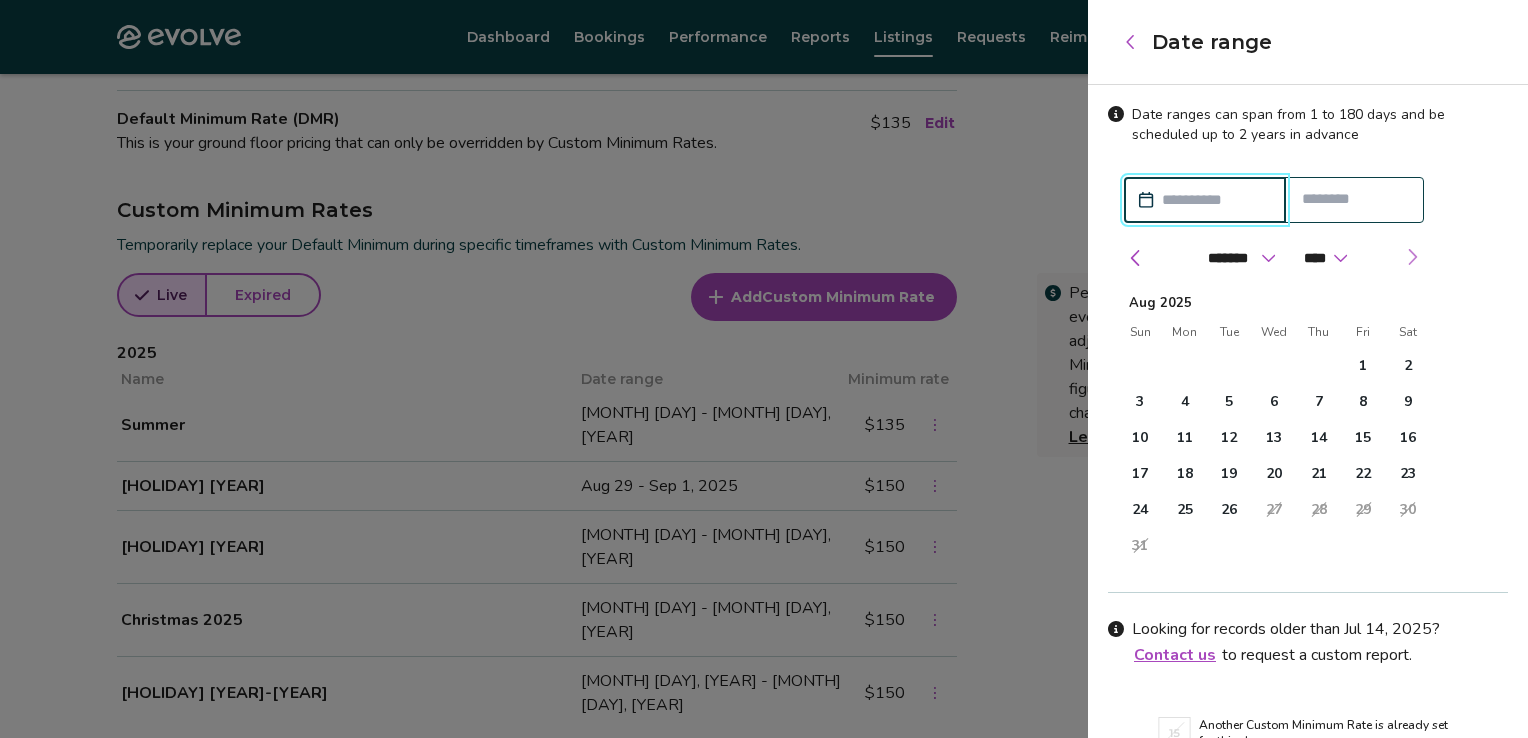 select on "*" 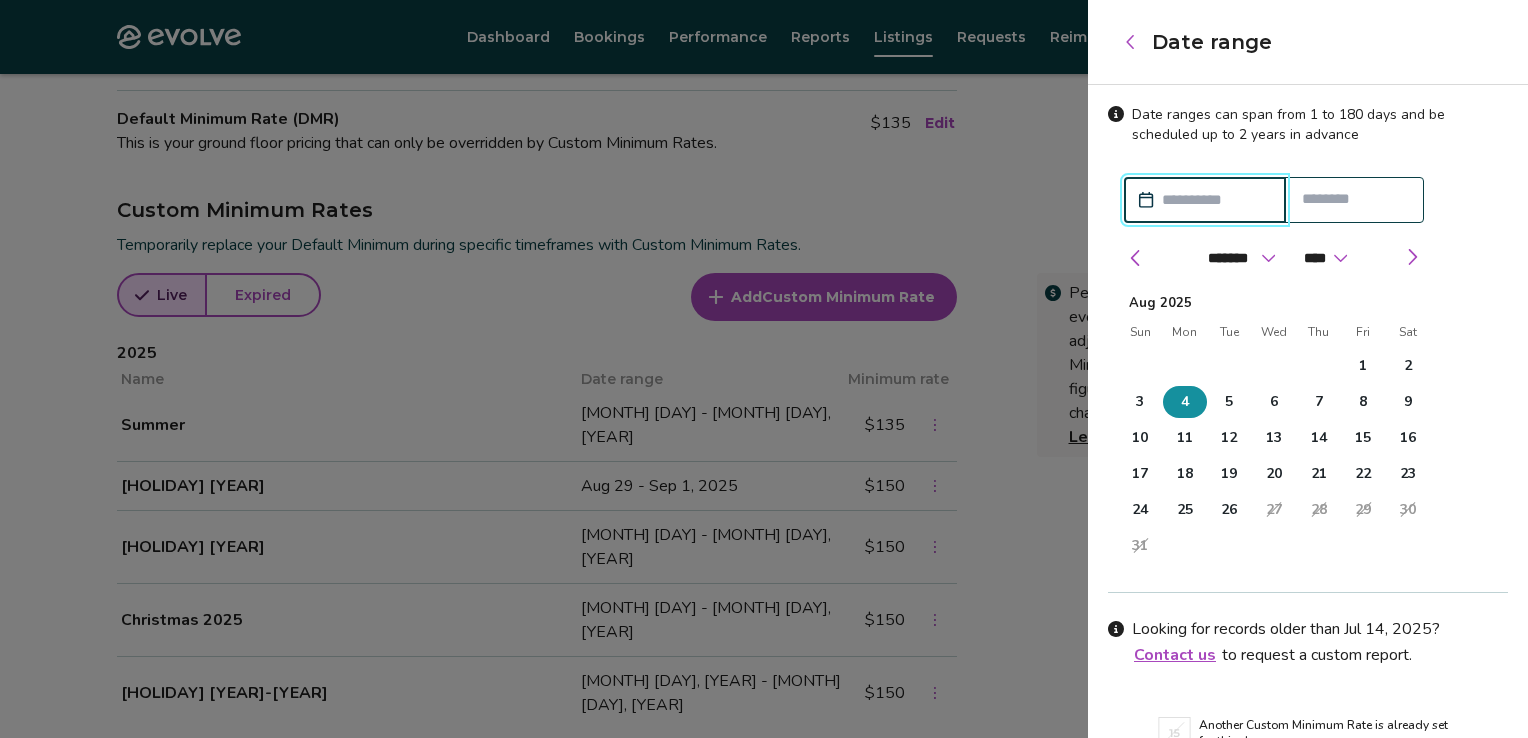 click on "4" at bounding box center [1185, 402] 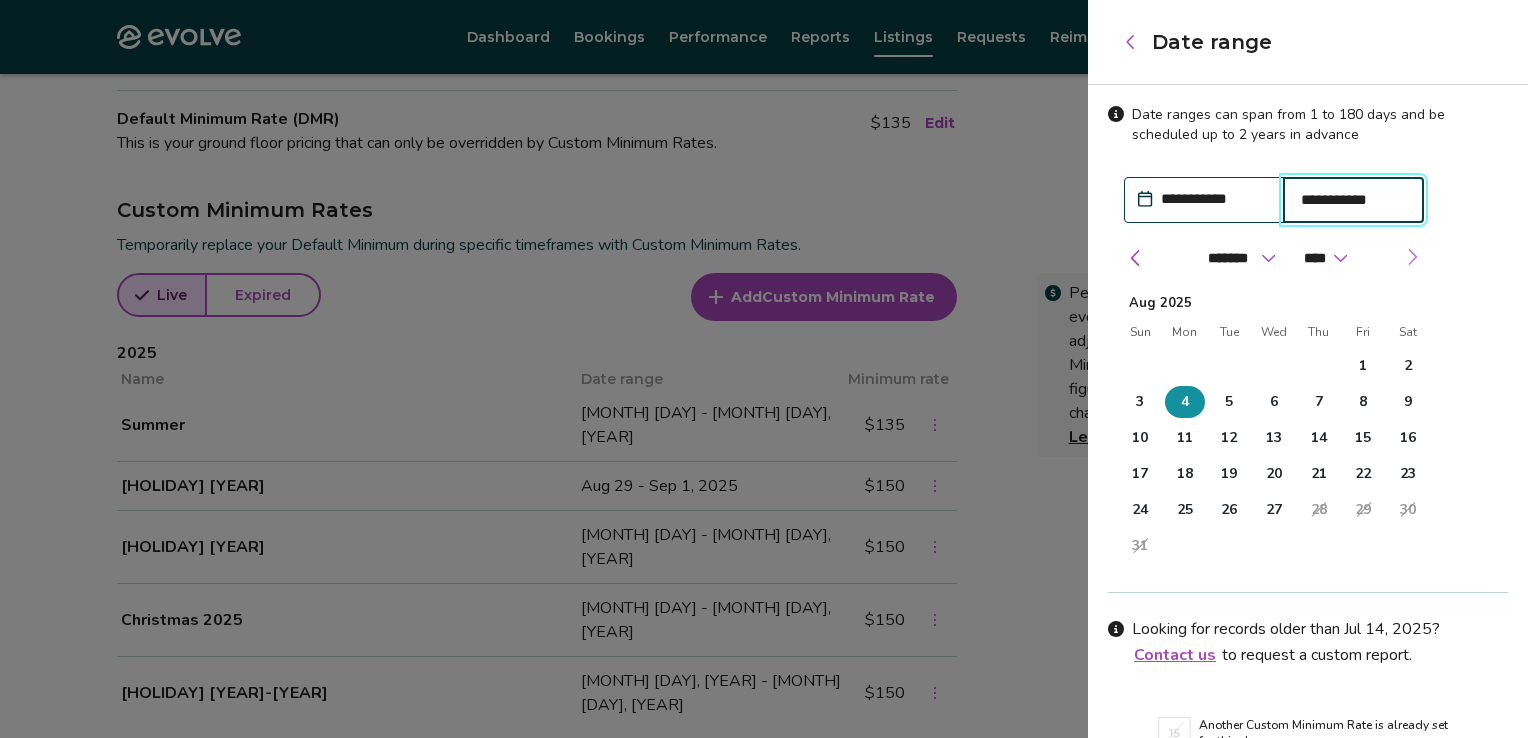 click at bounding box center (1412, 257) 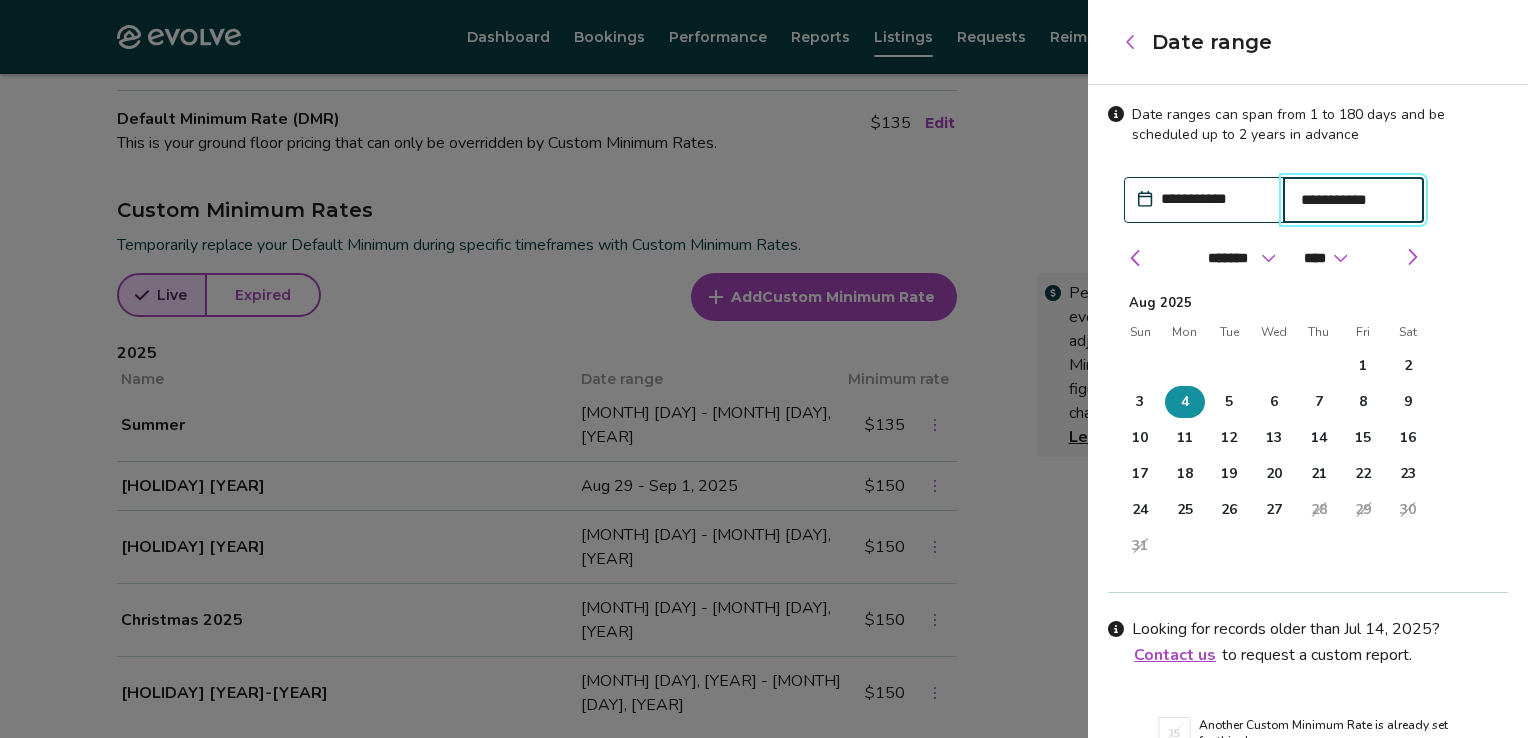 click on "**********" at bounding box center (1354, 200) 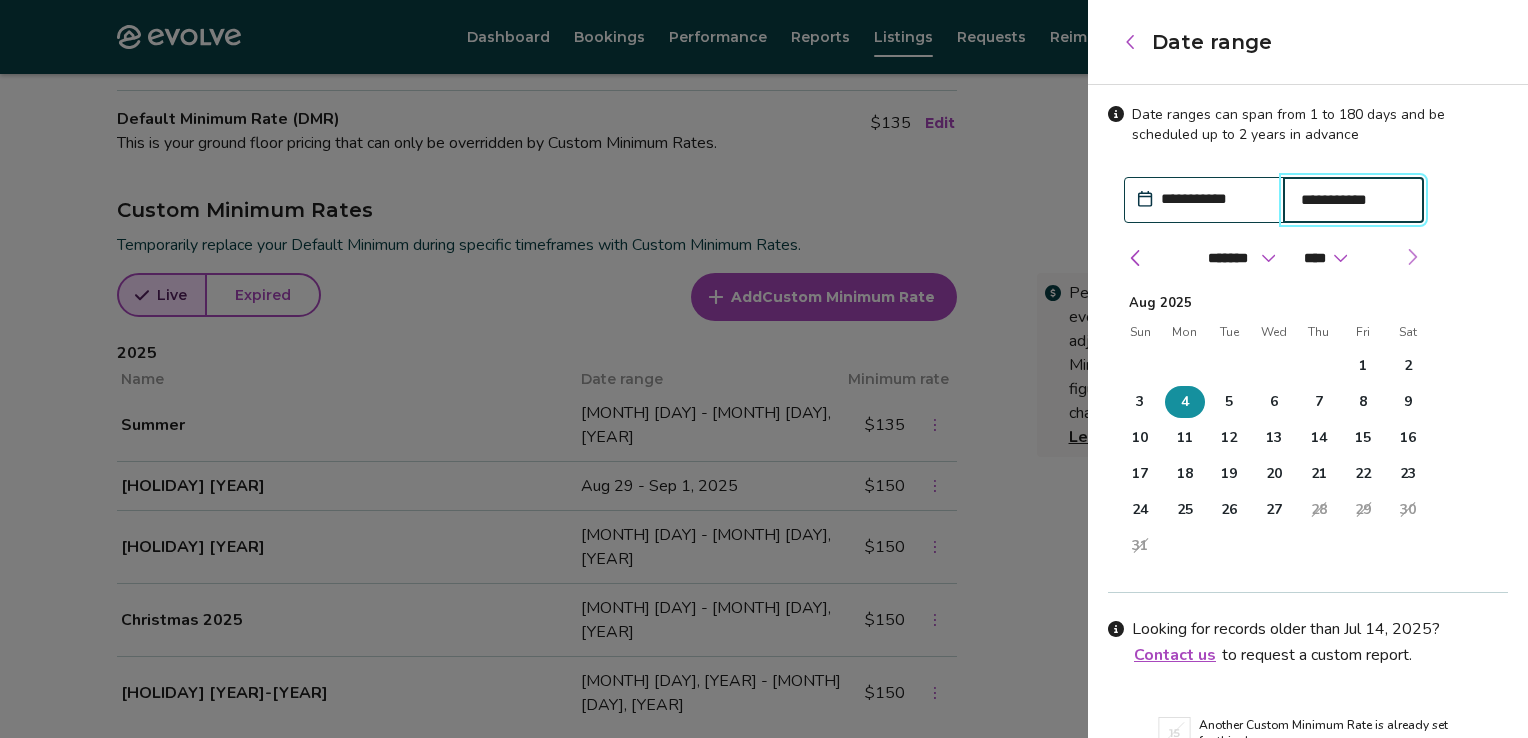 click at bounding box center [1412, 257] 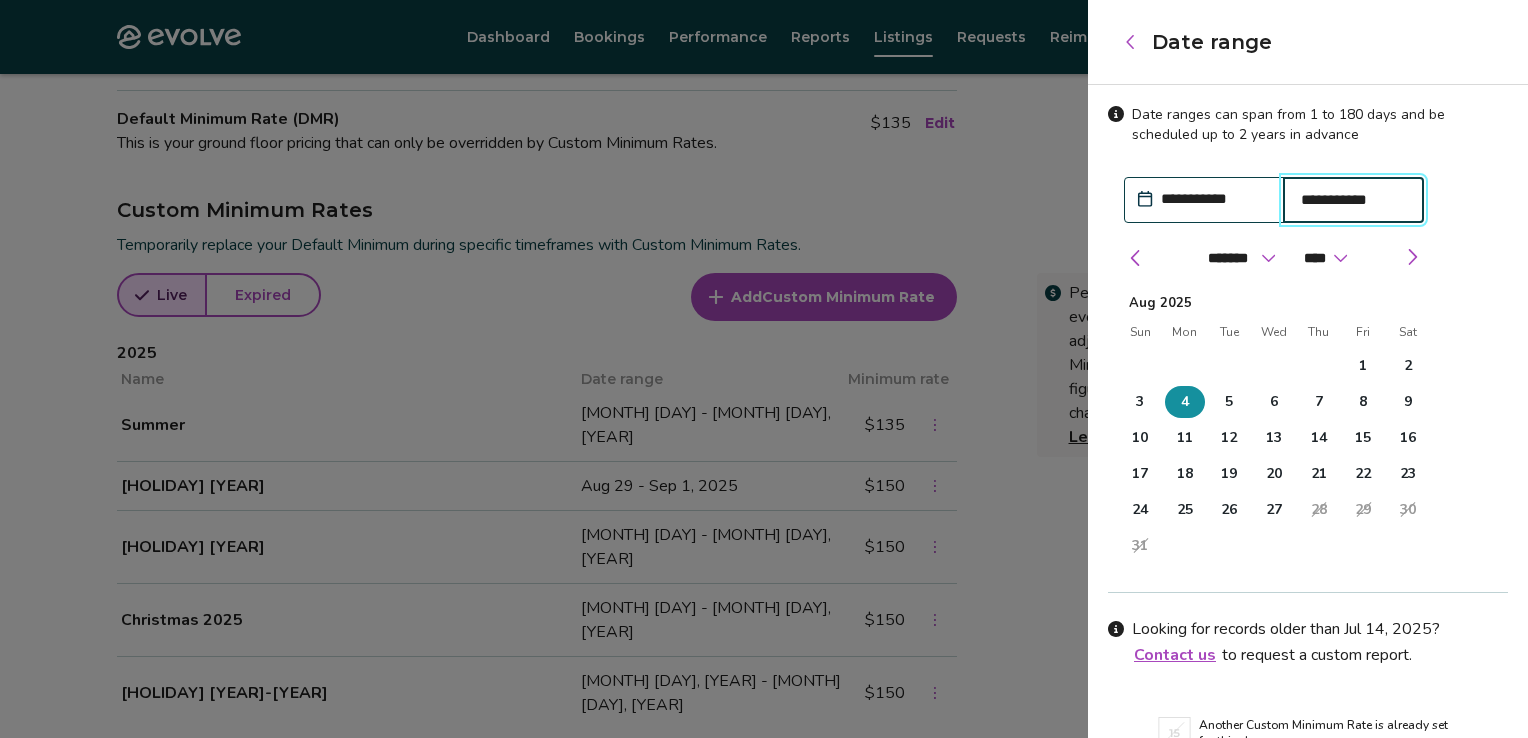 click on "**********" at bounding box center (1354, 200) 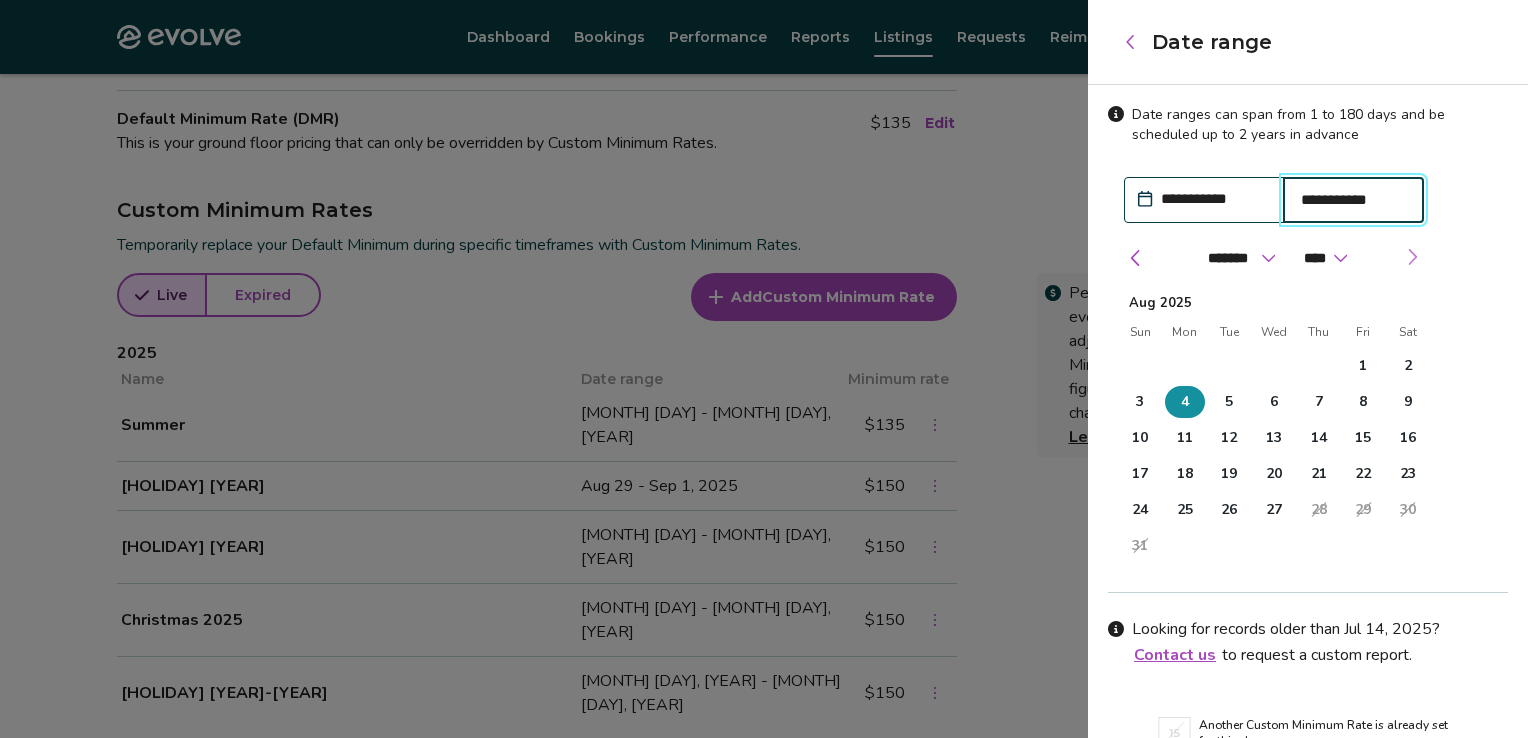 click at bounding box center [1412, 257] 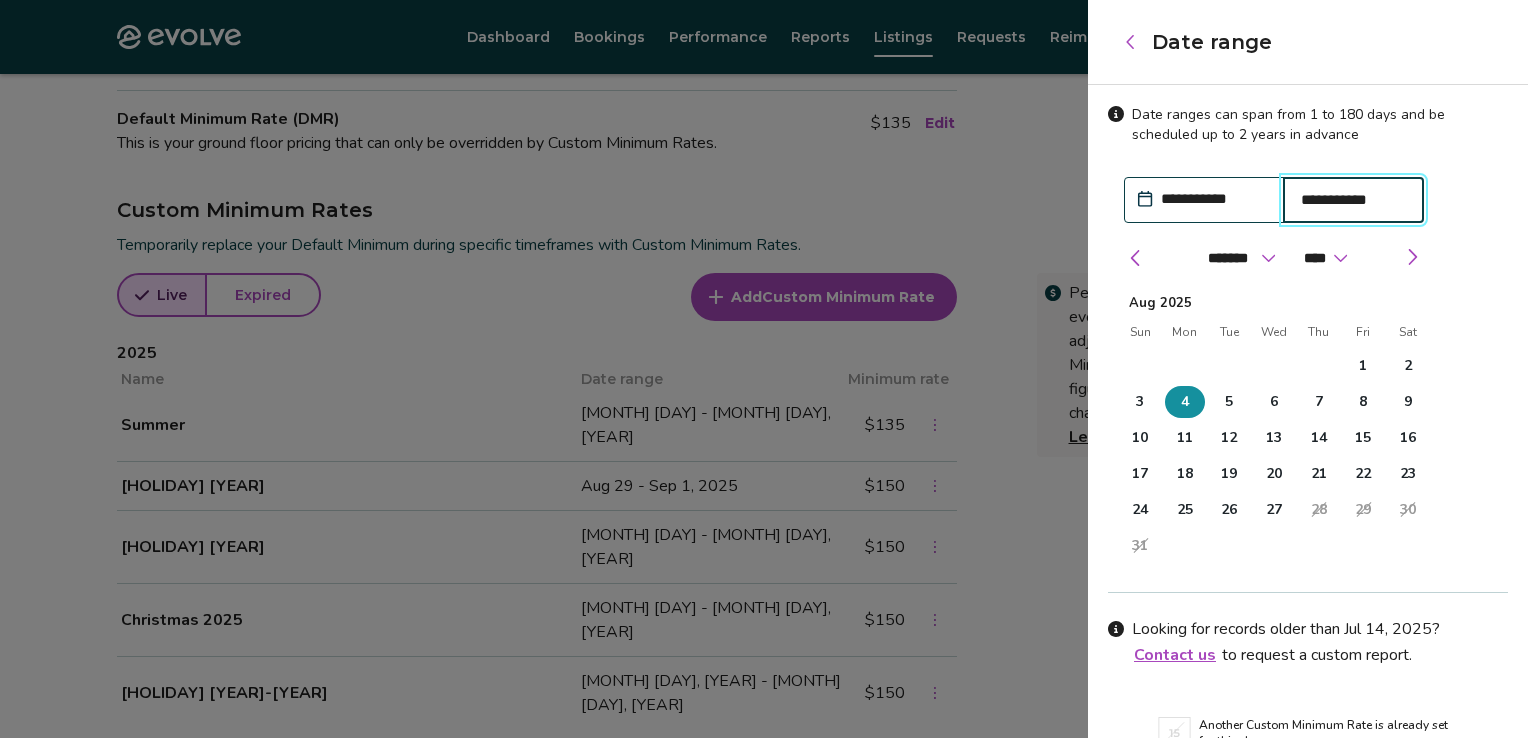 click on "29" at bounding box center [1363, 510] 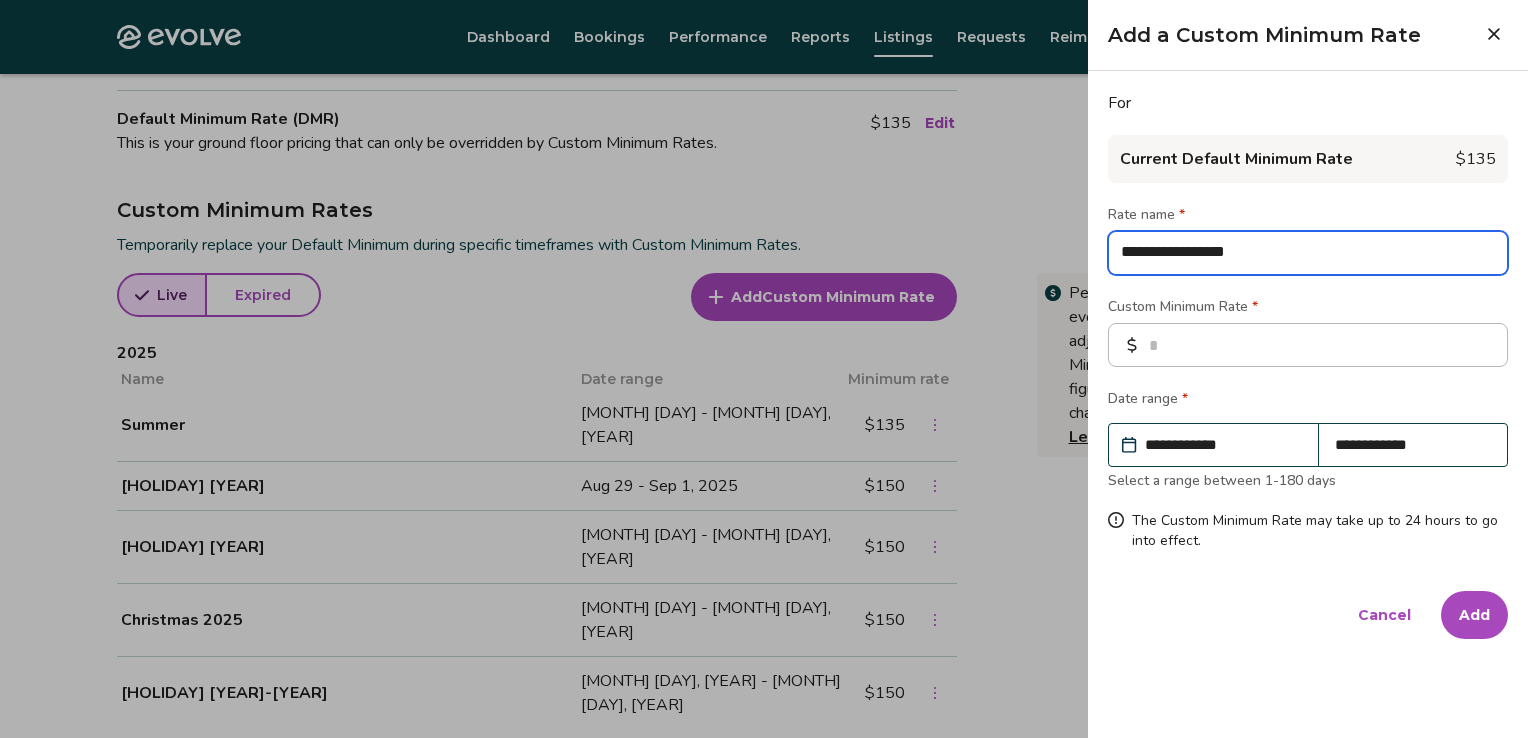 click on "**********" at bounding box center (1308, 253) 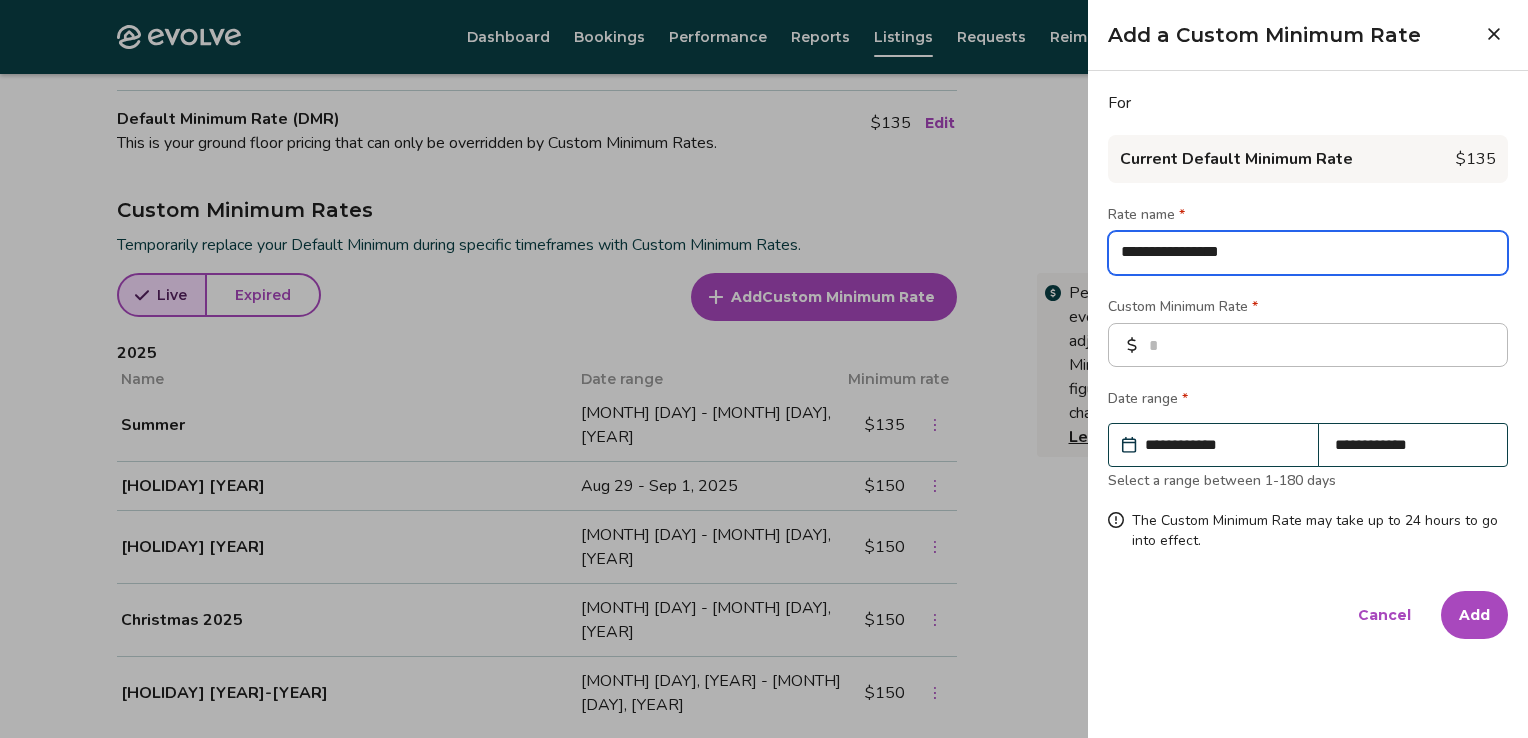 type on "*" 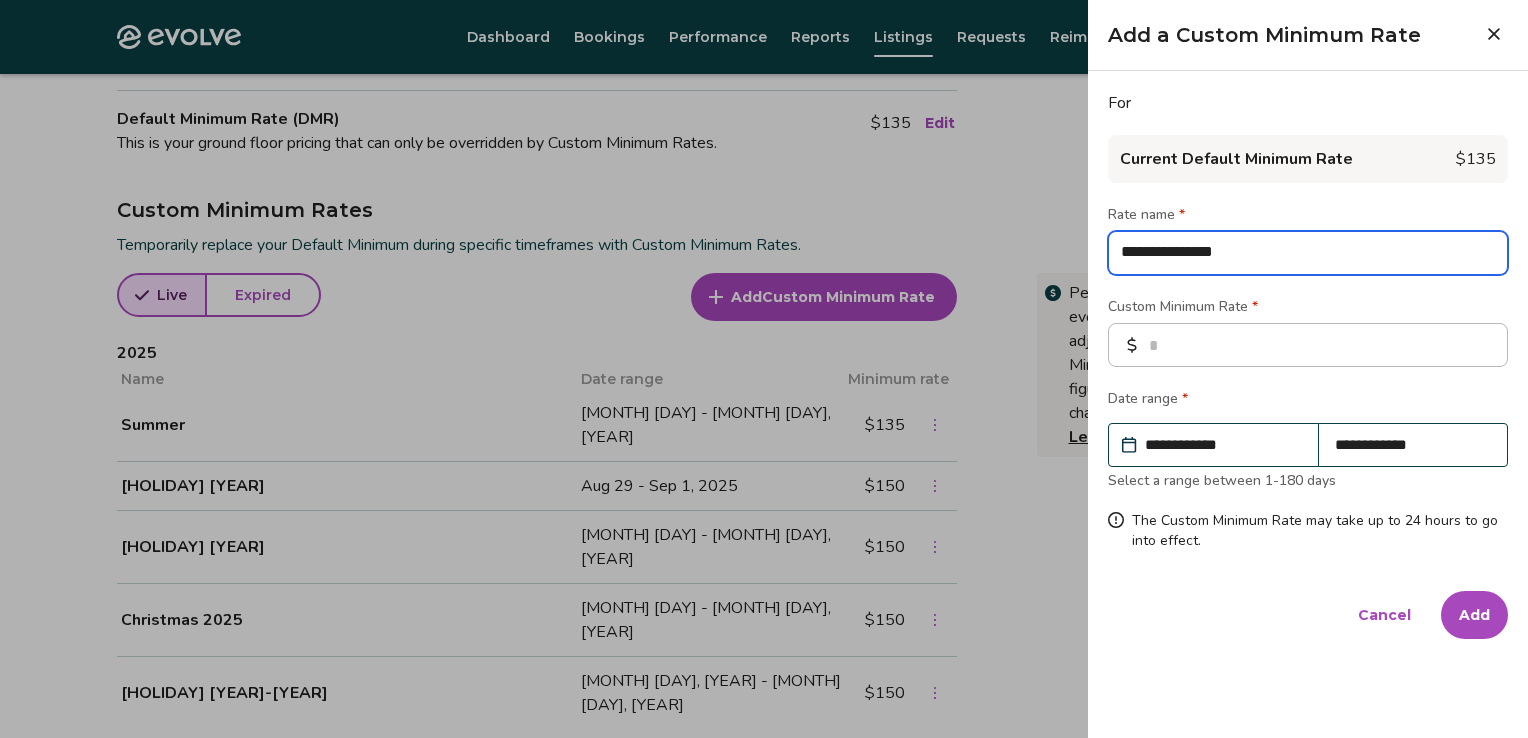type on "*" 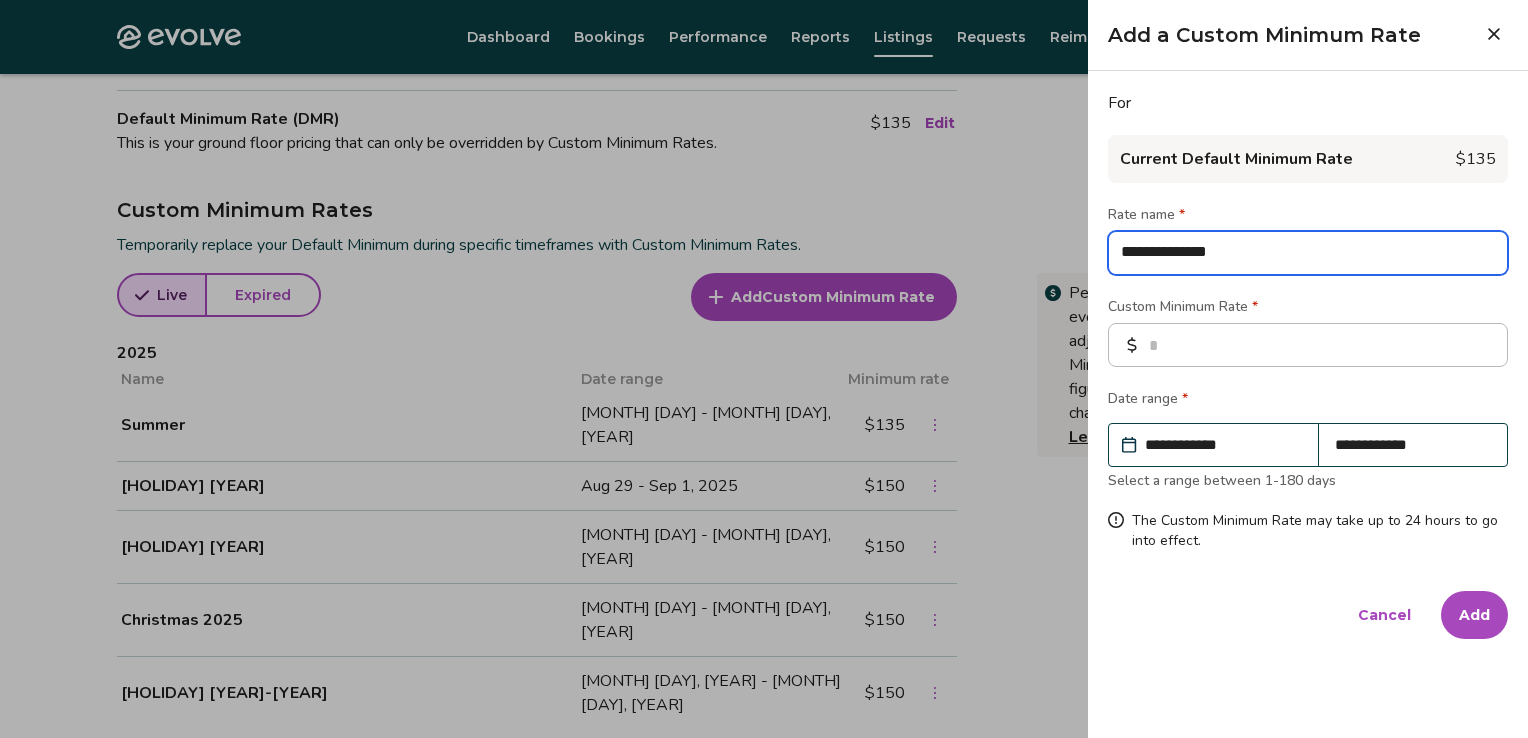 type on "*" 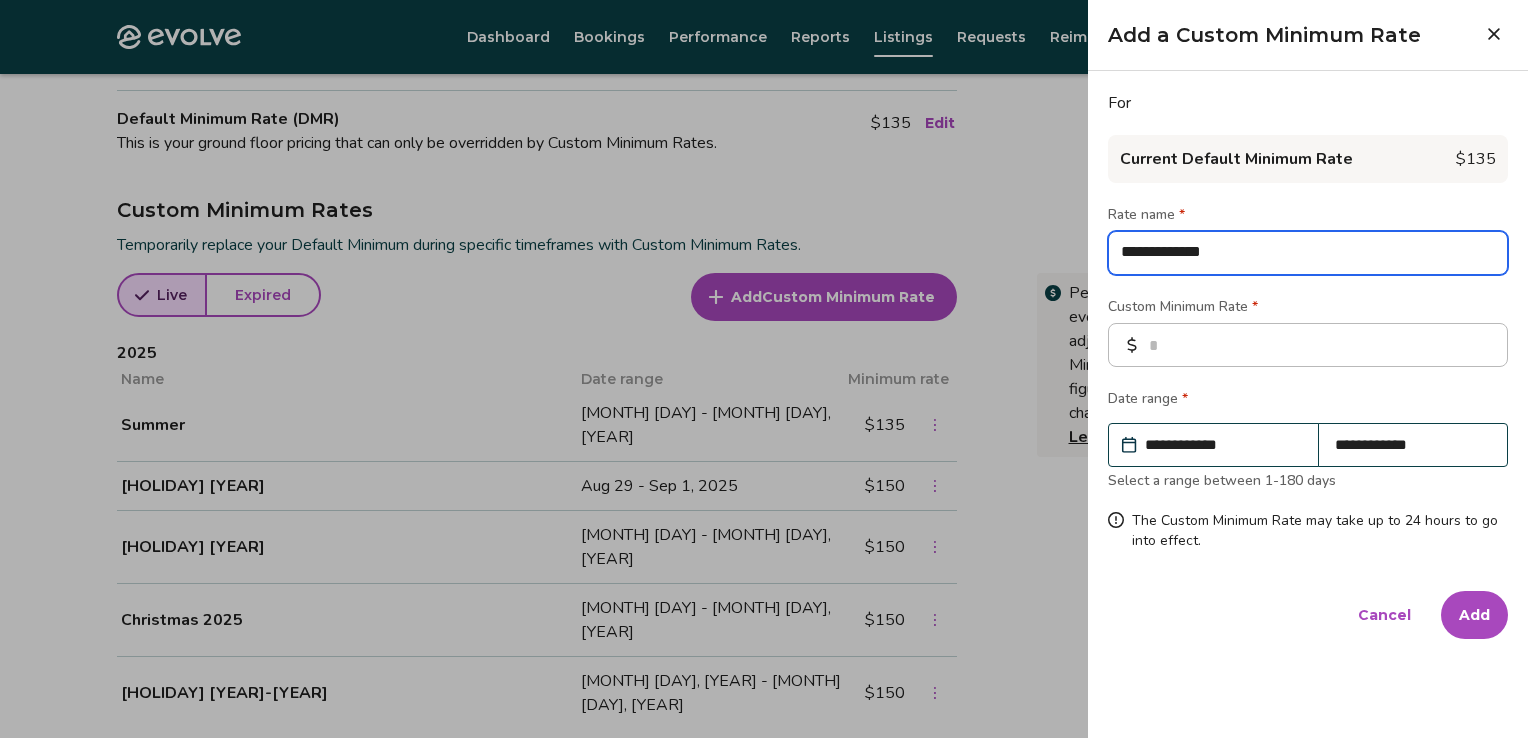 type on "*" 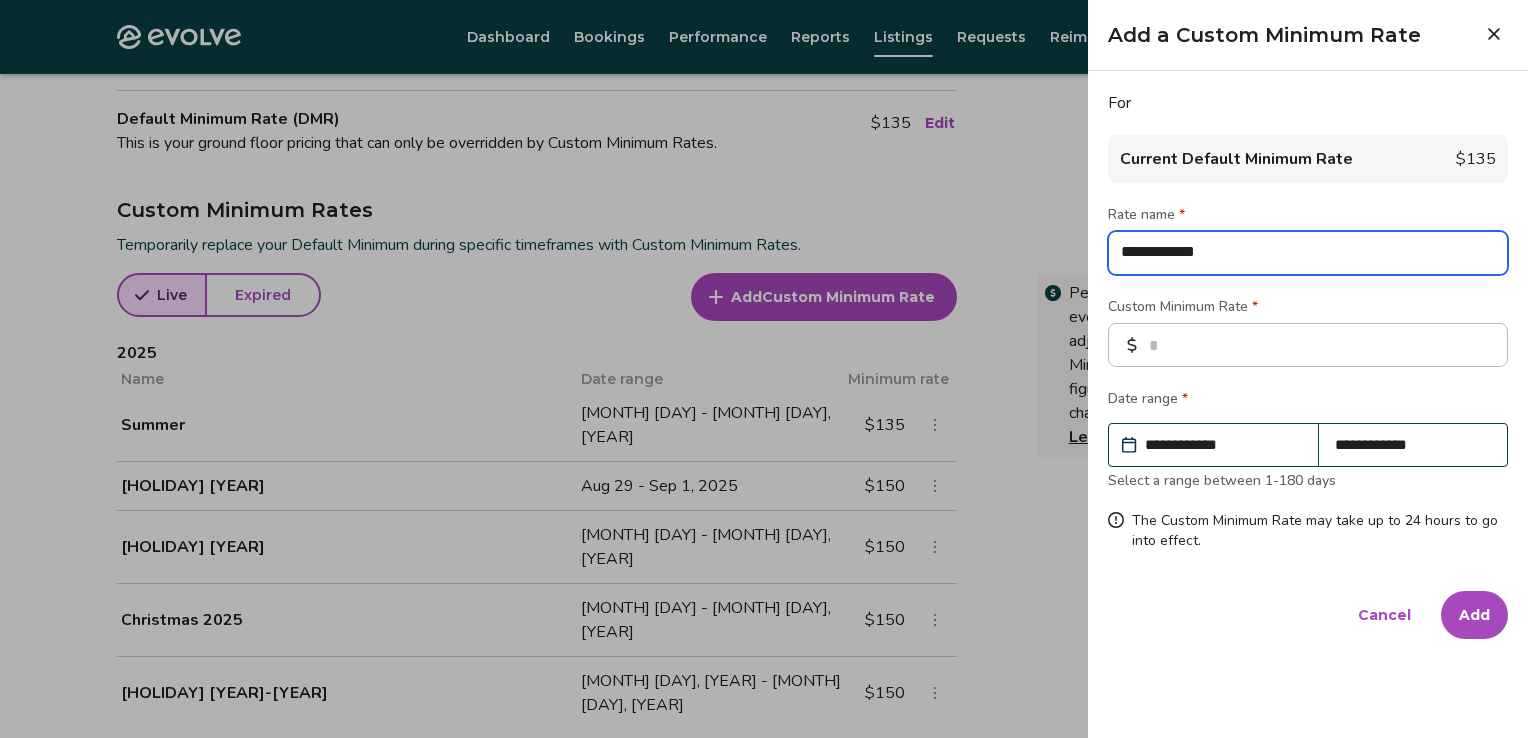 type on "*" 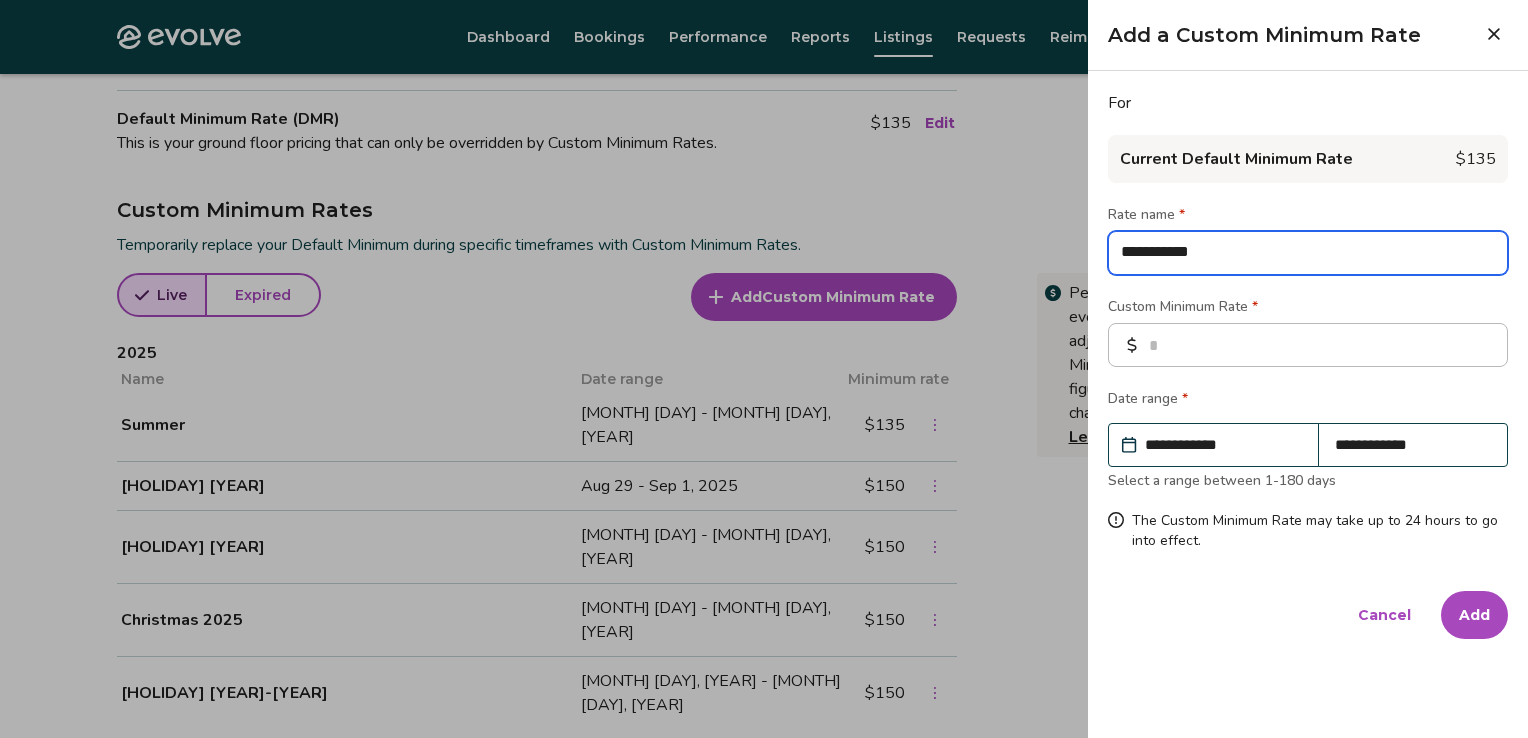 type on "*" 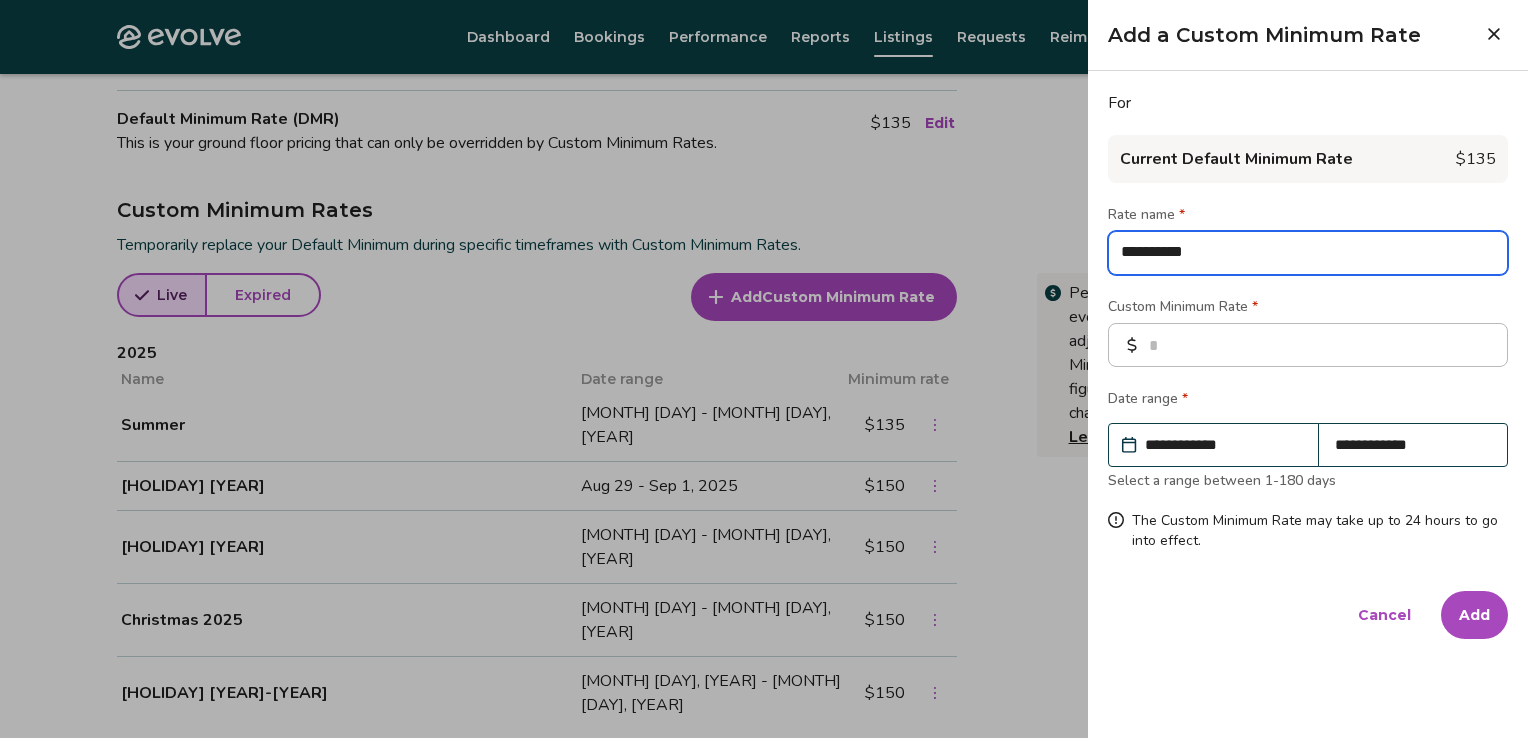 type on "*" 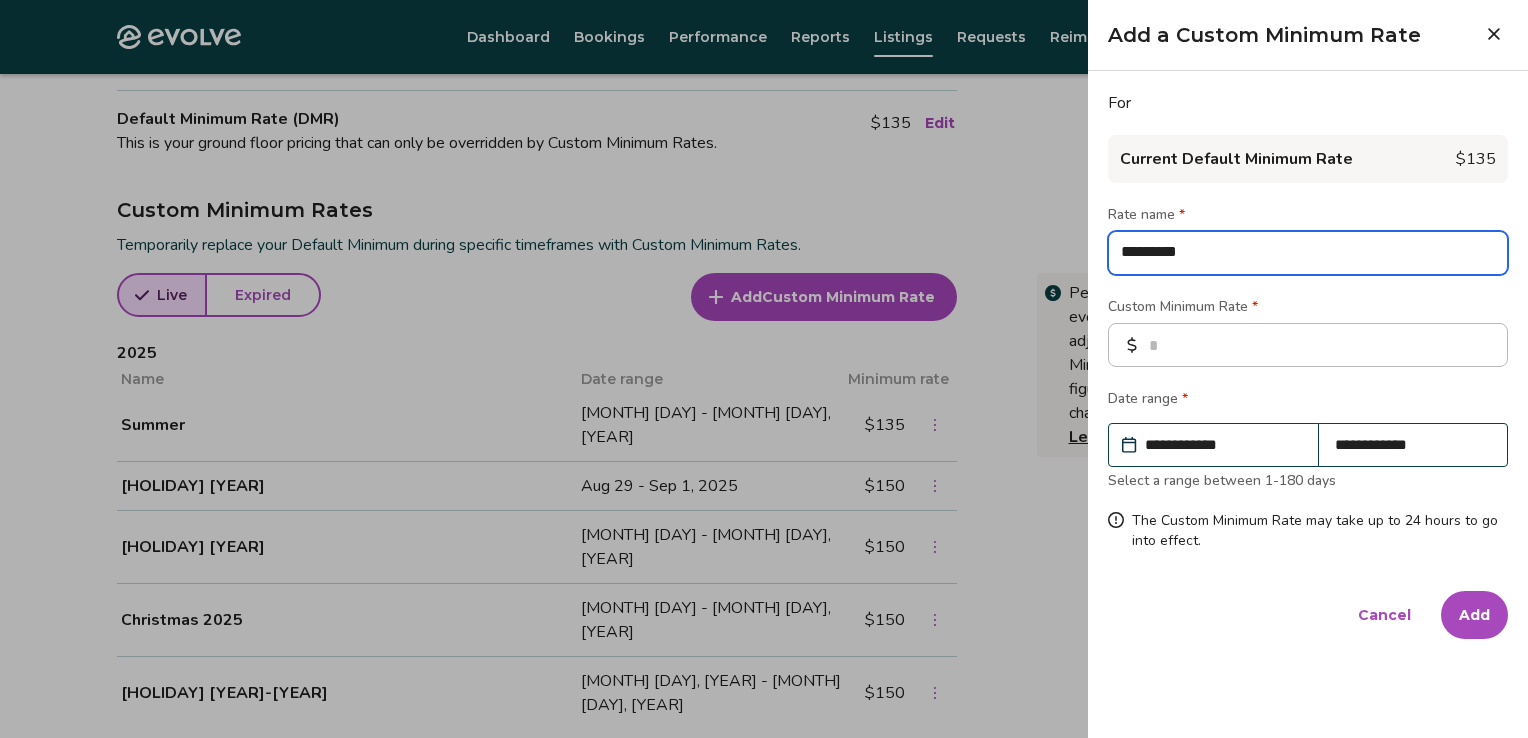 type on "*" 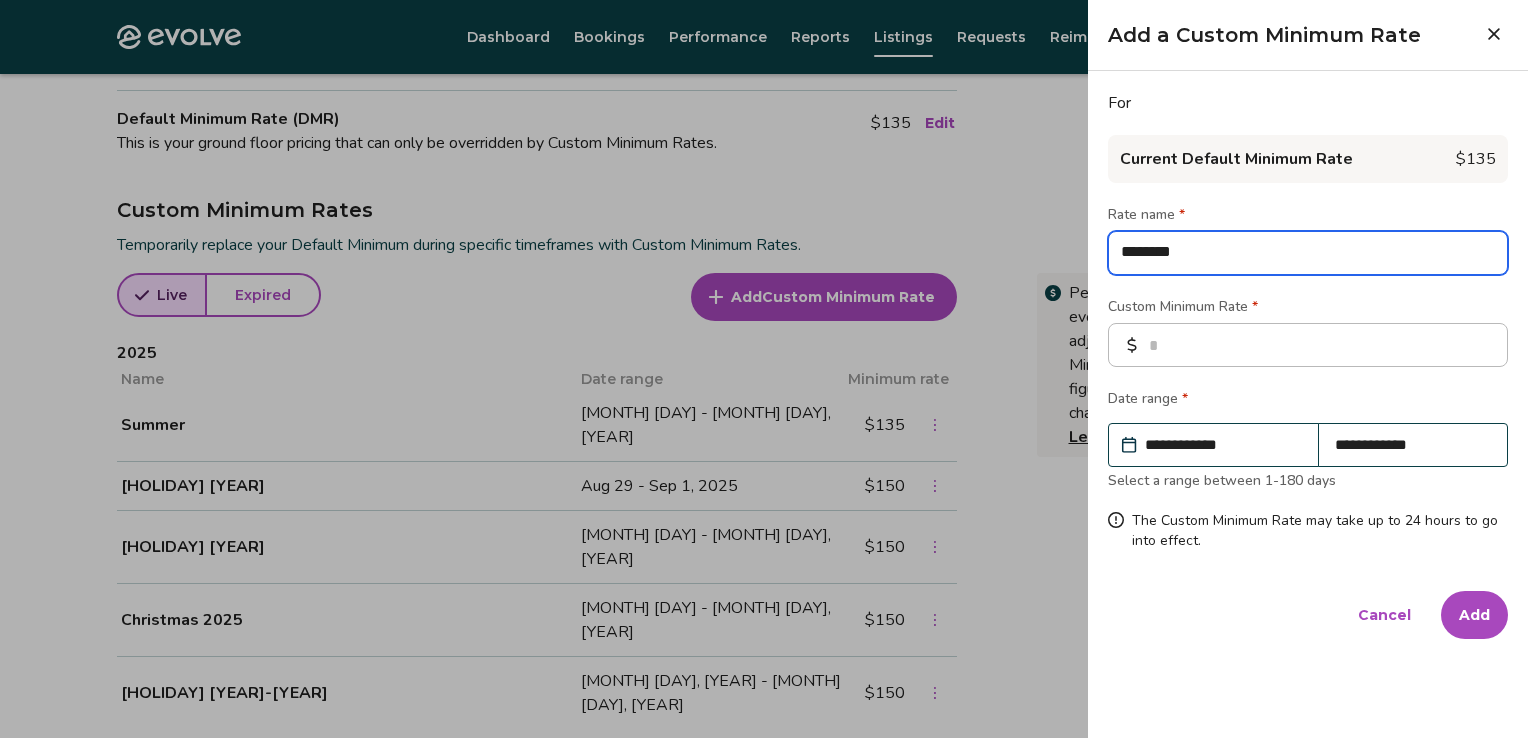 type on "*" 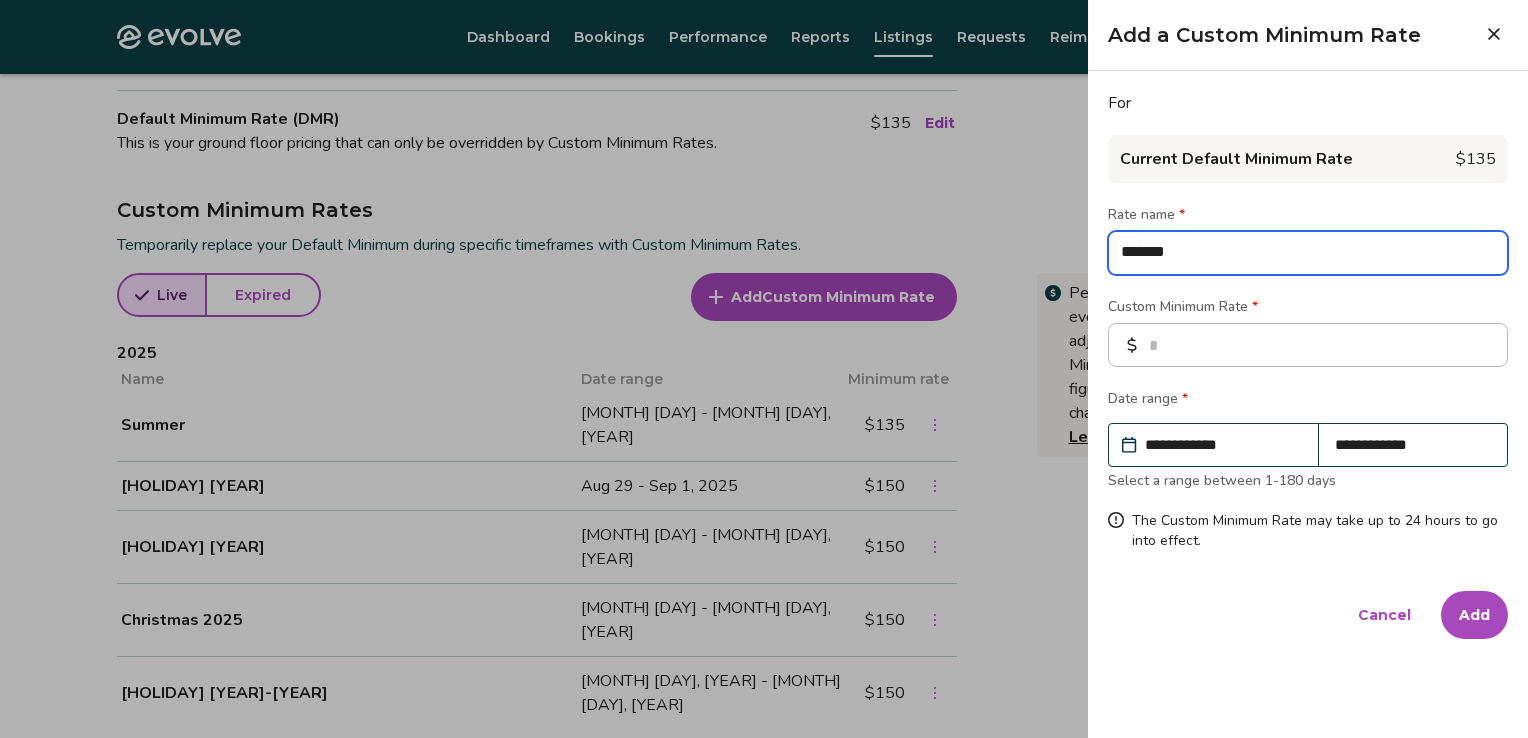 type on "*" 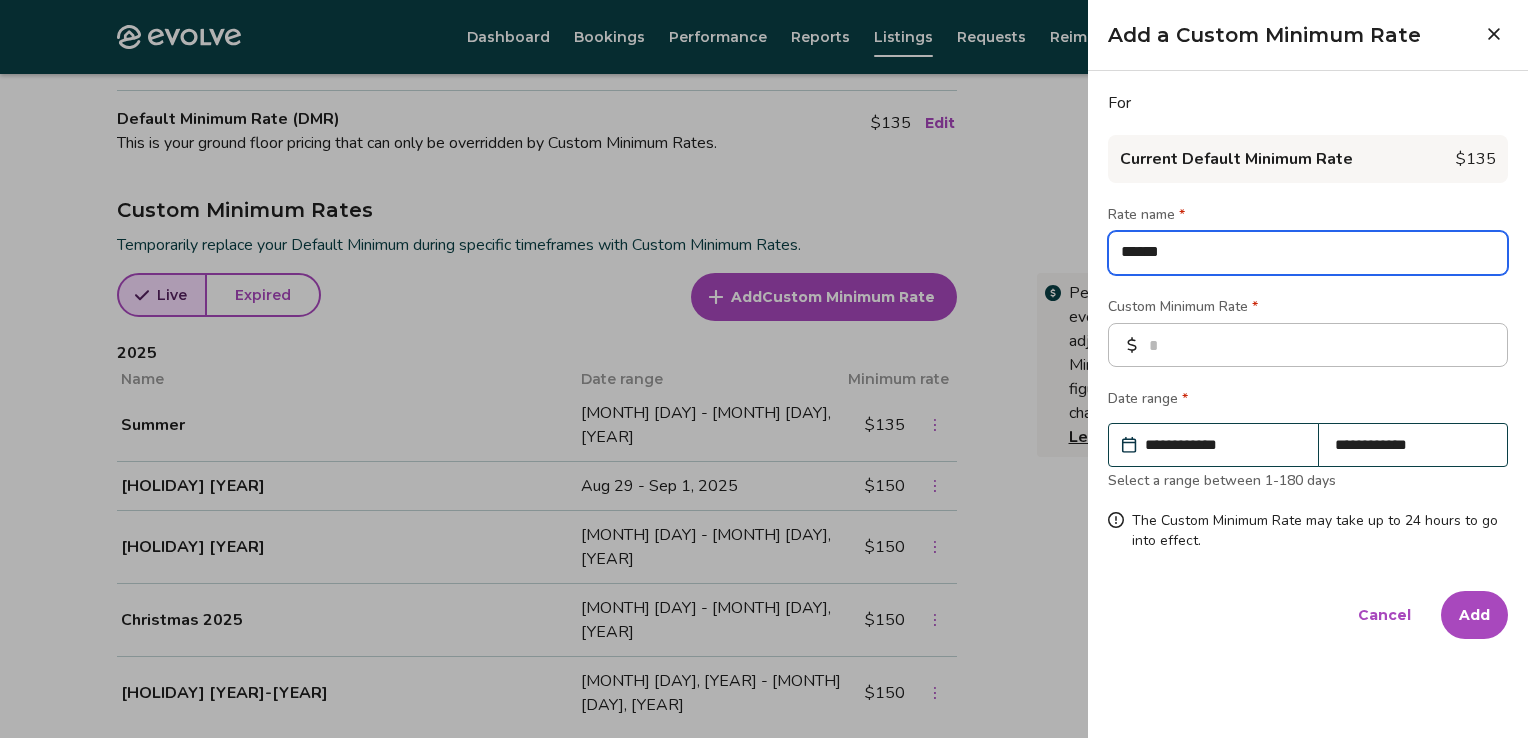 type on "*" 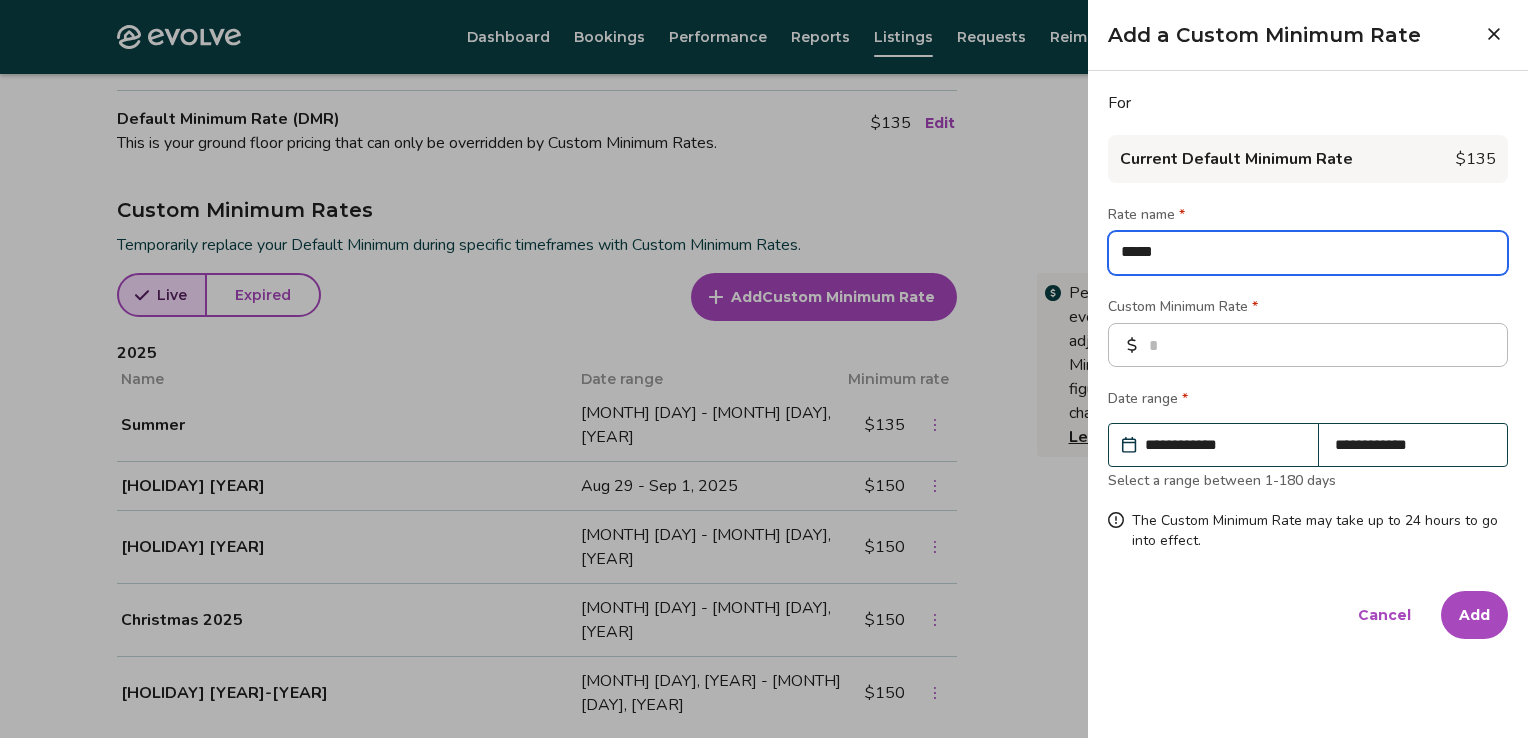 type on "*" 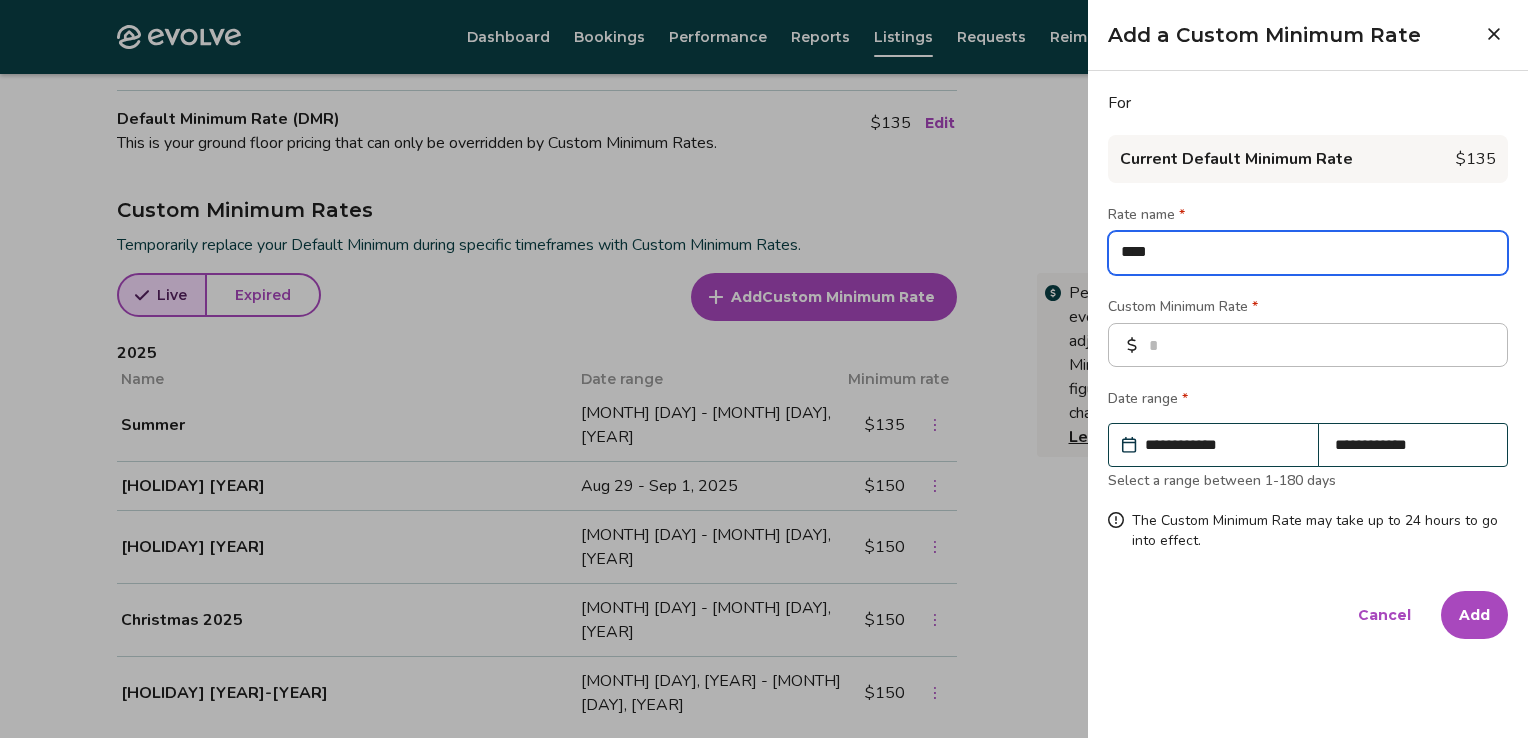 type on "*" 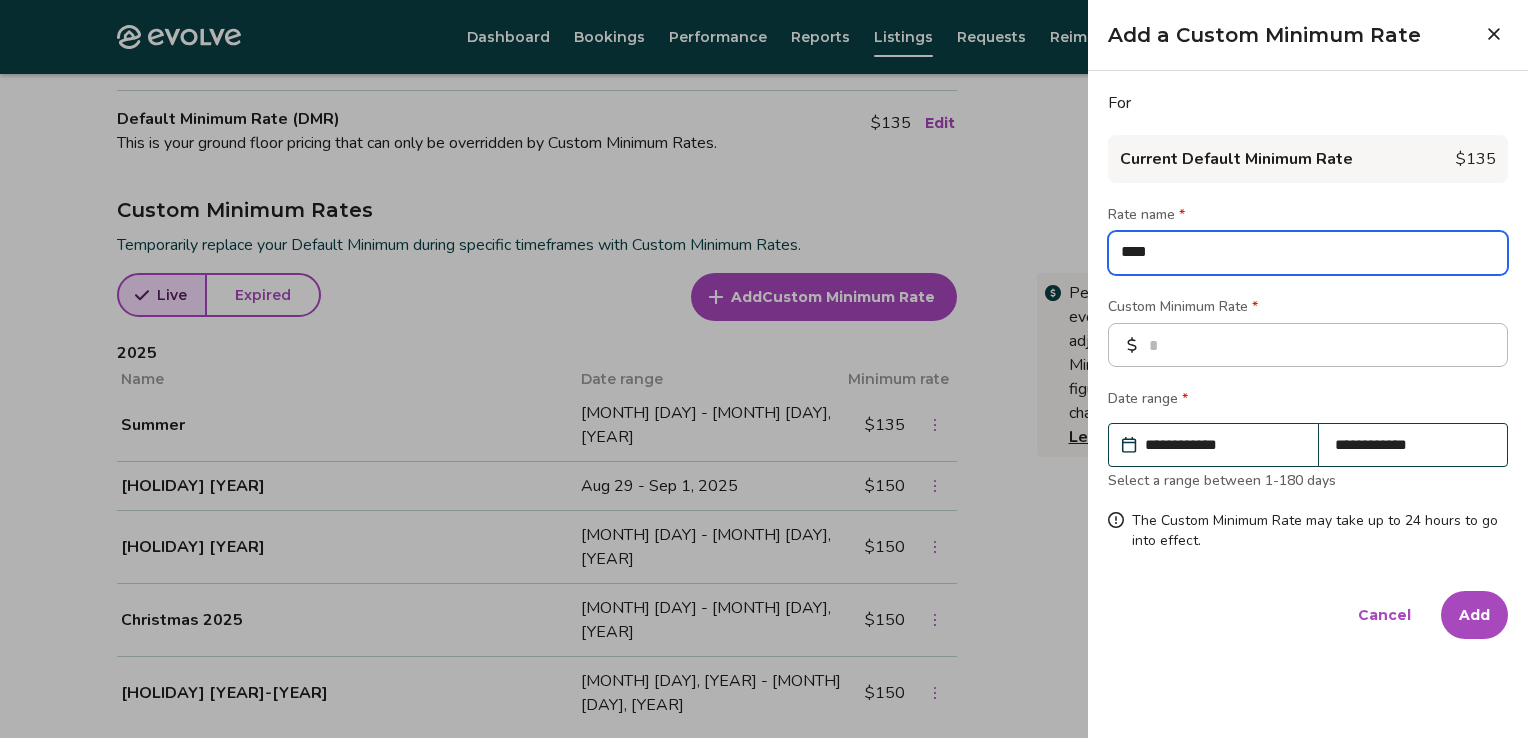 type on "*****" 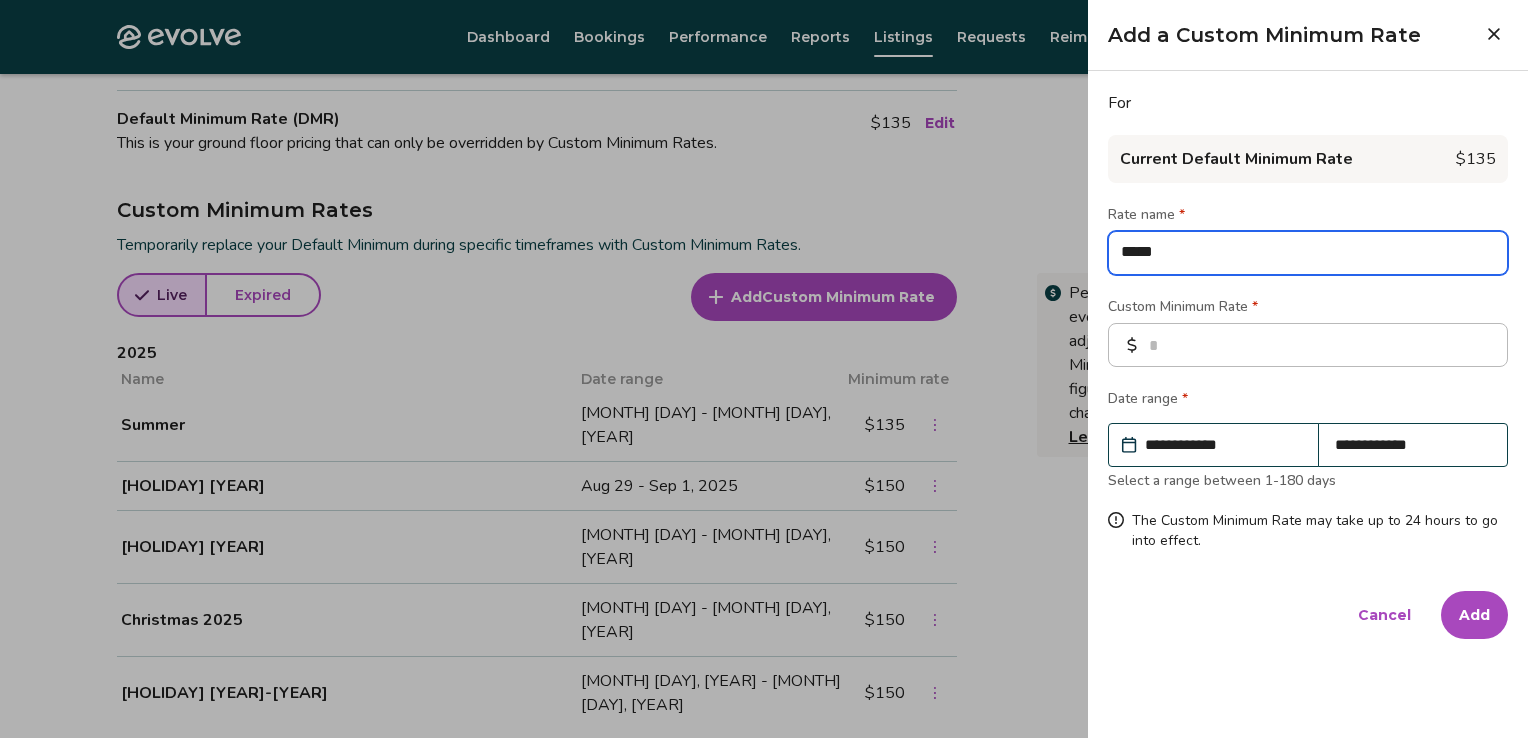 type on "*" 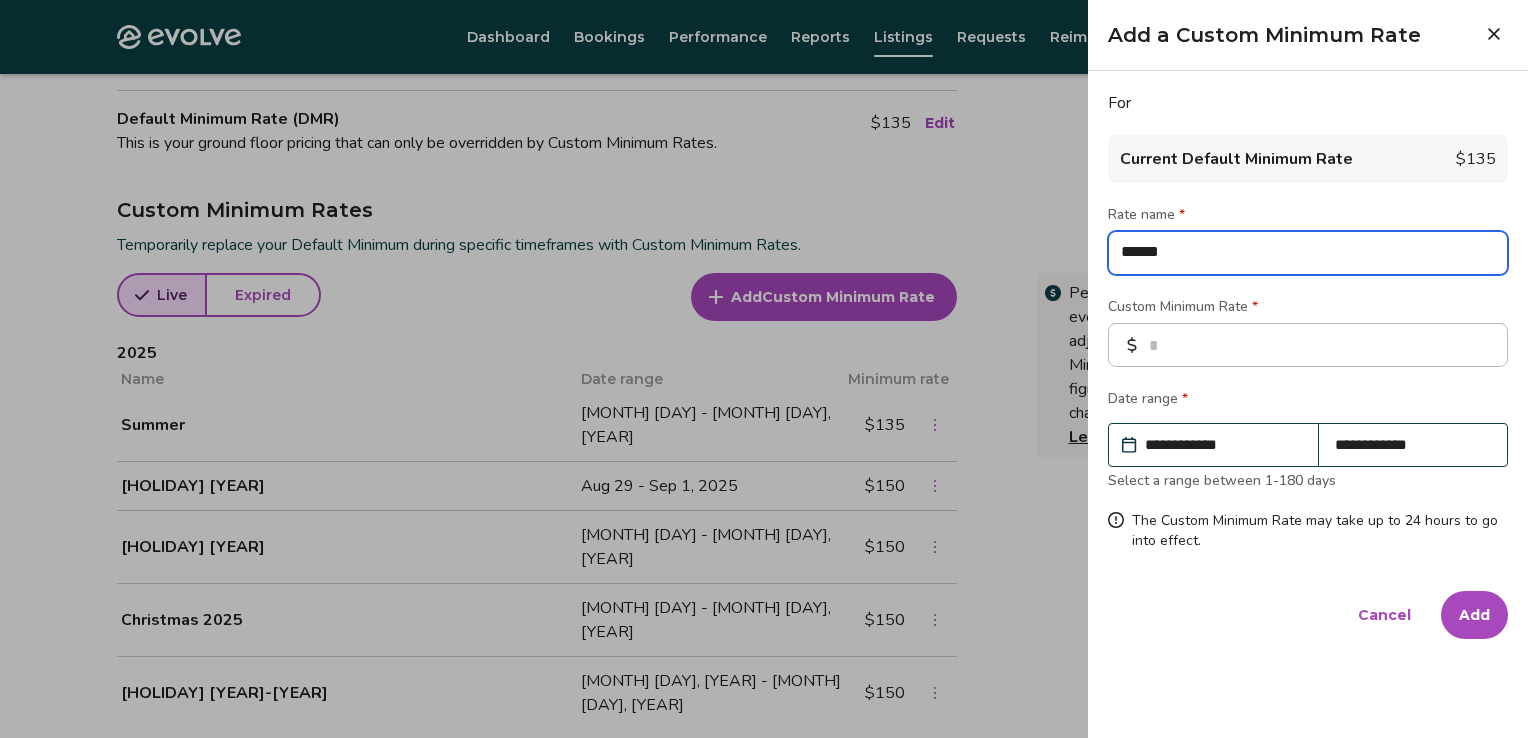 type on "*" 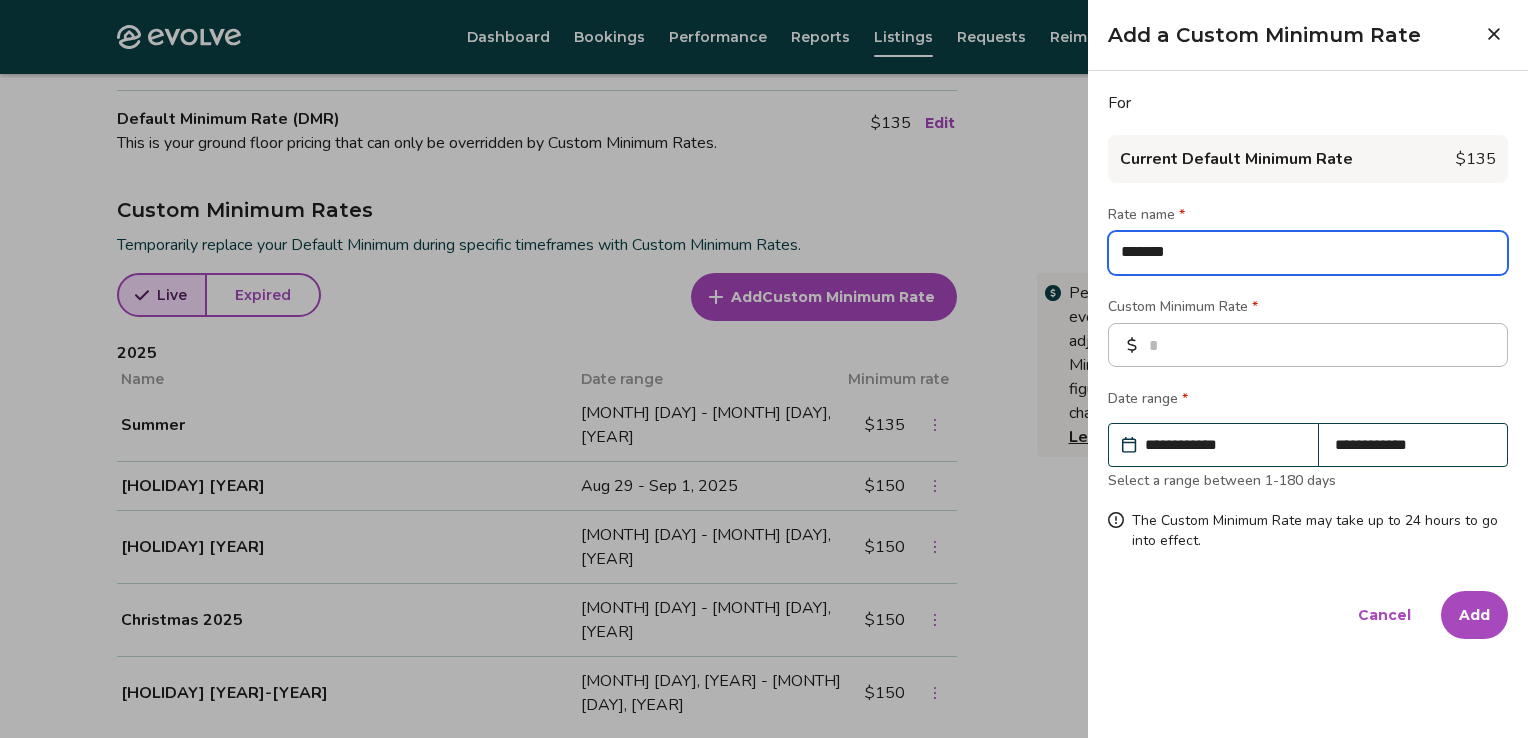 type on "*" 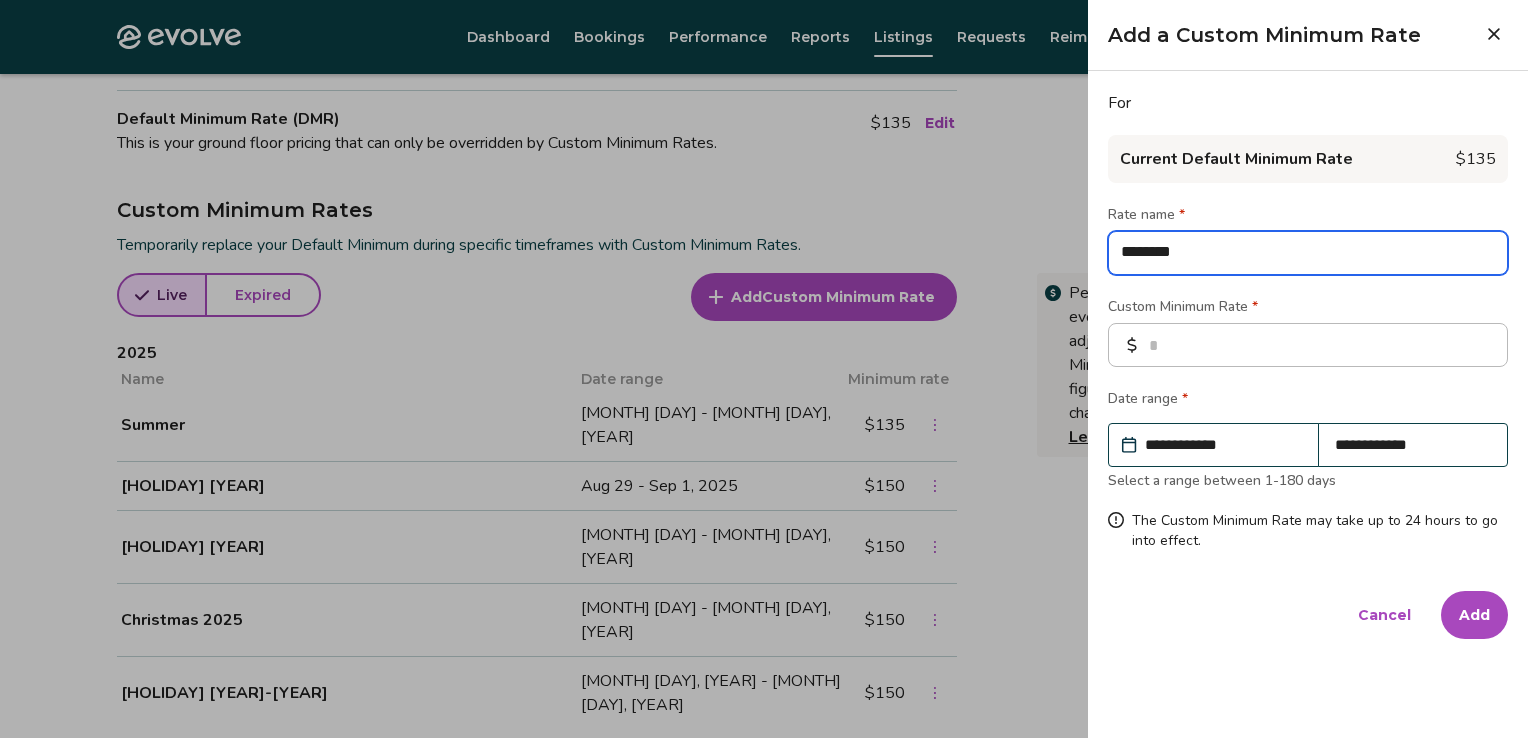 type on "*" 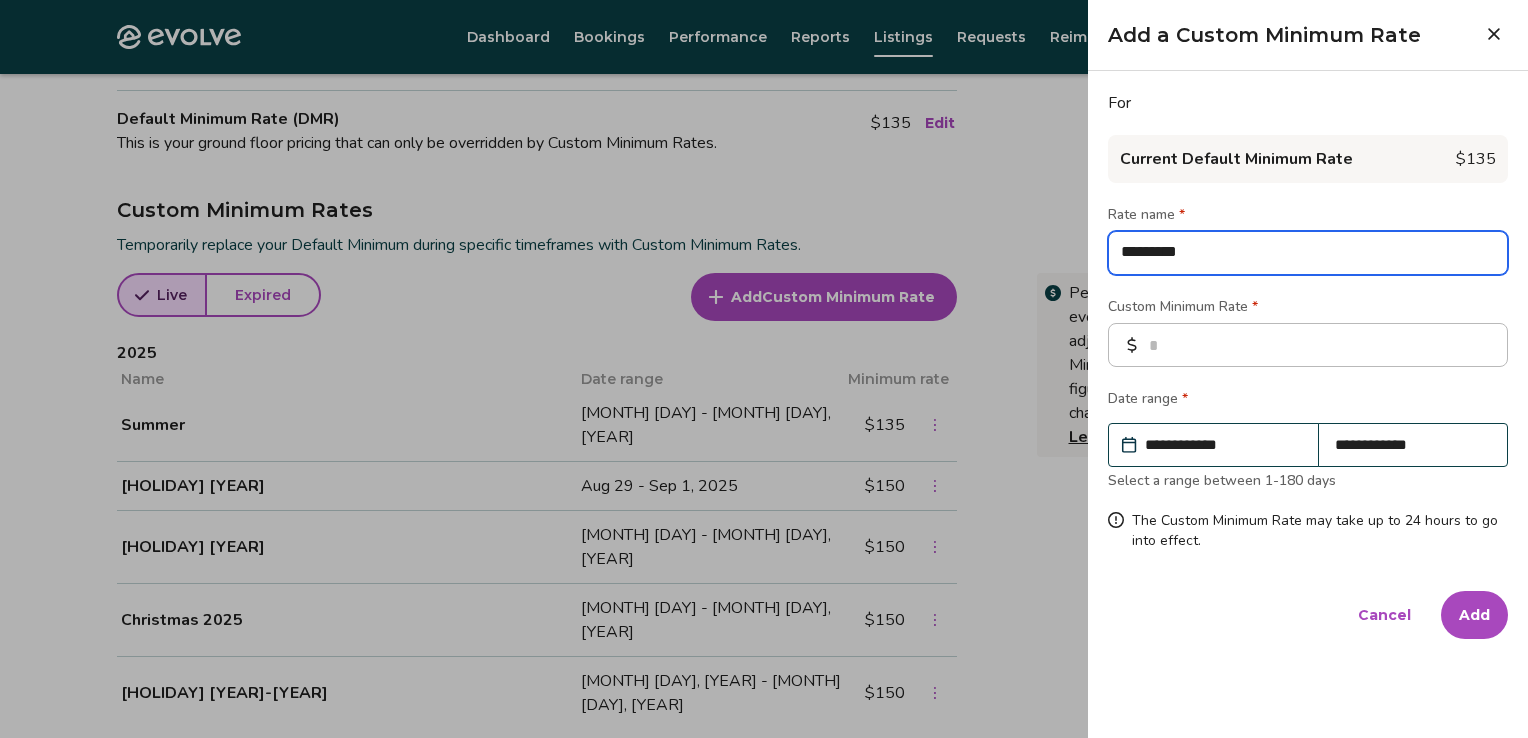 type on "*" 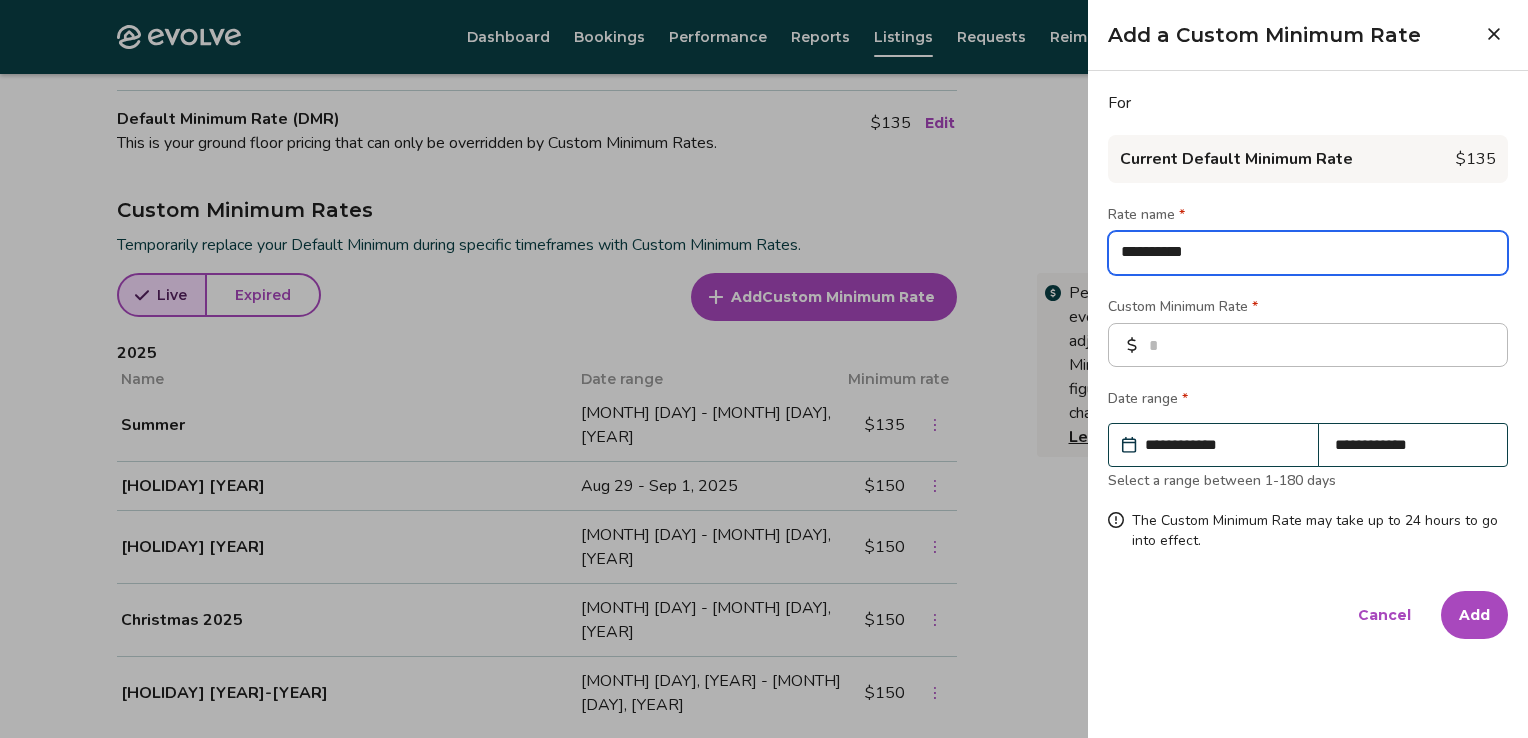 type on "*" 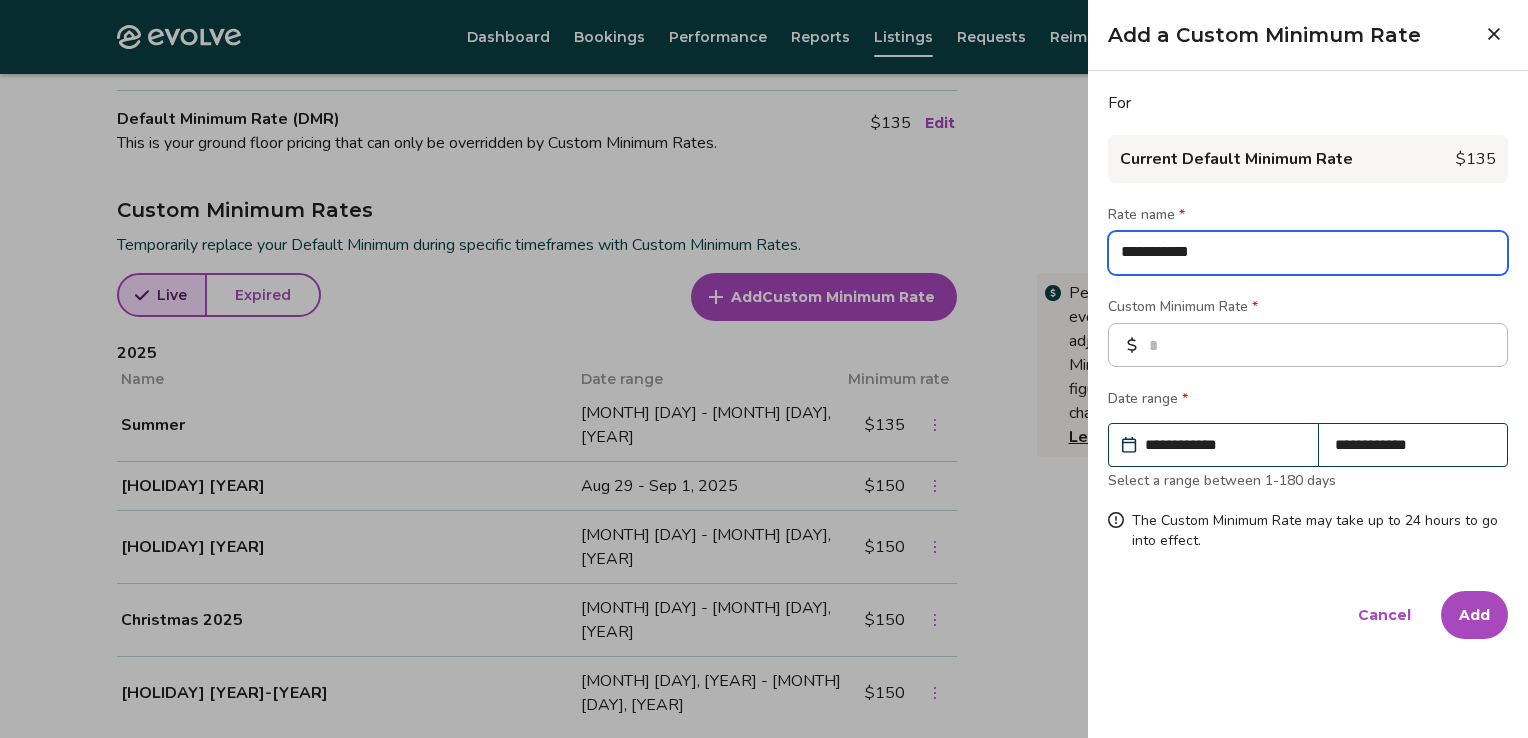 type on "*" 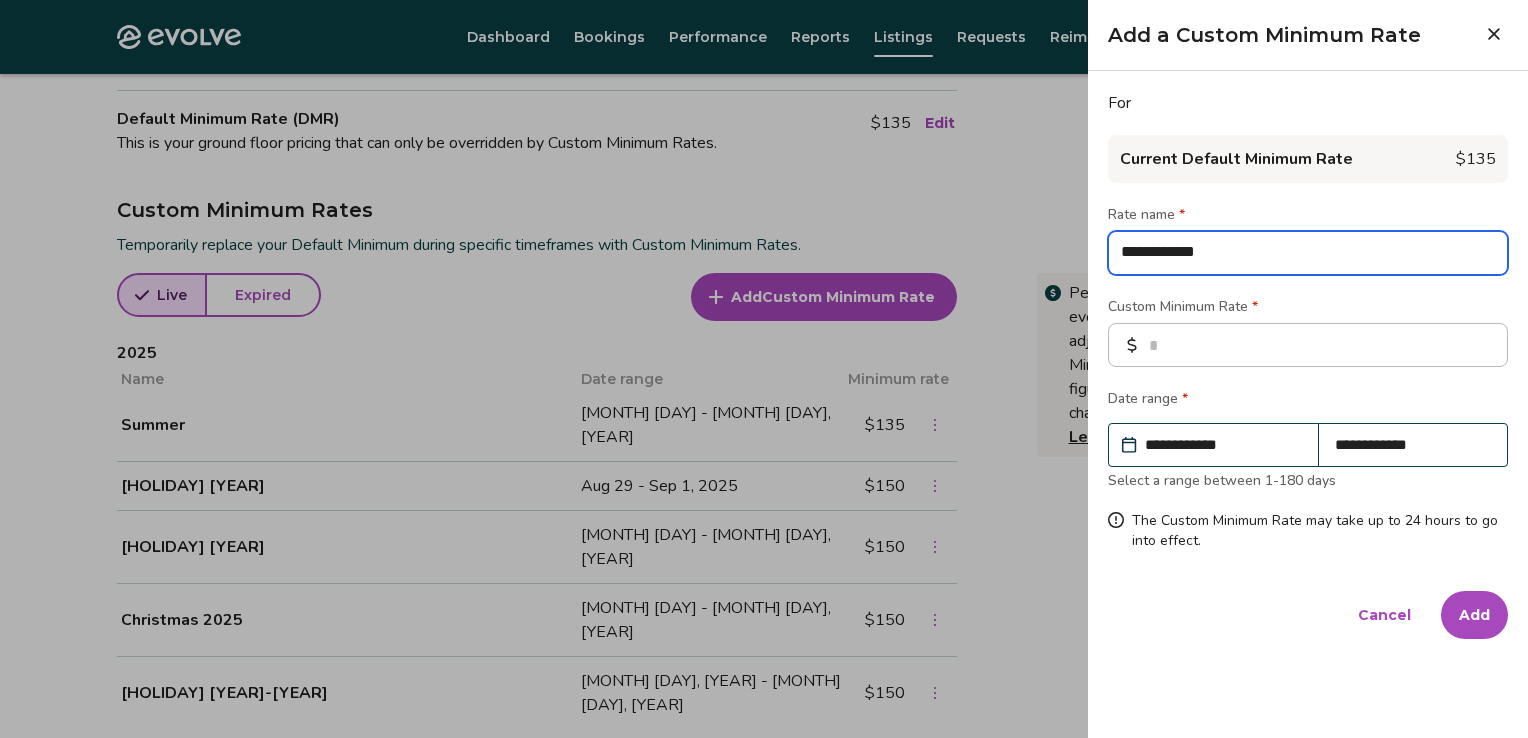 type on "*" 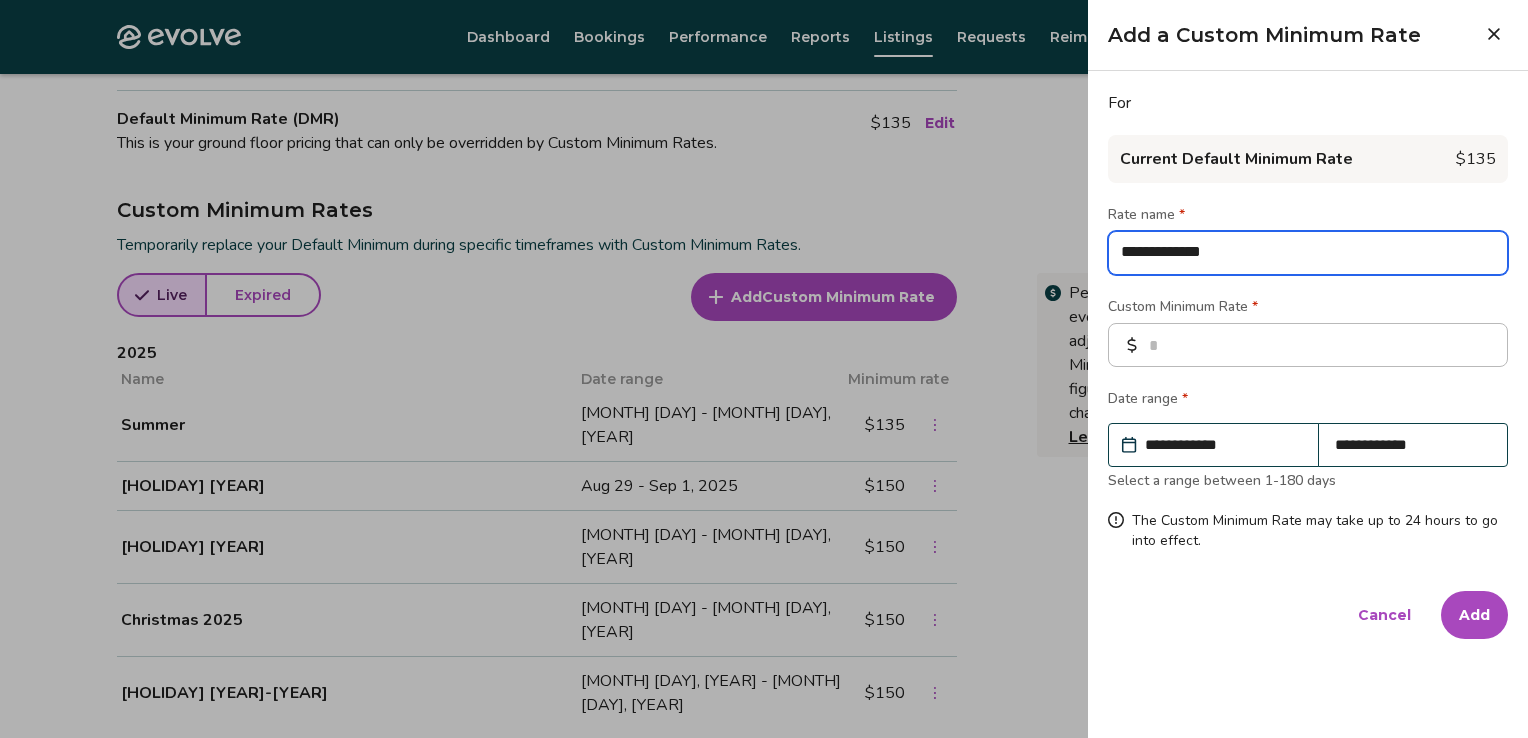 type on "*" 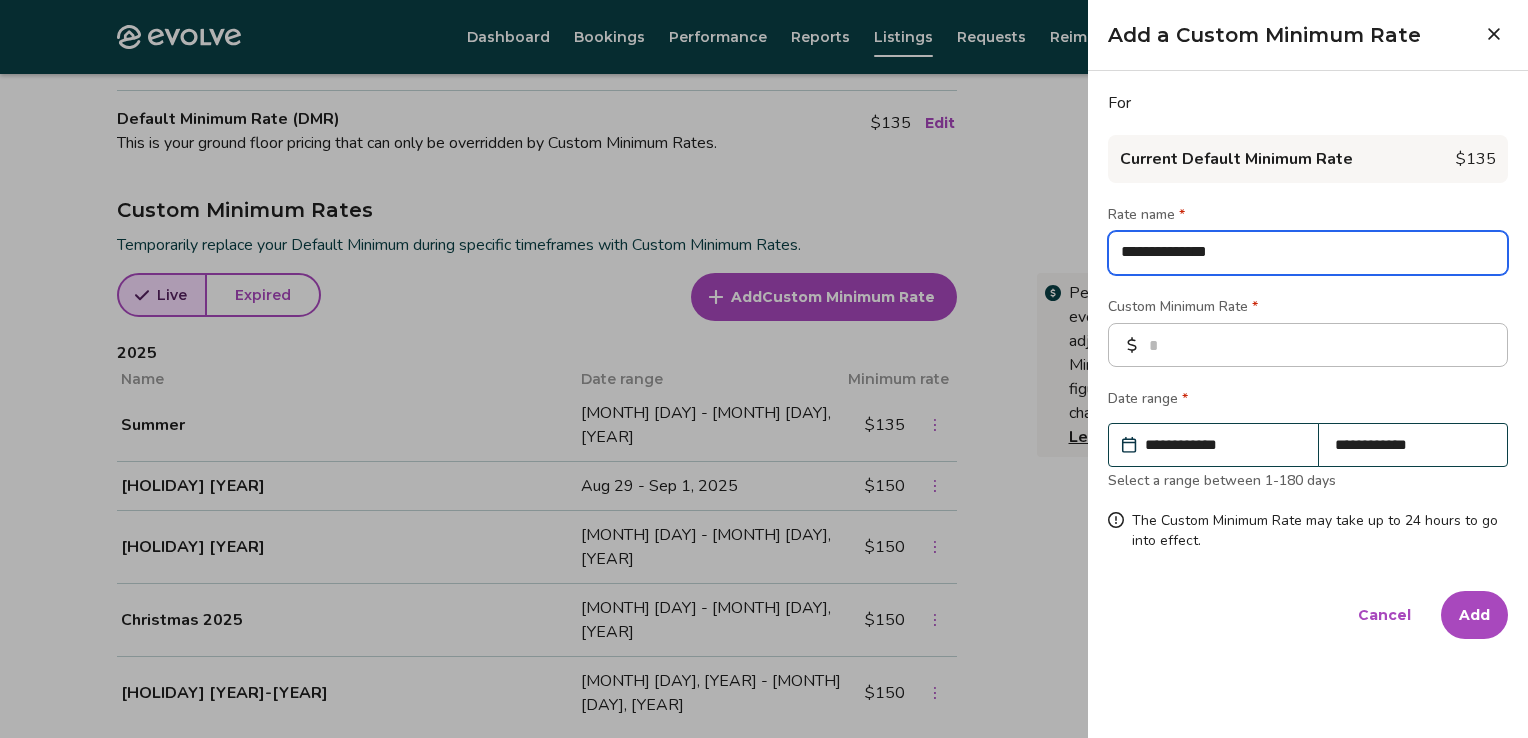 type on "*" 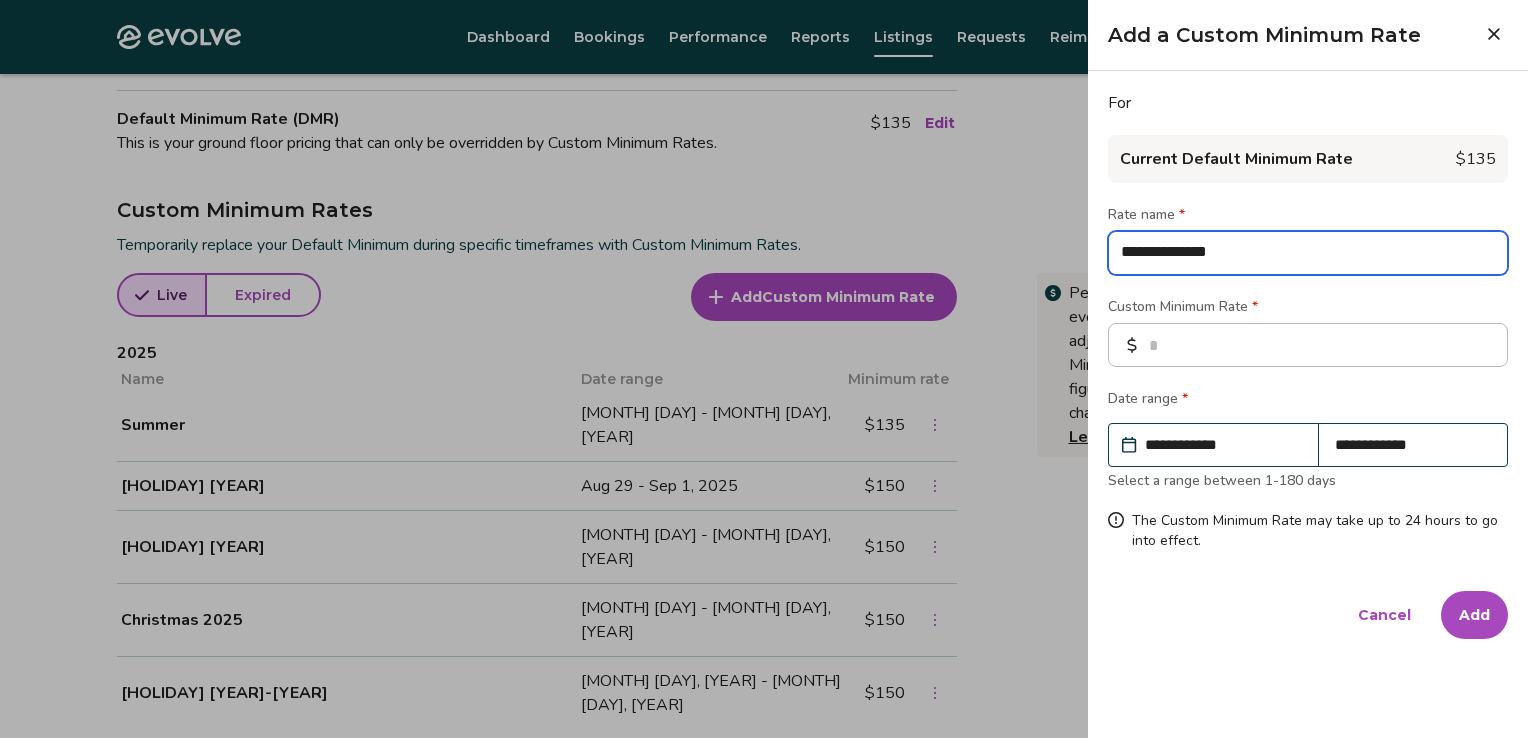 type on "**********" 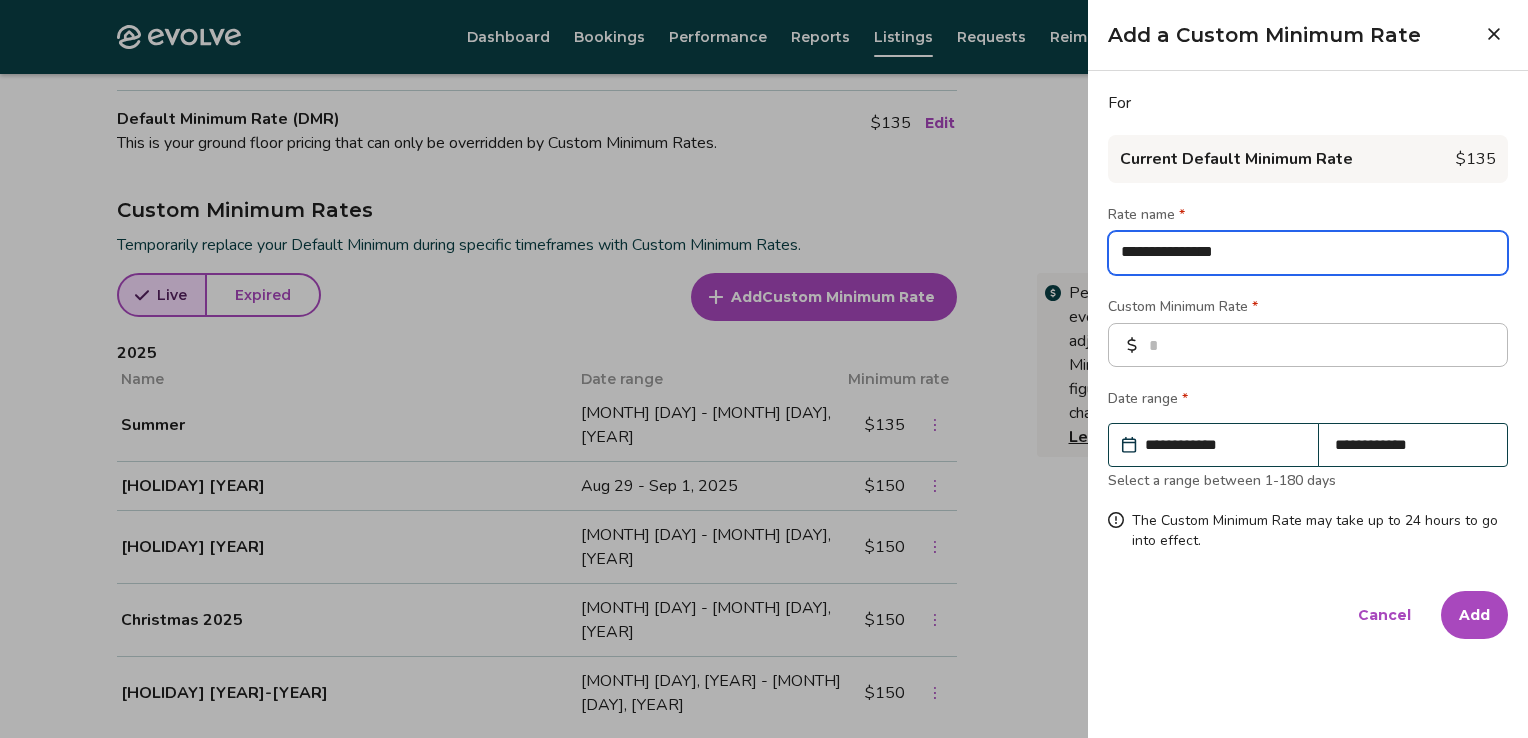 type on "*" 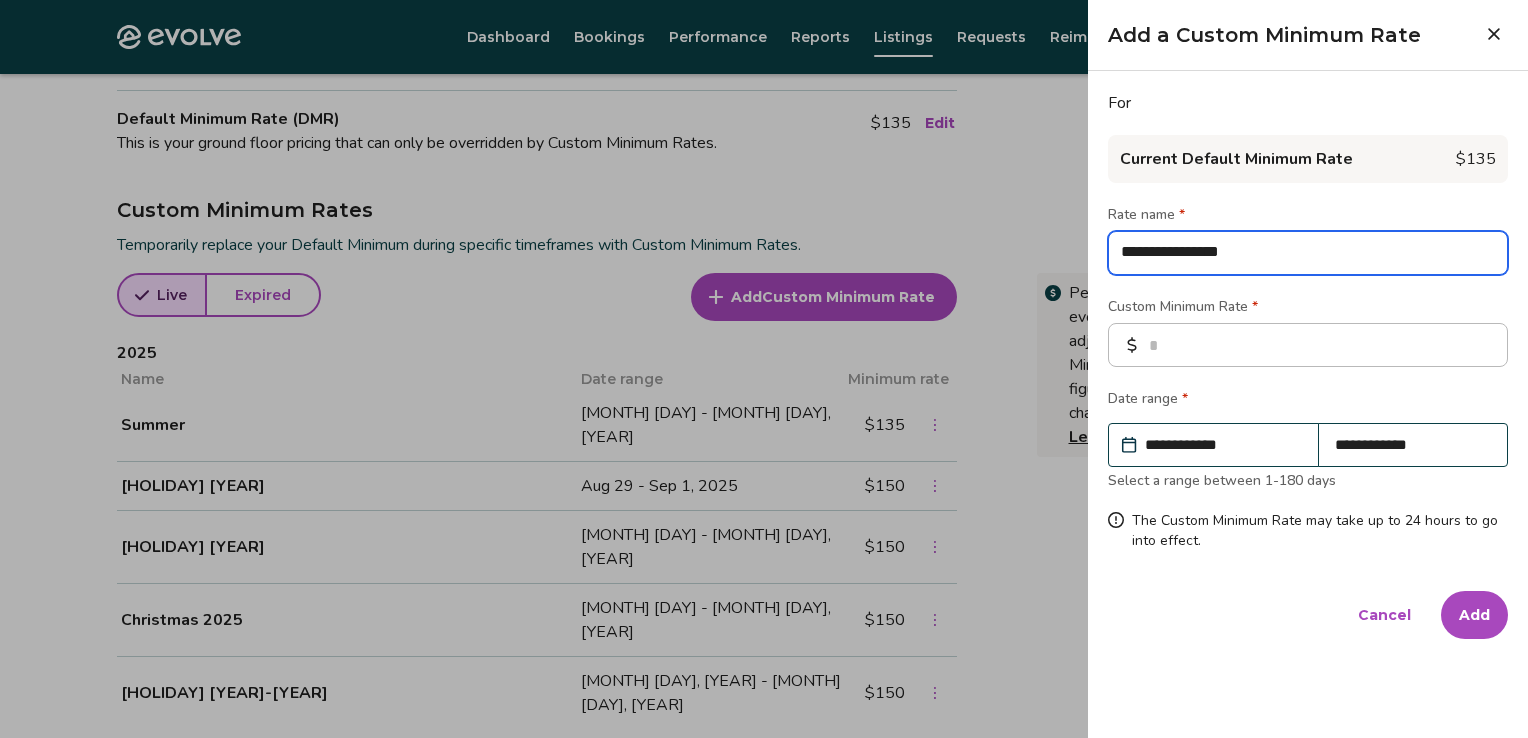 type on "*" 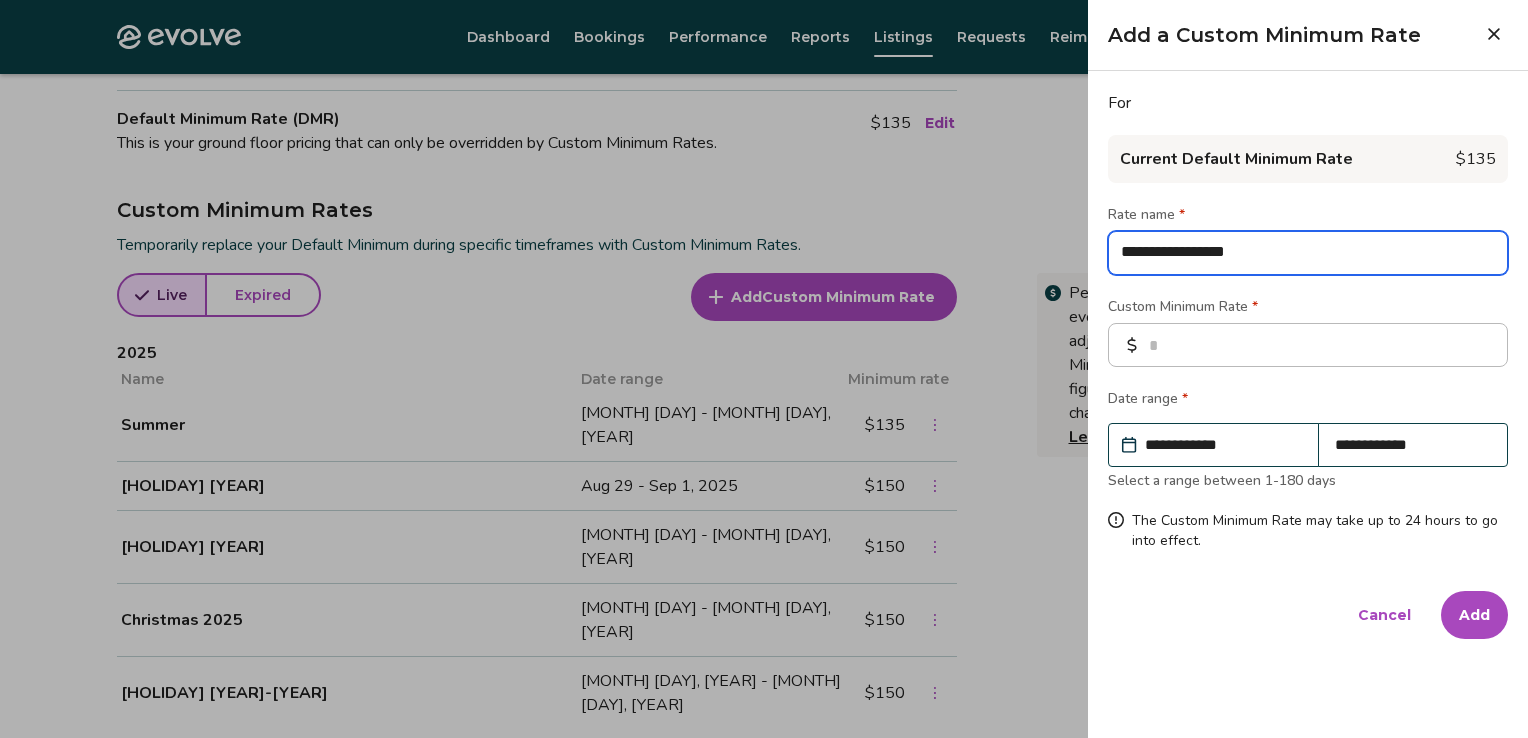 type on "*" 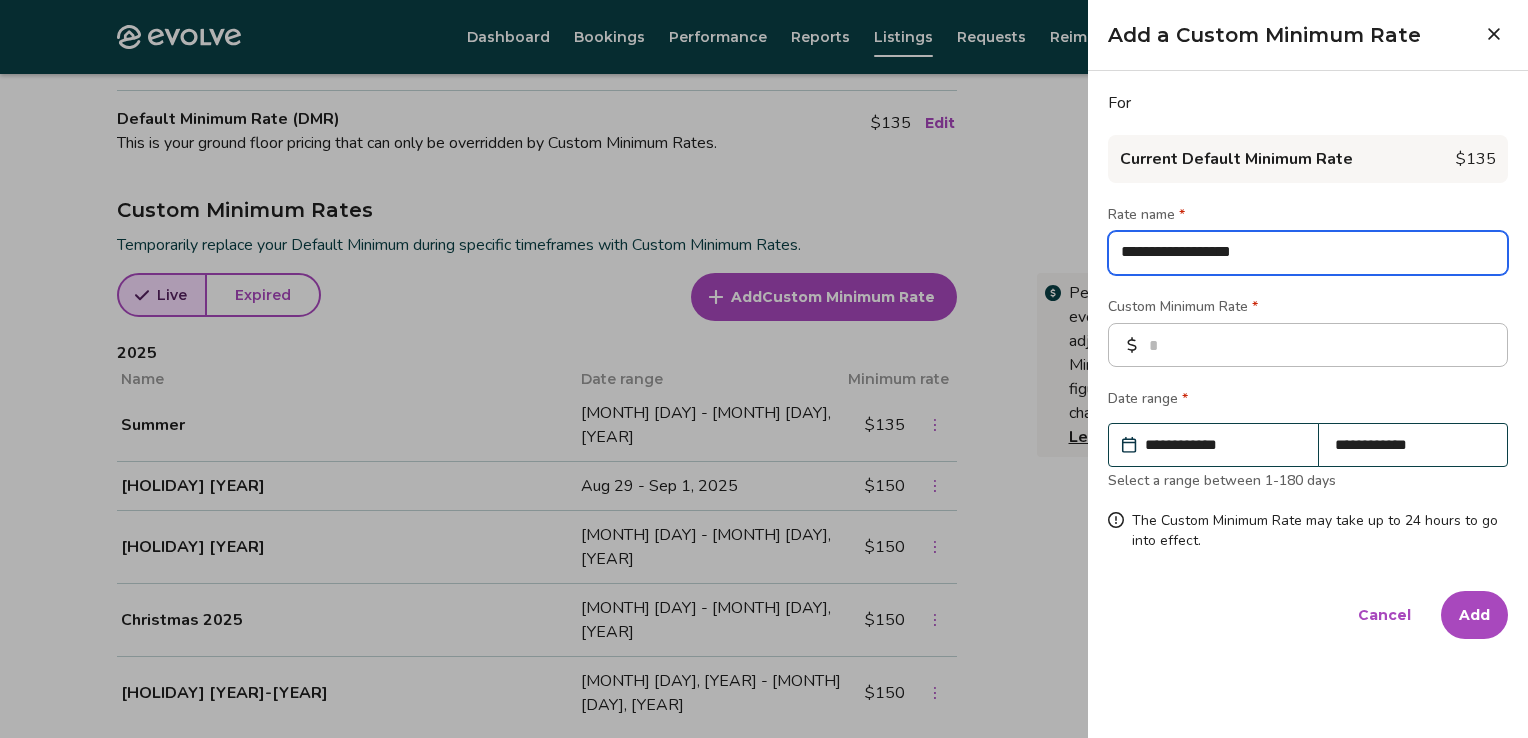 type on "*" 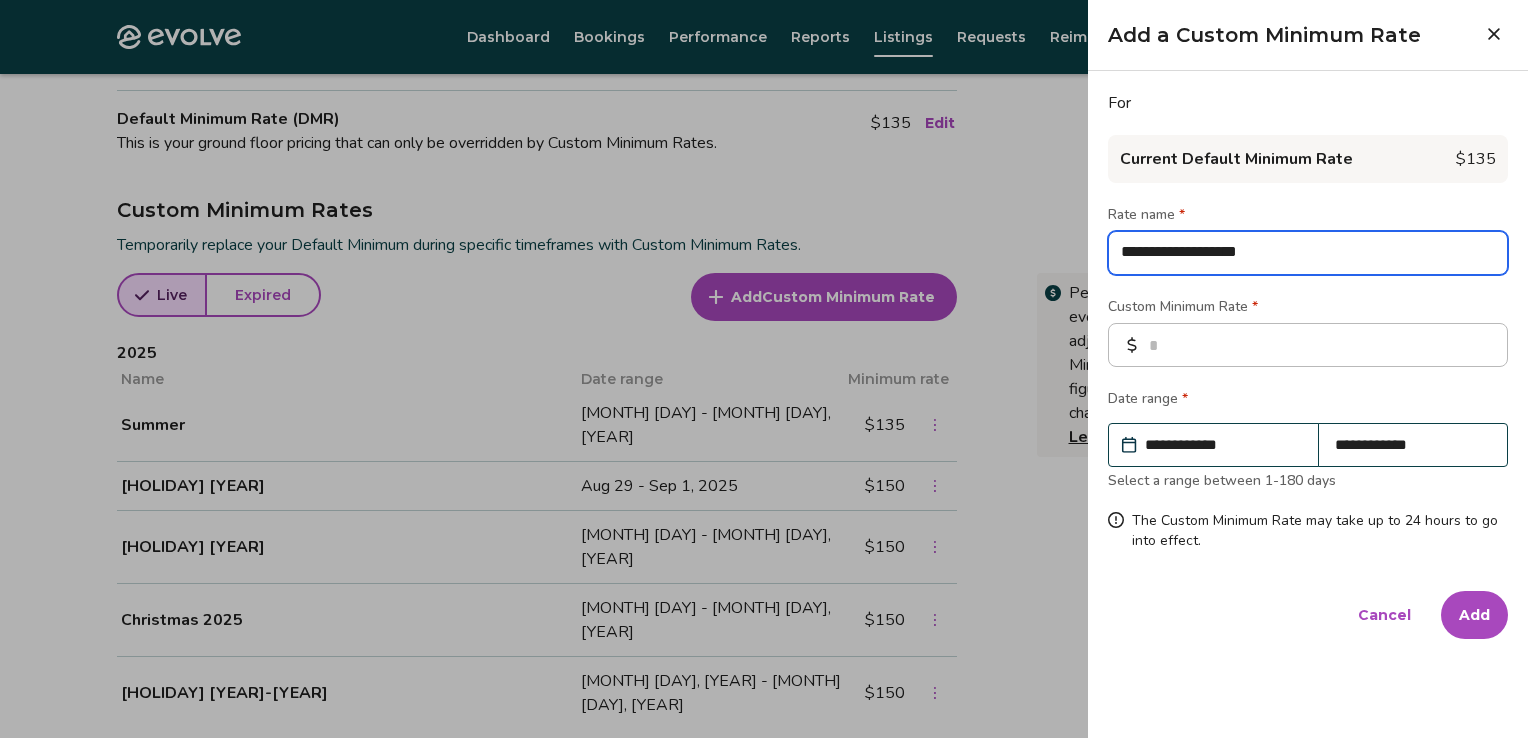 type on "*" 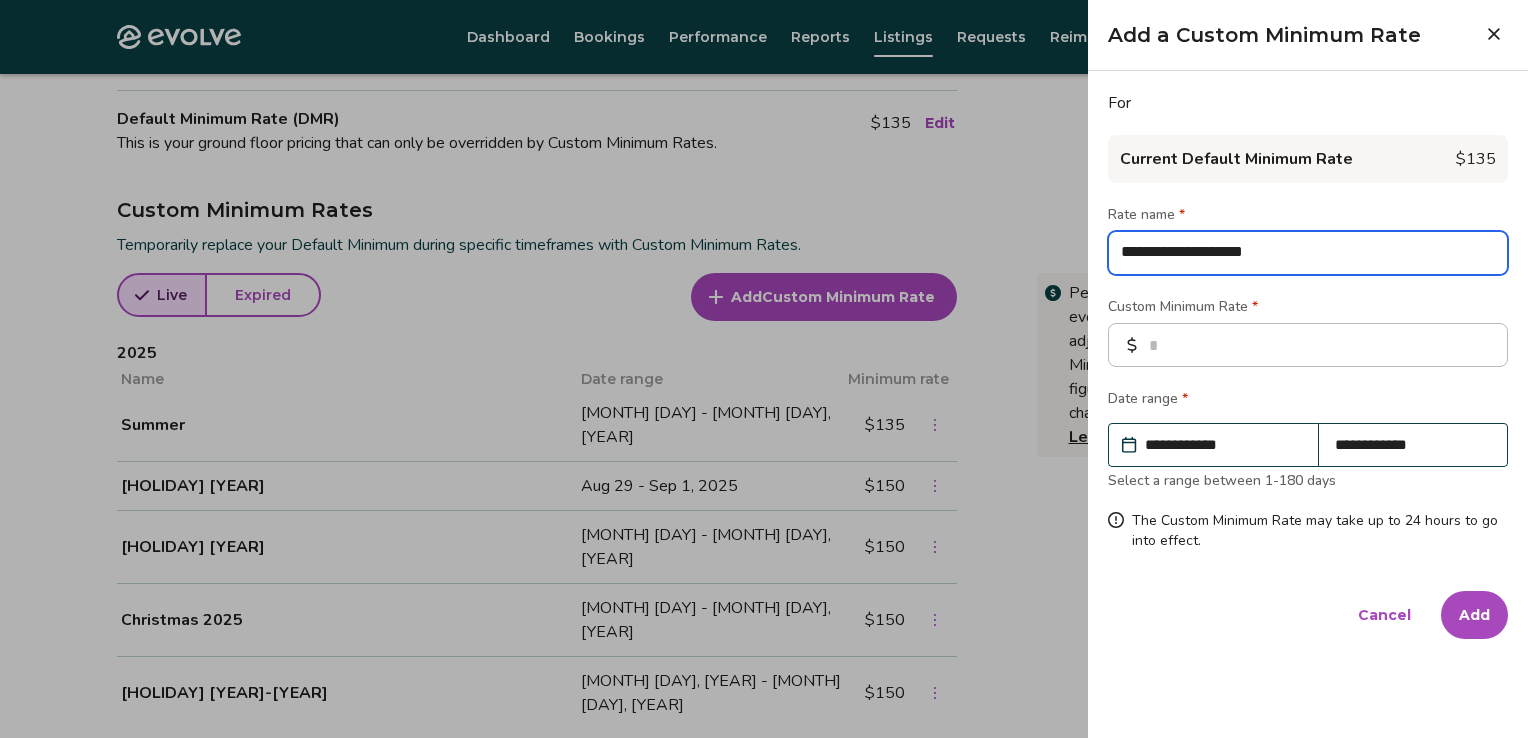 type on "*" 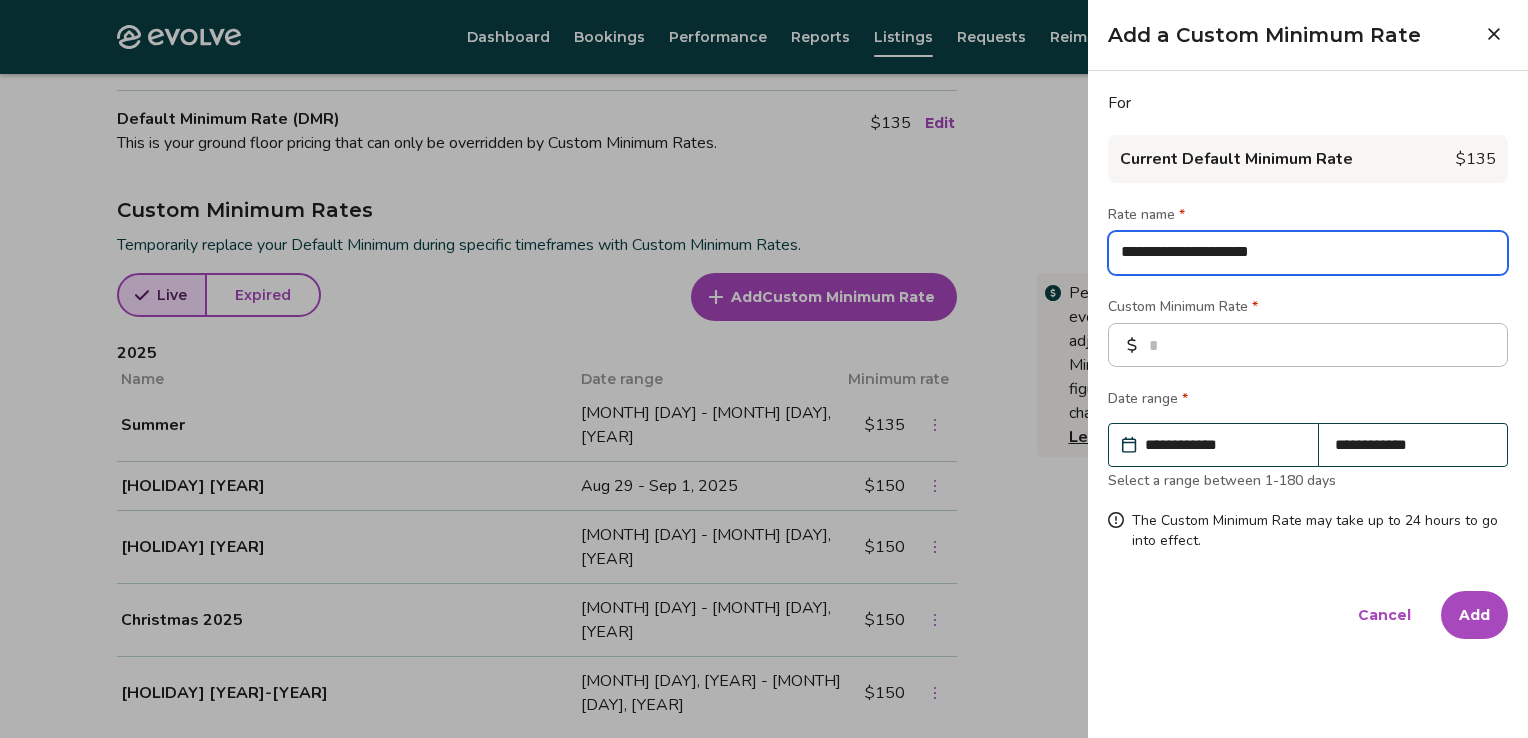 type on "*" 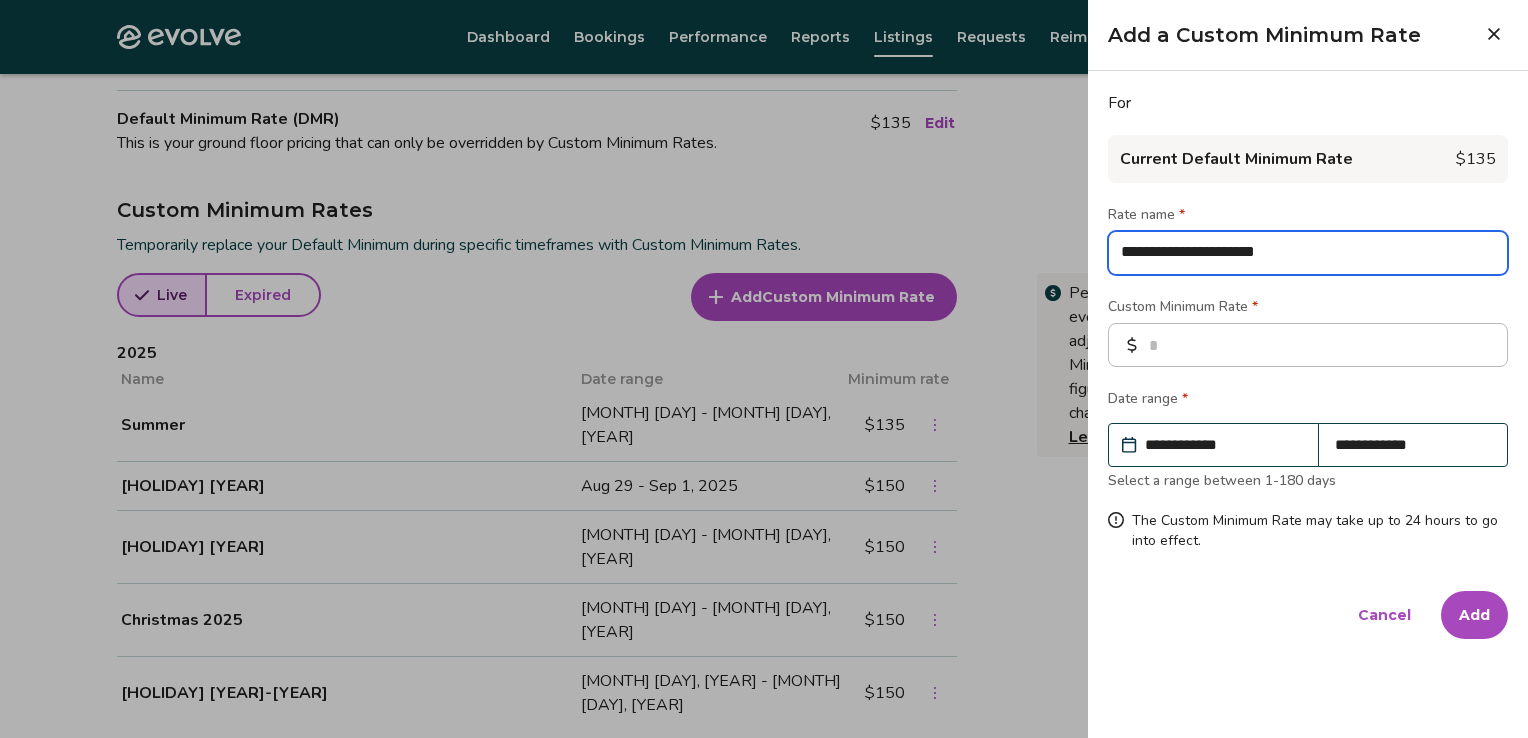 type on "*" 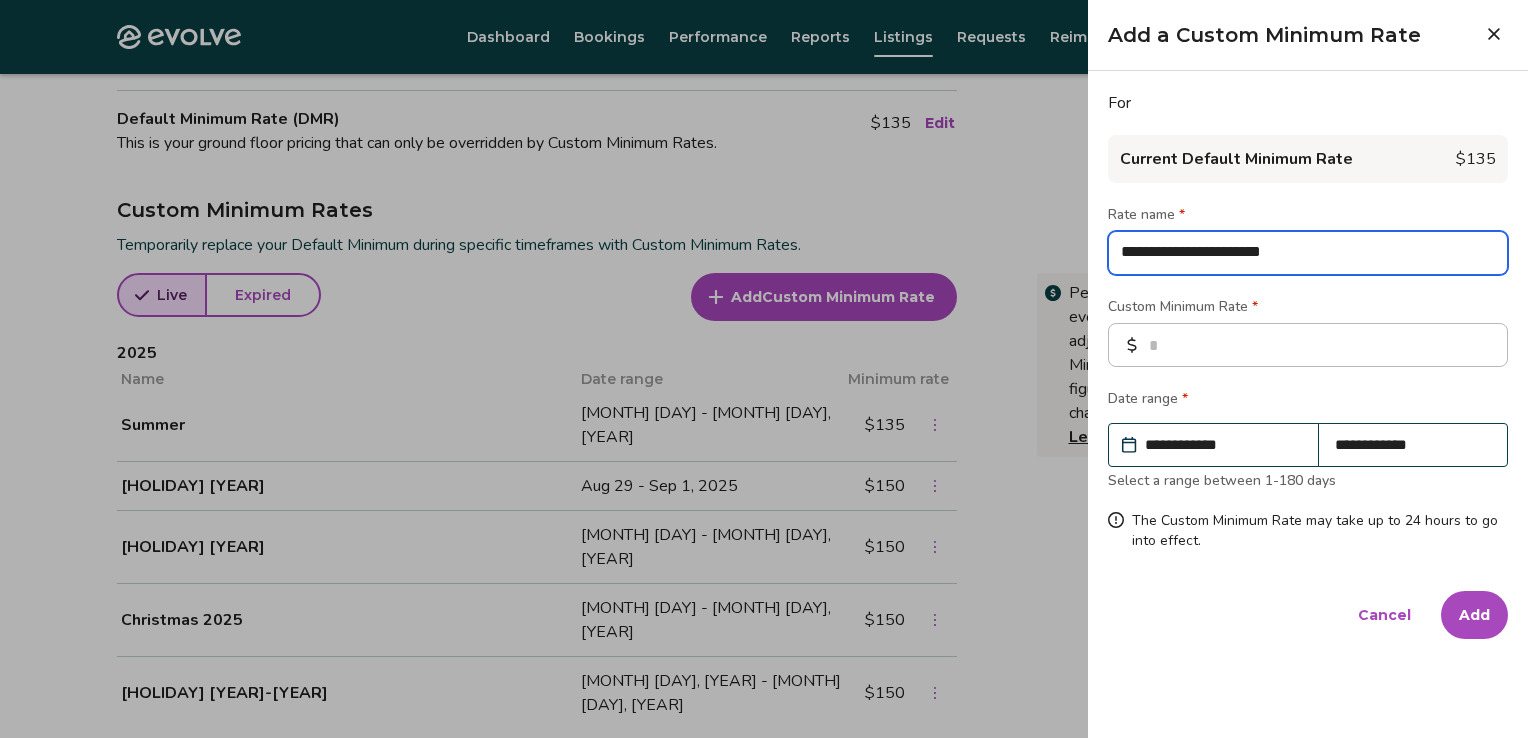 type on "**********" 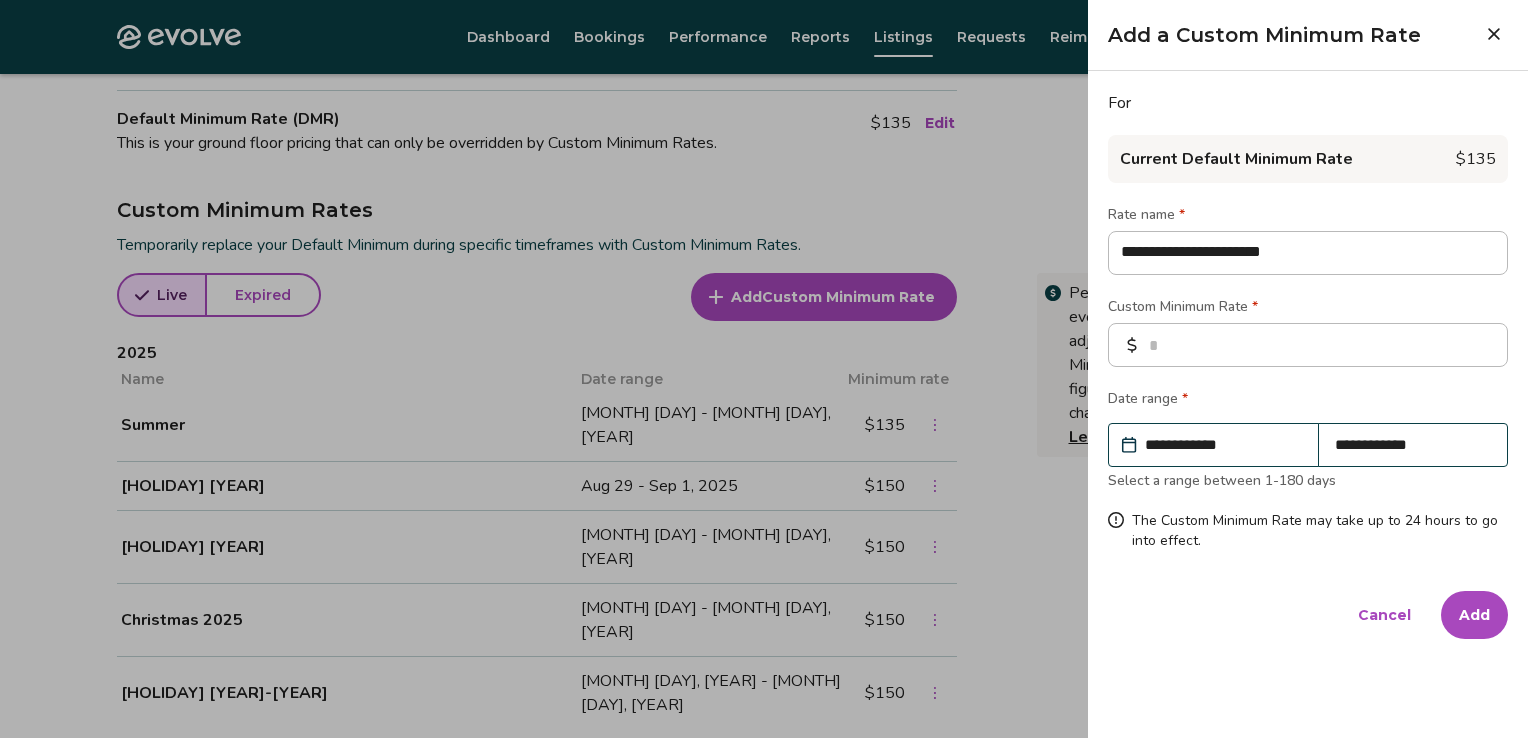 click on "**********" at bounding box center (1223, 445) 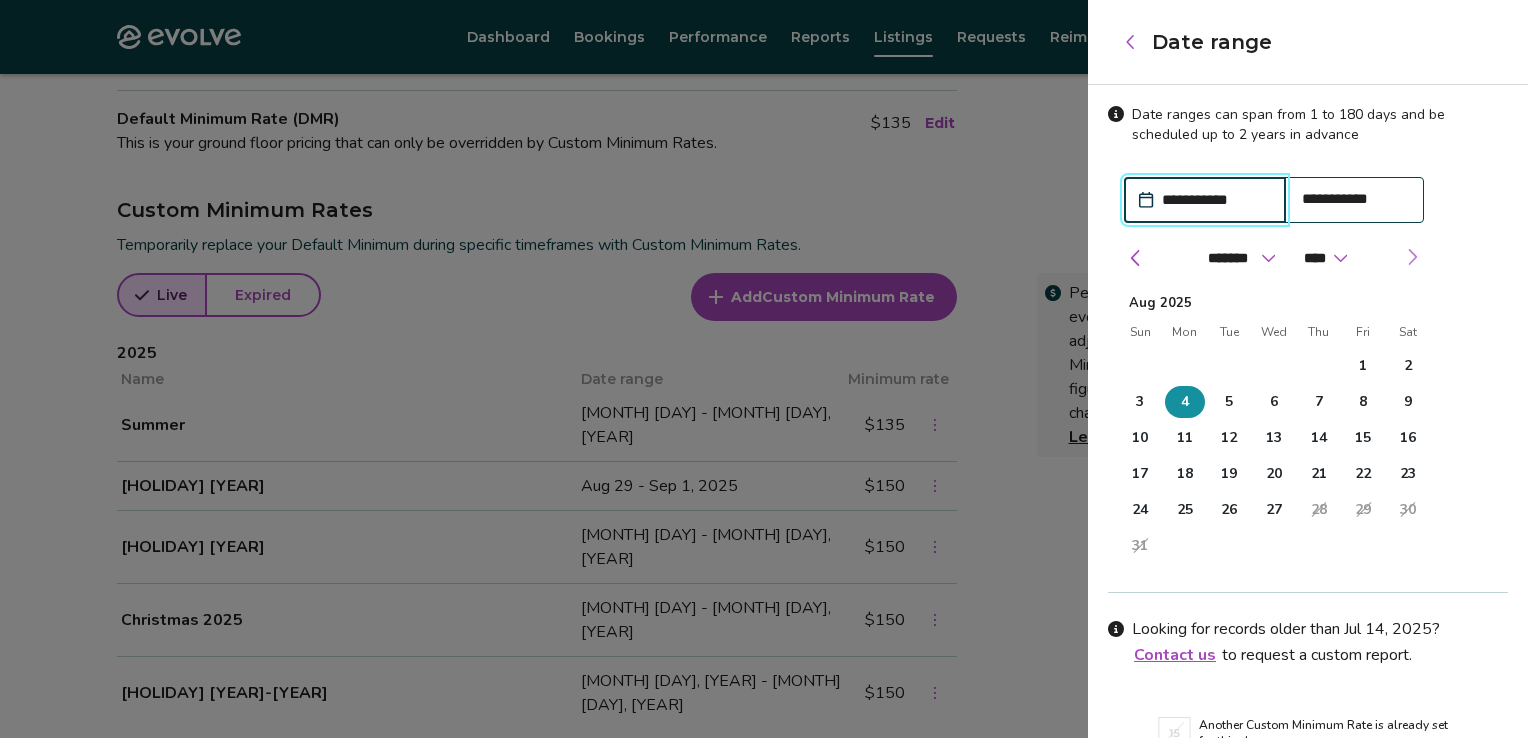 drag, startPoint x: 1224, startPoint y: 452, endPoint x: 1404, endPoint y: 258, distance: 264.64316 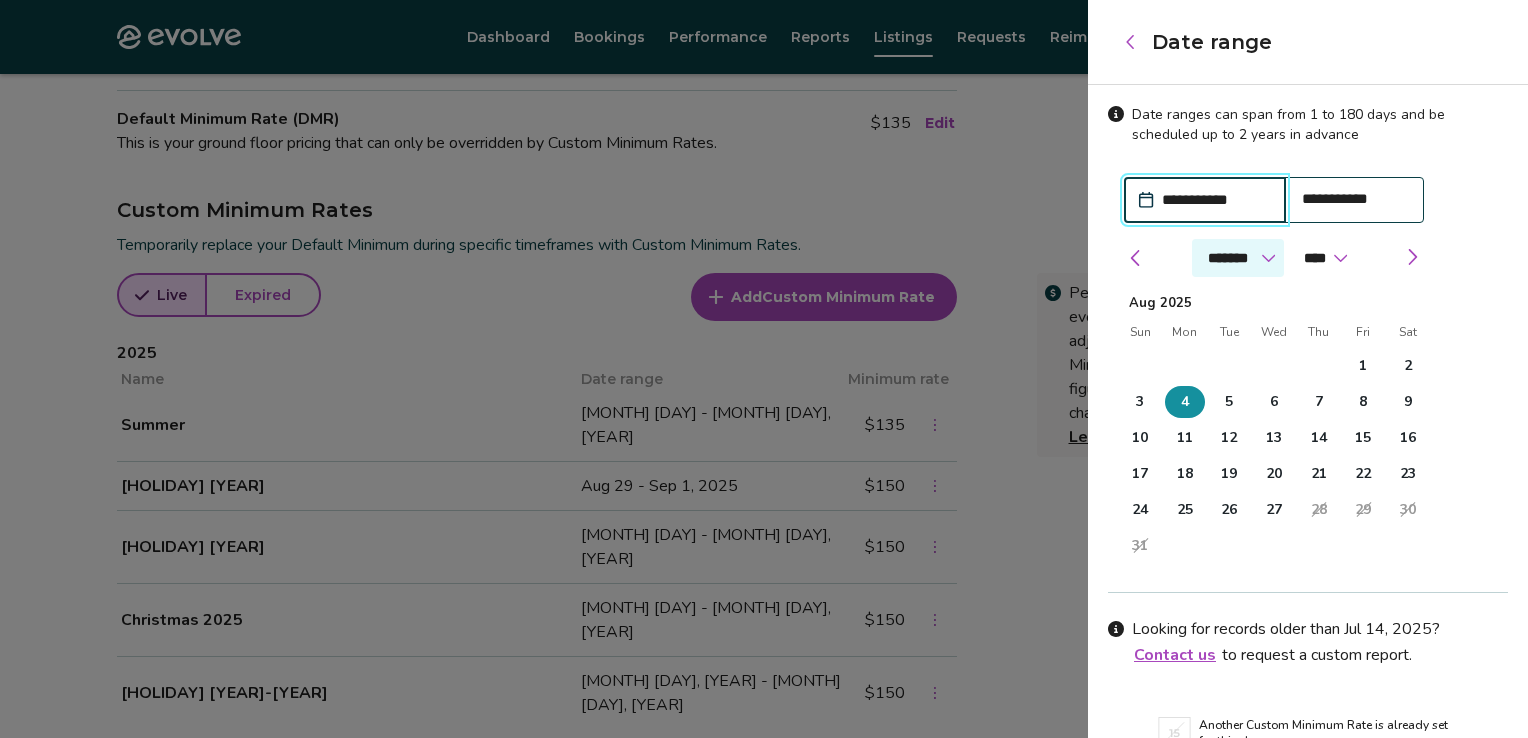 drag, startPoint x: 1404, startPoint y: 258, endPoint x: 1265, endPoint y: 264, distance: 139.12944 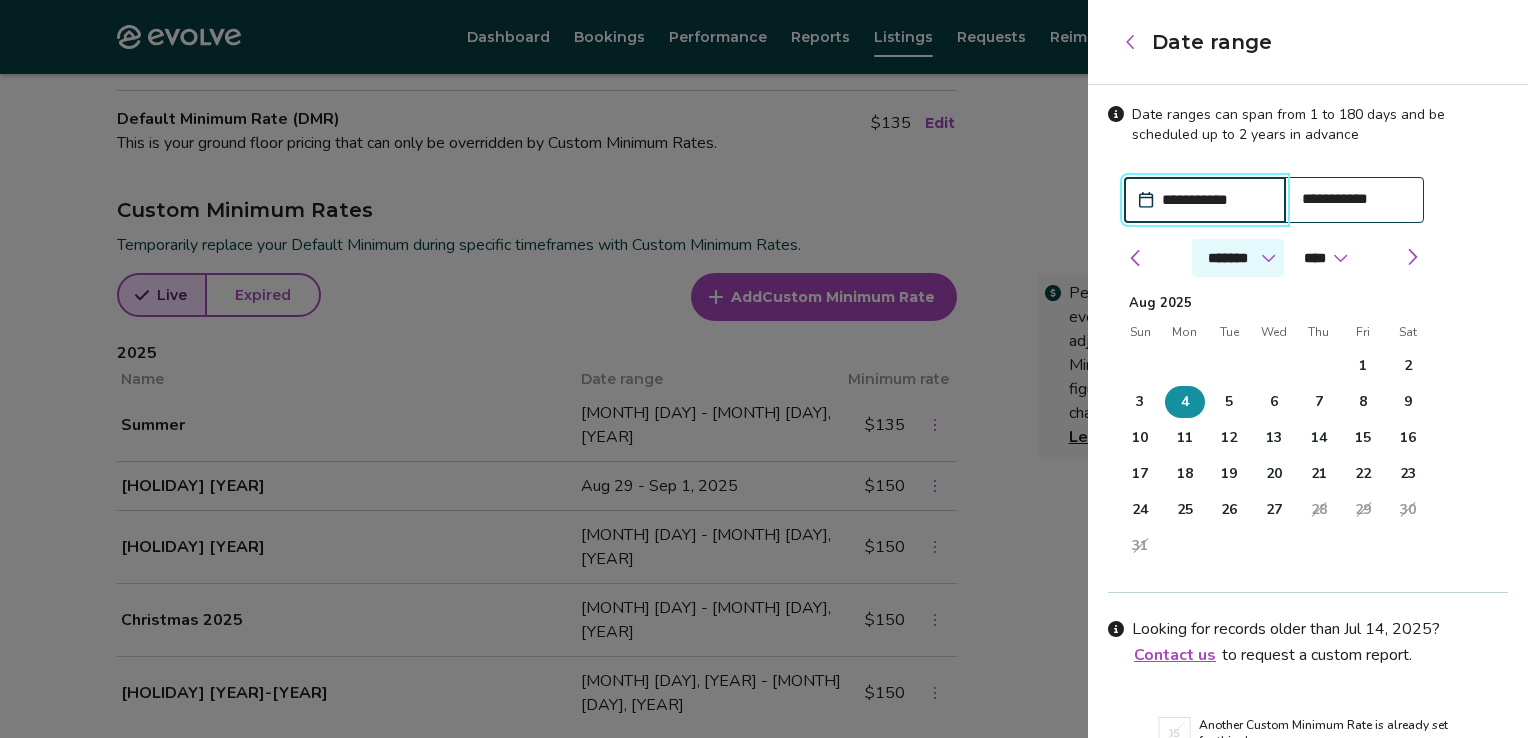 click on "******* ******** ***** ***** *** **** **** ****** ********* ******* ******** ********" at bounding box center [1238, 258] 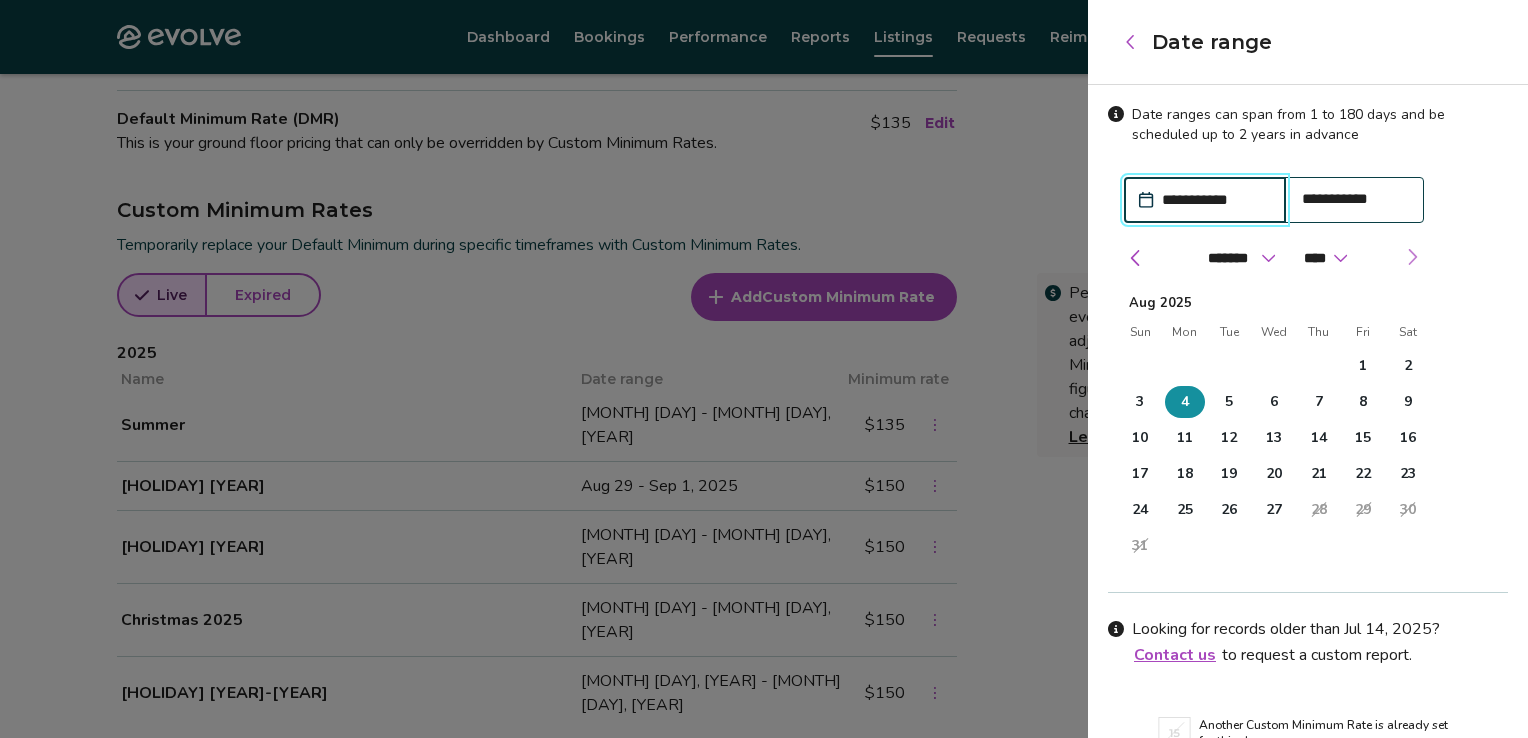 click at bounding box center (1412, 257) 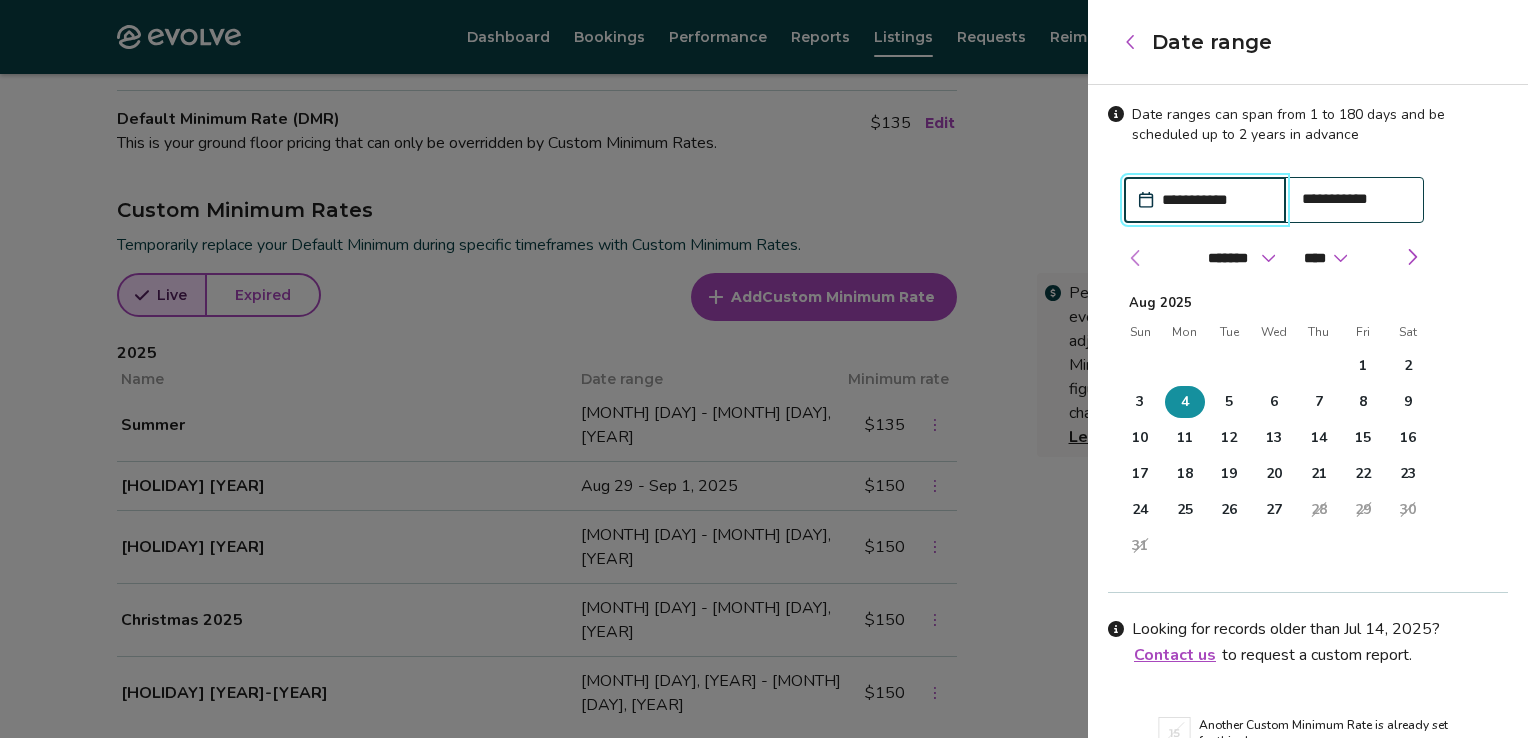 click at bounding box center (1136, 258) 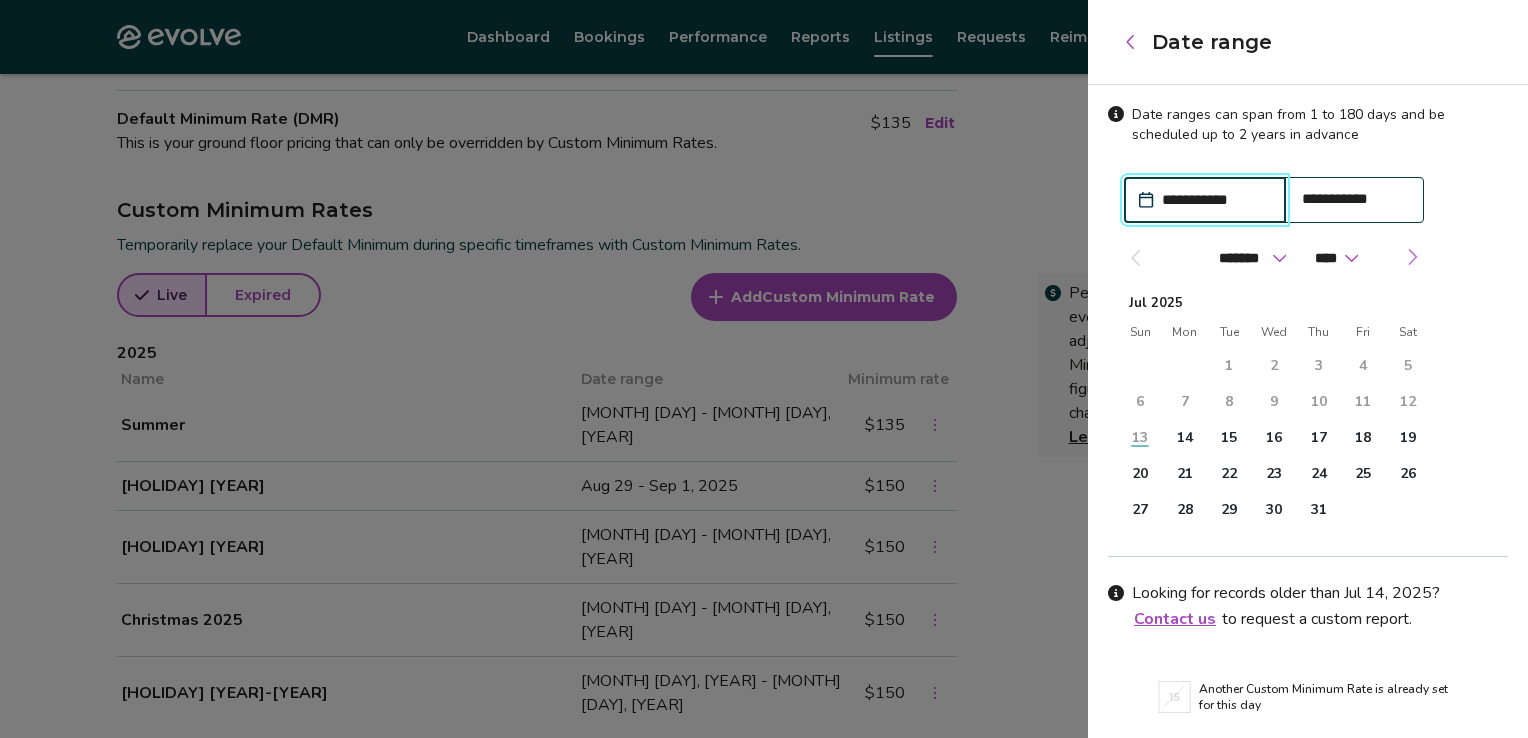 click at bounding box center [1412, 257] 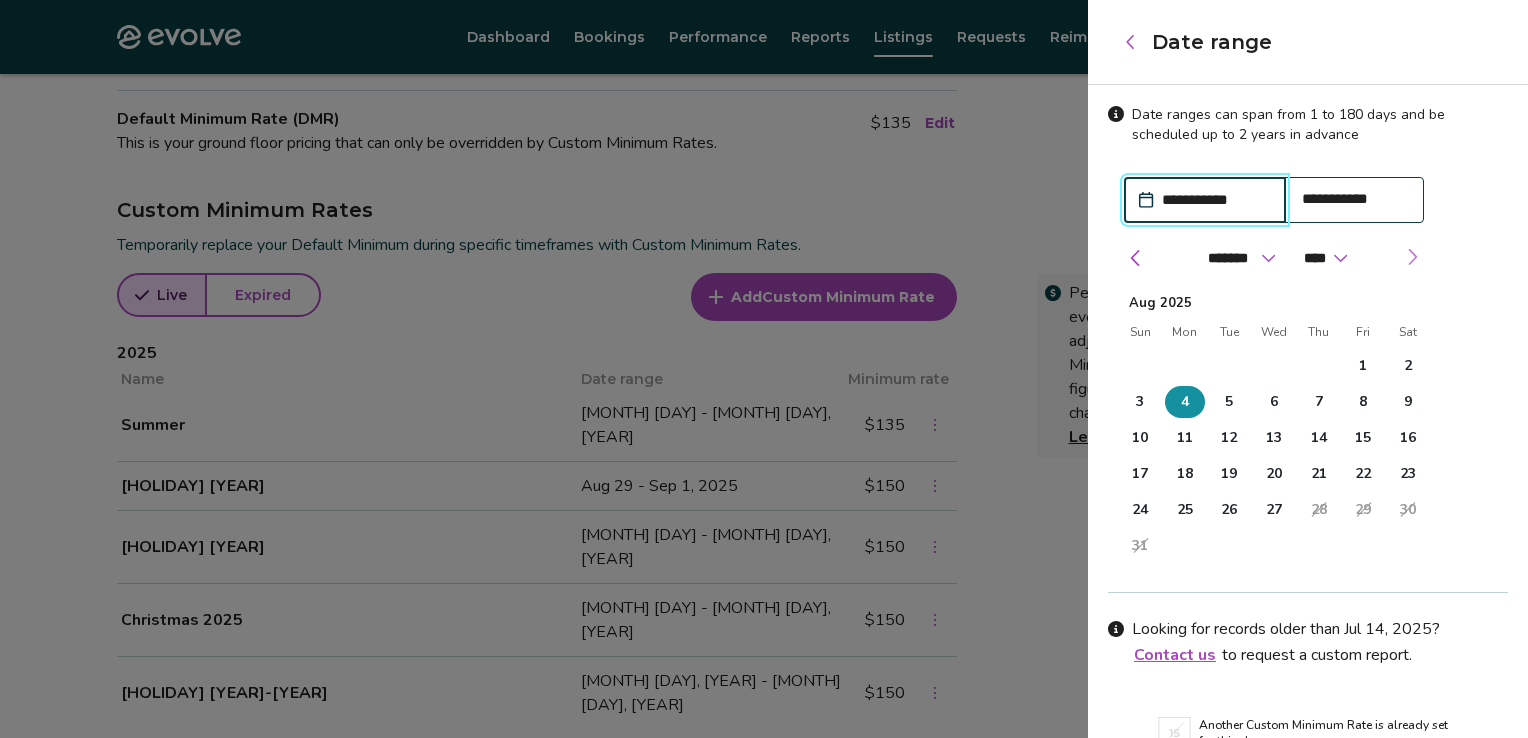 click at bounding box center [1412, 257] 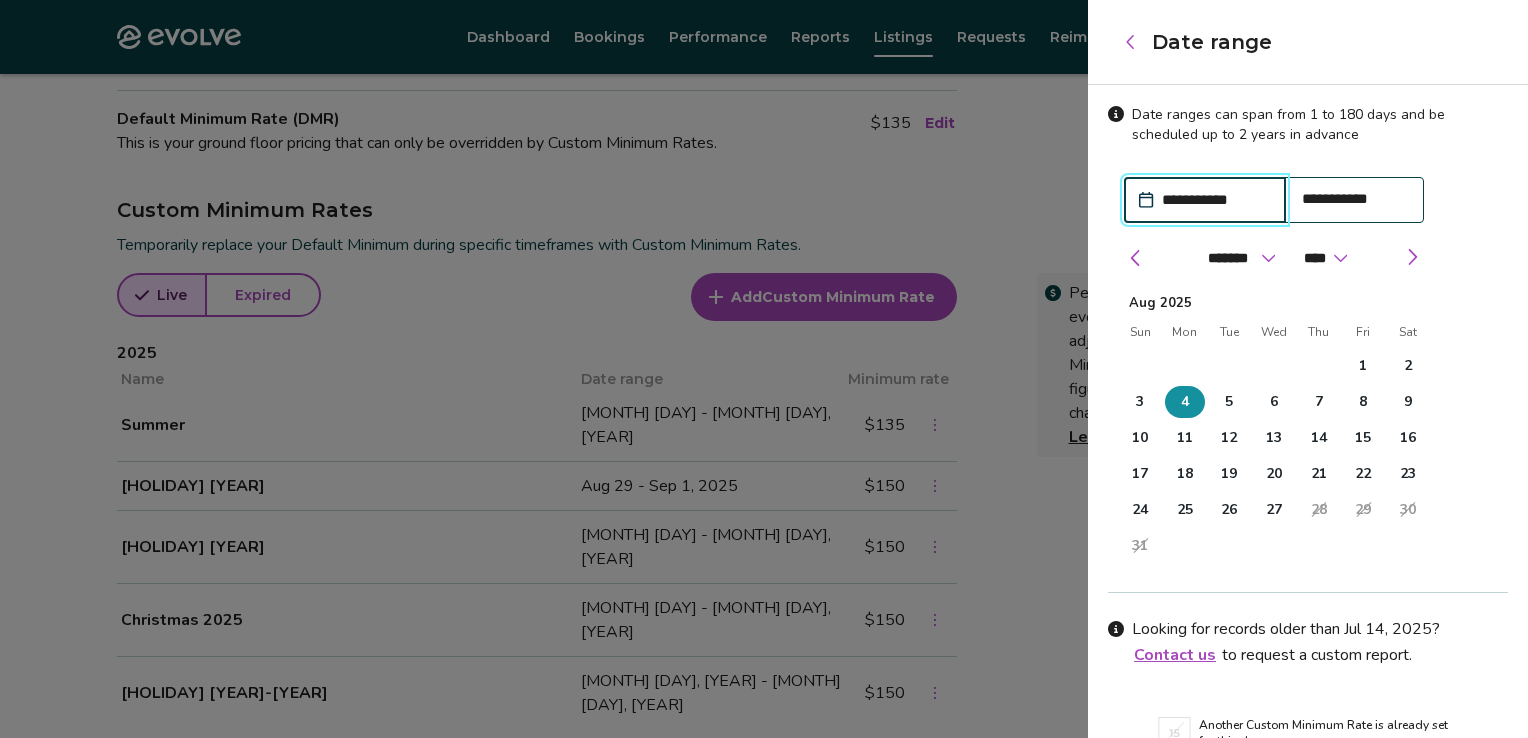 click 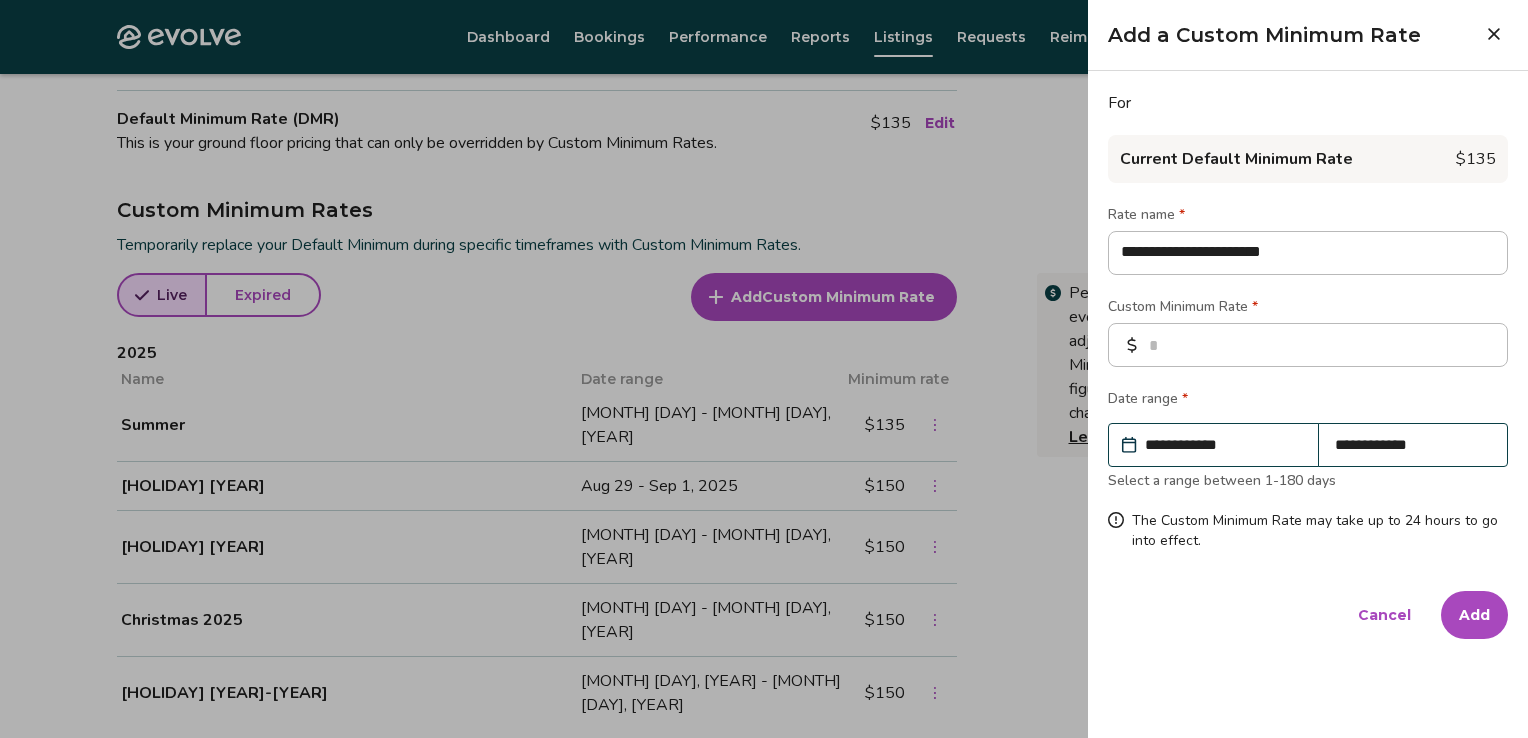 click on "Evolve Dashboard Bookings Performance Reports Listings Requests Reimbursements Contact us Listings Listing ID:  426924 Add a property name Edit property name 77 Nordic Lake Harmony, Pennsylvania, 18624, United States Overview Reviews Amenities Rates, policies, & fees Licenses Fees Cleaning Fee $180 Edit Default minimum stay & rate Default Minimum Stay This is the lowest number of consecutive nights that a guest can book. 2 Edit Default Minimum Rate (DMR) This is your ground floor pricing that can only be overridden by Custom Minimum Rates. $135 Edit Custom Minimum Rates Temporarily replace your Default Minimum during specific timeframes with Custom Minimum Rates. Peak seasons, holidays, or popular local events are great opportunities to set adjusted ground-floor pricing via Custom Minimum Rates. We won't drop below each figure during its date range, and you can change them at any time. Learn more Live Expired Add  Custom Minimum Rate 2025 Name Date range Minimum rate Summer Aug 28 - Aug 28, 2025 $135 $150 2" at bounding box center (756, 346) 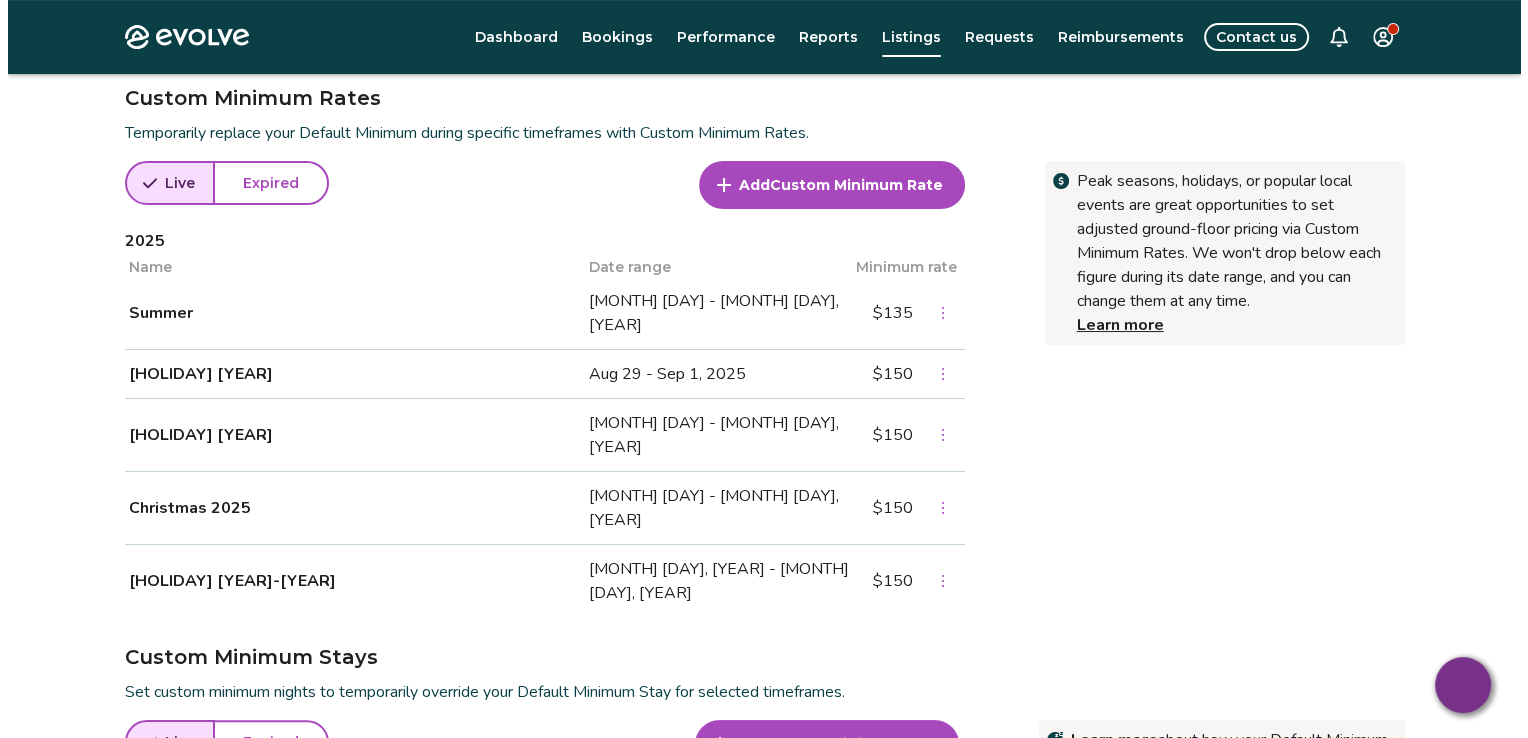 scroll, scrollTop: 723, scrollLeft: 0, axis: vertical 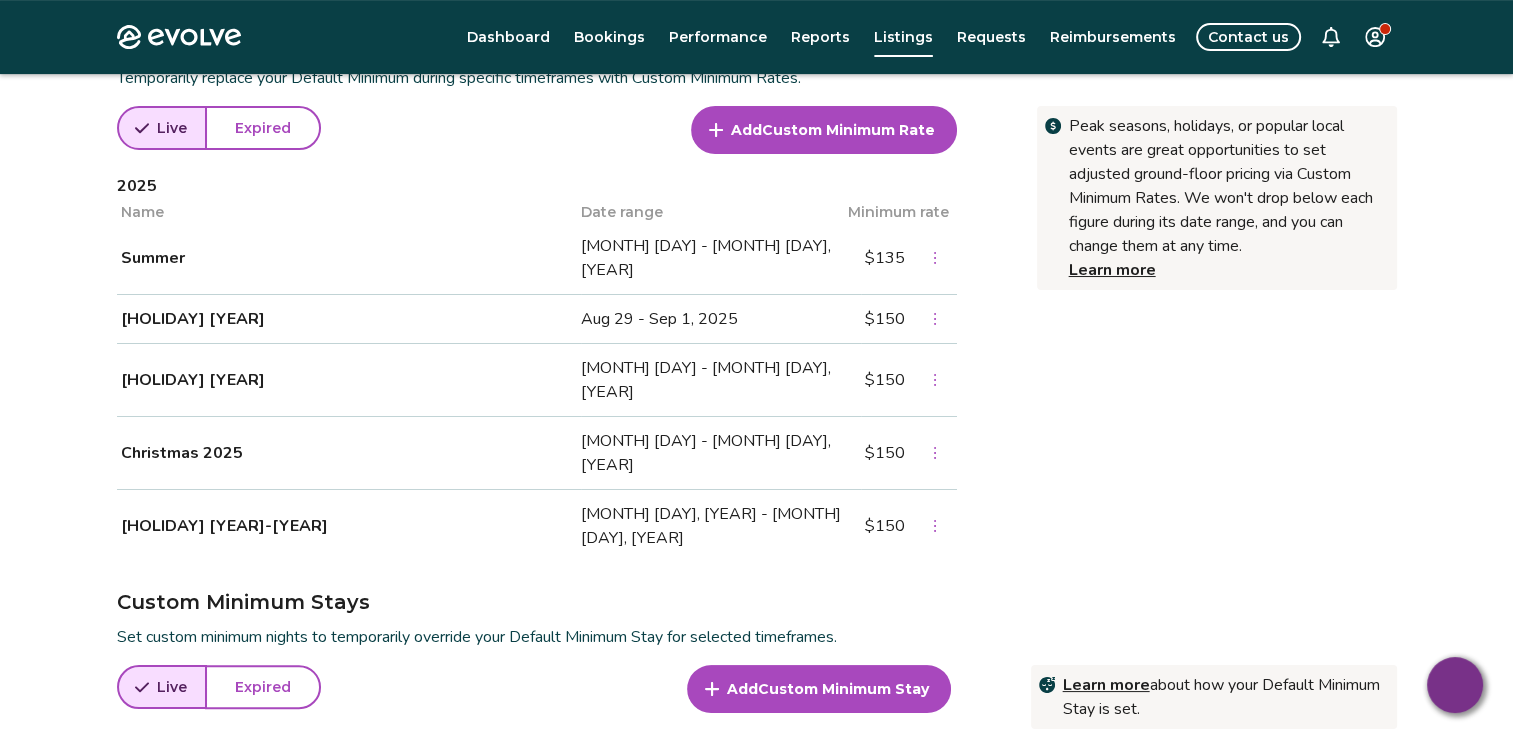 click on "Custom Minimum Stay" at bounding box center (843, 689) 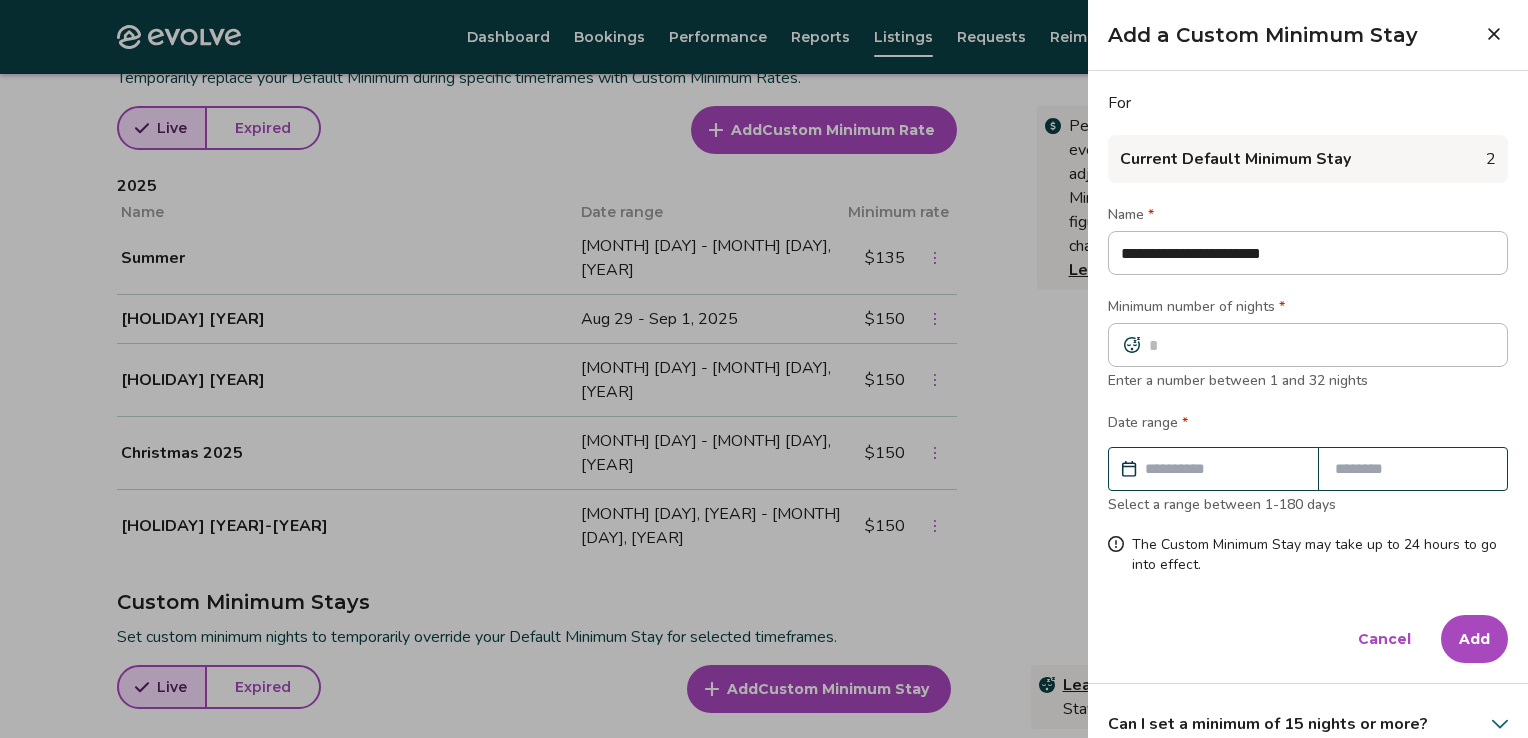 type on "**********" 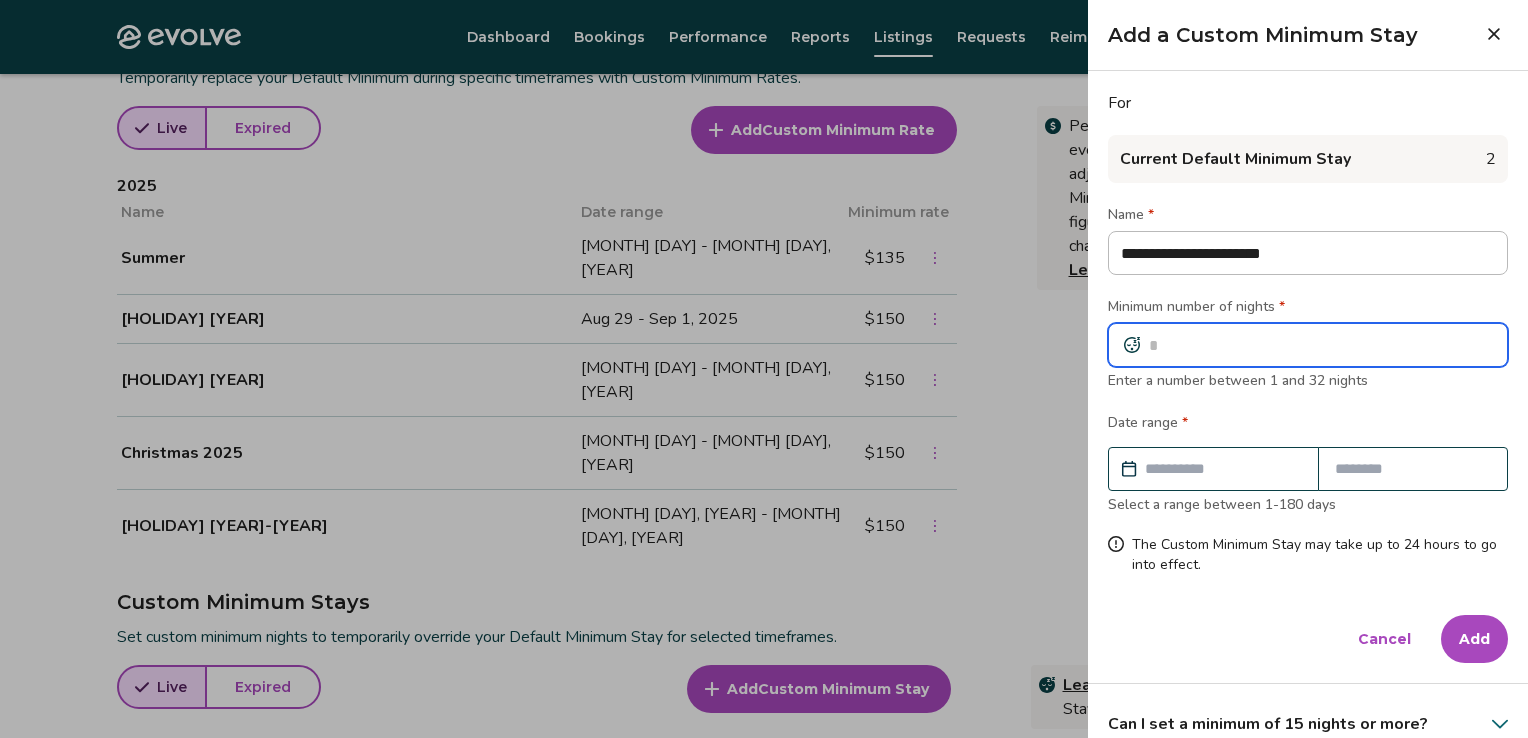type on "***" 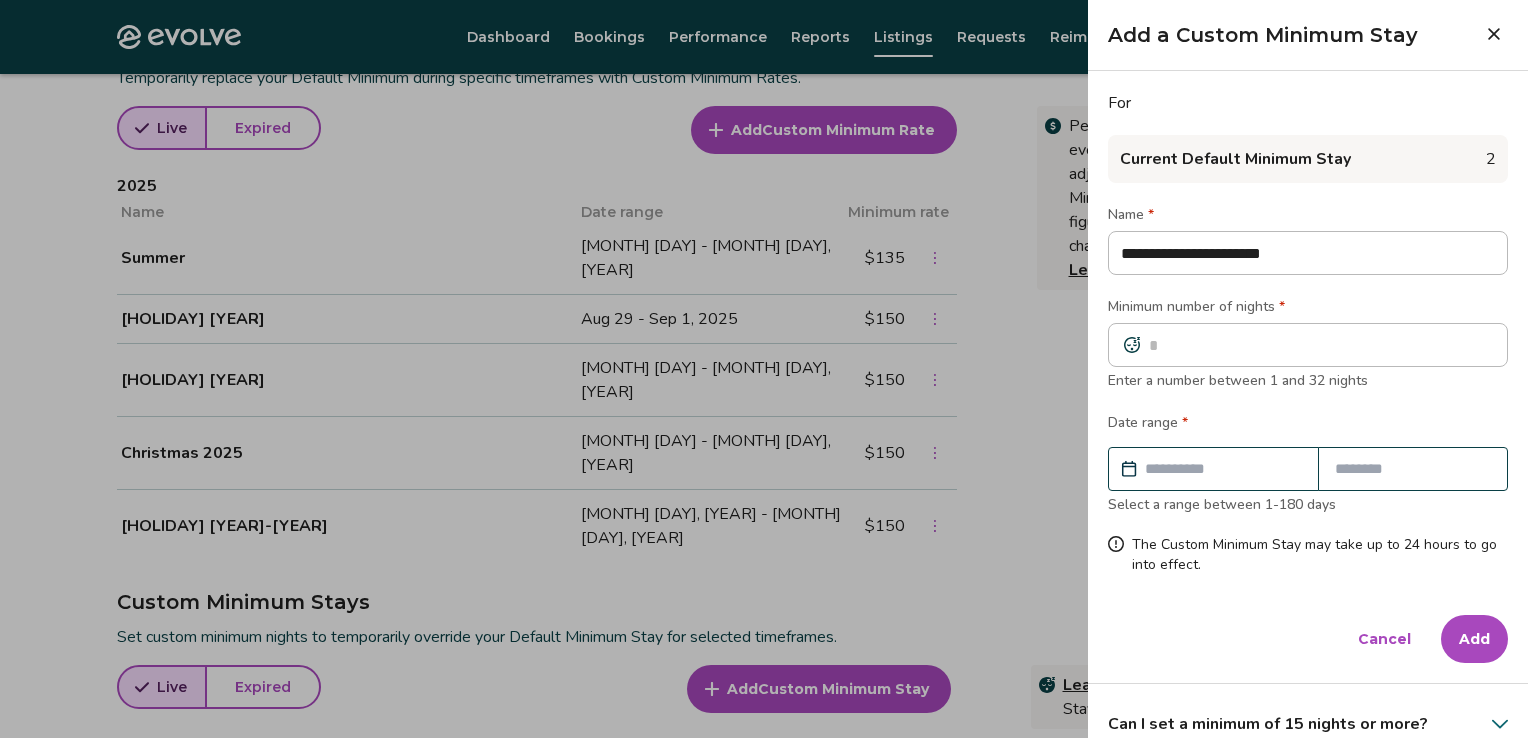 click at bounding box center (1223, 469) 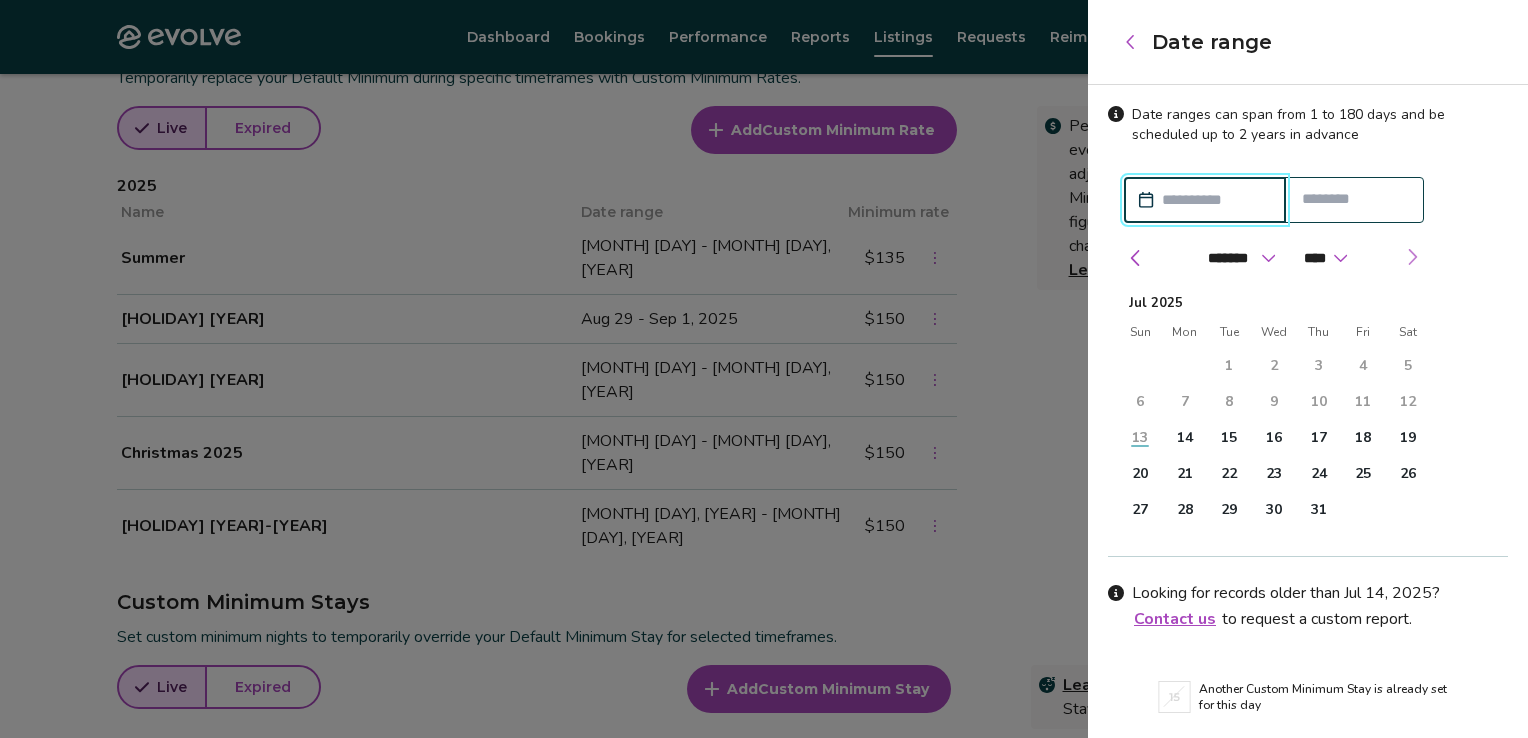 click at bounding box center (1412, 257) 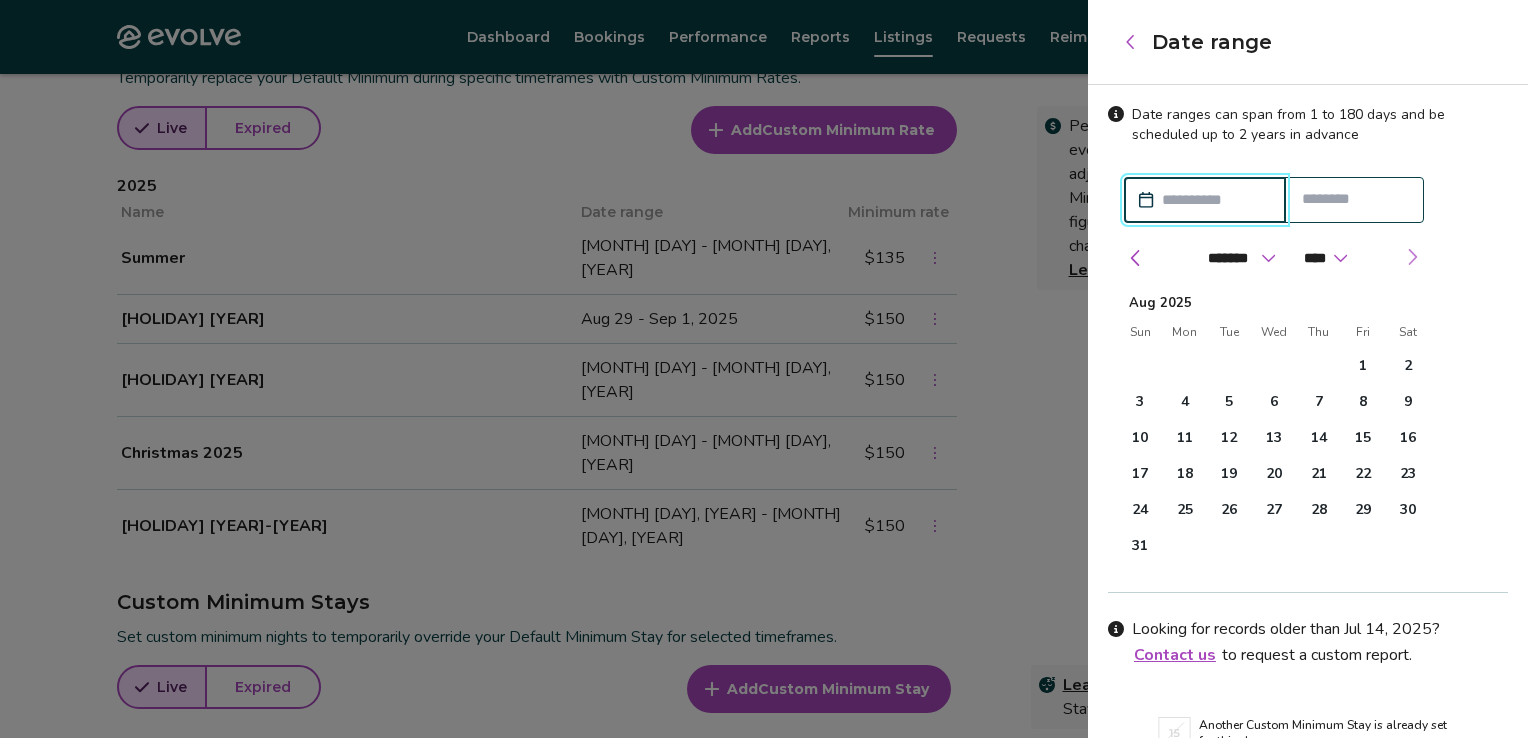click at bounding box center [1412, 257] 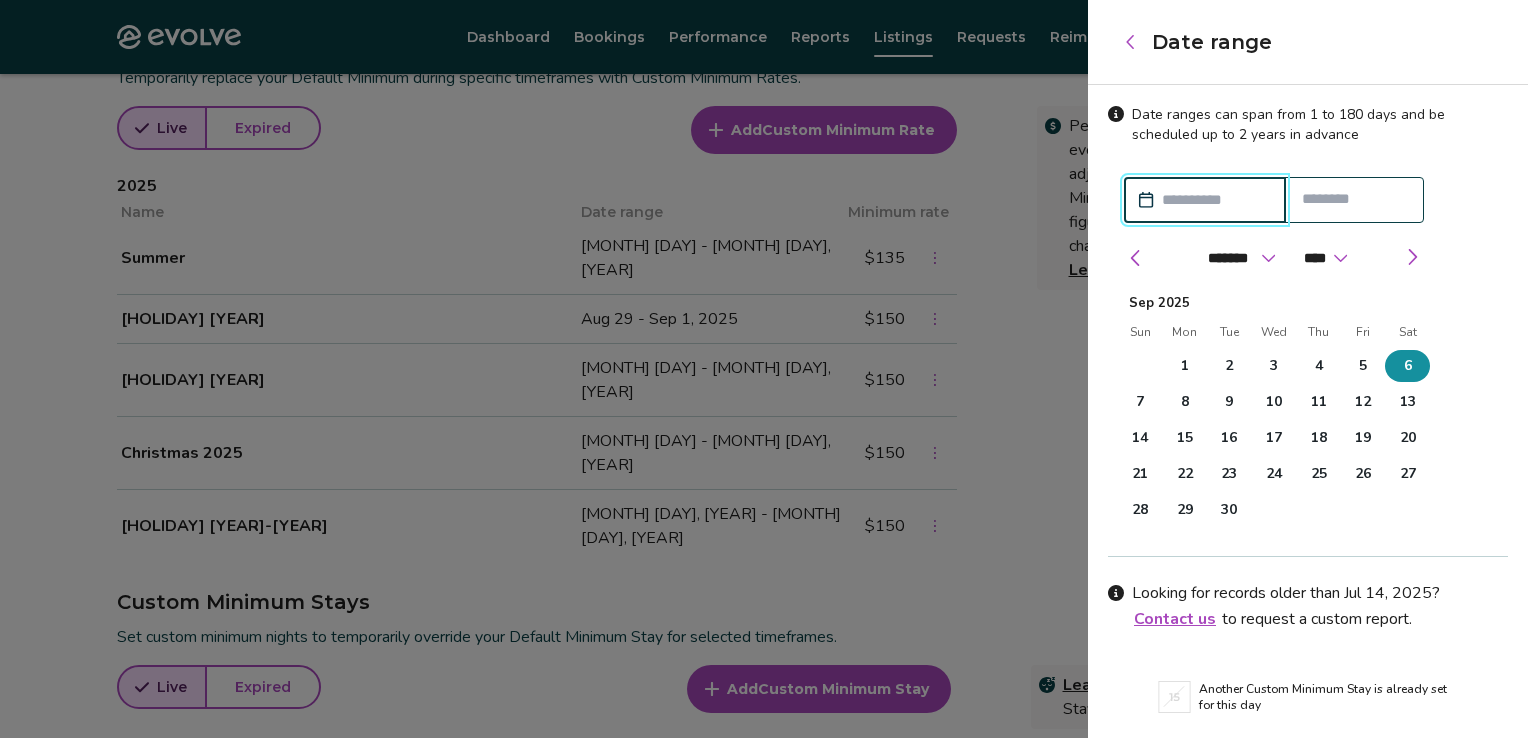 click on "6" at bounding box center (1408, 366) 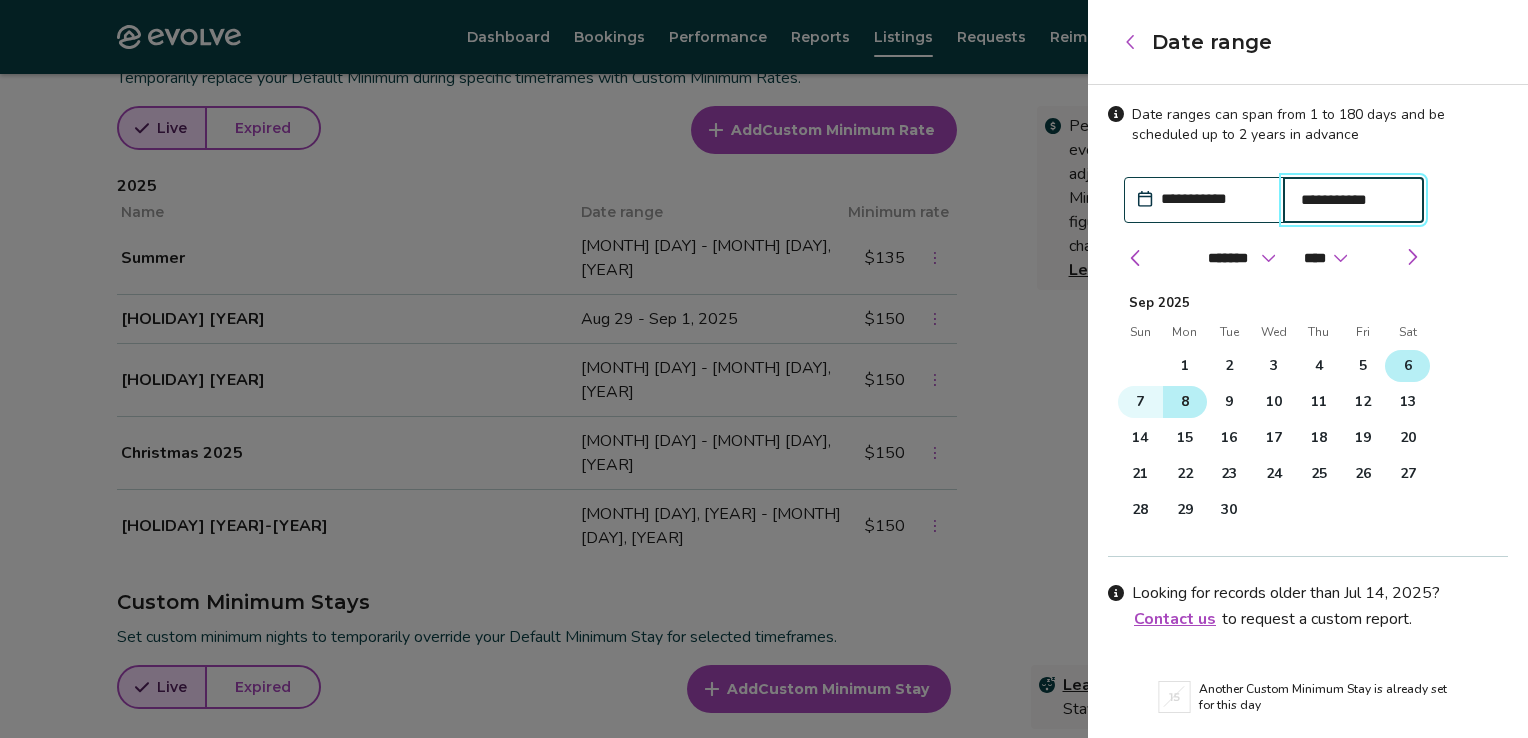 click on "8" at bounding box center [1185, 402] 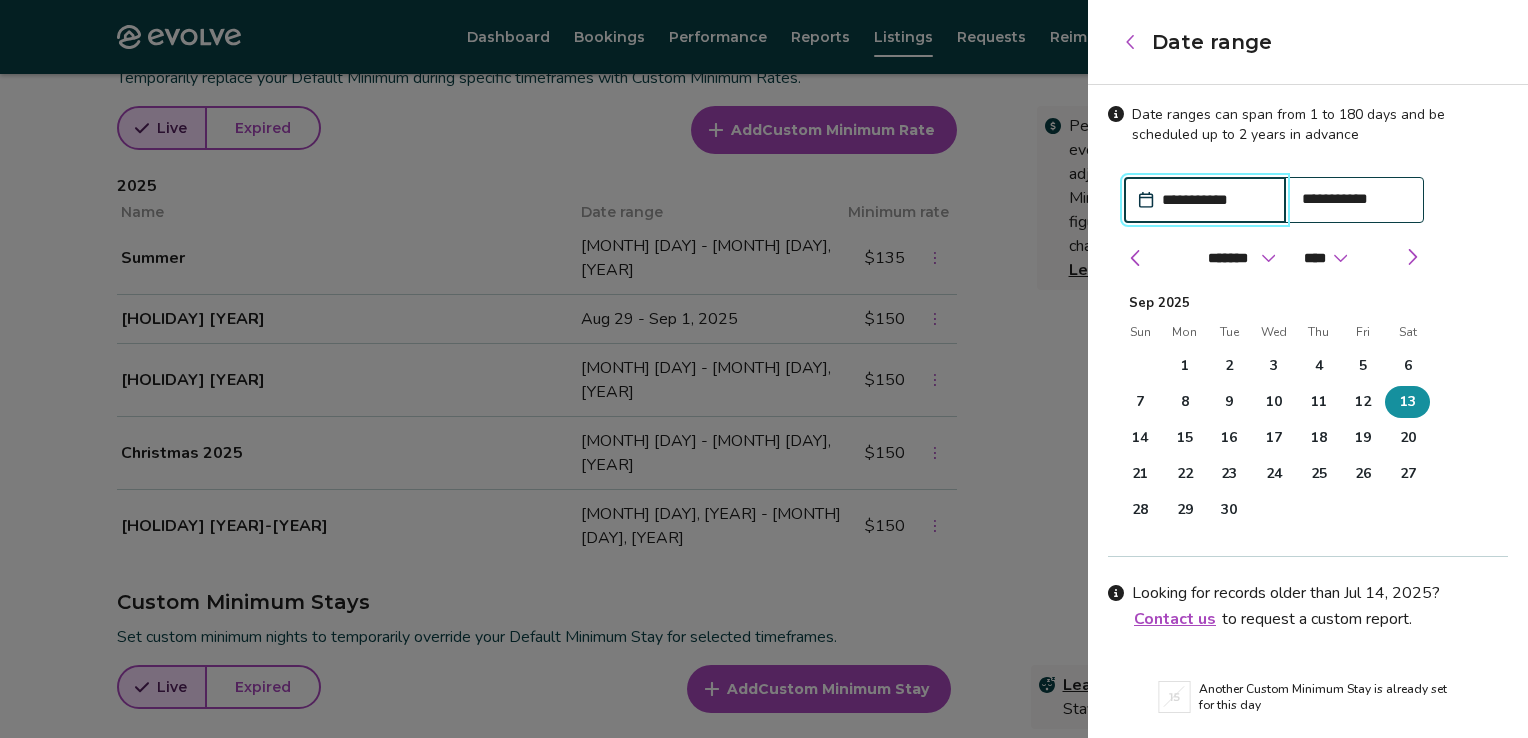 click on "13" at bounding box center [1408, 402] 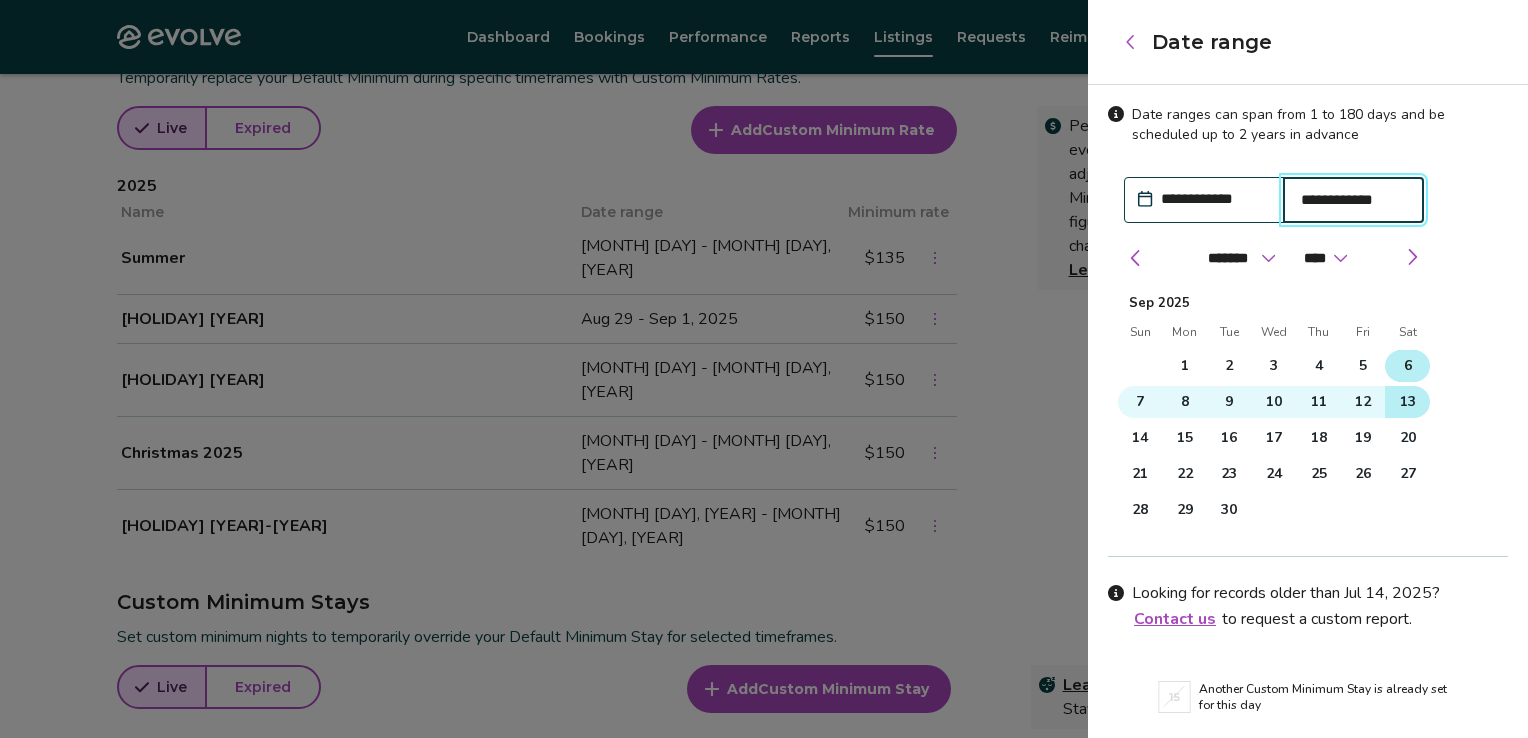 click on "6" at bounding box center [1408, 366] 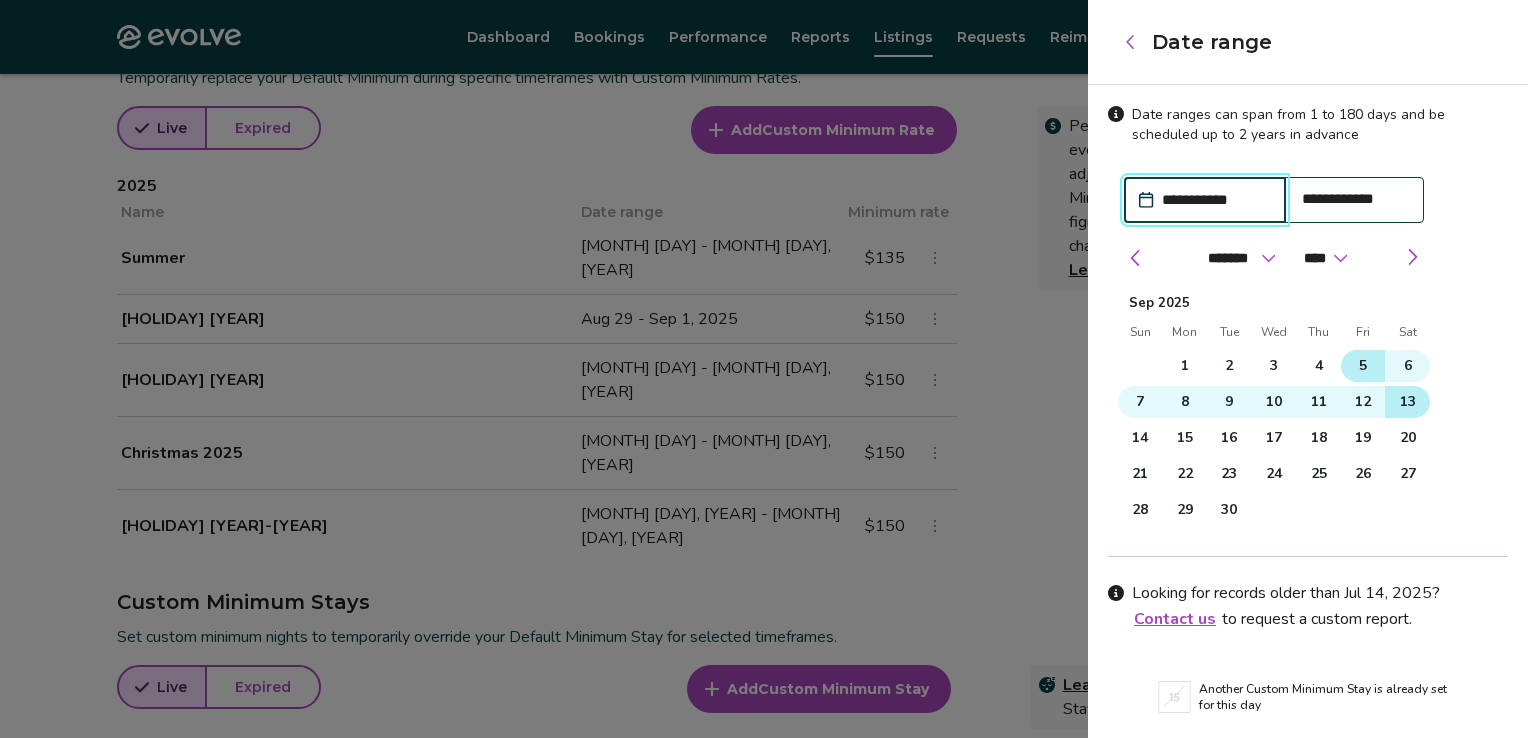 click on "5" at bounding box center (1363, 366) 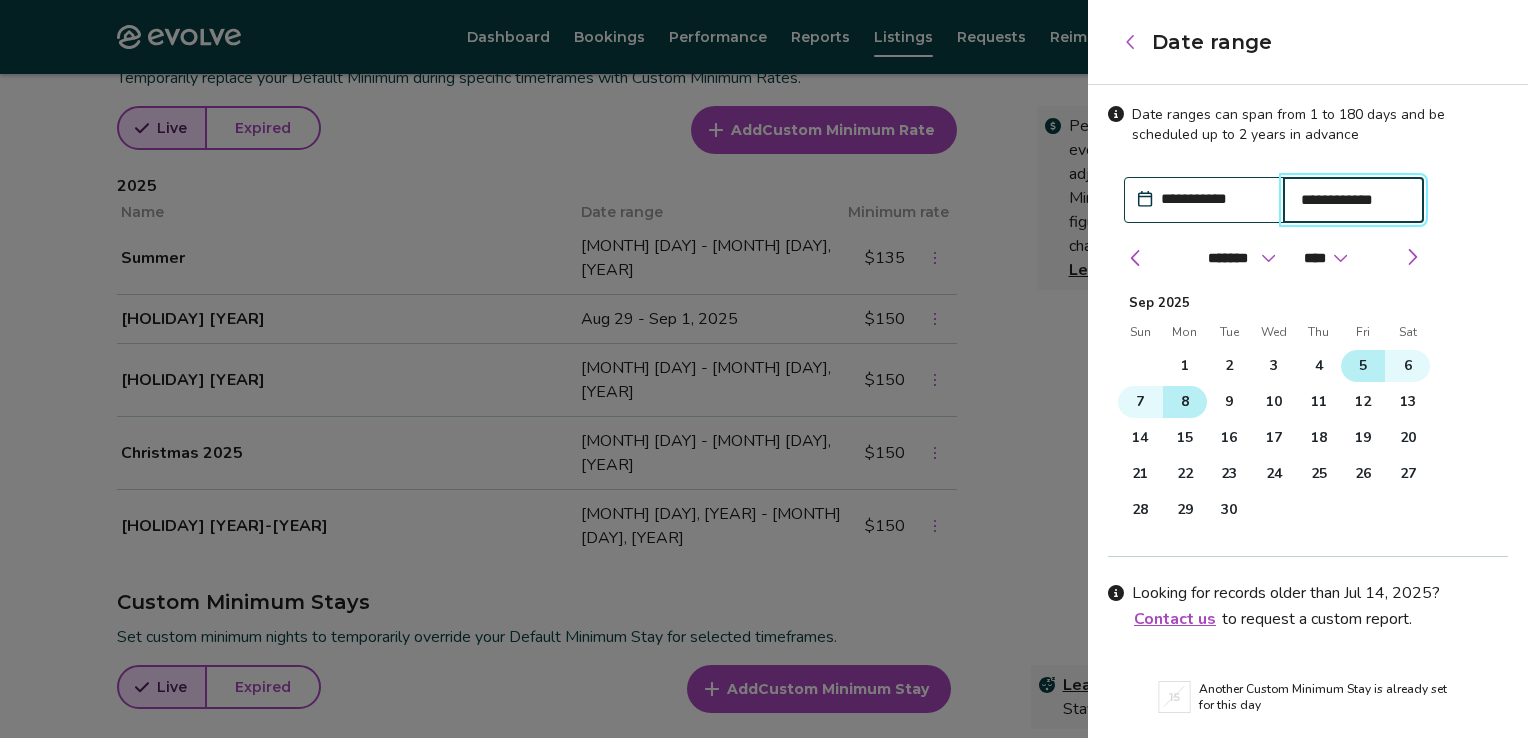 click on "8" at bounding box center [1185, 402] 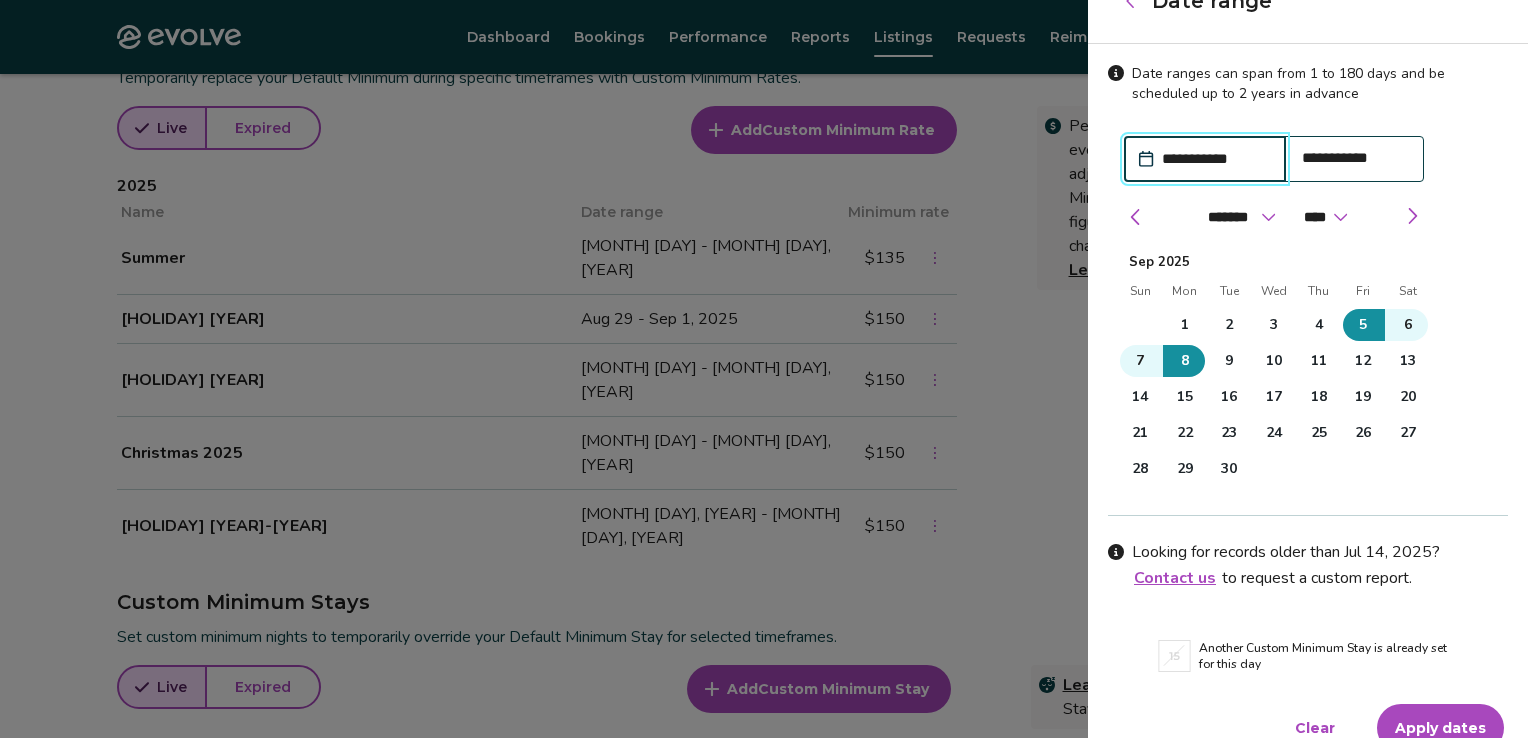 scroll, scrollTop: 64, scrollLeft: 0, axis: vertical 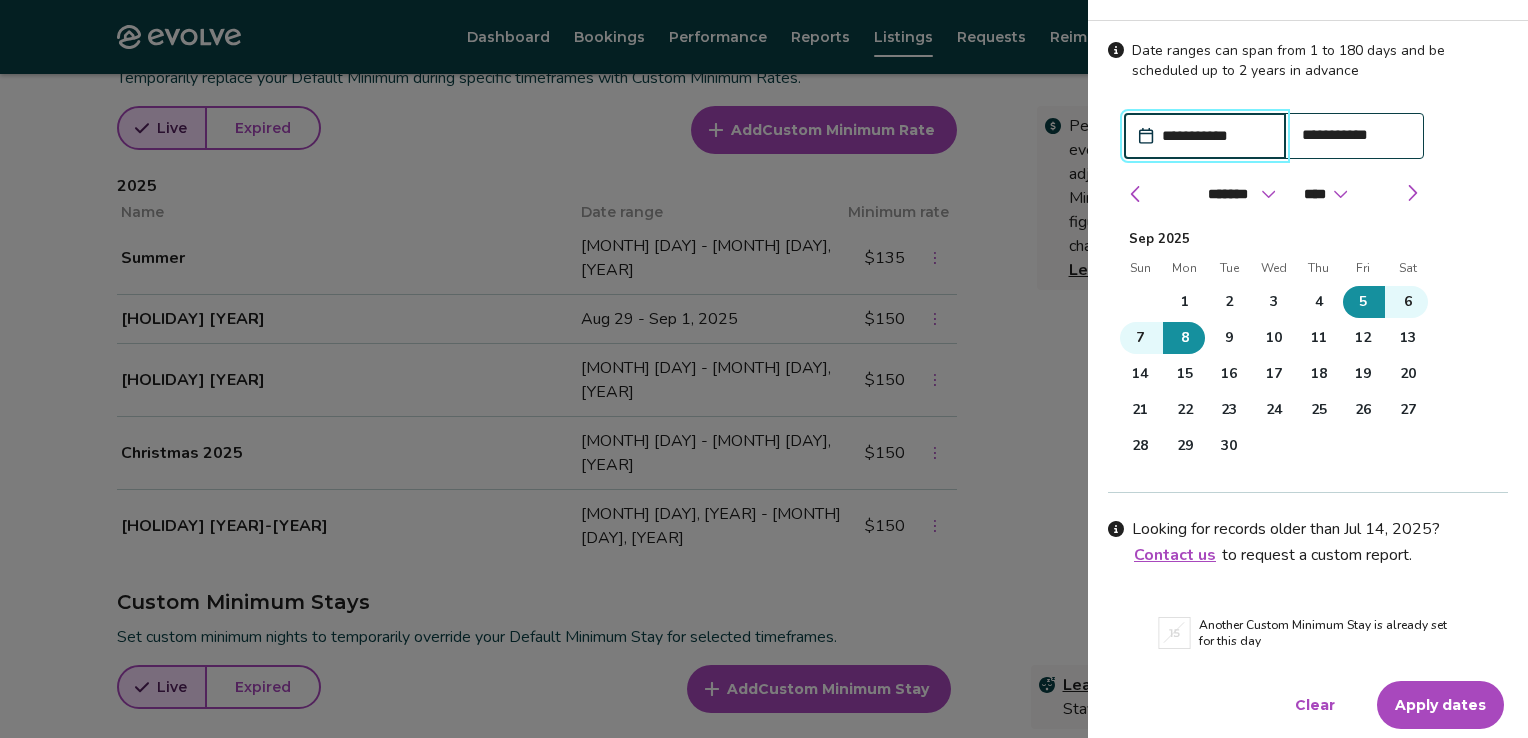 click on "Apply dates" at bounding box center (1440, 705) 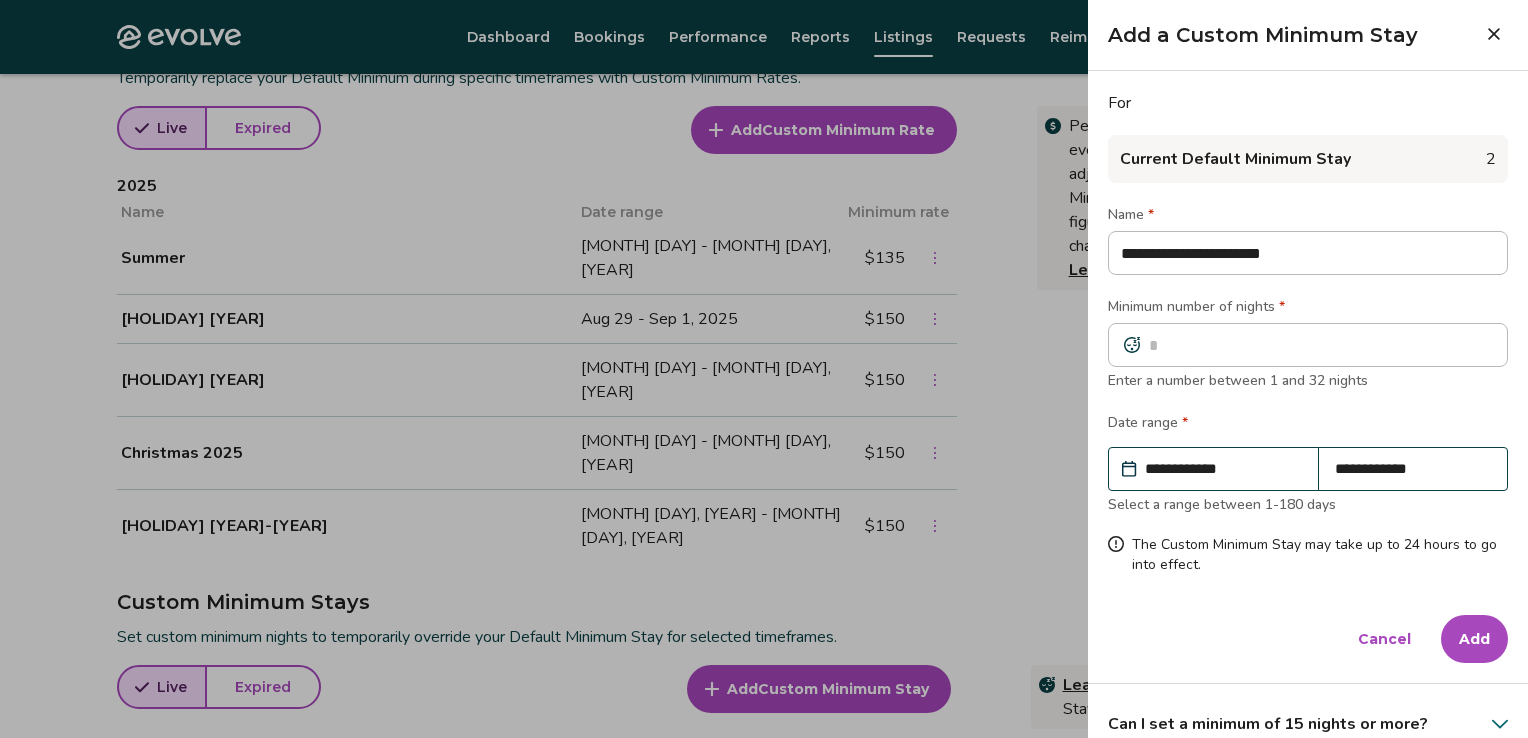 click 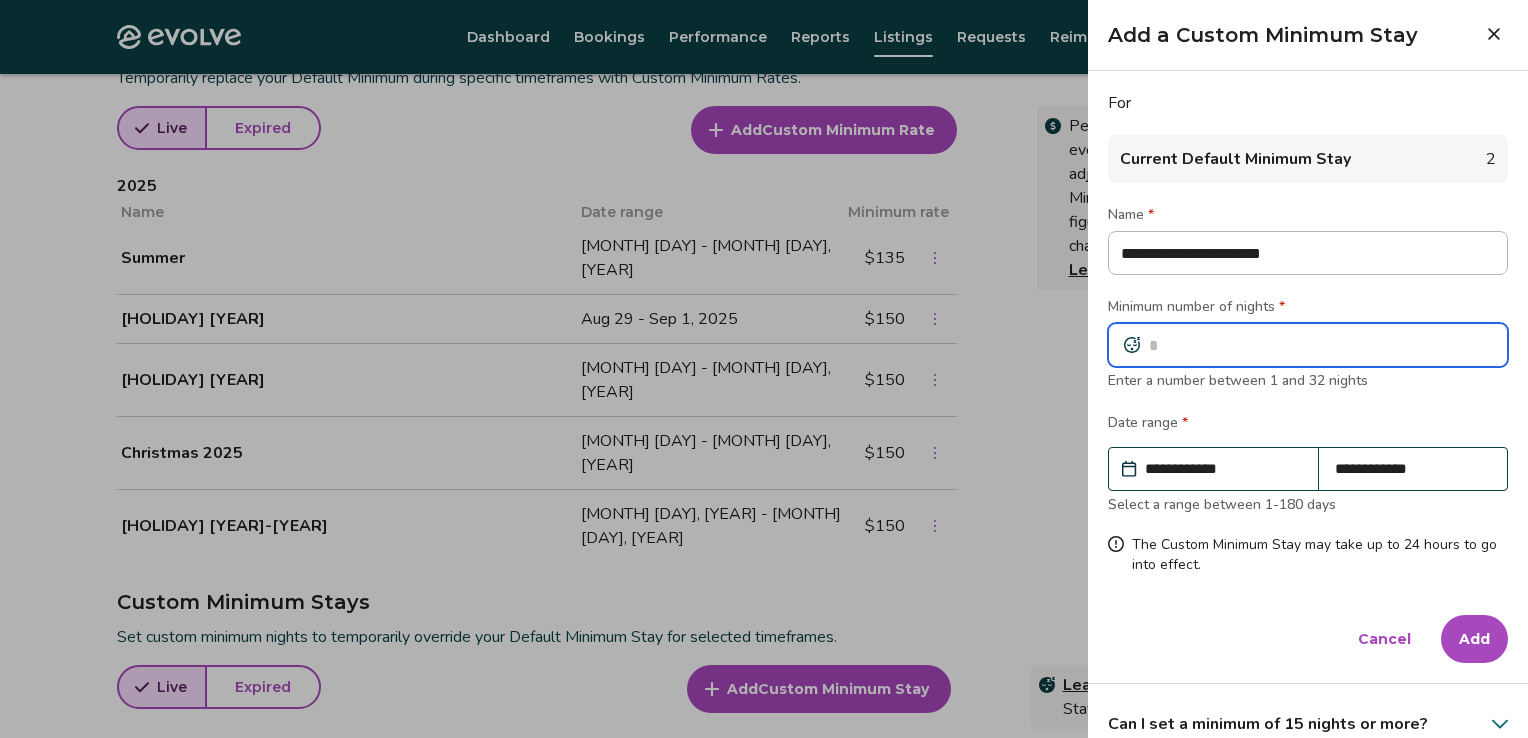click on "***" at bounding box center [1308, 345] 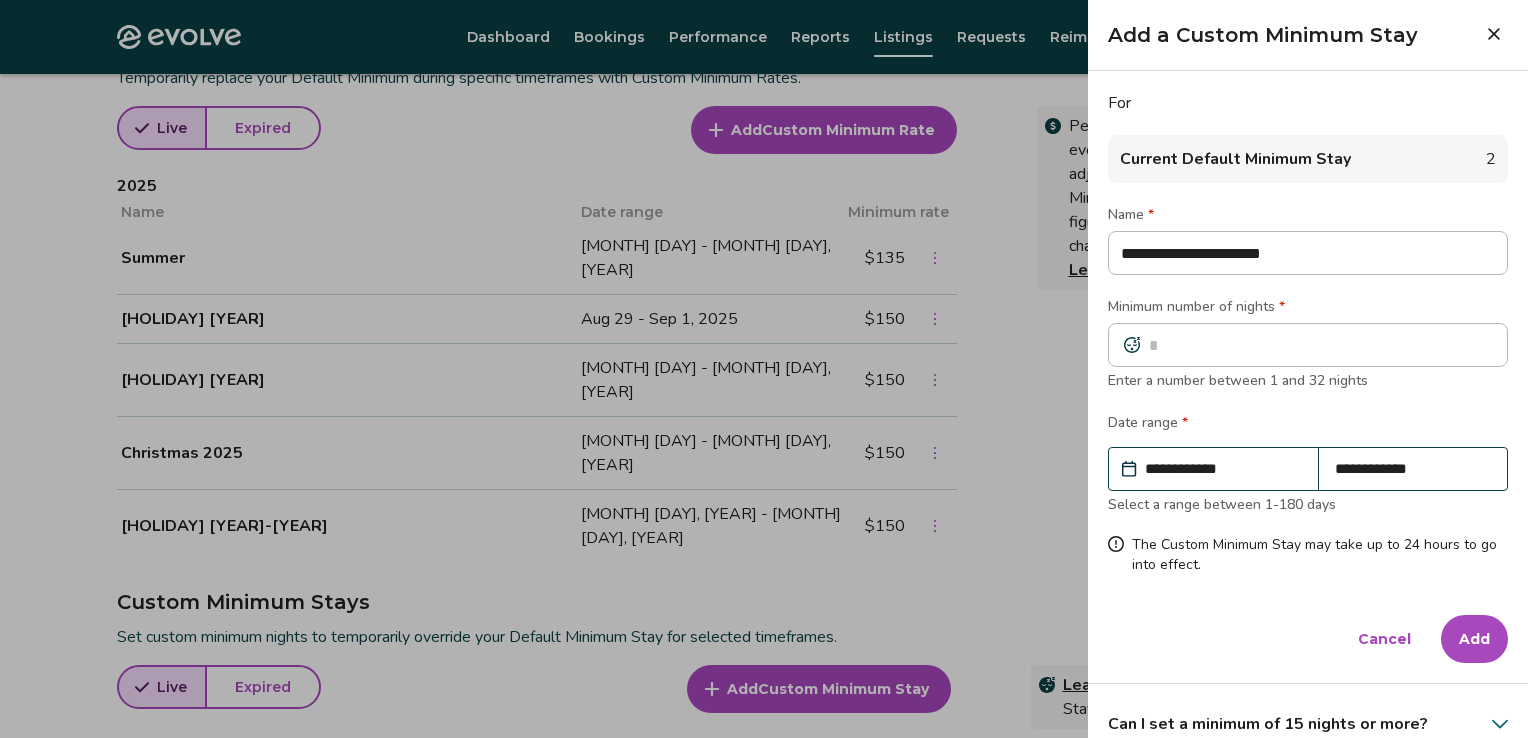 click on "Add" at bounding box center [1474, 639] 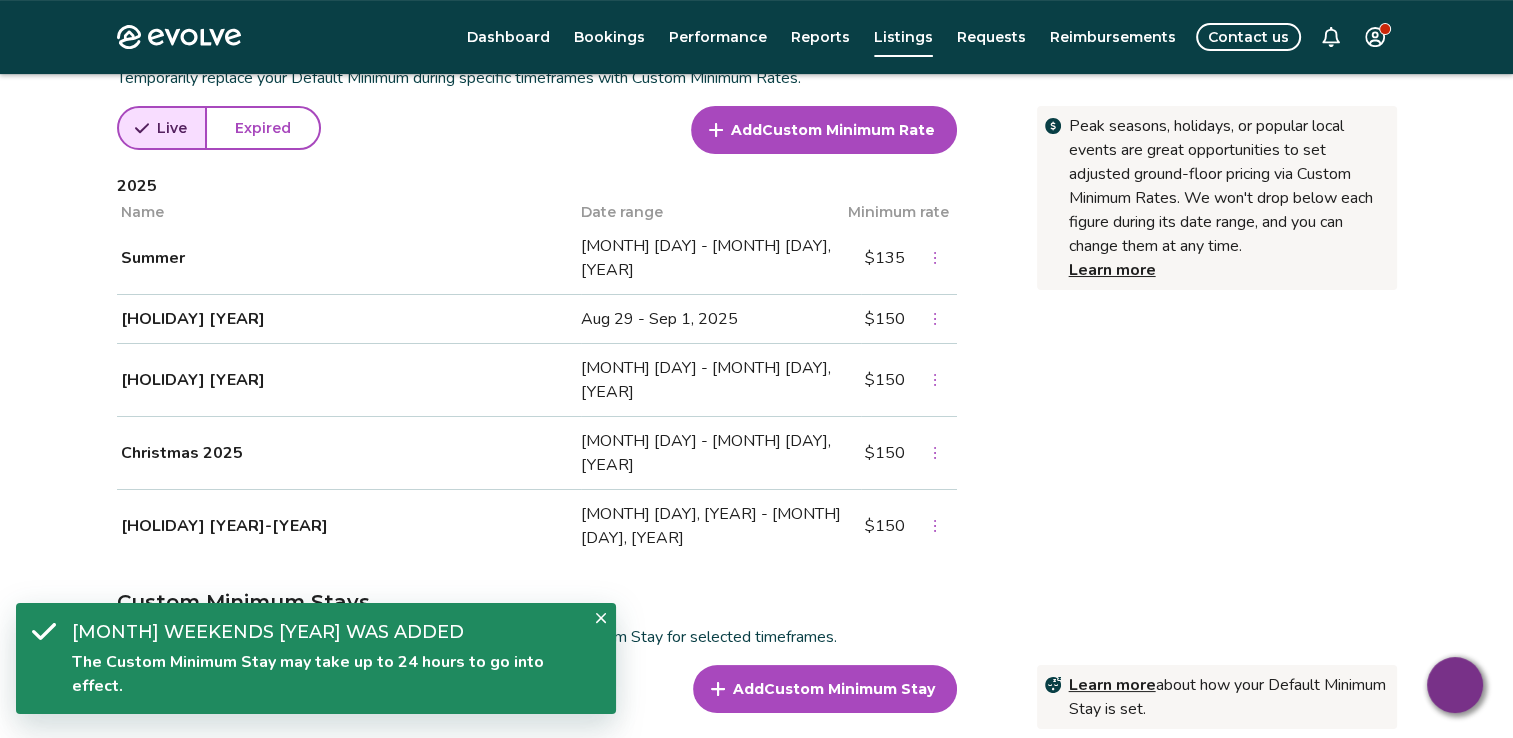 click on "Add  Custom Minimum Stay" at bounding box center (825, 689) 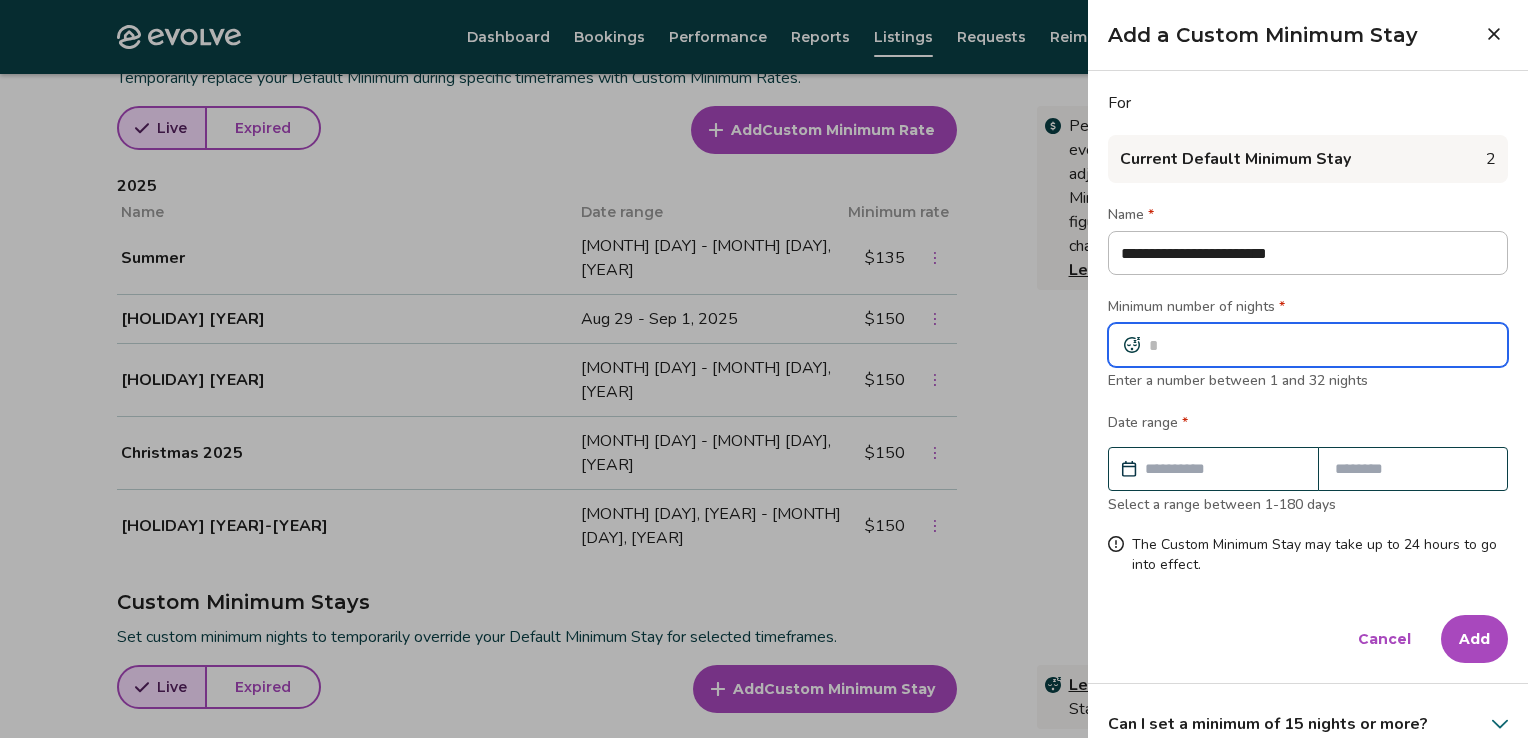 click at bounding box center (1308, 345) 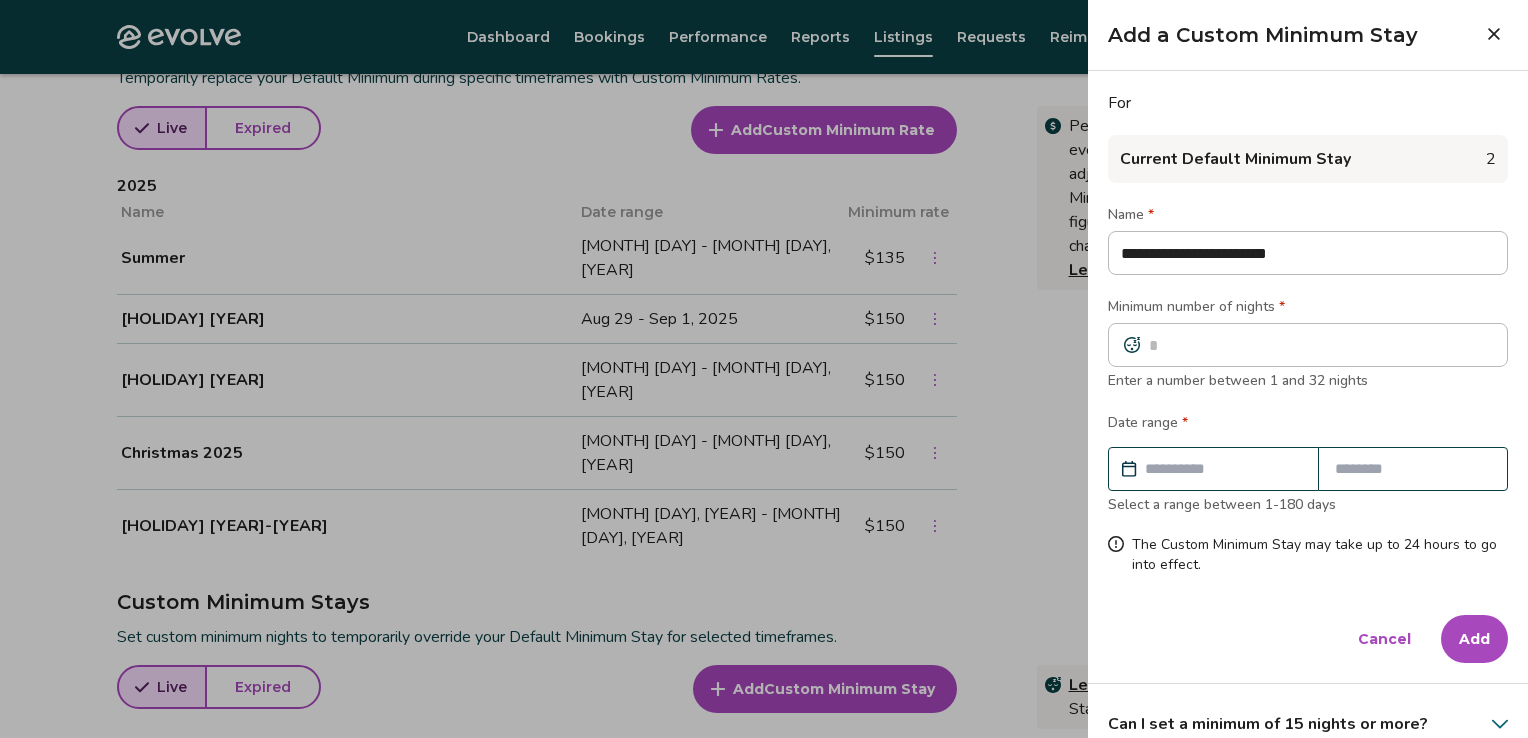 click at bounding box center [1223, 469] 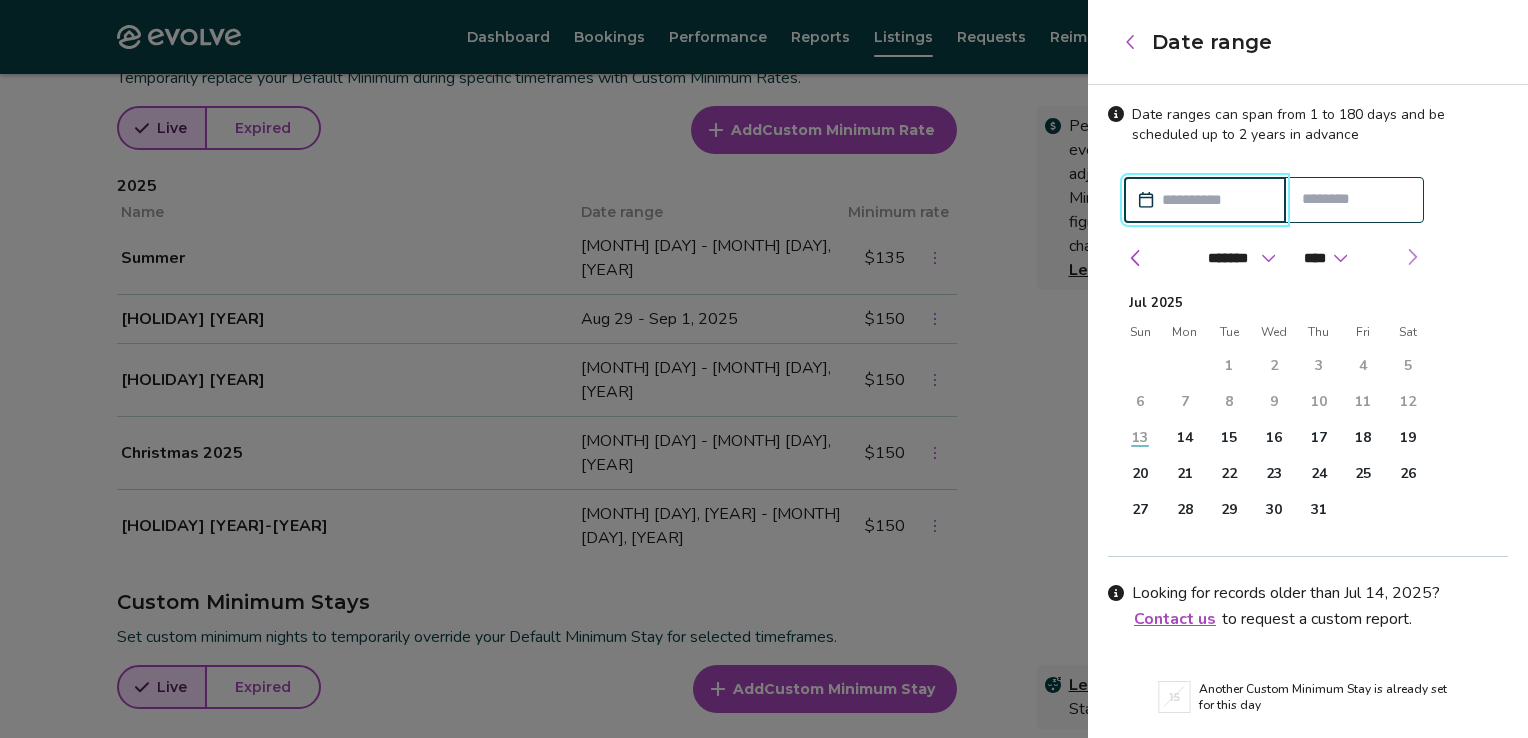 click at bounding box center [1412, 257] 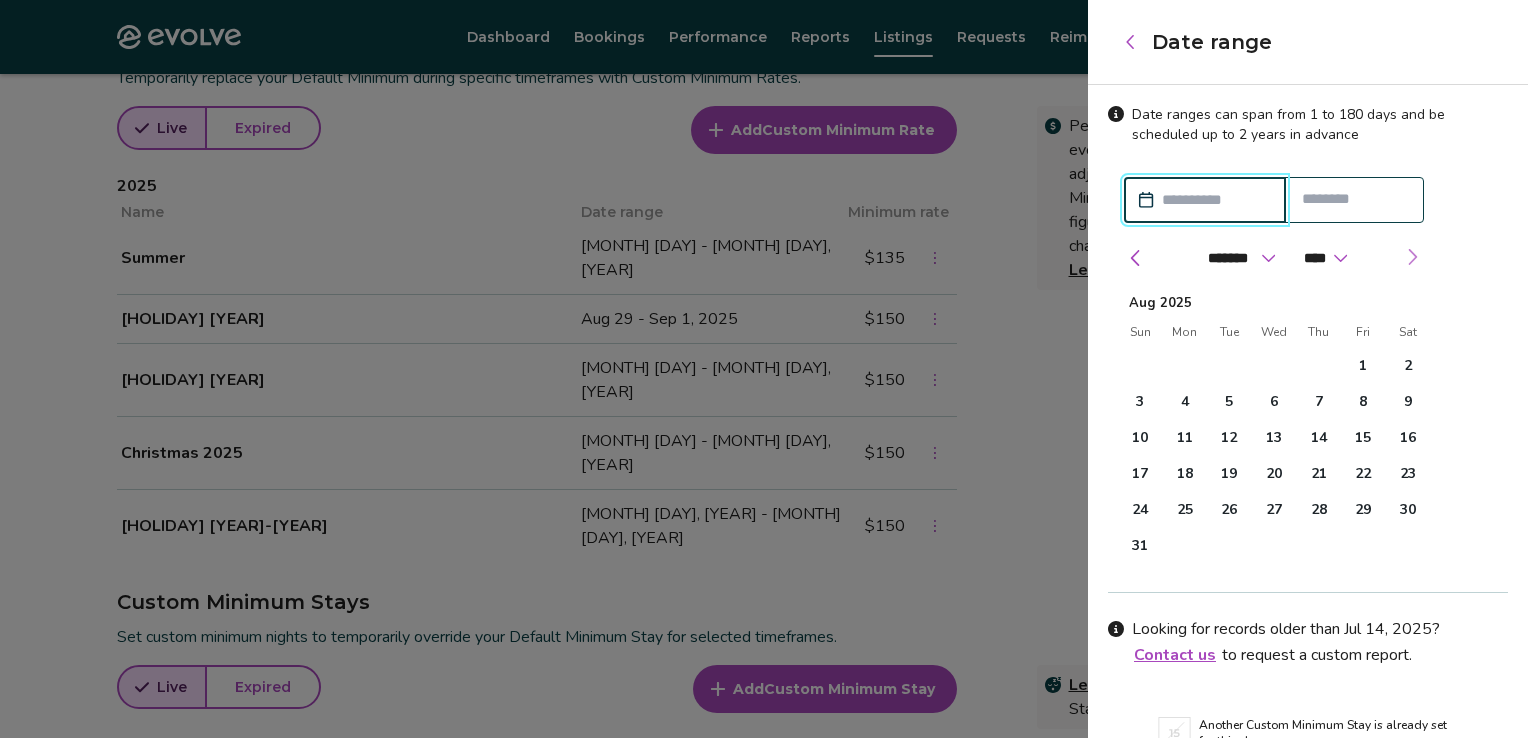 click at bounding box center (1412, 257) 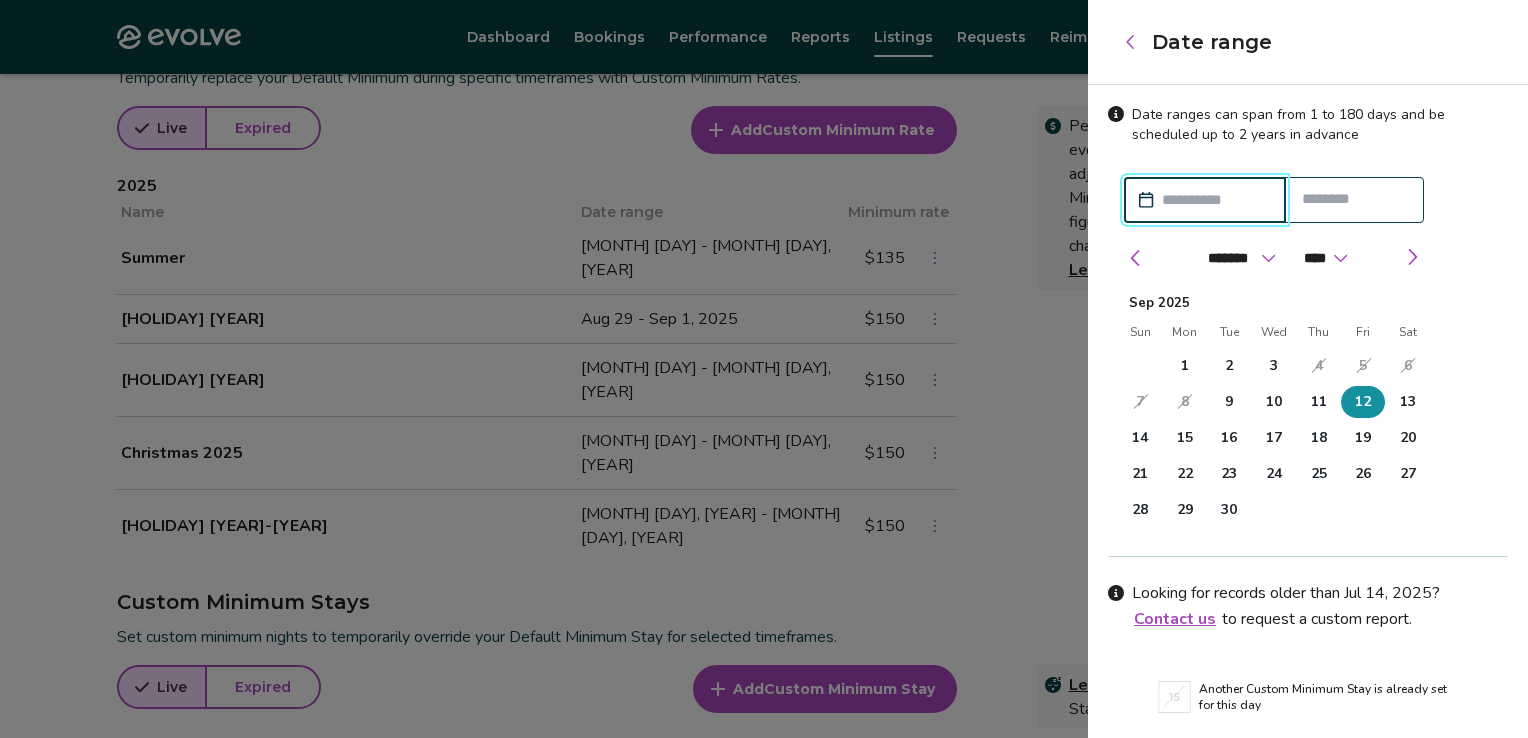 click on "12" at bounding box center (1363, 402) 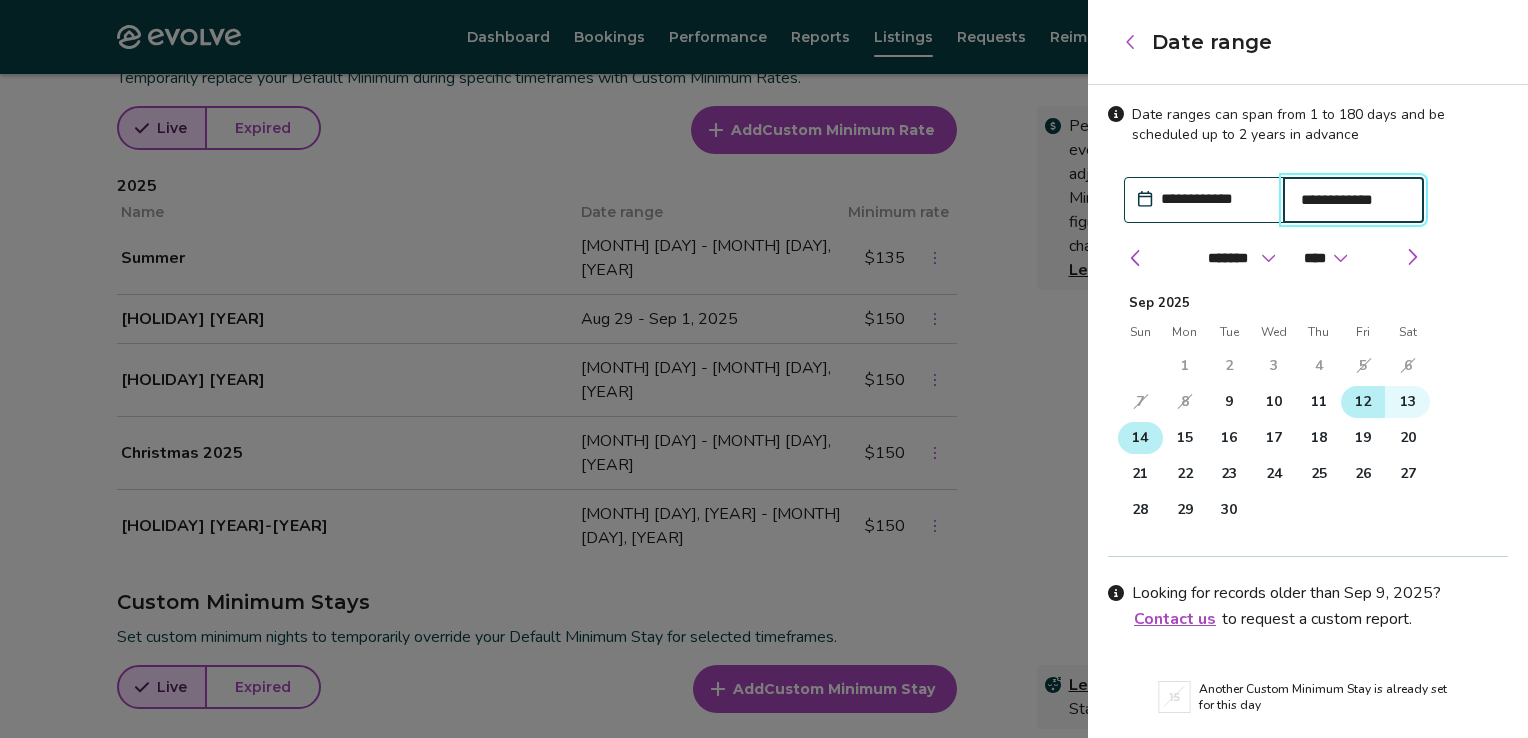 click on "14" at bounding box center (1140, 438) 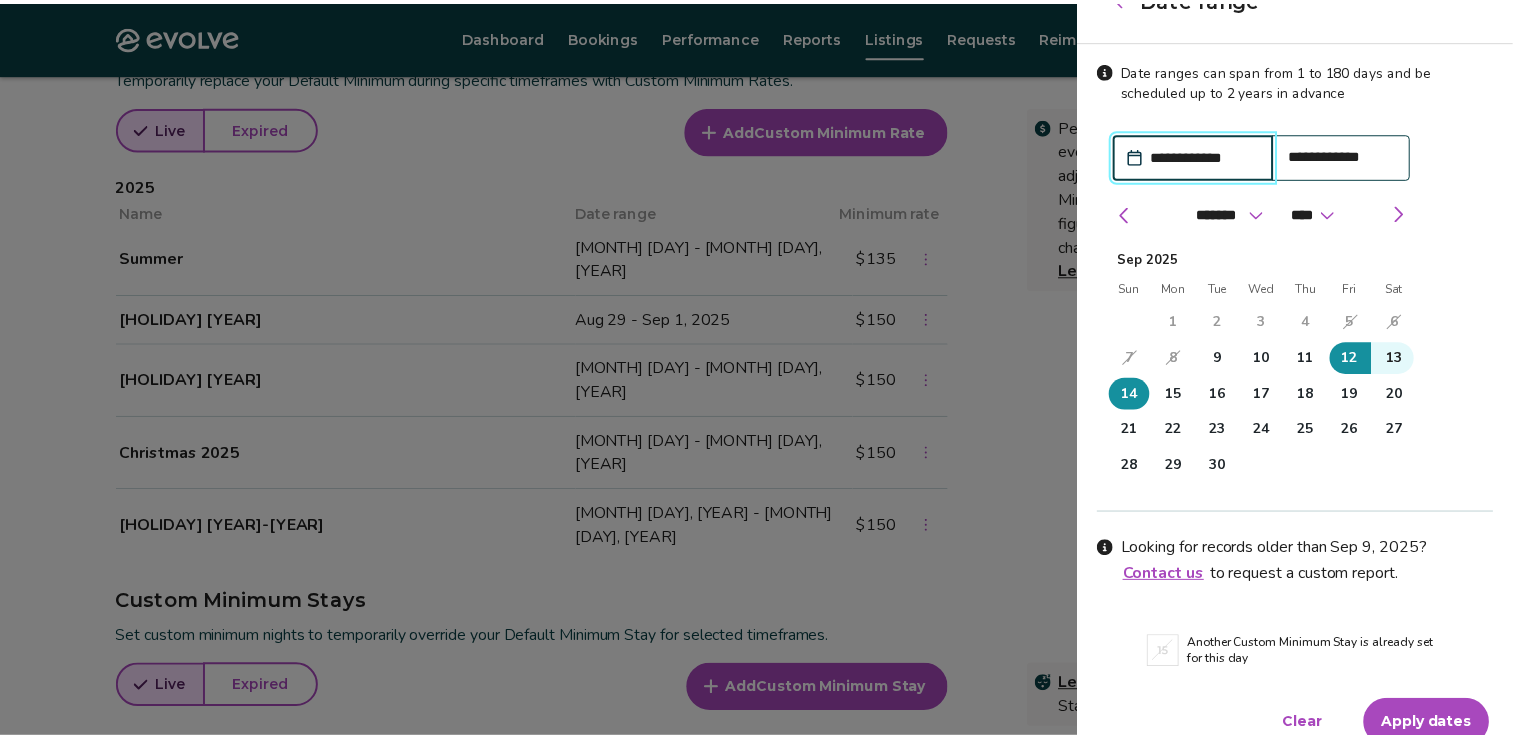 scroll, scrollTop: 64, scrollLeft: 0, axis: vertical 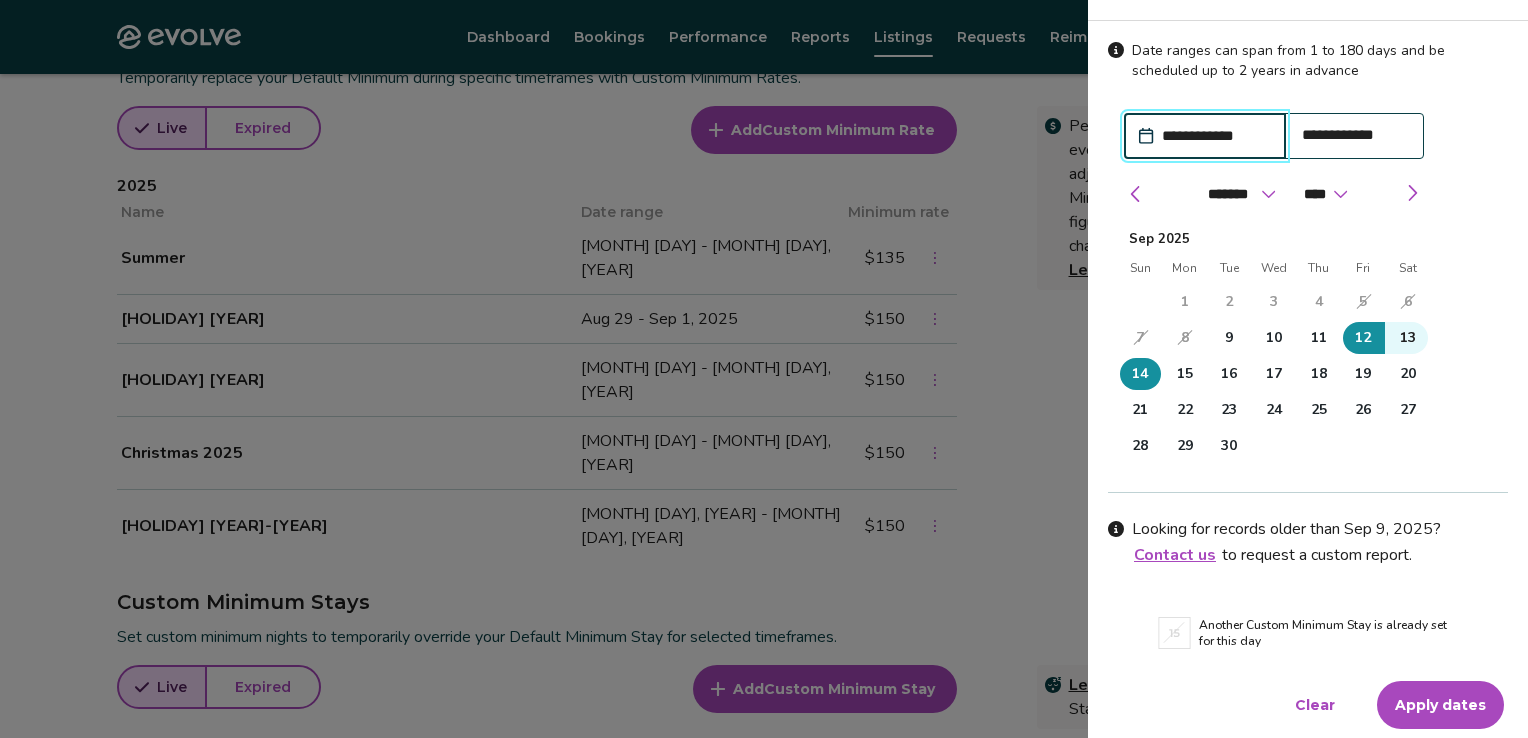 click on "Apply dates" at bounding box center (1440, 705) 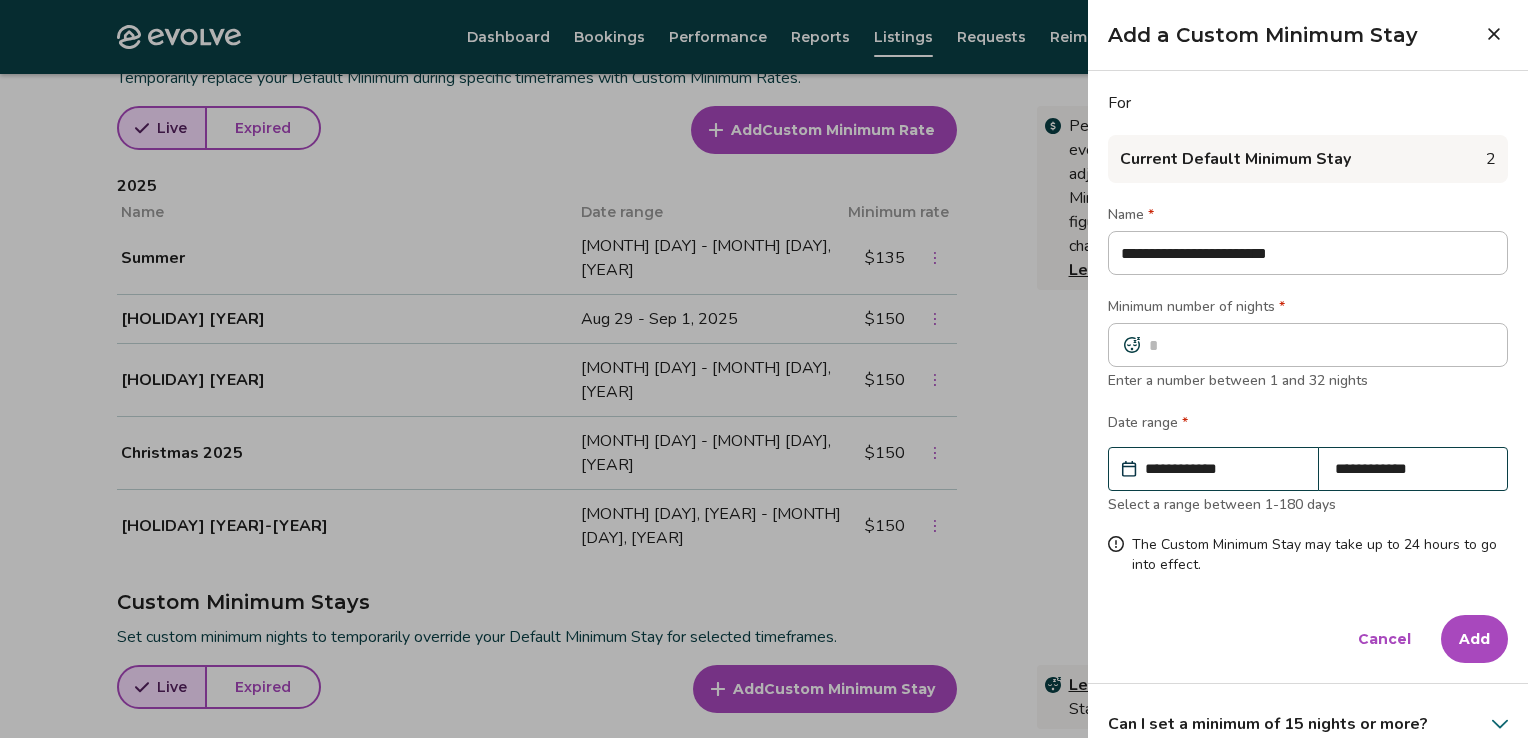 click on "Add" at bounding box center [1474, 639] 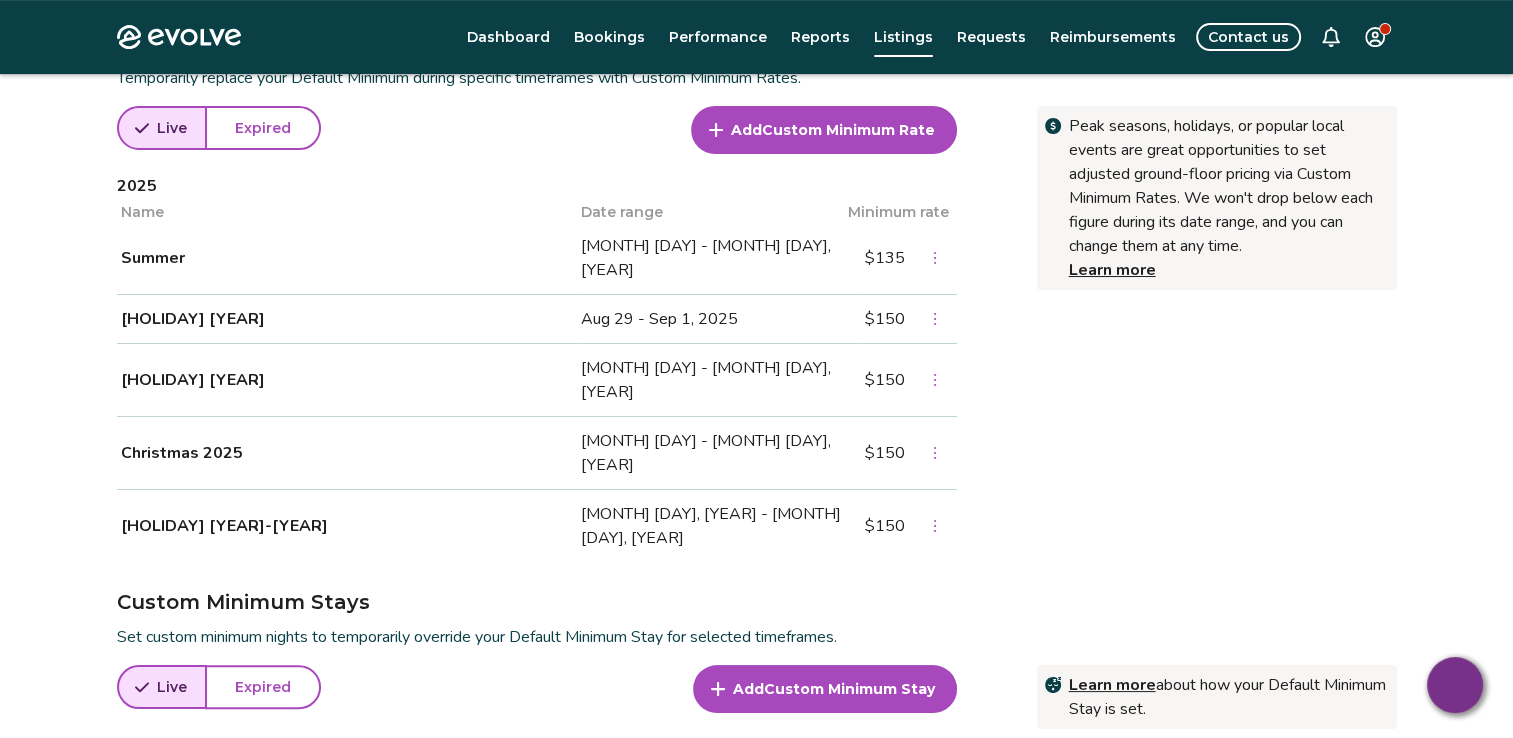click on "Fees Cleaning Fee $180 Edit Default minimum stay & rate Default Minimum Stay This is the lowest number of consecutive nights that a guest can book. 2 Edit Default Minimum Rate (DMR) This is your ground floor pricing that can only be overridden by Custom Minimum Rates. $135 Edit Custom Minimum Rates Temporarily replace your Default Minimum during specific timeframes with Custom Minimum Rates. Peak seasons, holidays, or popular local events are great opportunities to set adjusted ground-floor pricing via Custom Minimum Rates. We won't drop below each figure during its date range, and you can change them at any time. Learn more Live Expired Add  Custom Minimum Rate 2025 Name Date range Minimum rate Summer Aug 28 - Aug 28, 2025 $135 Labor Day Weekend 2025 Aug 29 - Sep 1, 2025 $150 Thanksgiving 2025 Nov 26 - Nov 30, 2025 $150 Christmas 2025 Dec 24 - Dec 28, 2025 $150 New Years 2025-2026 Dec 31, 2025 - Jan 4, 2026 $150 Custom Minimum Stays Learn more  about how your Default Minimum Stay is set. Live Expired Add" at bounding box center [757, 383] 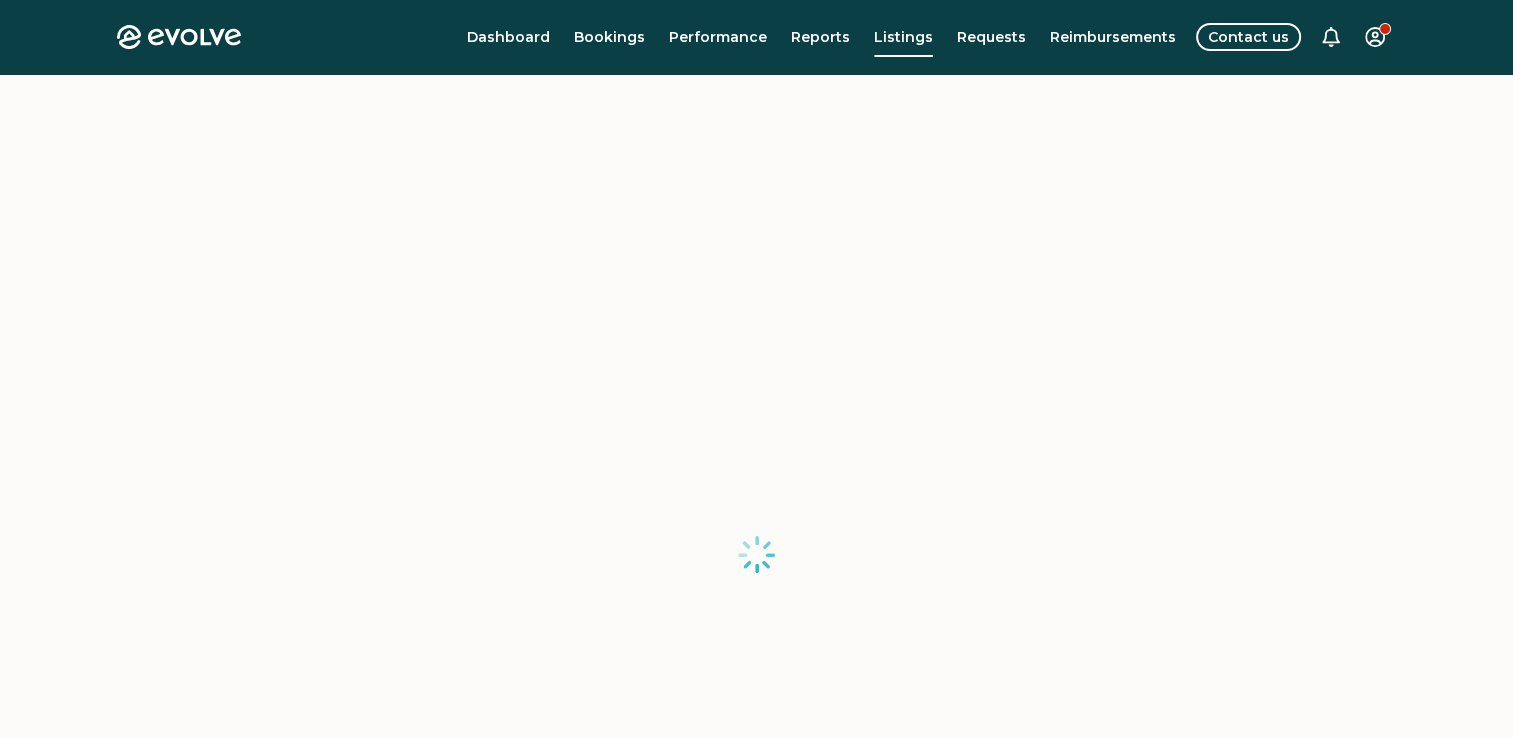 scroll, scrollTop: 296, scrollLeft: 0, axis: vertical 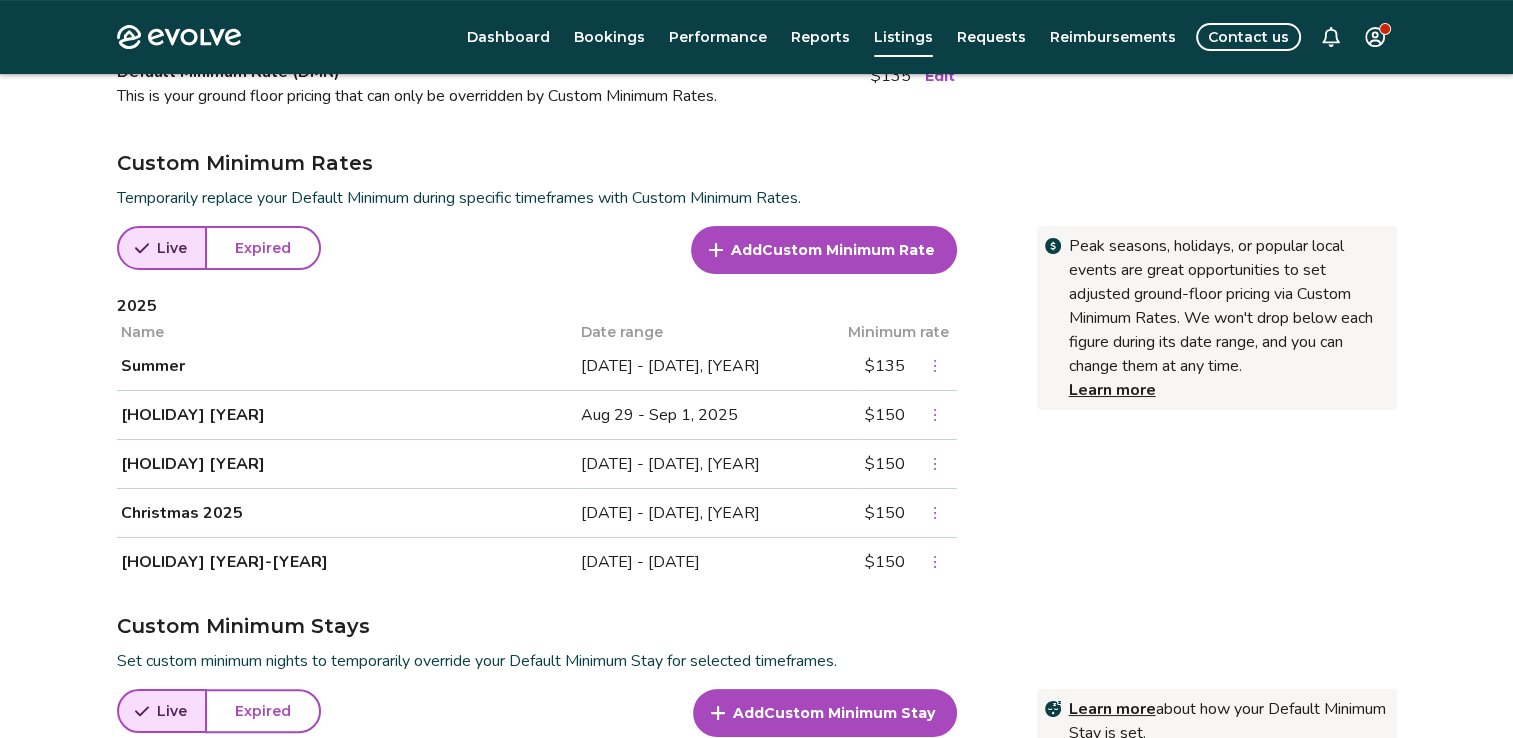 click on "[DATE] - [DATE], [YEAR]" at bounding box center (721, 366) 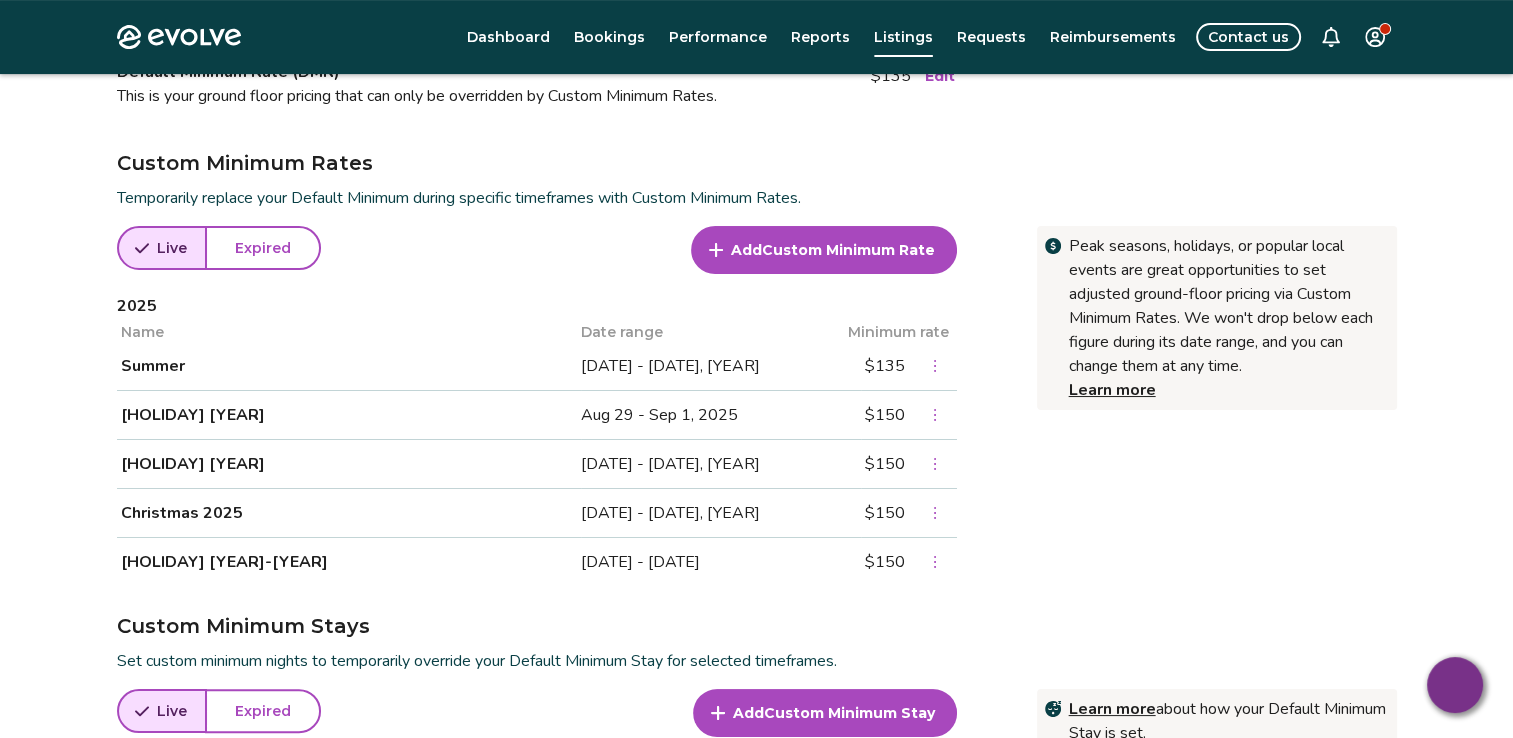 scroll, scrollTop: 0, scrollLeft: 0, axis: both 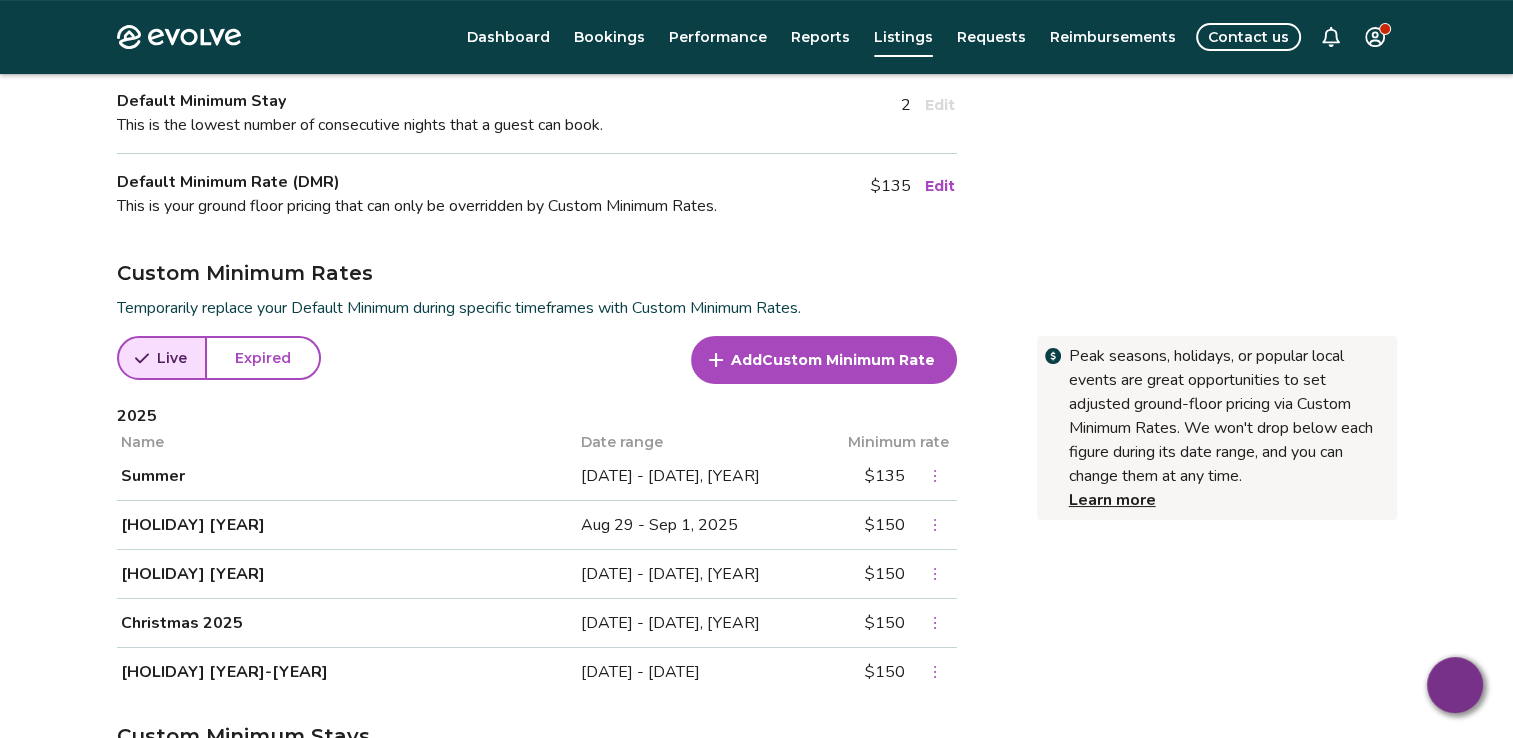 click on "[MONTH] [DAY] - [MONTH] [DAY], [YEAR]" at bounding box center [721, 476] 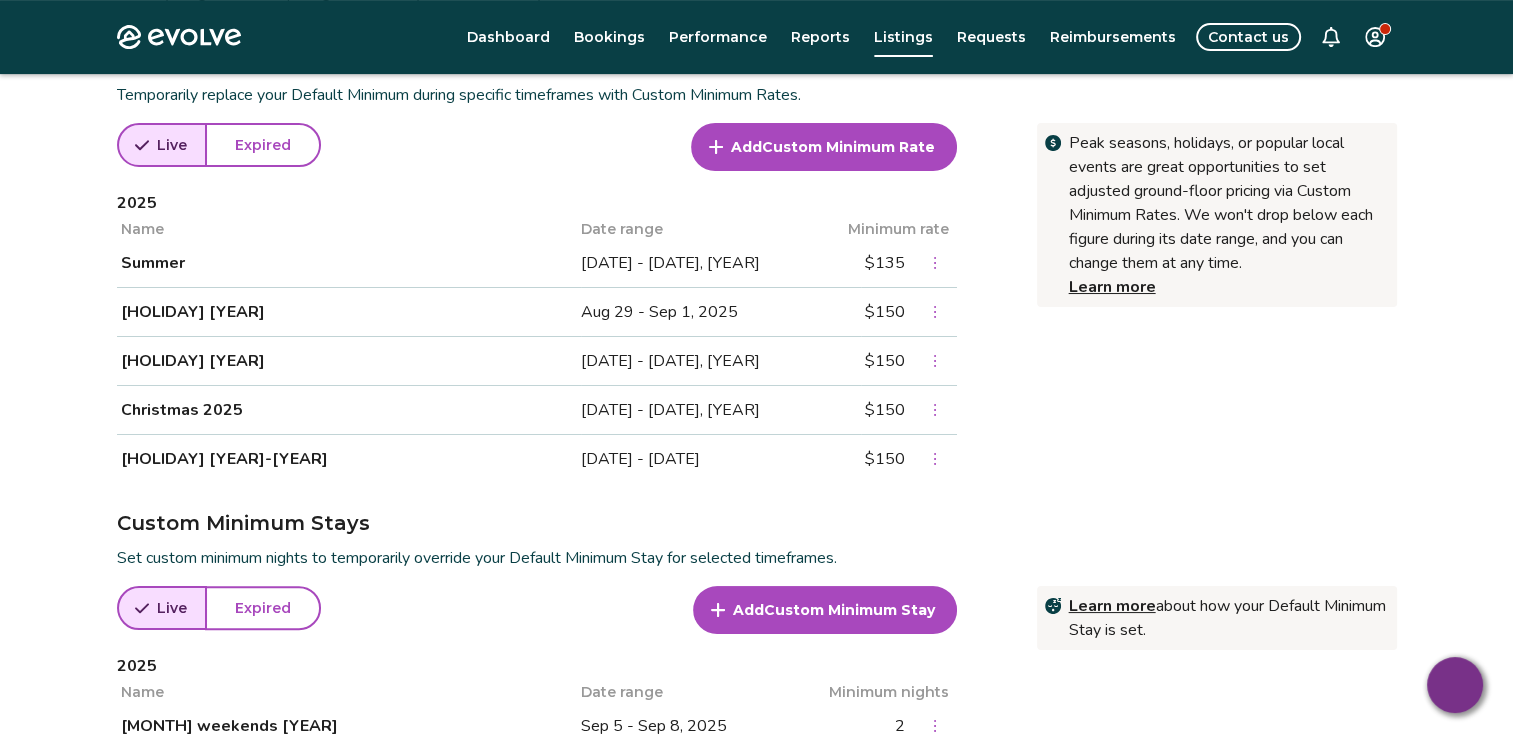 scroll, scrollTop: 880, scrollLeft: 0, axis: vertical 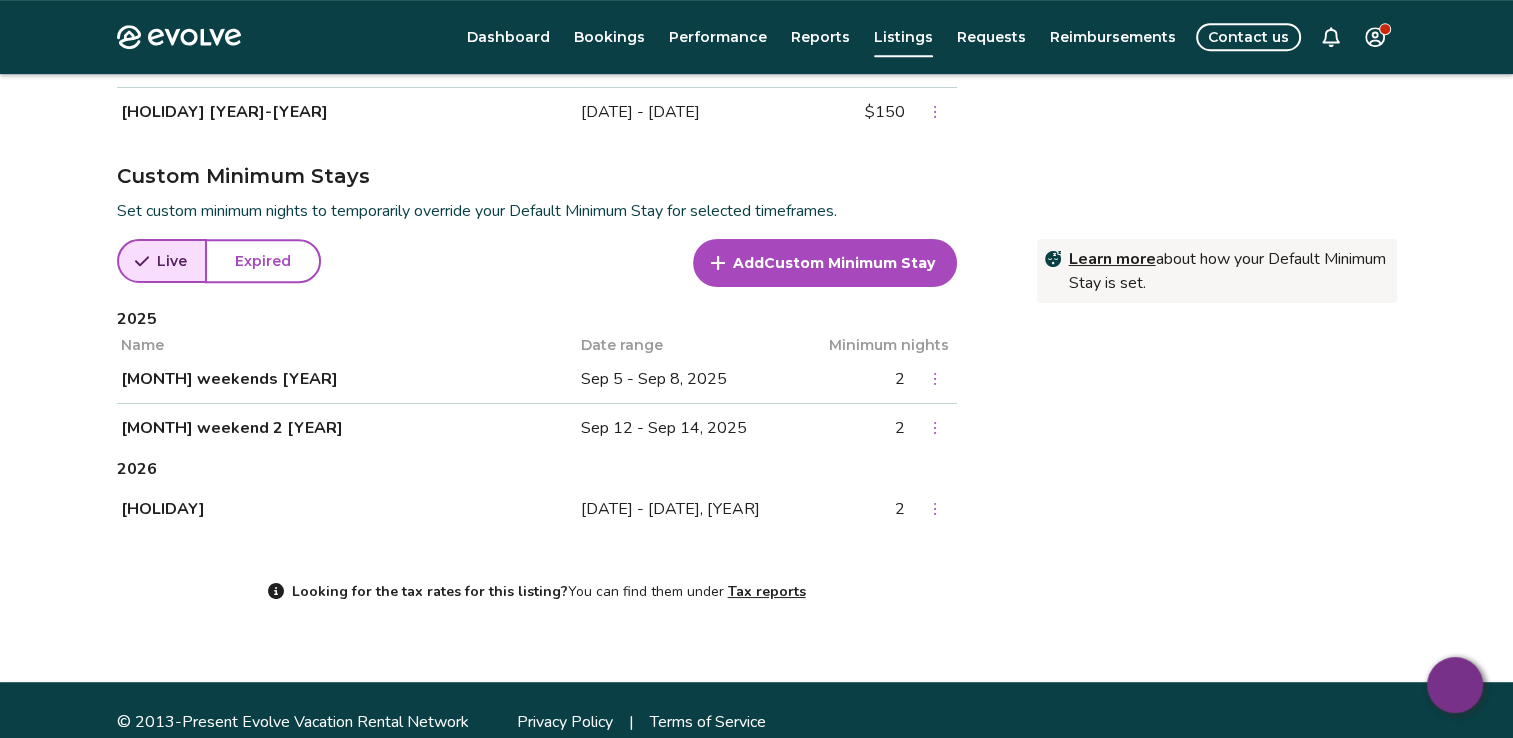 click on "[MONTH] [DAY_OF_WEEK] [YEAR]" at bounding box center [229, 379] 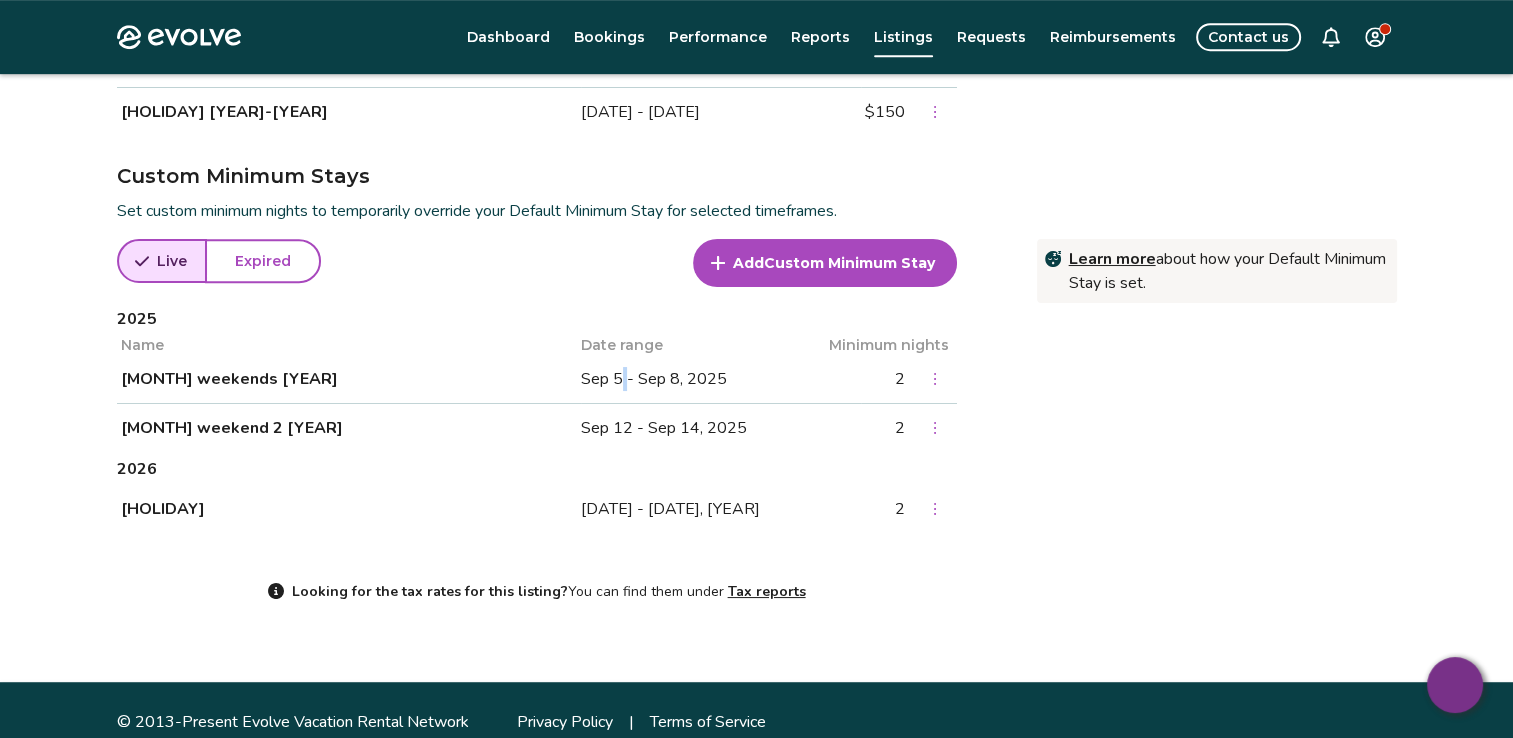 click on "Sep 5 - Sep 8, 2025" at bounding box center [721, 379] 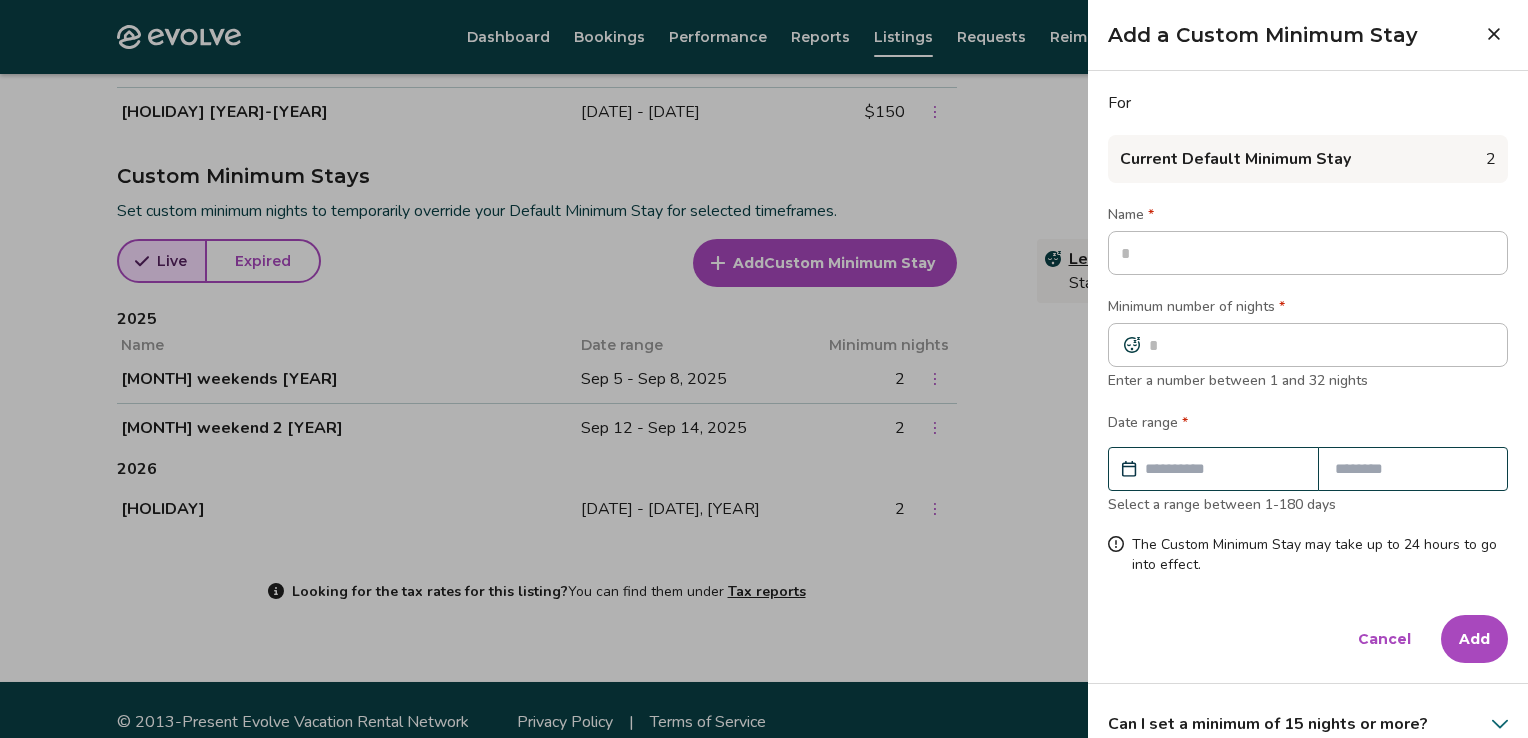 click at bounding box center [1223, 469] 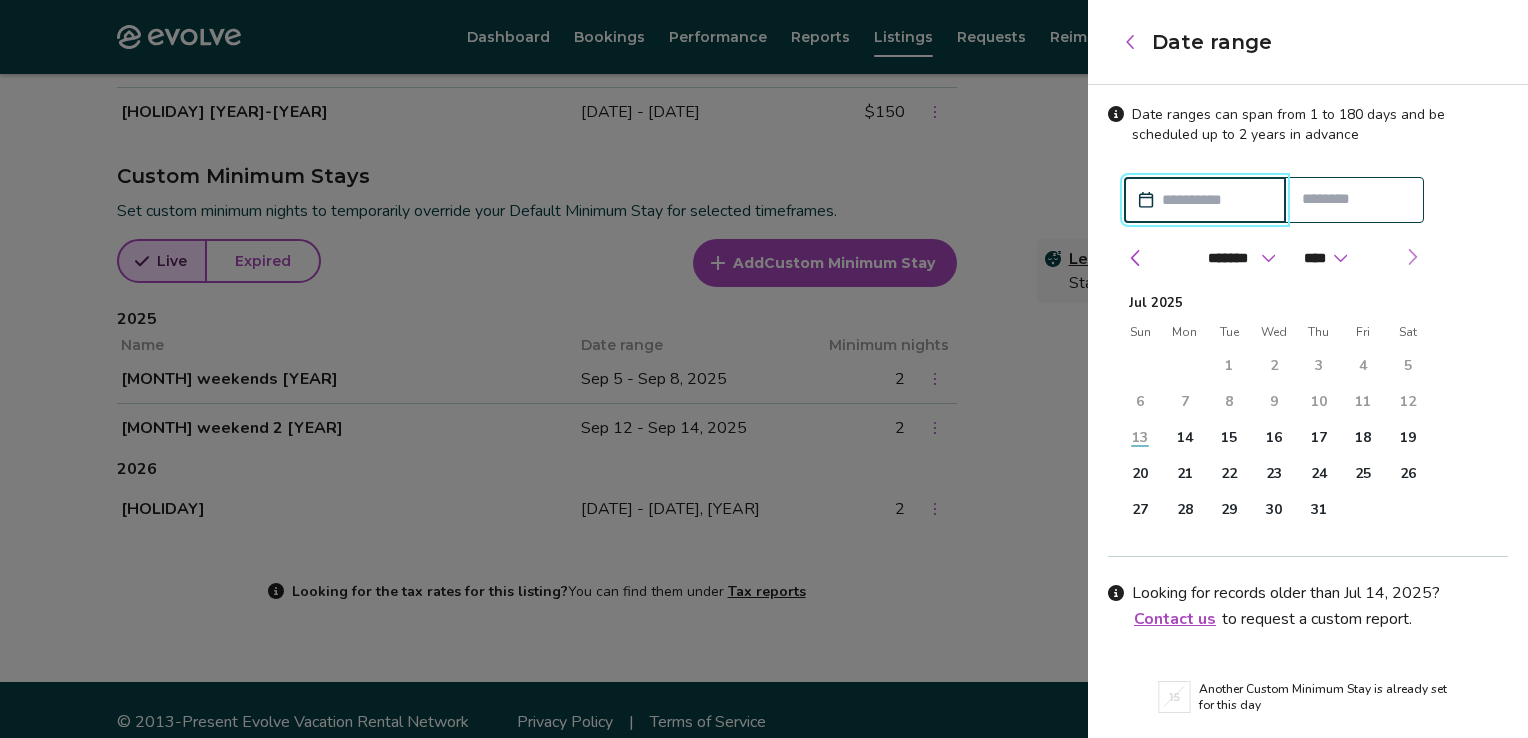 click at bounding box center (1412, 257) 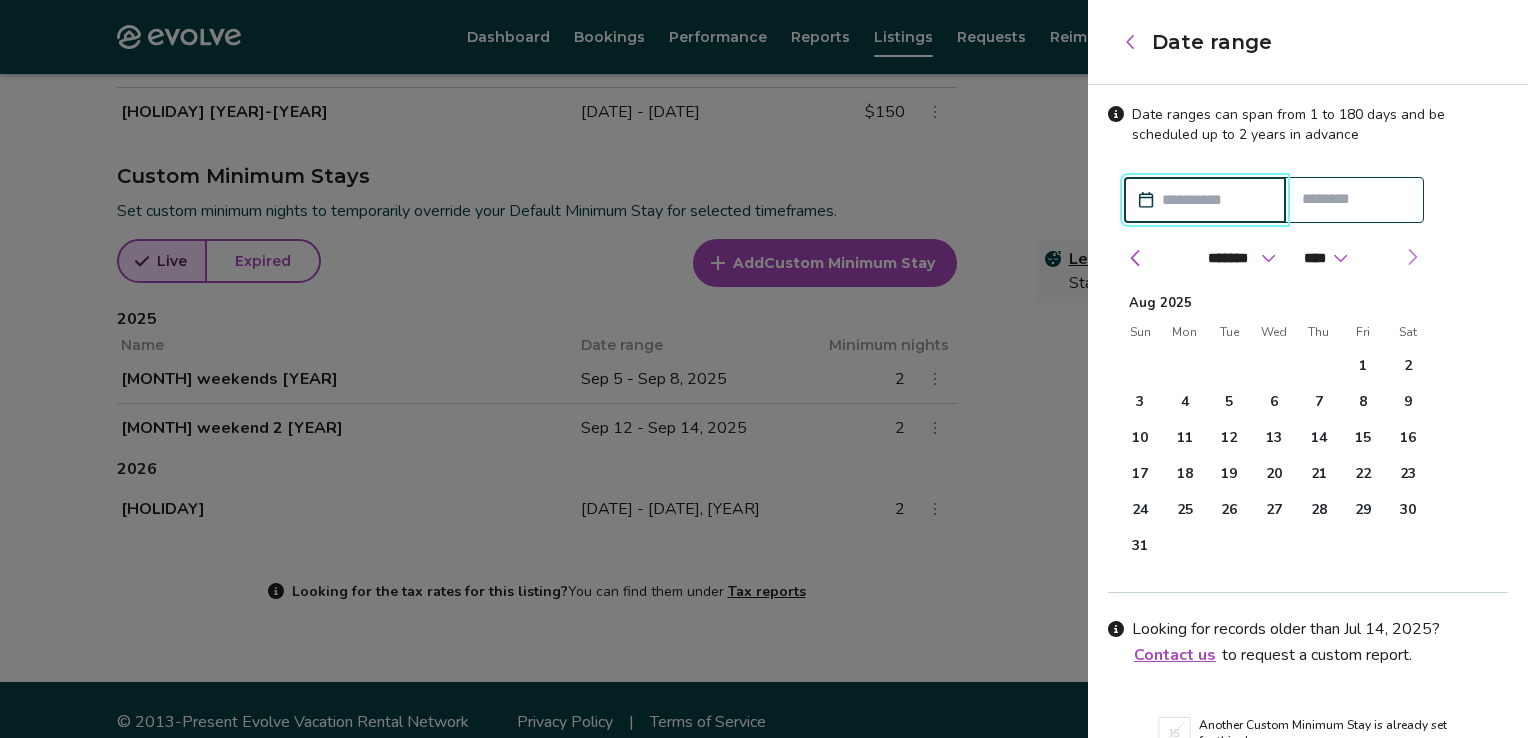 click at bounding box center (1412, 257) 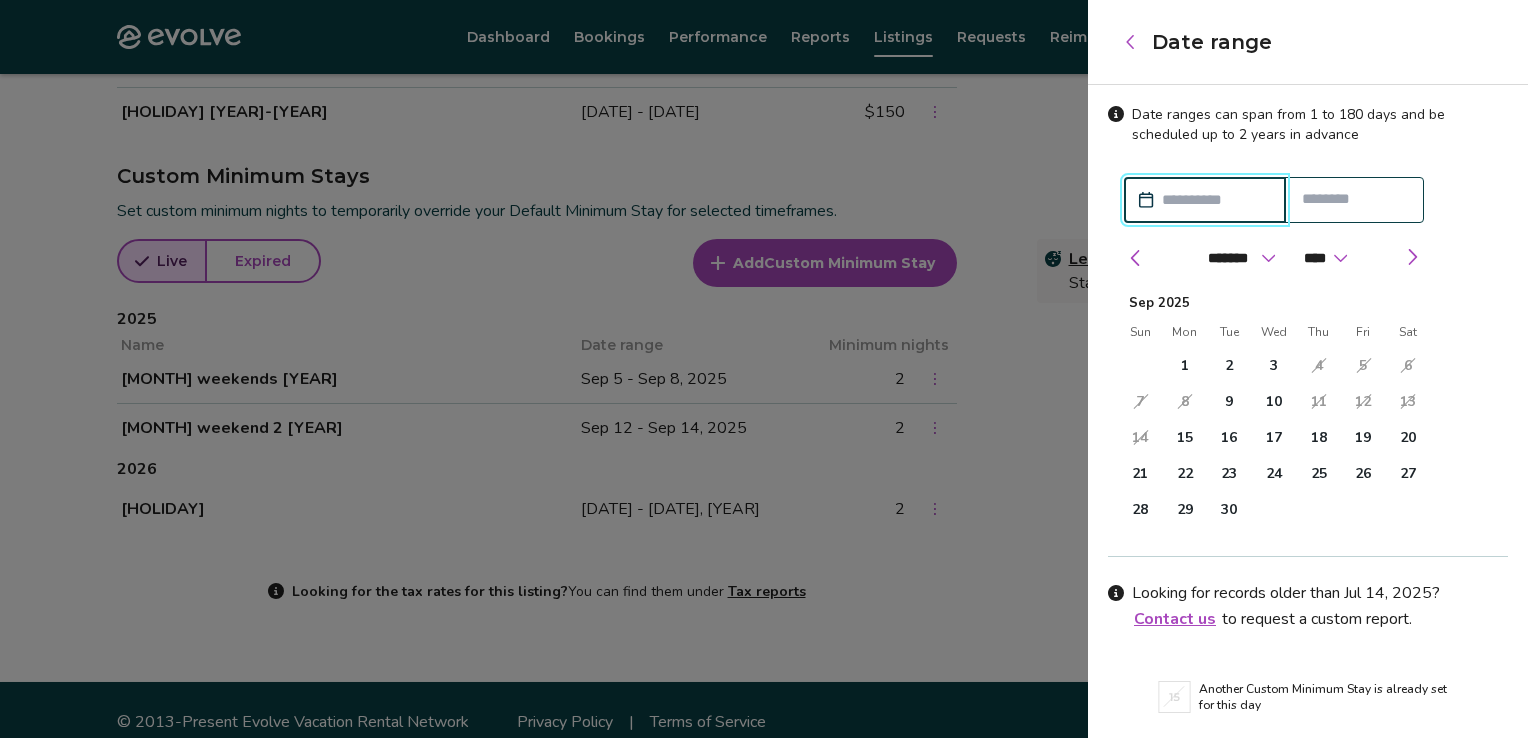 click on "5" at bounding box center [1363, 366] 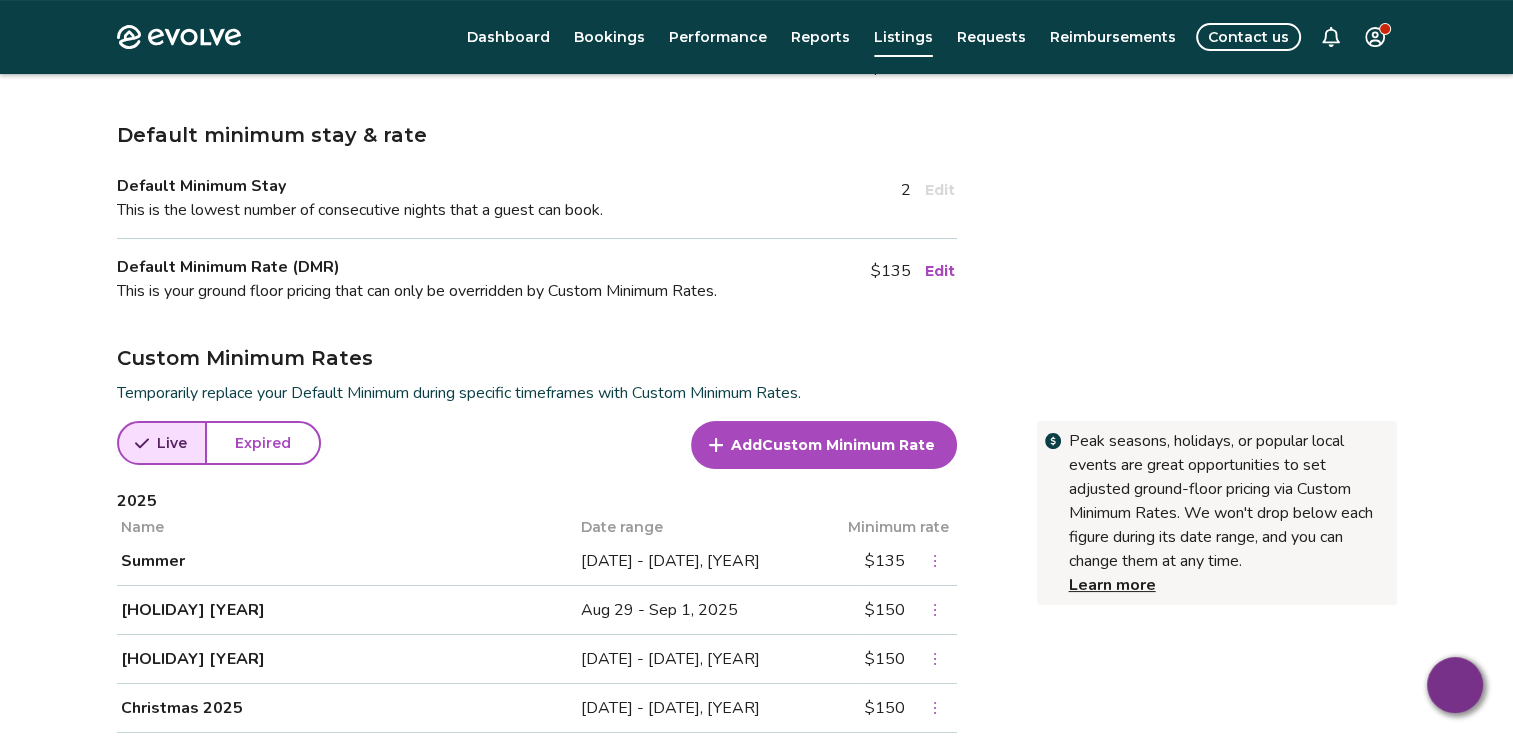 scroll, scrollTop: 192, scrollLeft: 0, axis: vertical 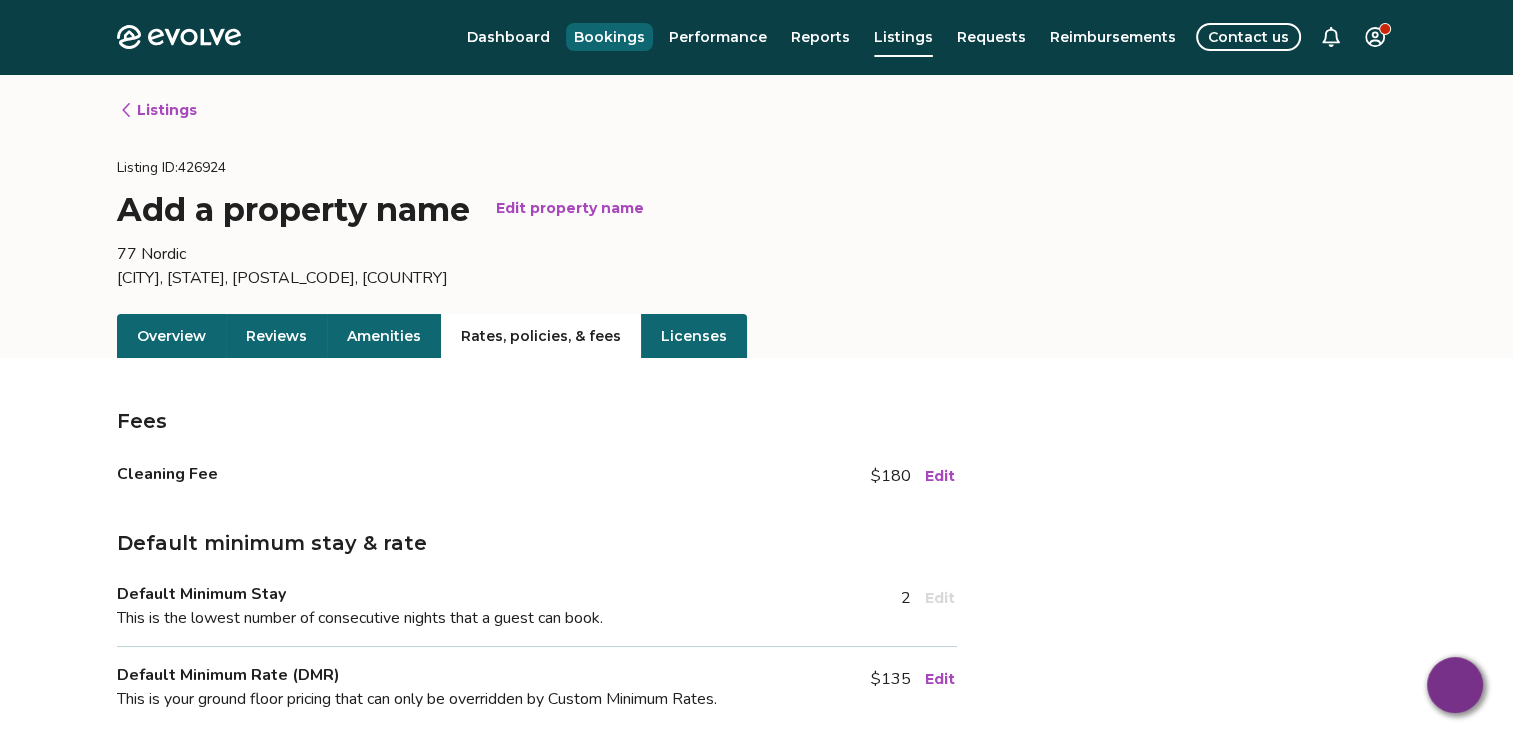 click on "Bookings" at bounding box center [609, 37] 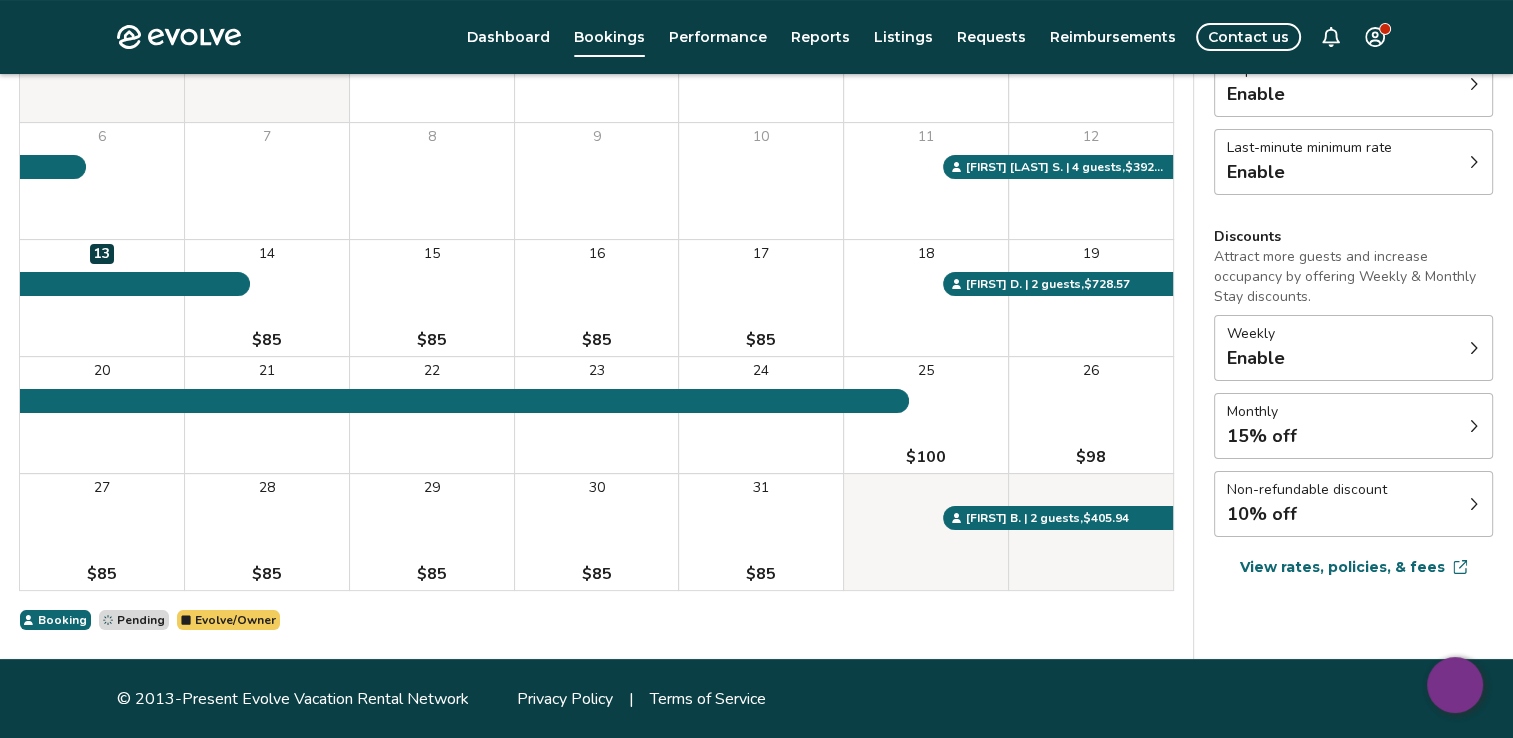 scroll, scrollTop: 296, scrollLeft: 0, axis: vertical 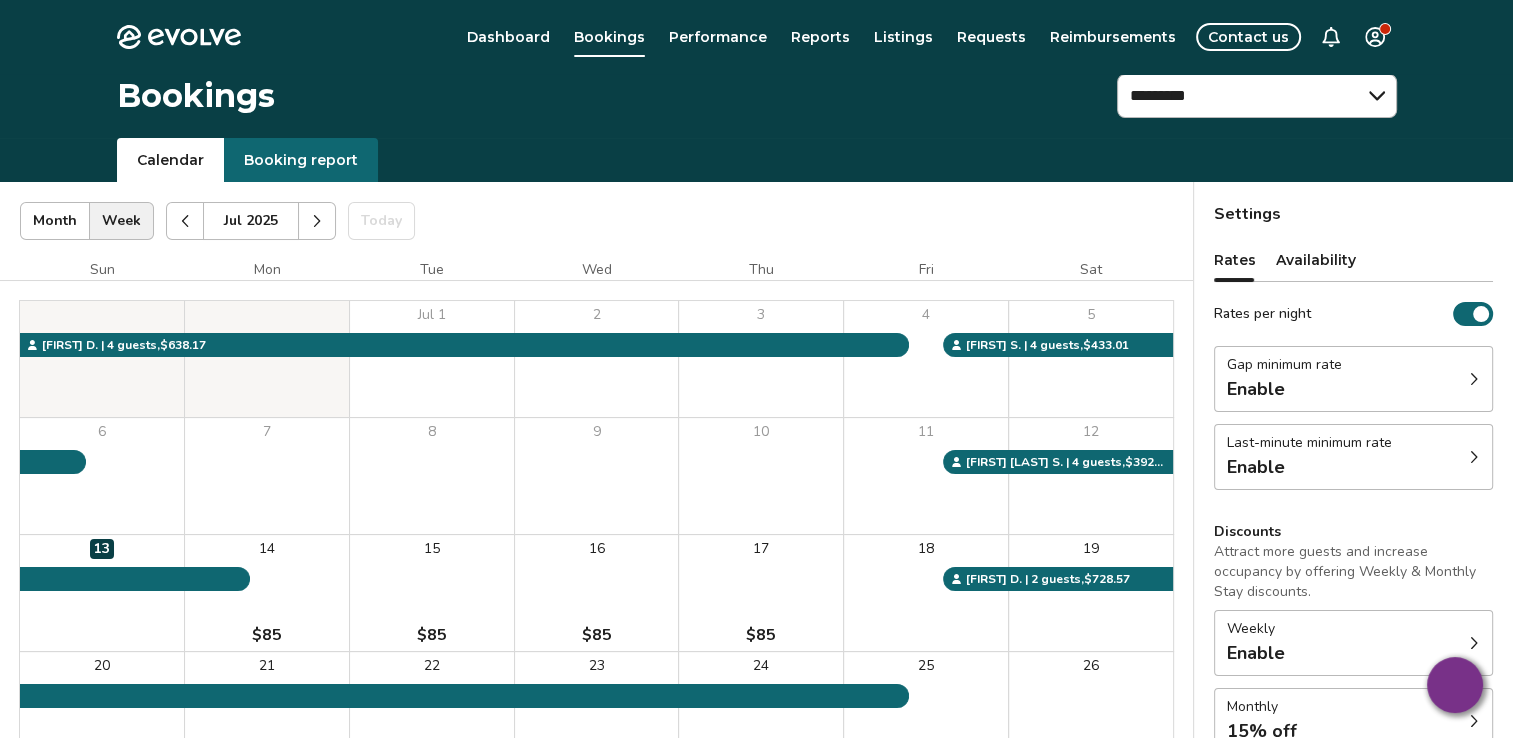 click 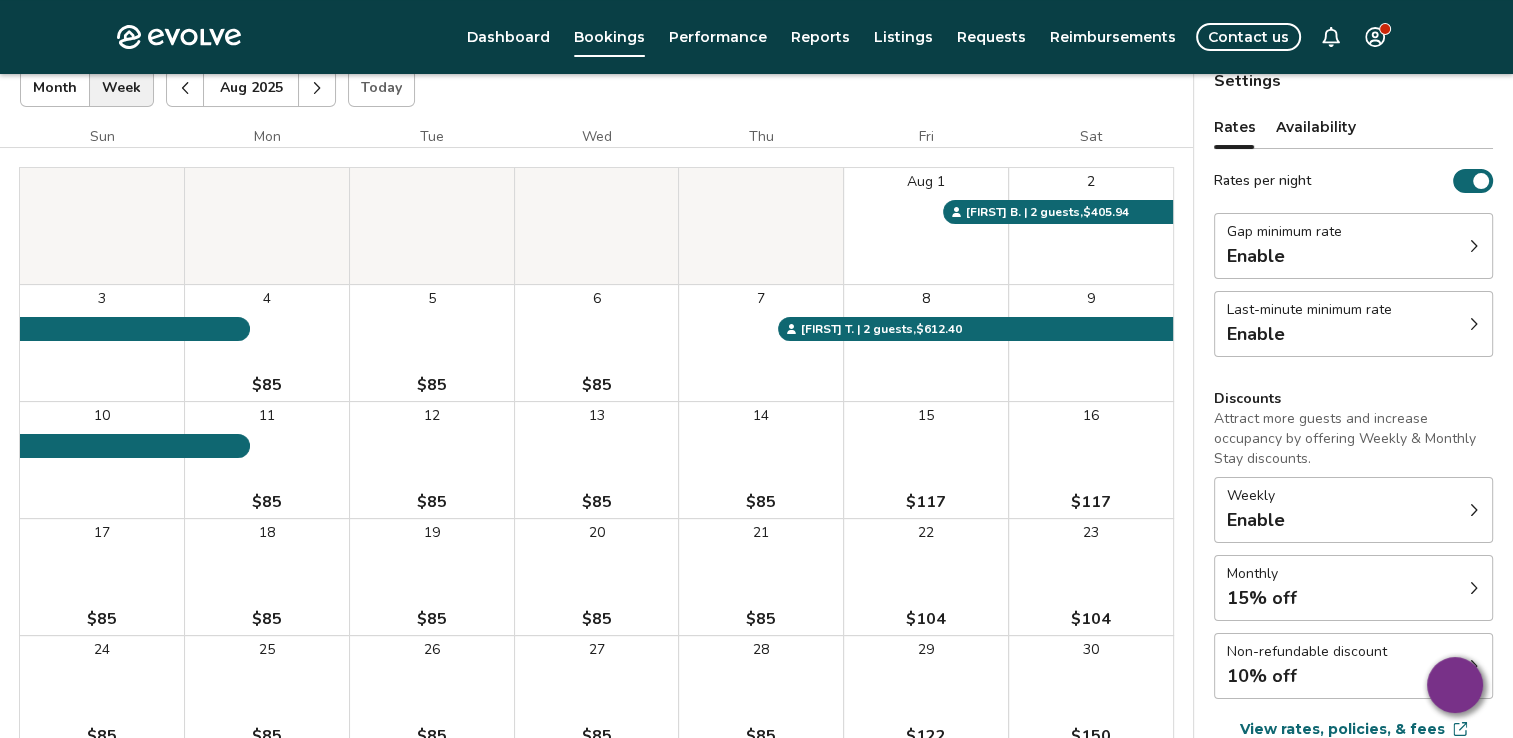 scroll, scrollTop: 213, scrollLeft: 0, axis: vertical 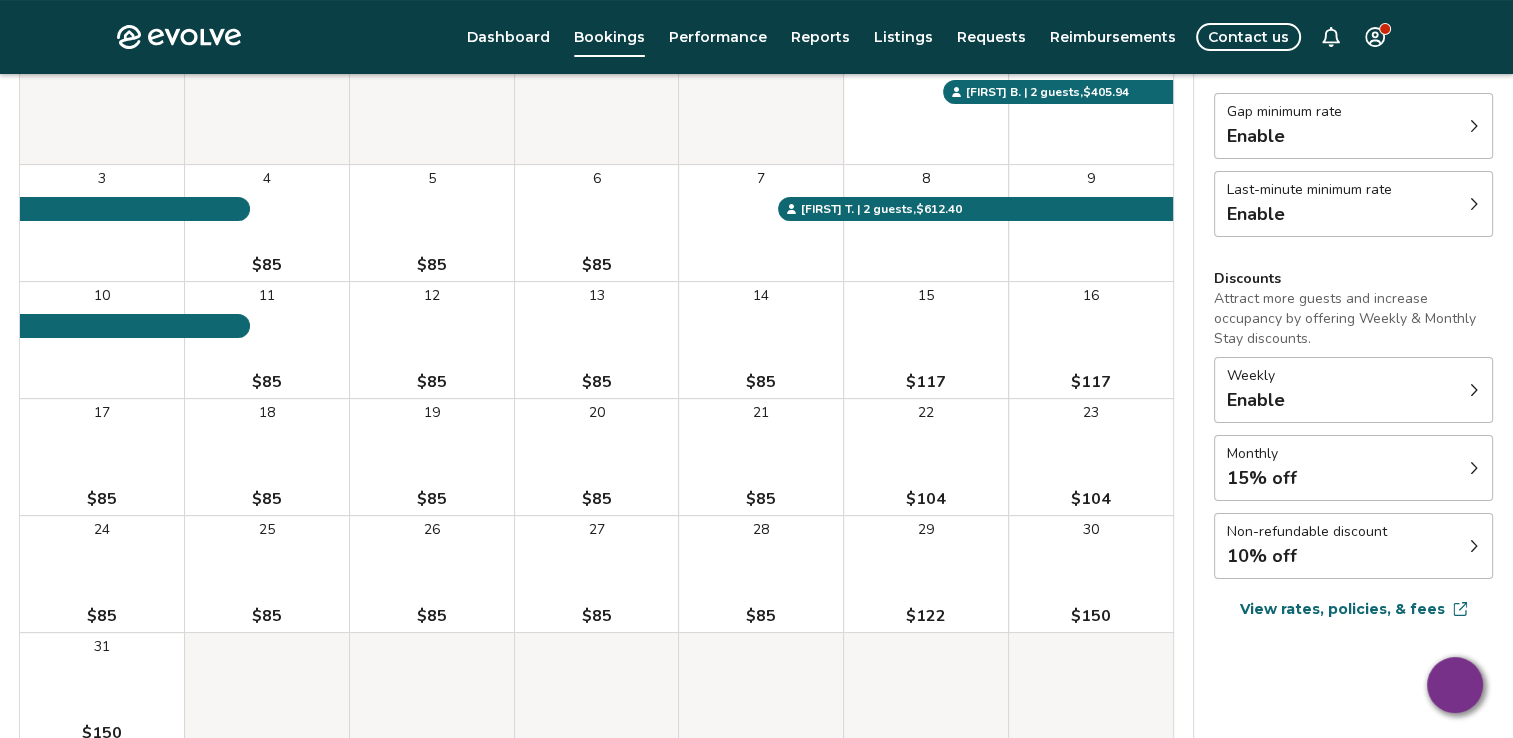 click on "Enable" at bounding box center [1256, 400] 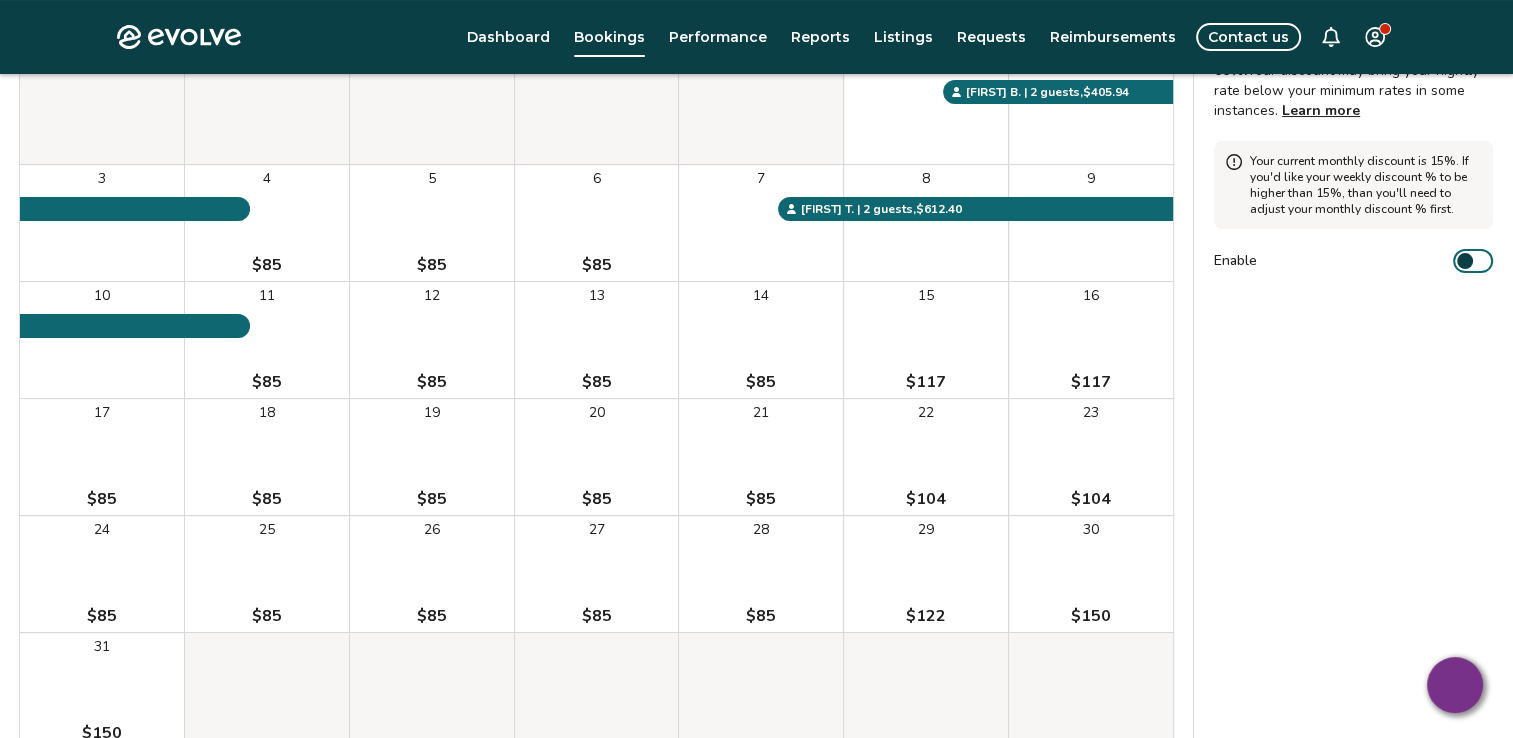 click on "Evolve Dashboard Bookings Performance Reports Listings Requests Reimbursements Contact us" at bounding box center [757, 37] 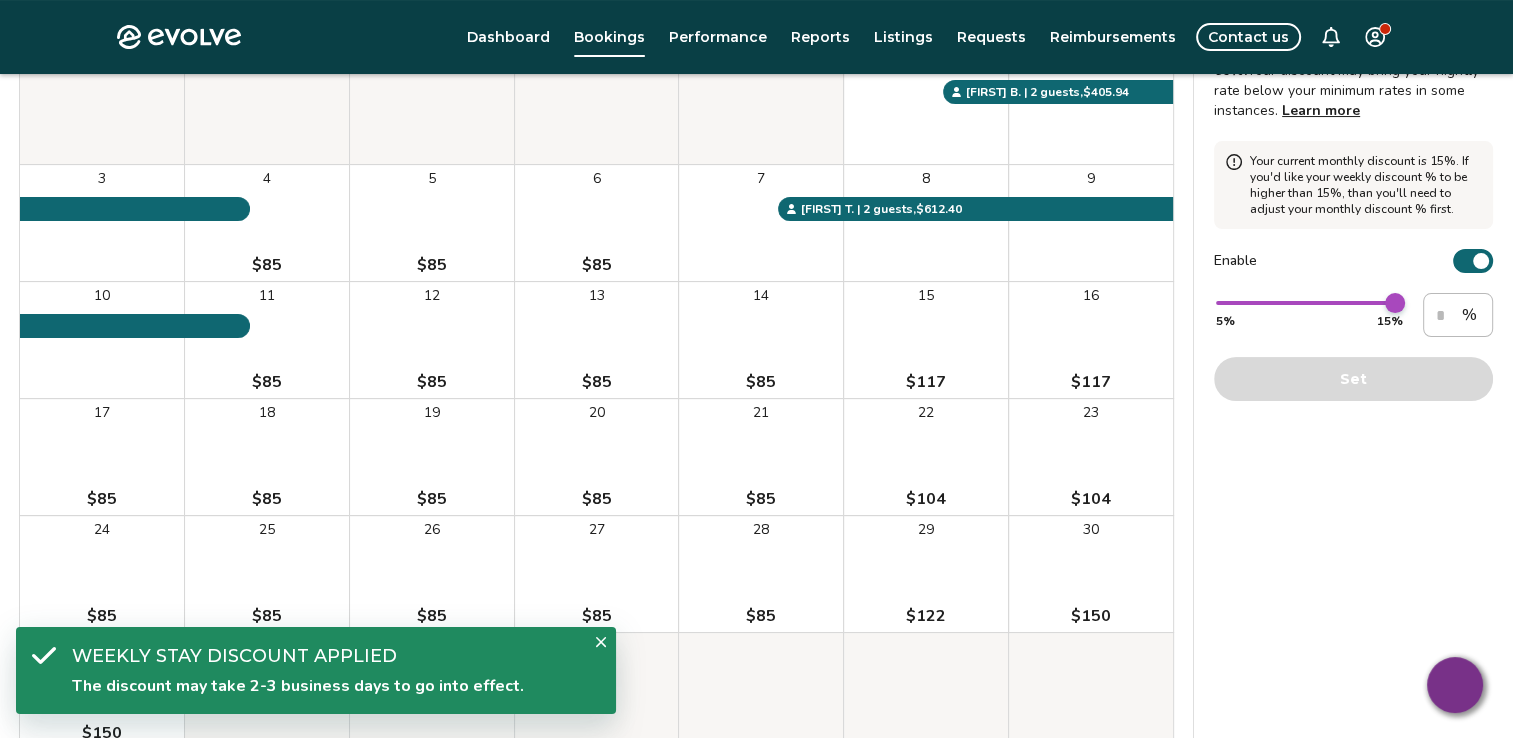 type on "**" 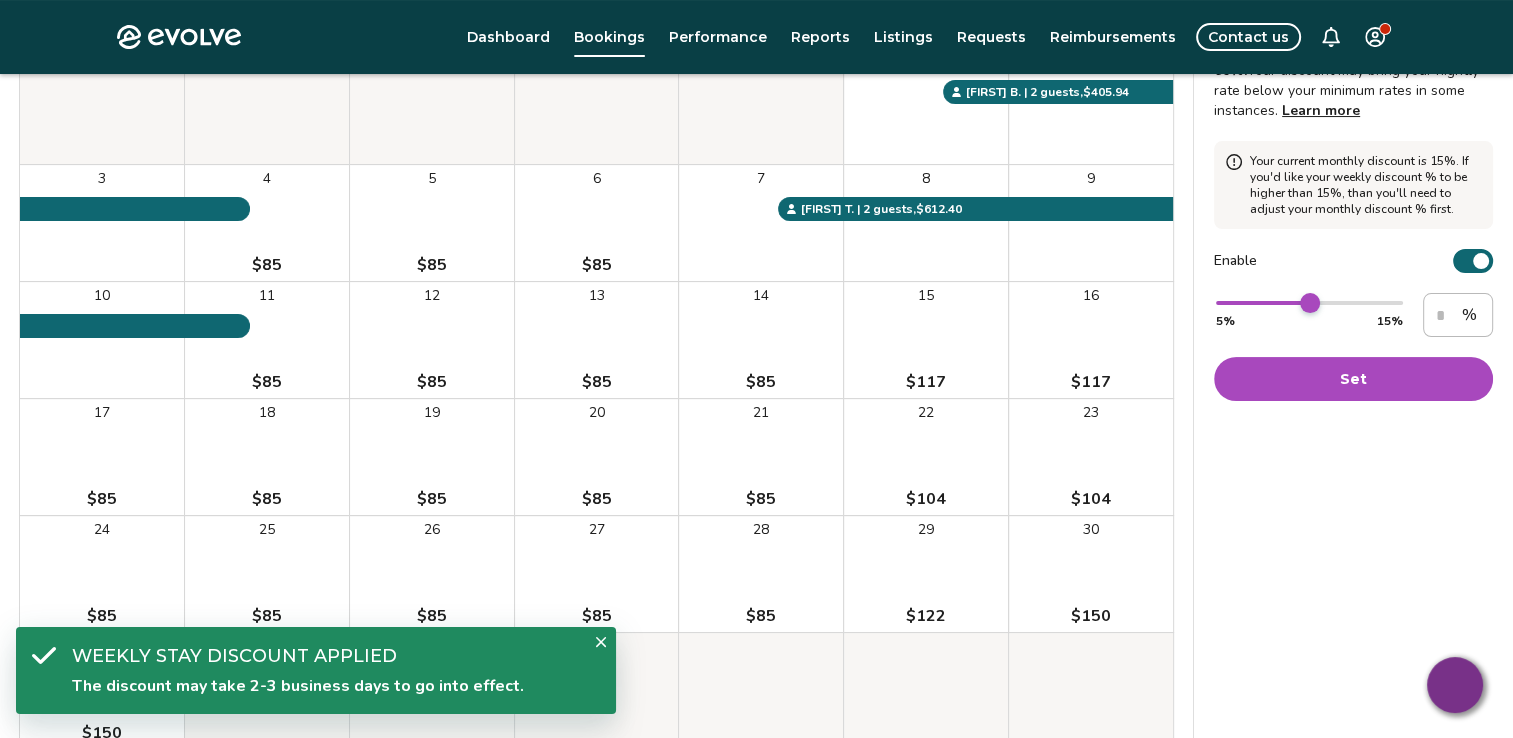 click on "** 5% 15%" at bounding box center [1309, 315] 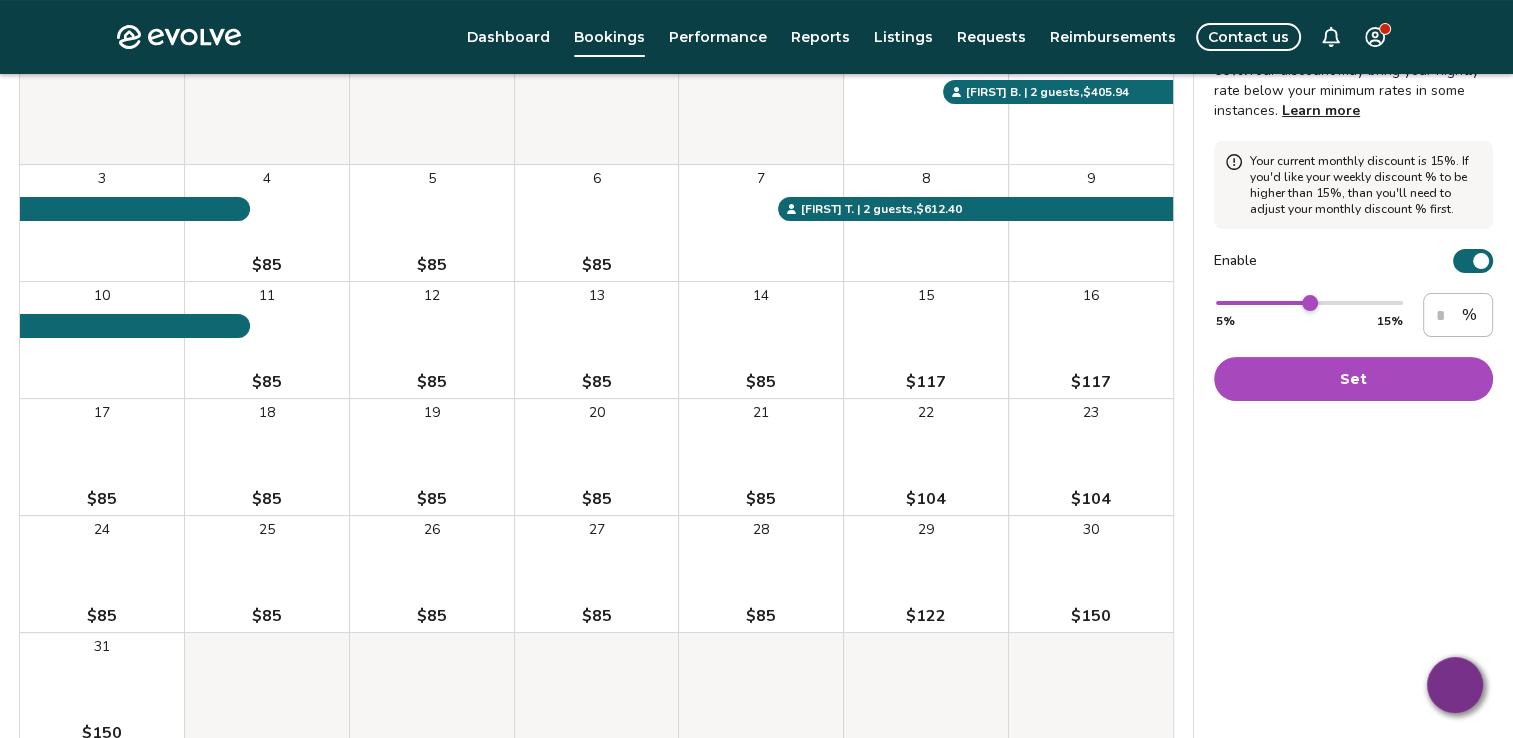 click on "Set" at bounding box center (1353, 379) 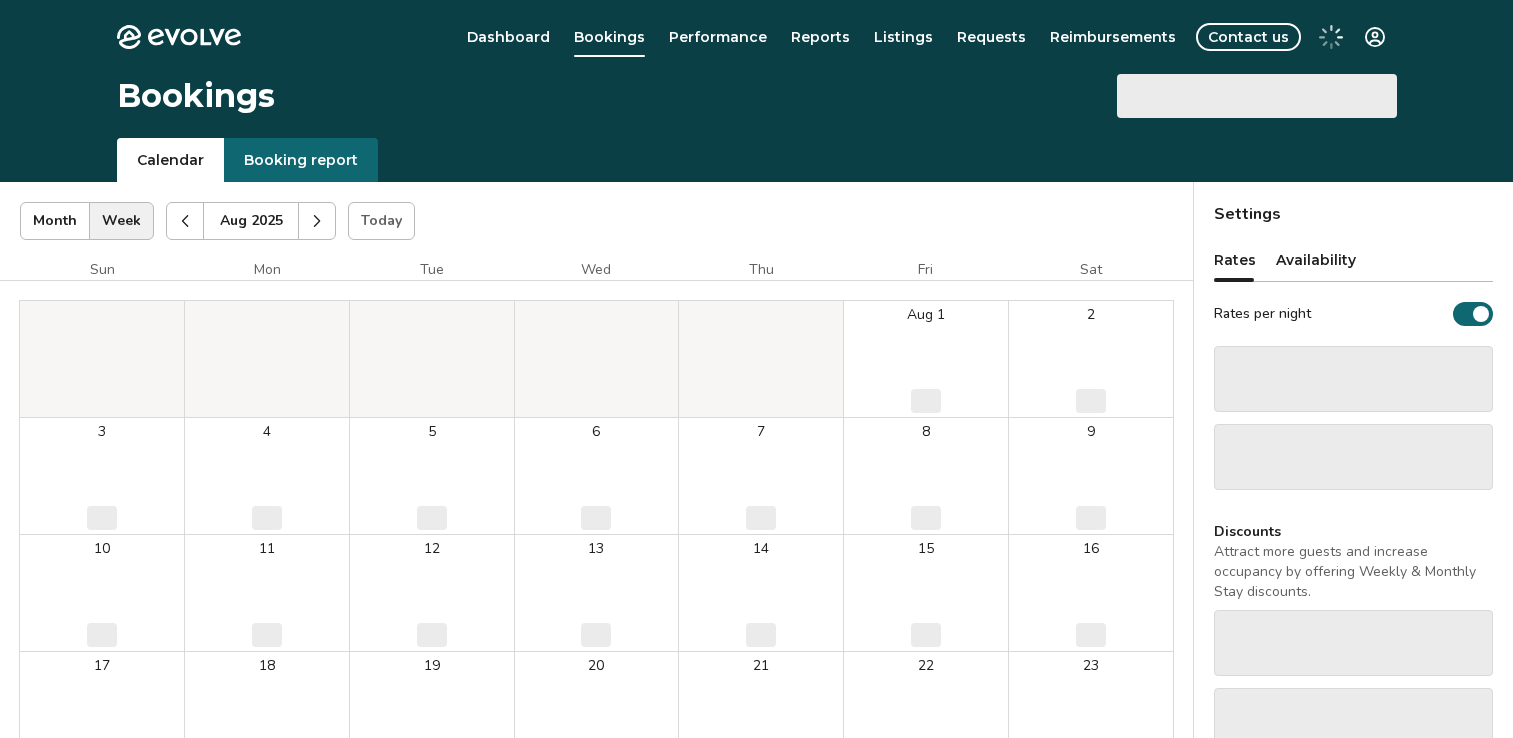 scroll, scrollTop: 253, scrollLeft: 0, axis: vertical 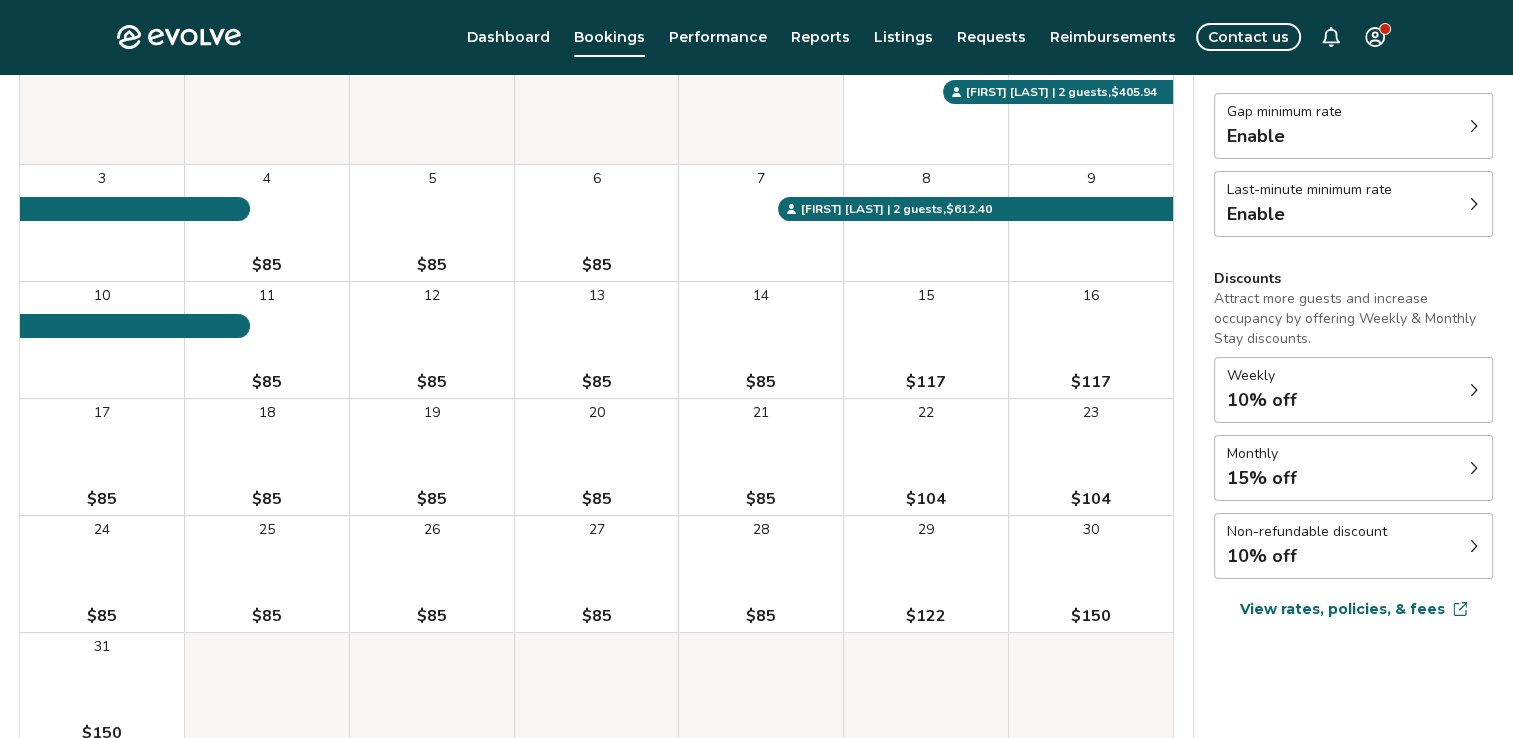 click on "View rates, policies, & fees" at bounding box center (1342, 609) 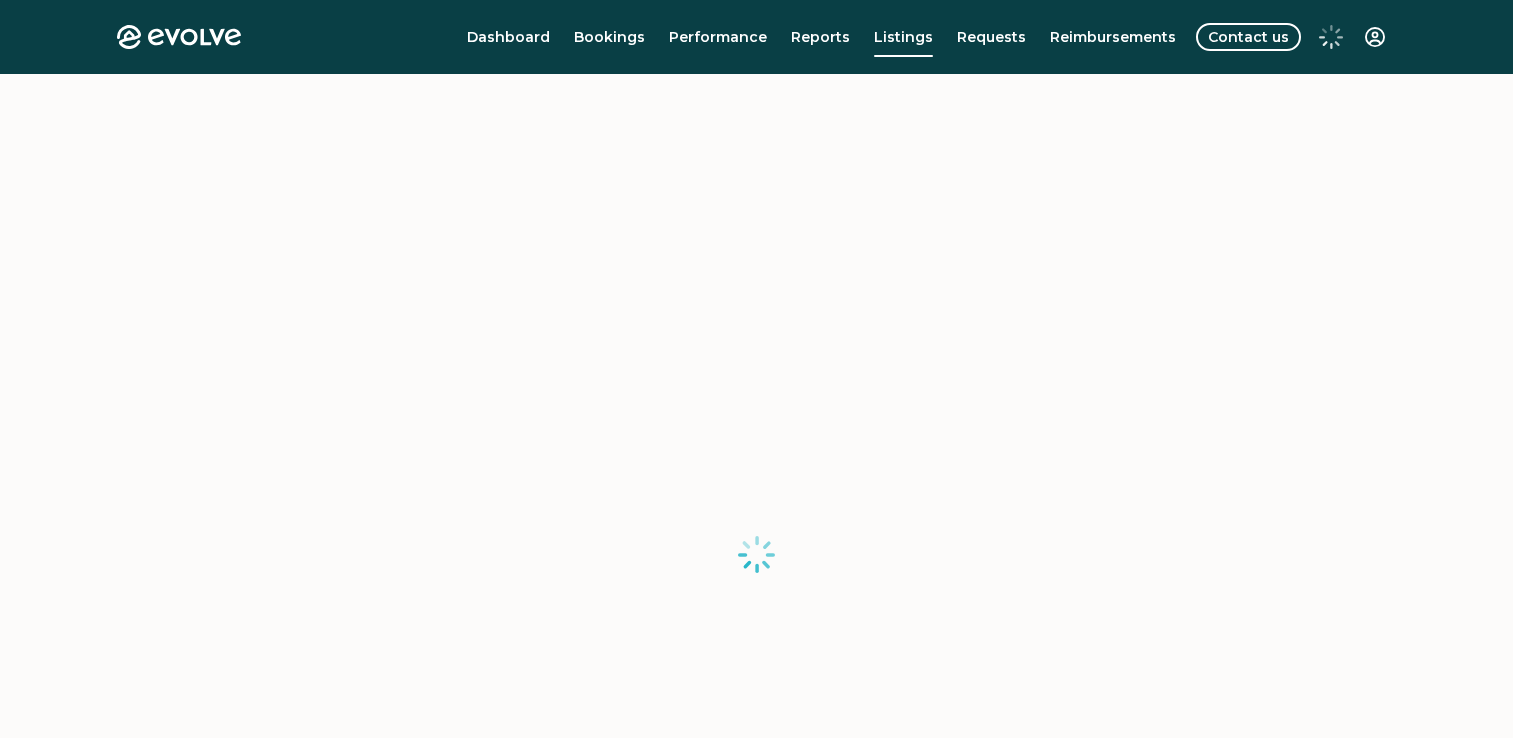 scroll, scrollTop: 0, scrollLeft: 0, axis: both 